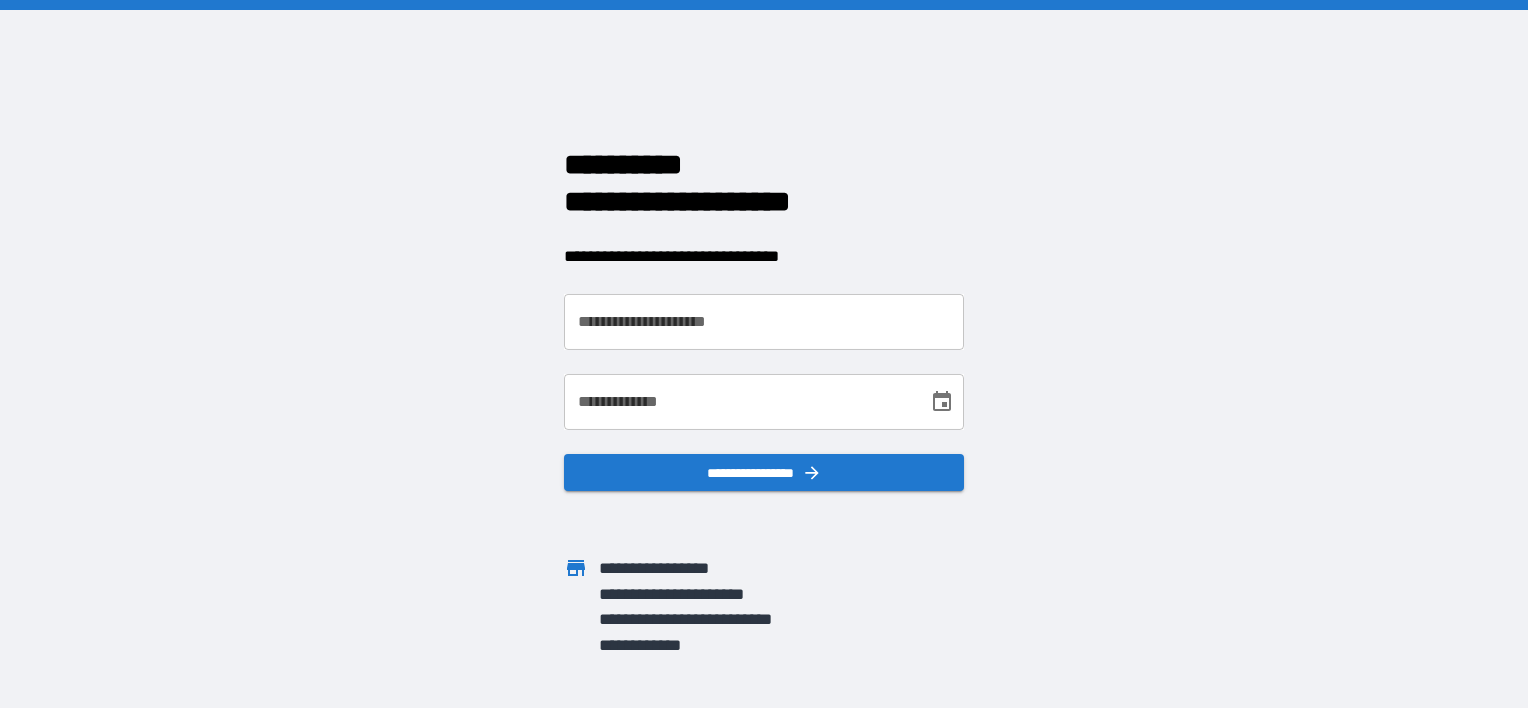 scroll, scrollTop: 0, scrollLeft: 0, axis: both 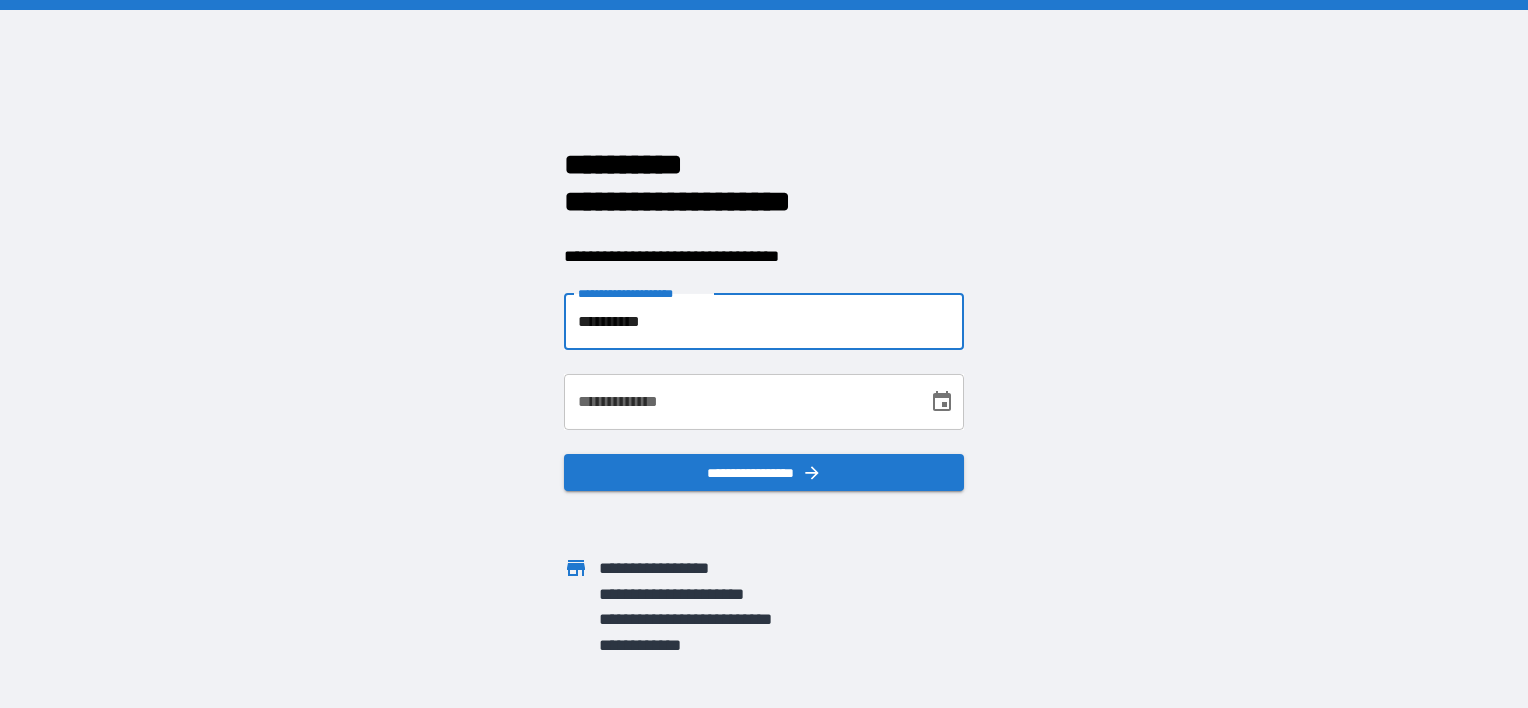 type on "**********" 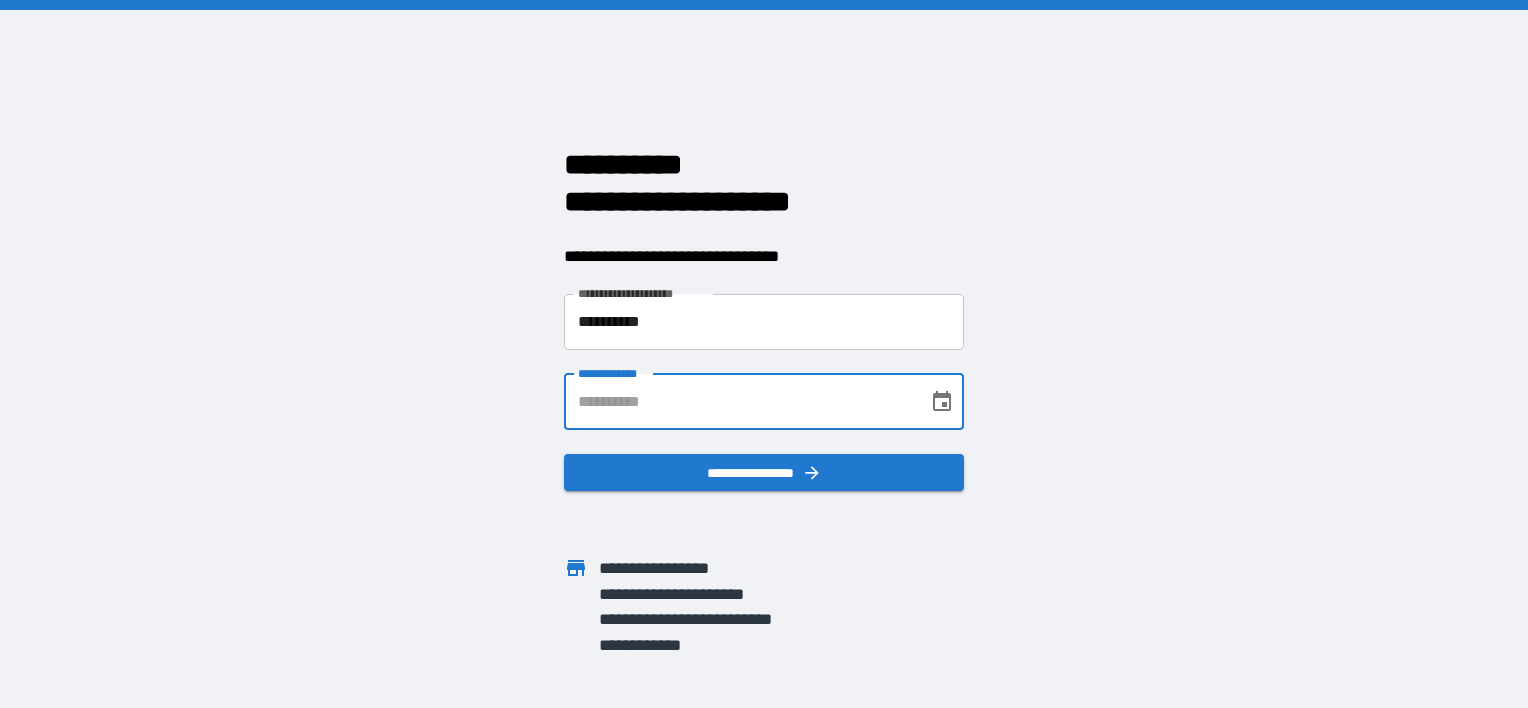 click on "**********" at bounding box center (739, 402) 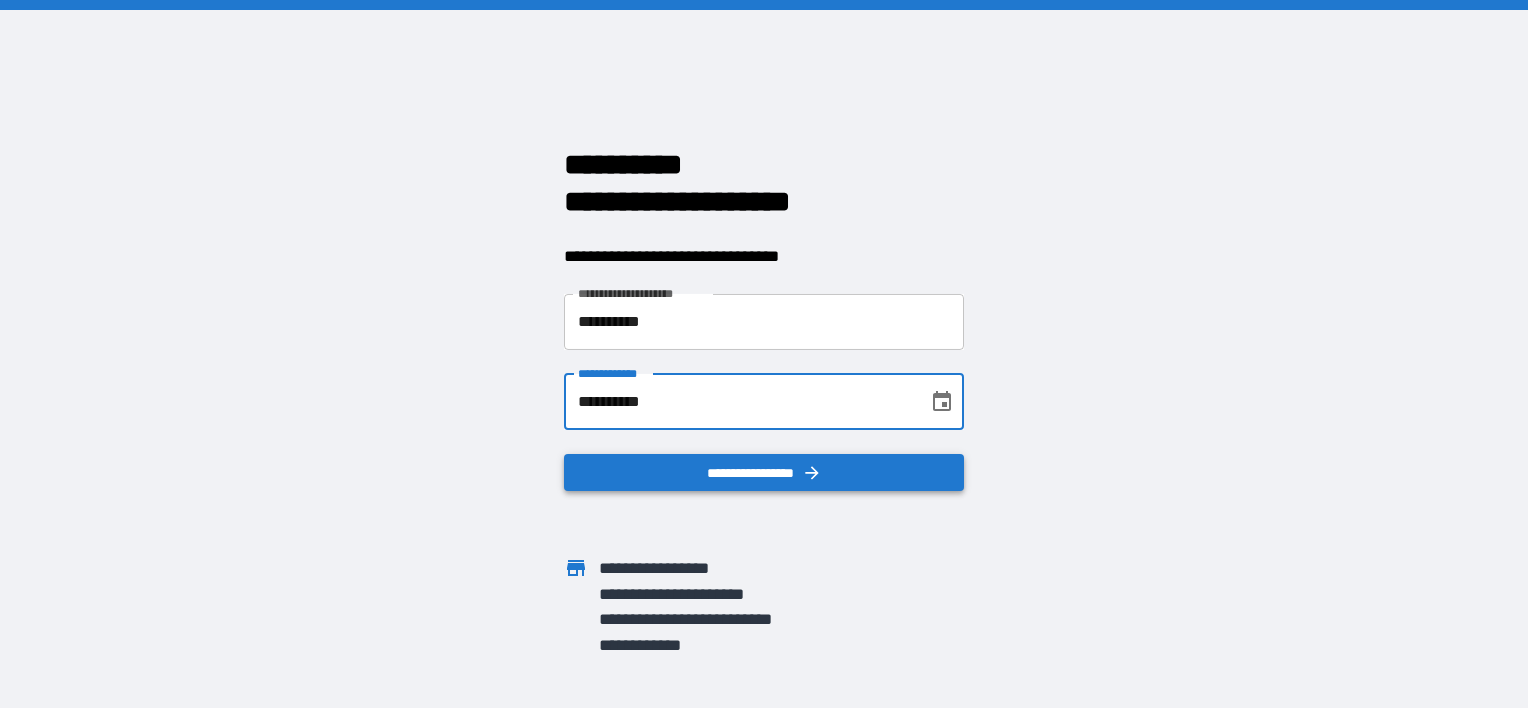 type on "**********" 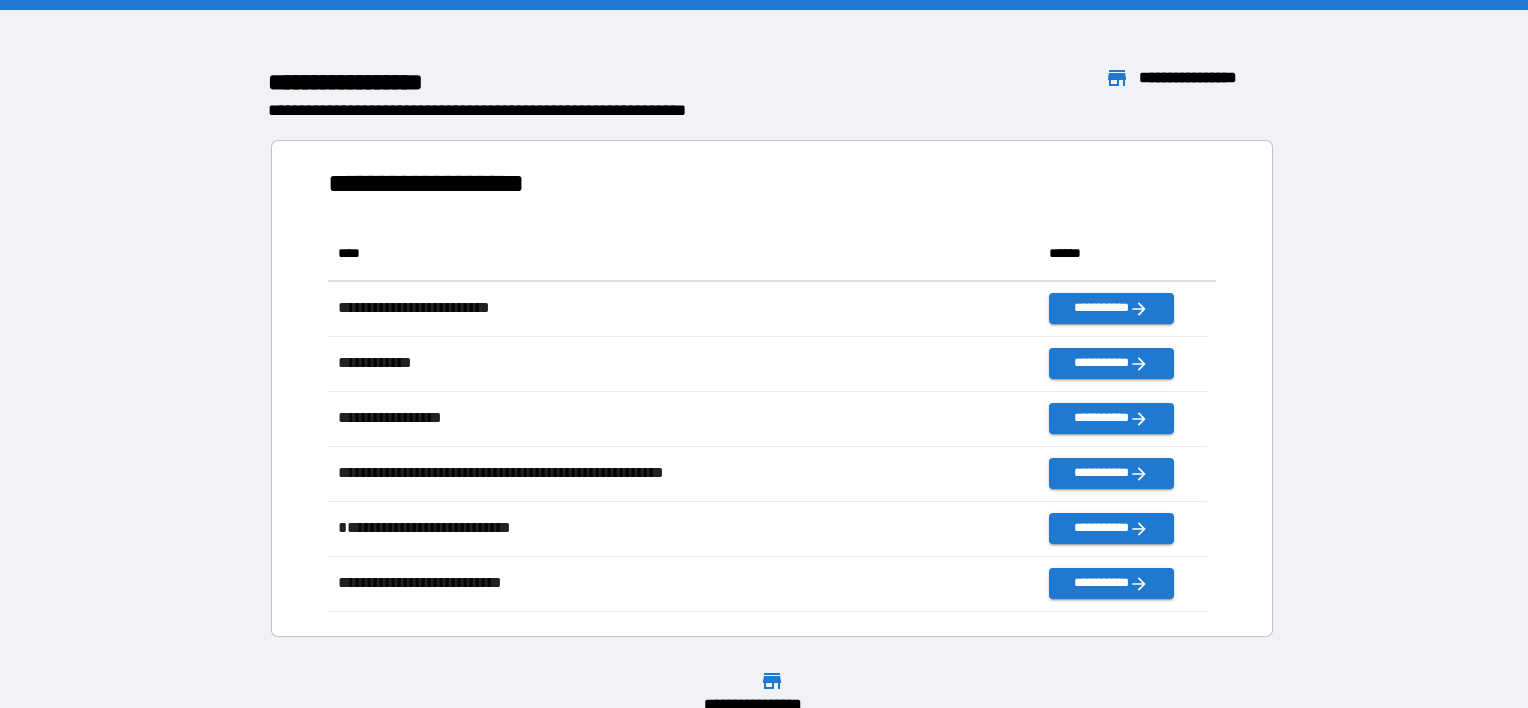 scroll, scrollTop: 16, scrollLeft: 16, axis: both 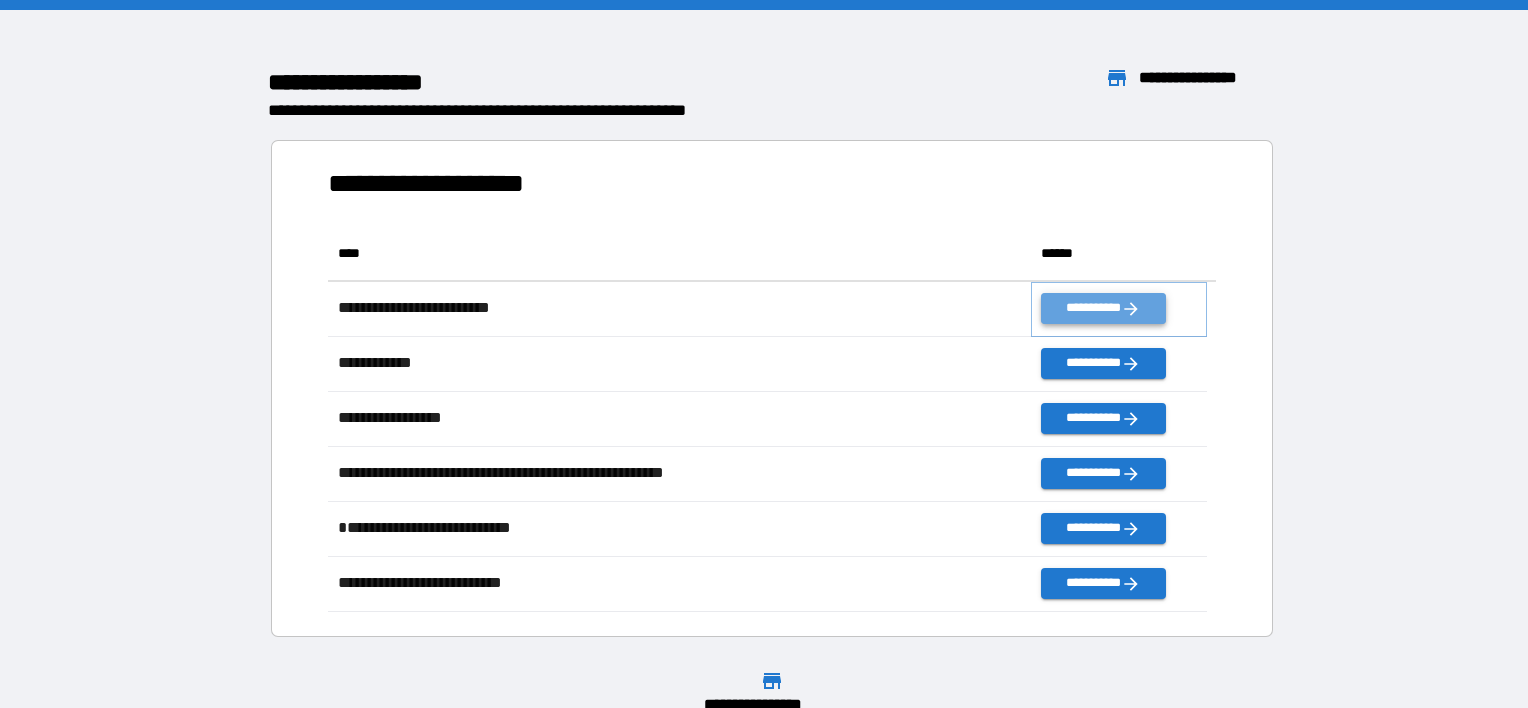 click on "**********" at bounding box center (1103, 308) 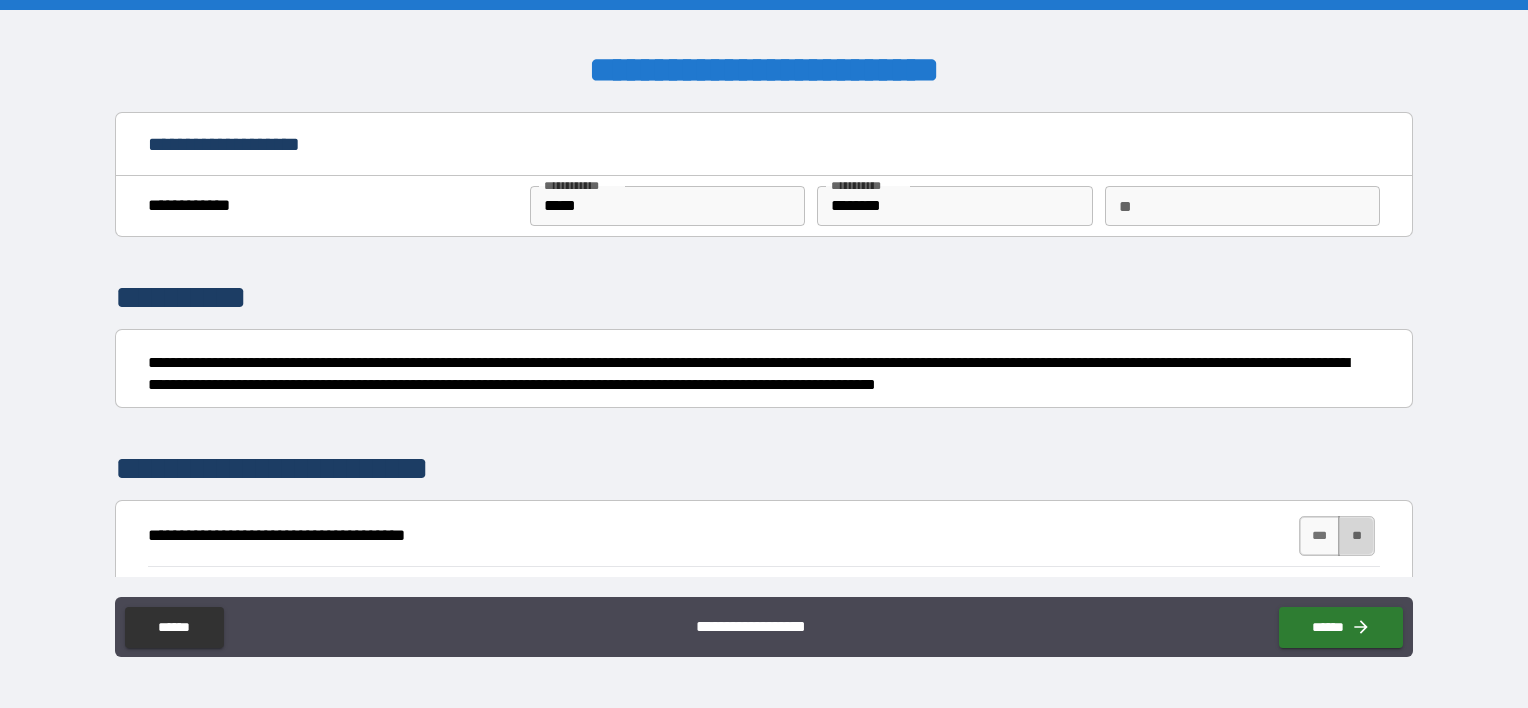 click on "**" at bounding box center (1356, 536) 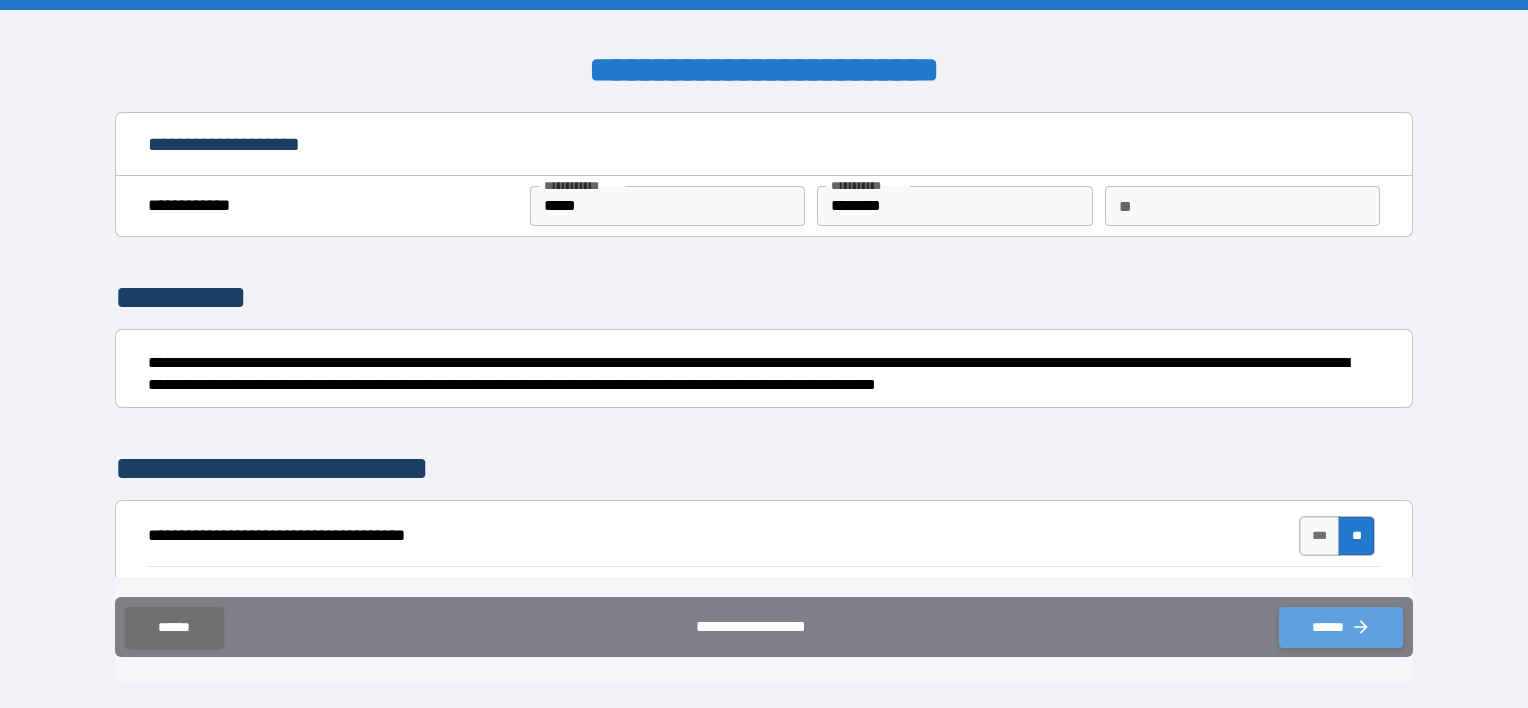 click on "******" at bounding box center (1341, 627) 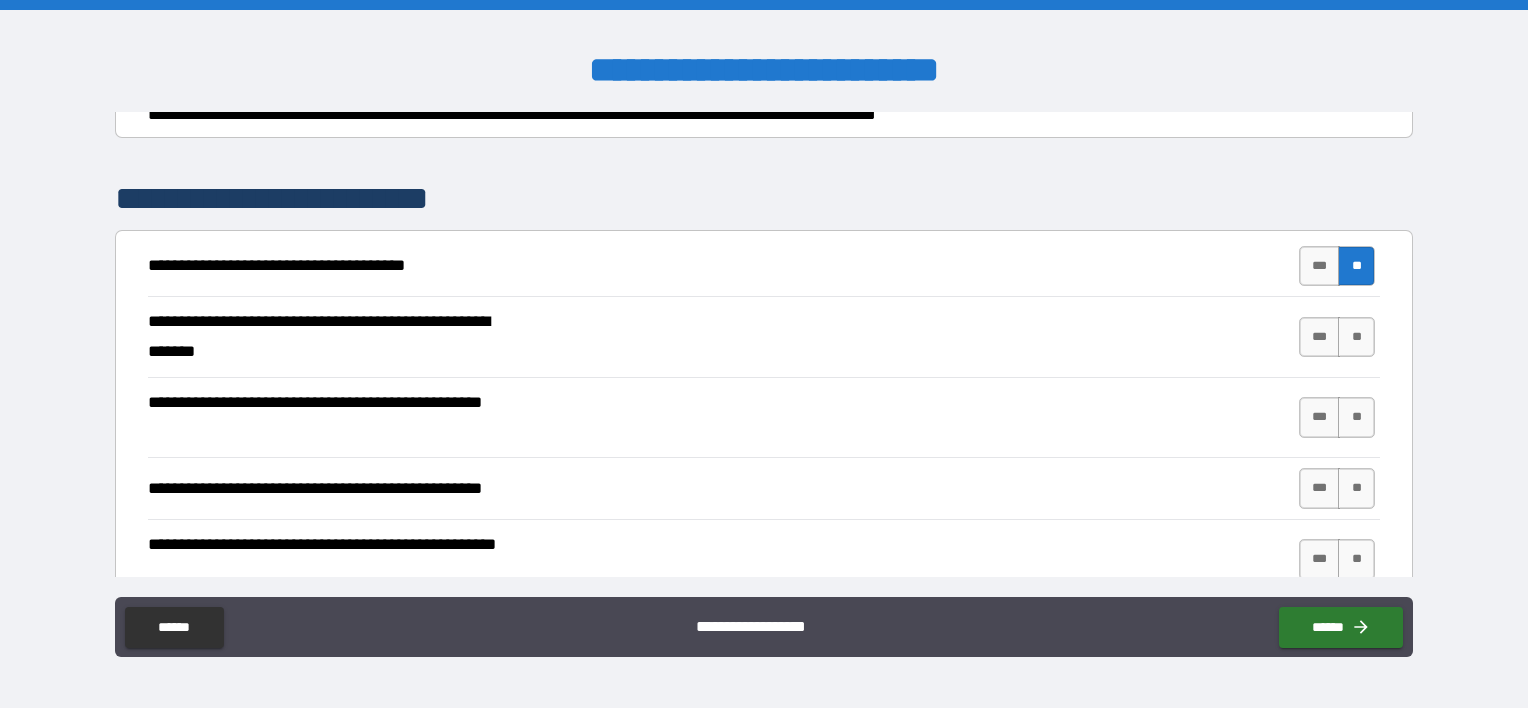 scroll, scrollTop: 321, scrollLeft: 0, axis: vertical 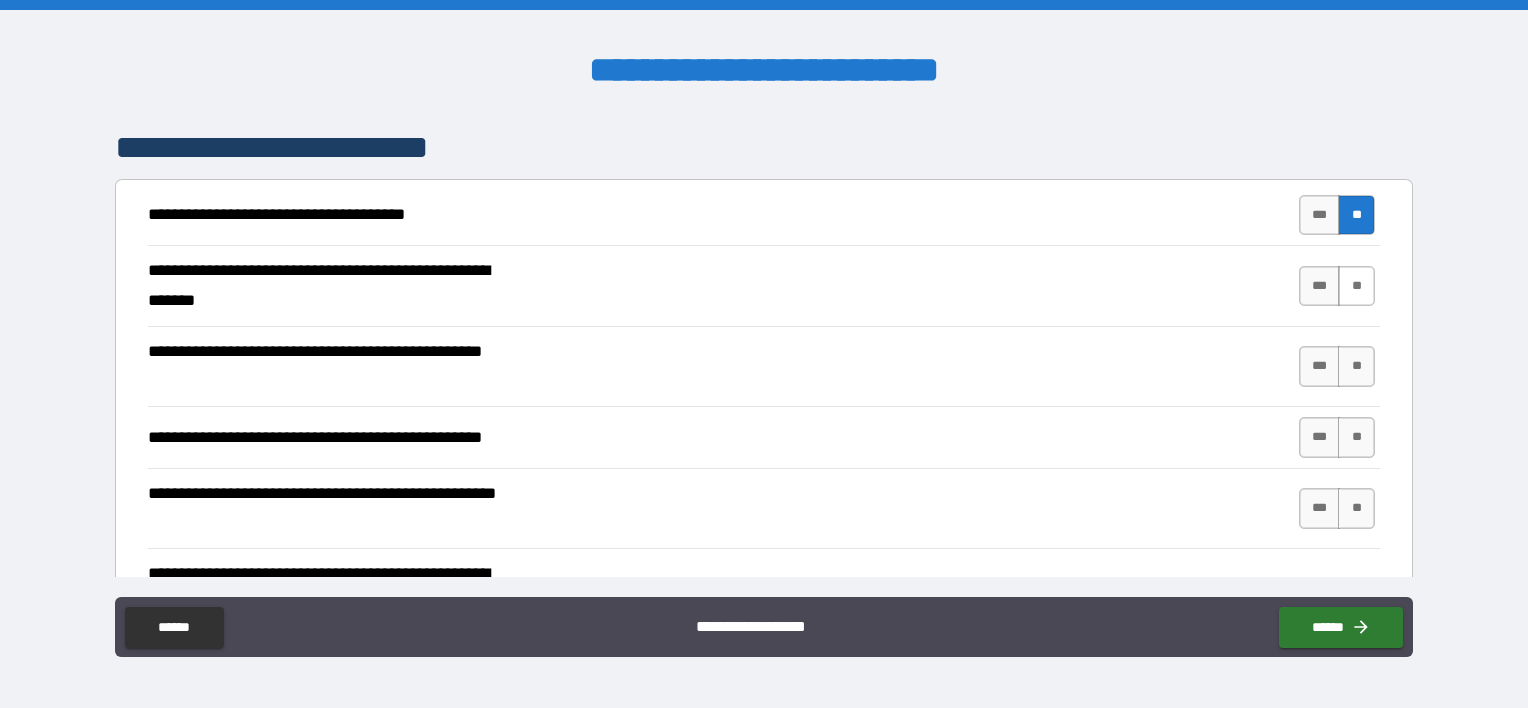 click on "**" at bounding box center (1356, 286) 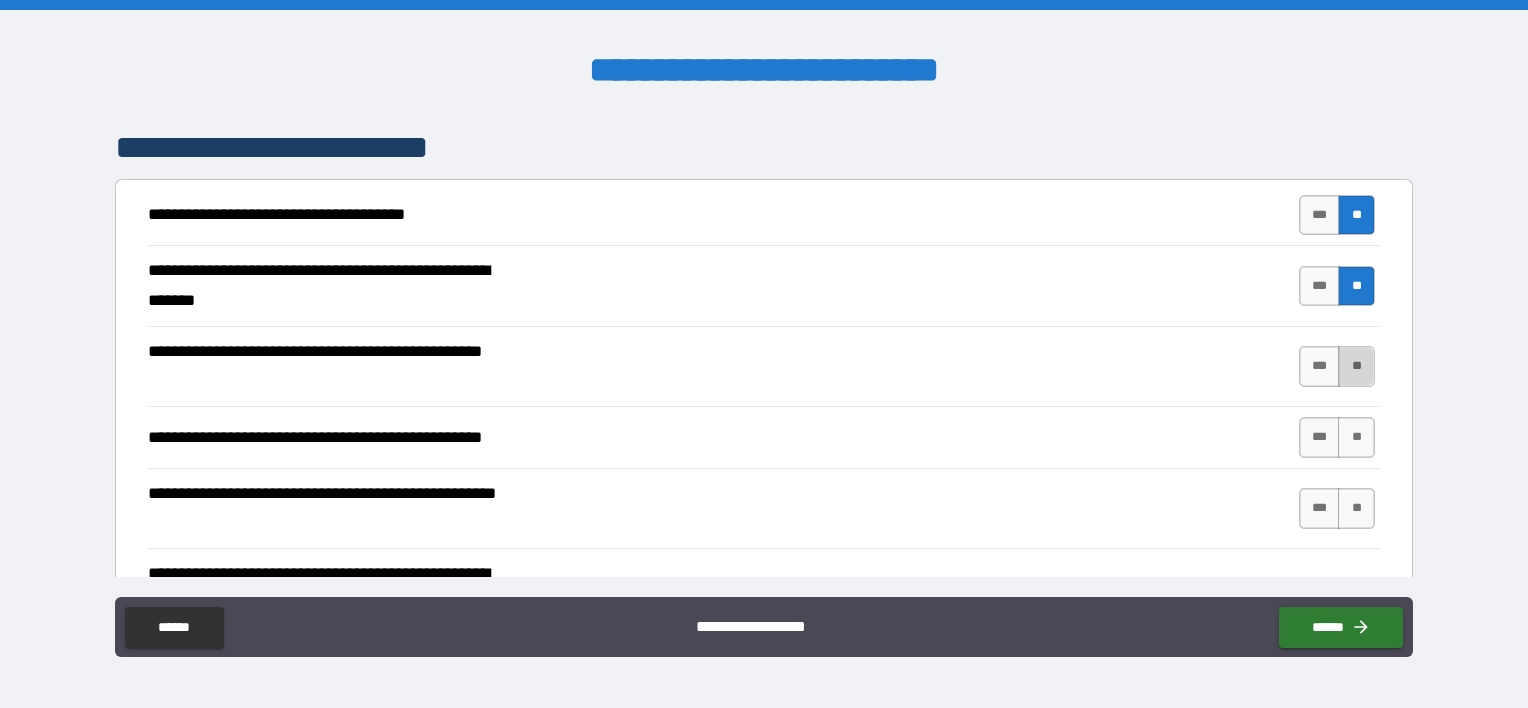 click on "**" at bounding box center (1356, 366) 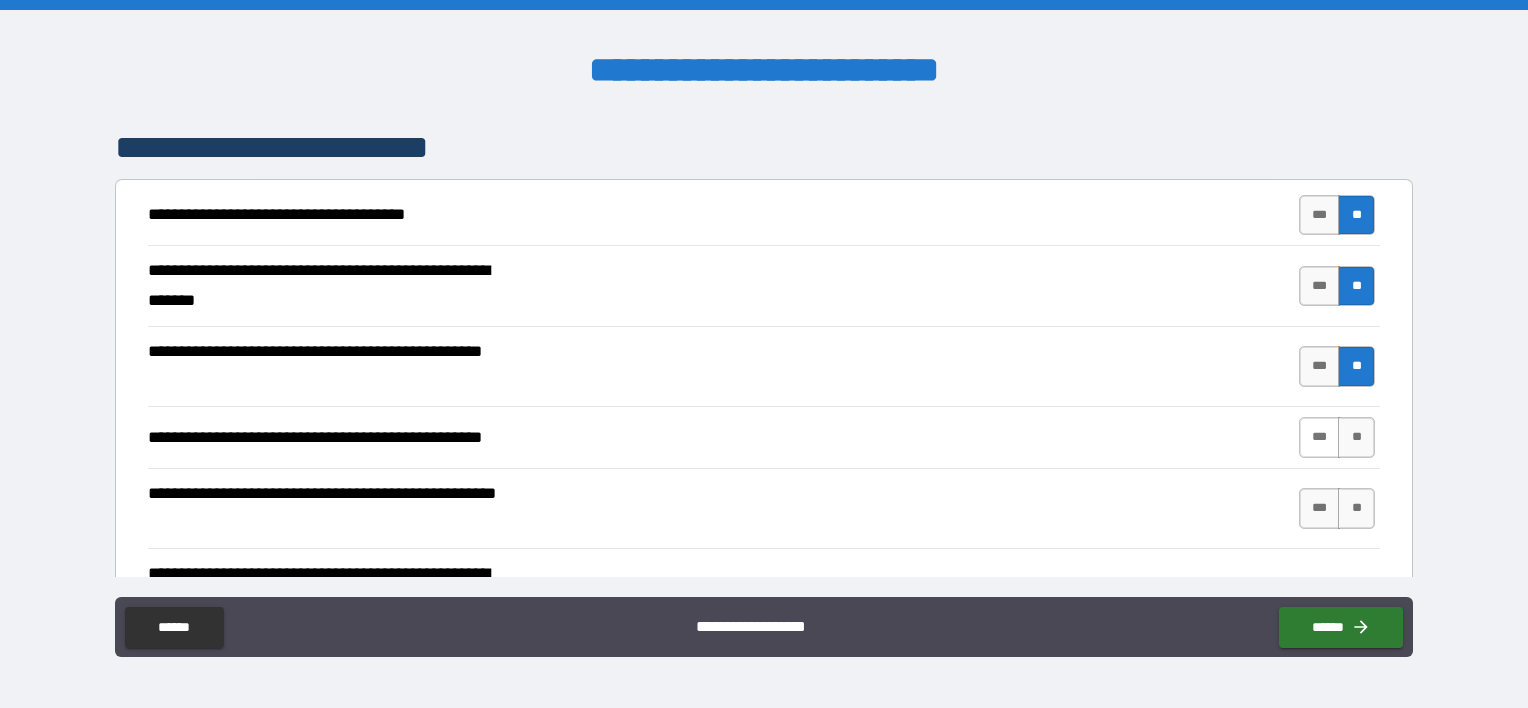 click on "***" at bounding box center [1320, 437] 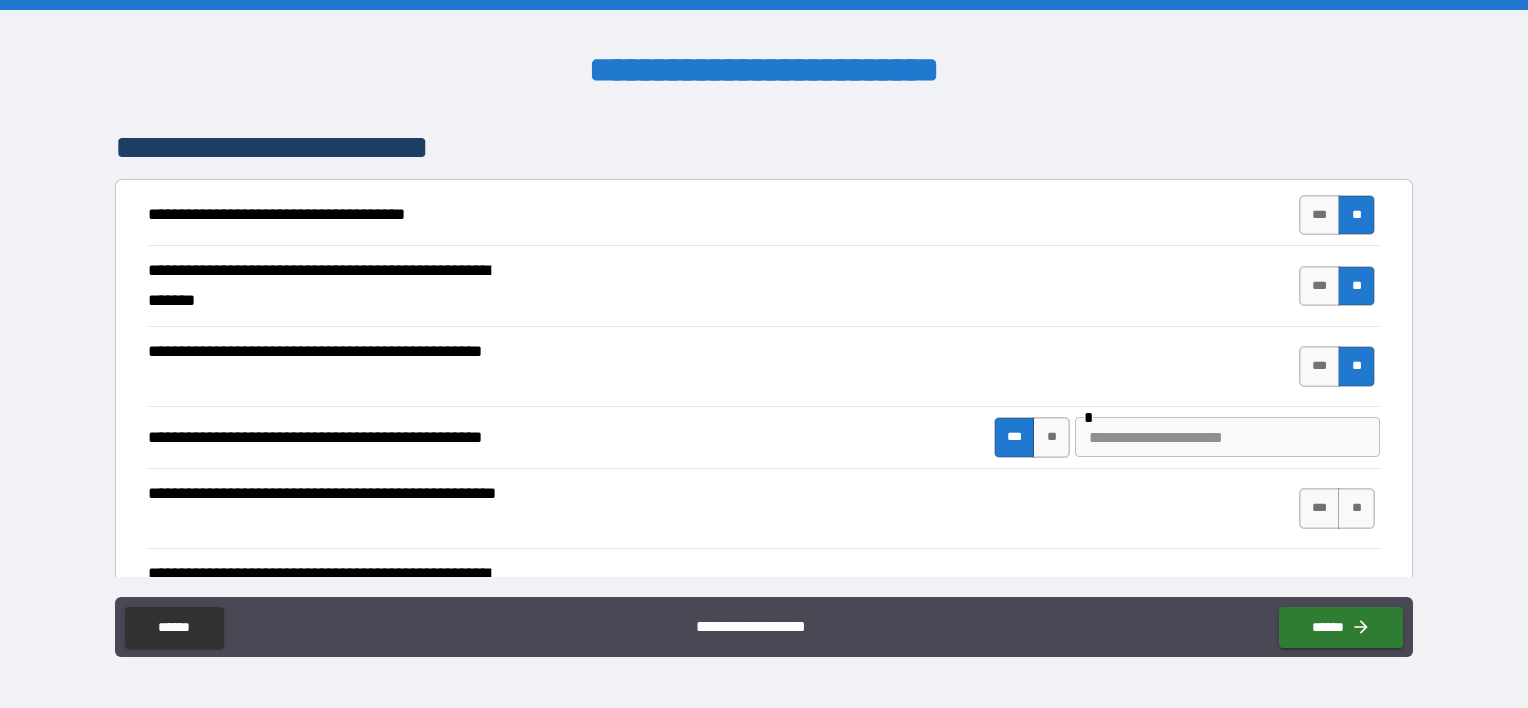 click at bounding box center [1227, 437] 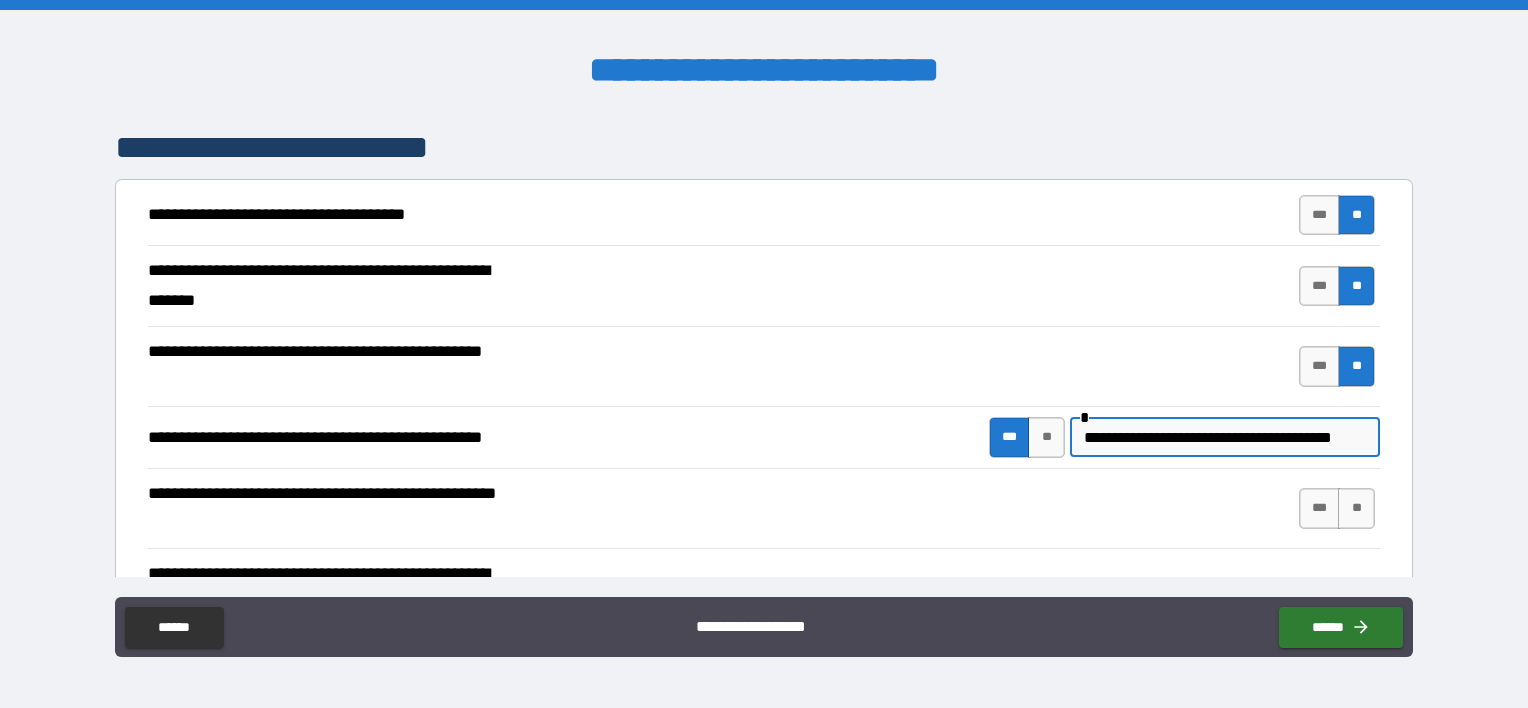scroll, scrollTop: 0, scrollLeft: 25, axis: horizontal 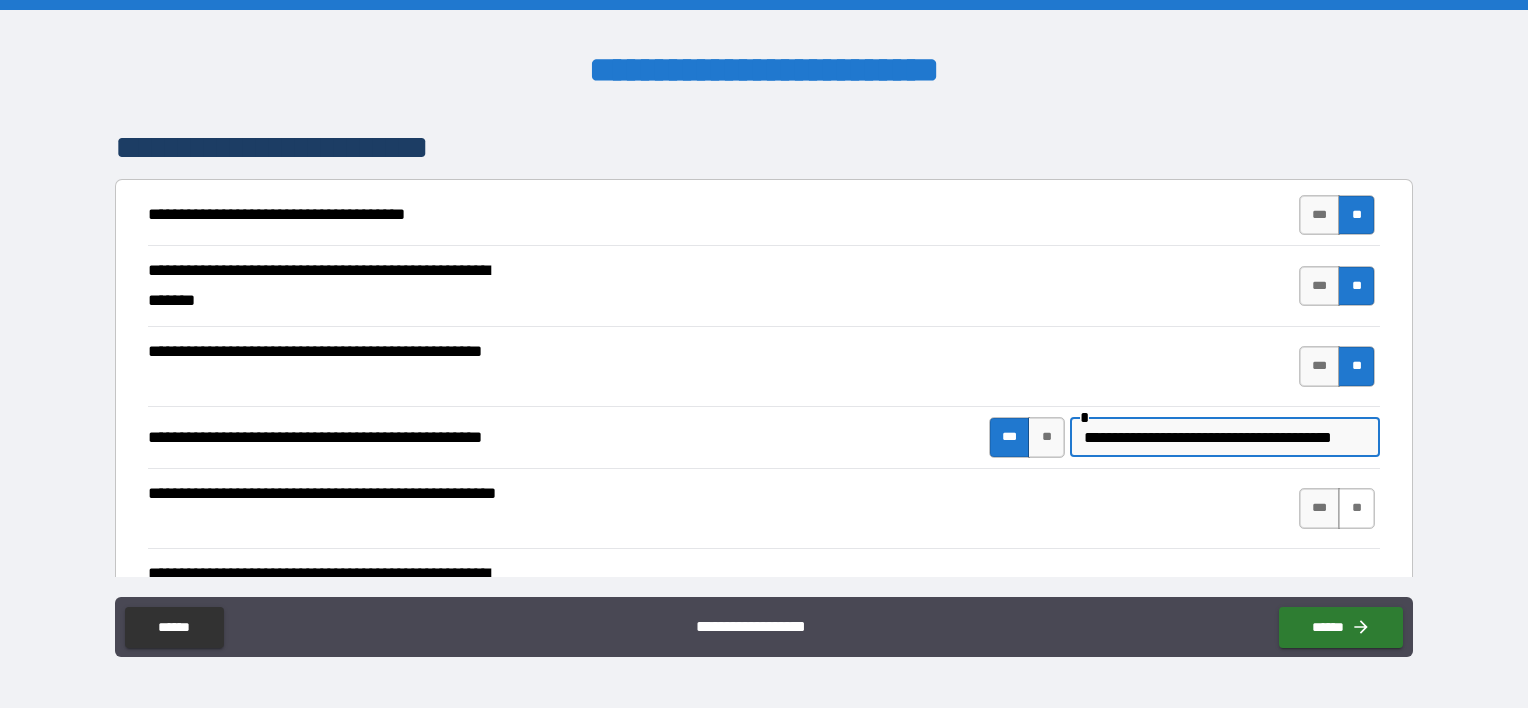 type on "**********" 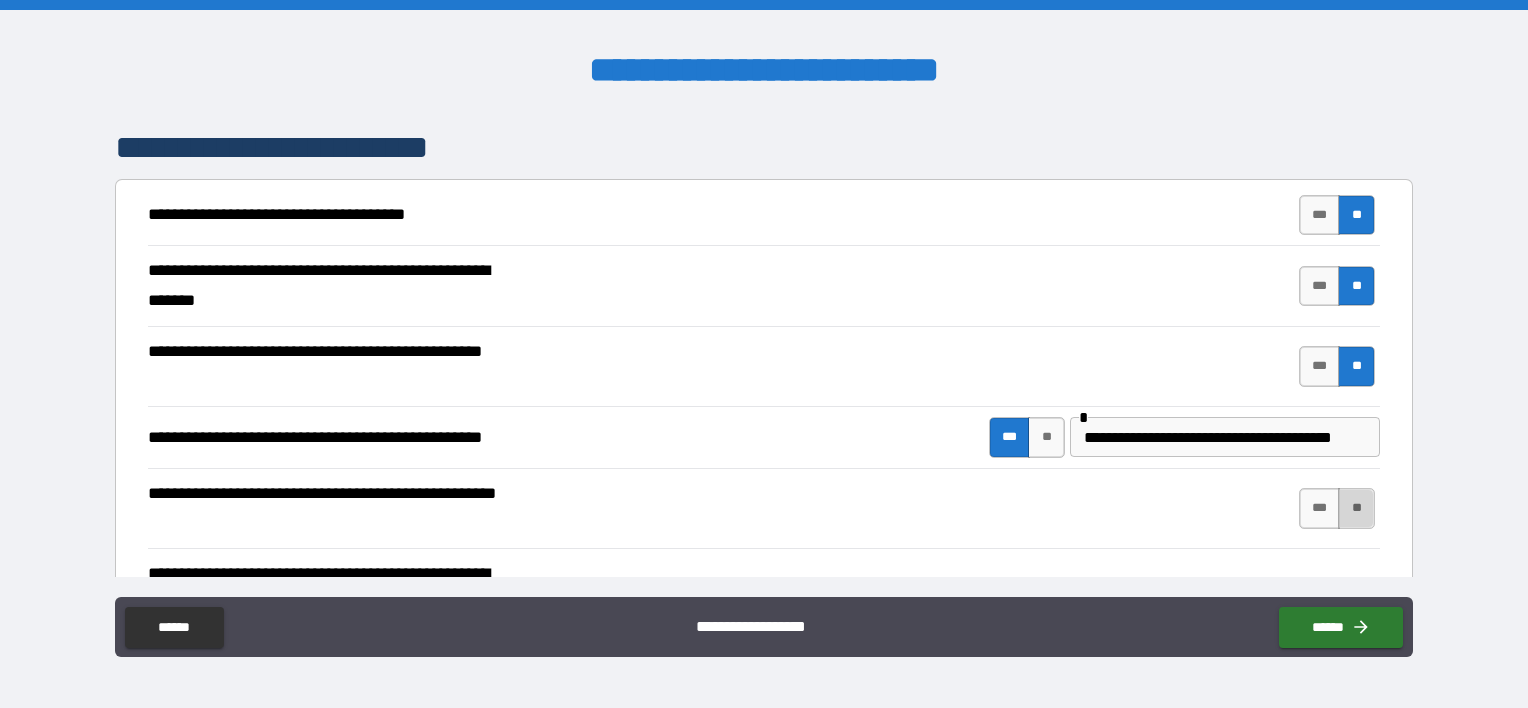 click on "**" at bounding box center (1356, 508) 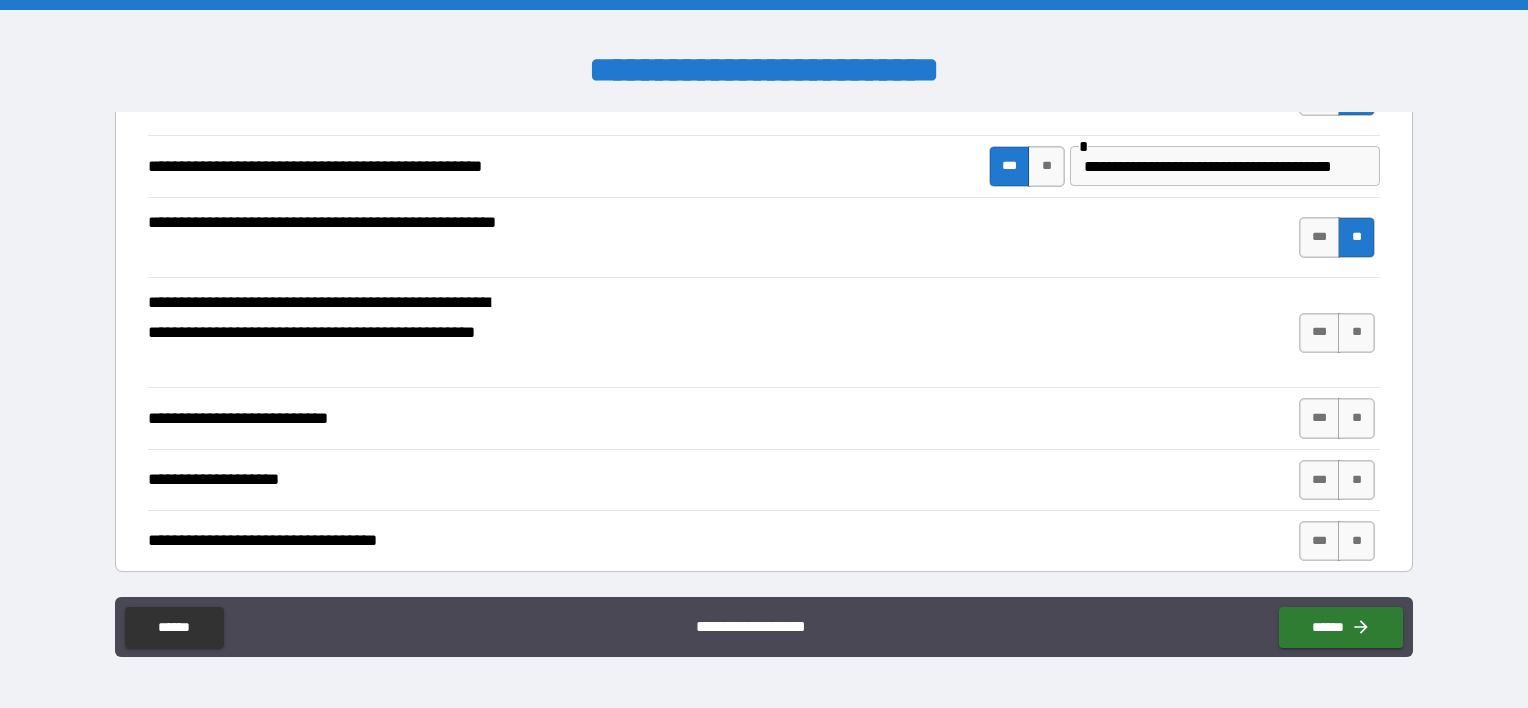 scroll, scrollTop: 644, scrollLeft: 0, axis: vertical 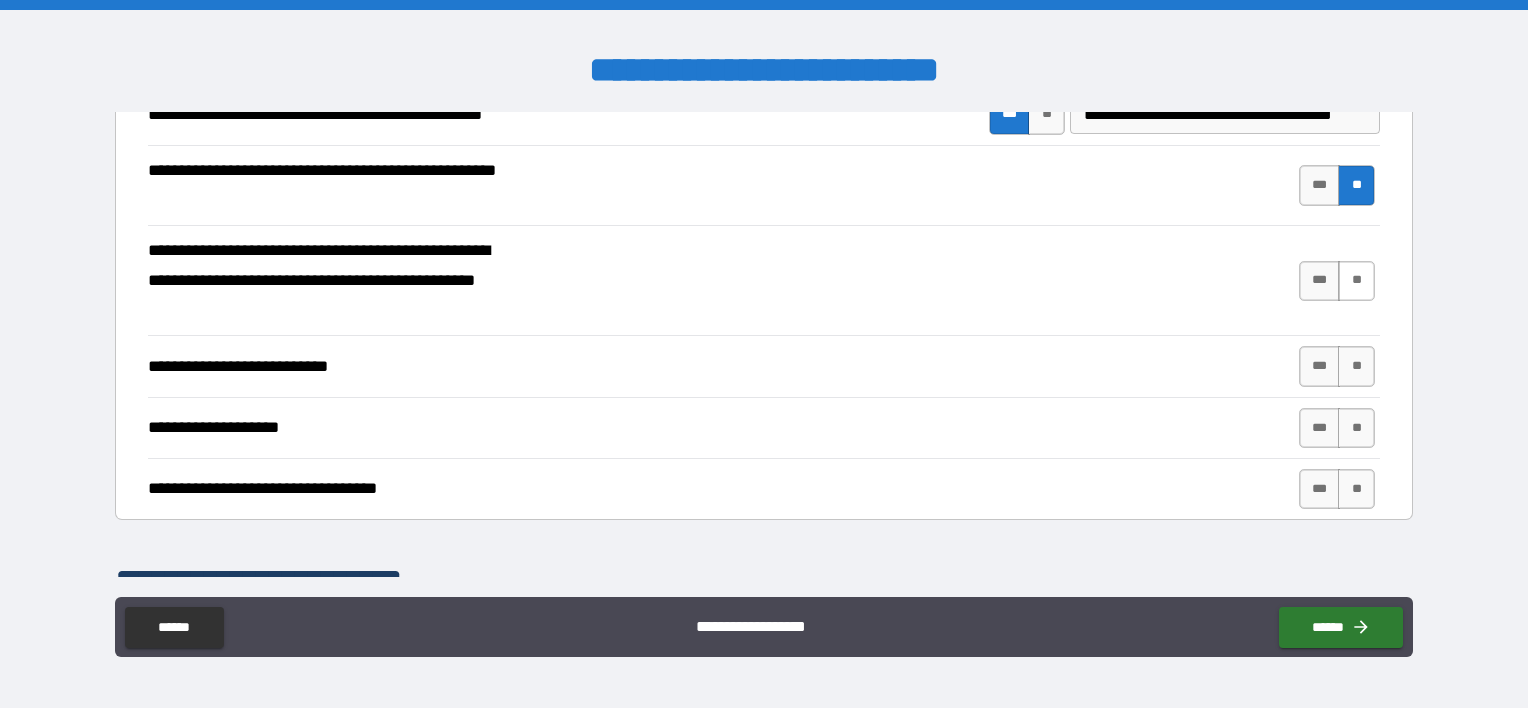click on "**" at bounding box center (1356, 281) 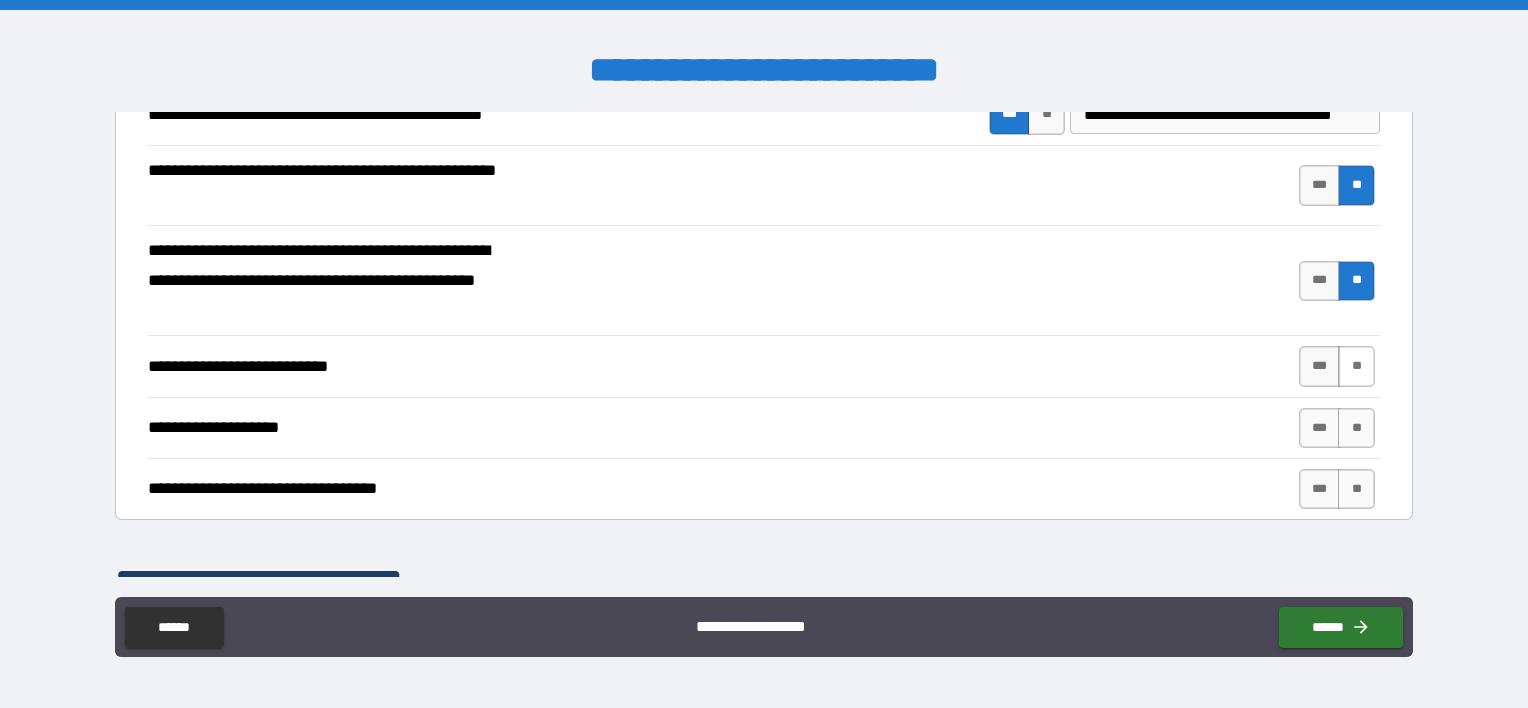 click on "**" at bounding box center (1356, 366) 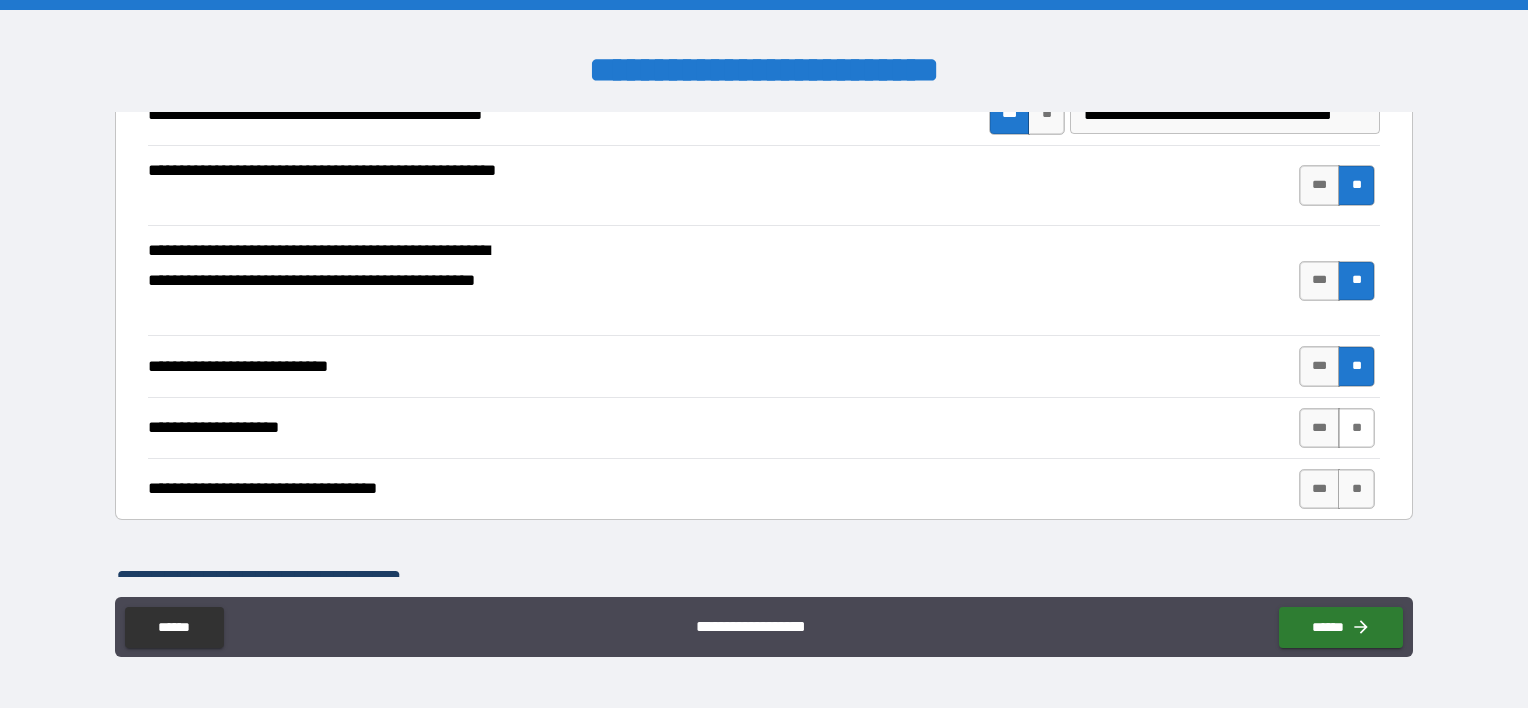 click on "**" at bounding box center (1356, 428) 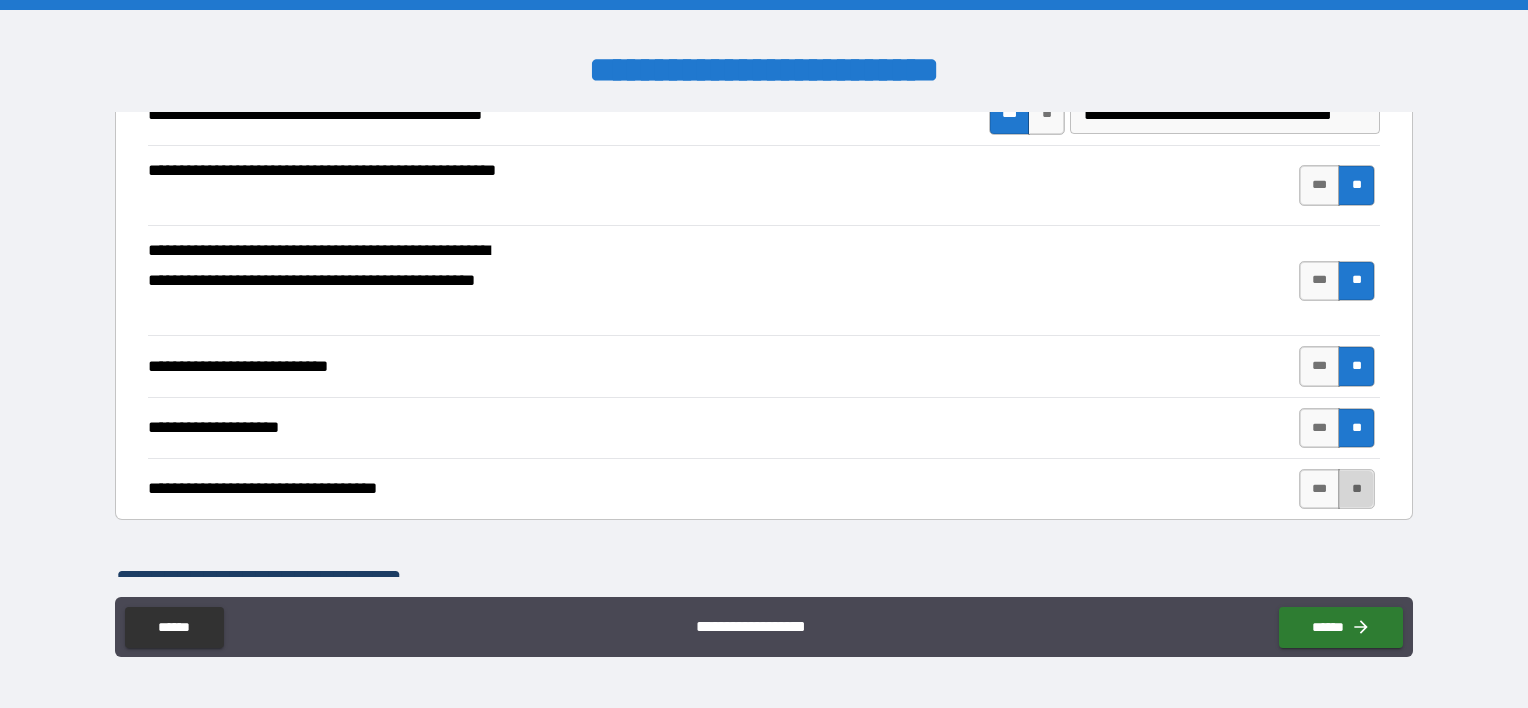 click on "**" at bounding box center (1356, 489) 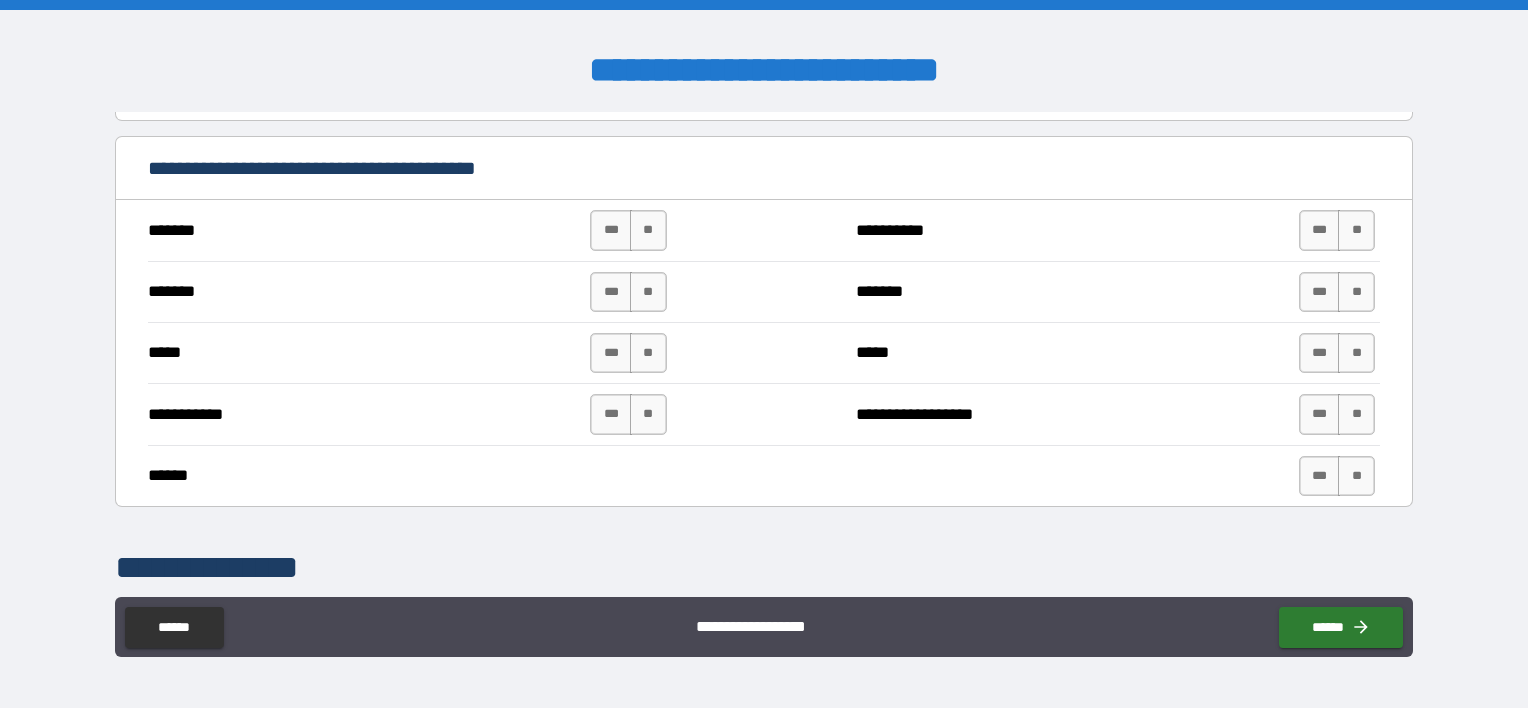 scroll, scrollTop: 1410, scrollLeft: 0, axis: vertical 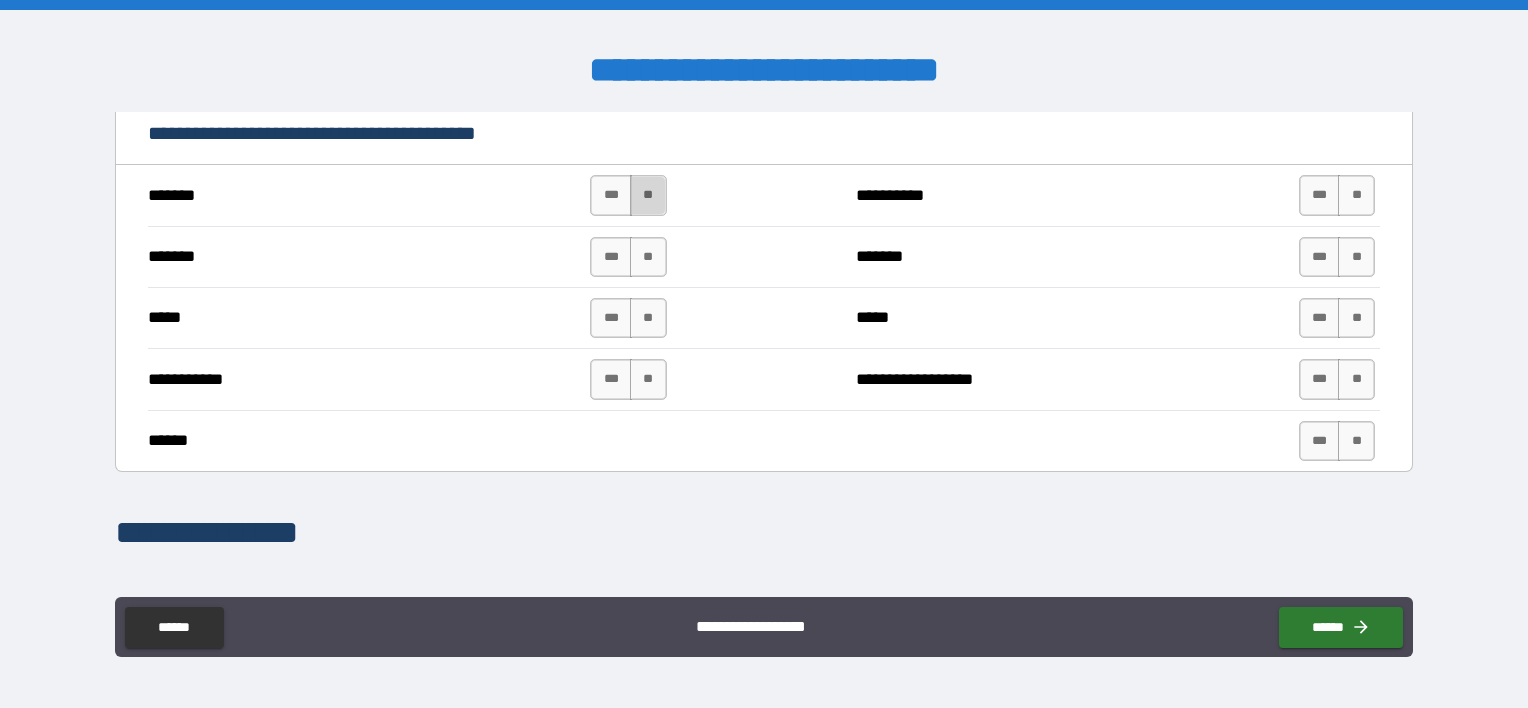 click on "**" at bounding box center (648, 195) 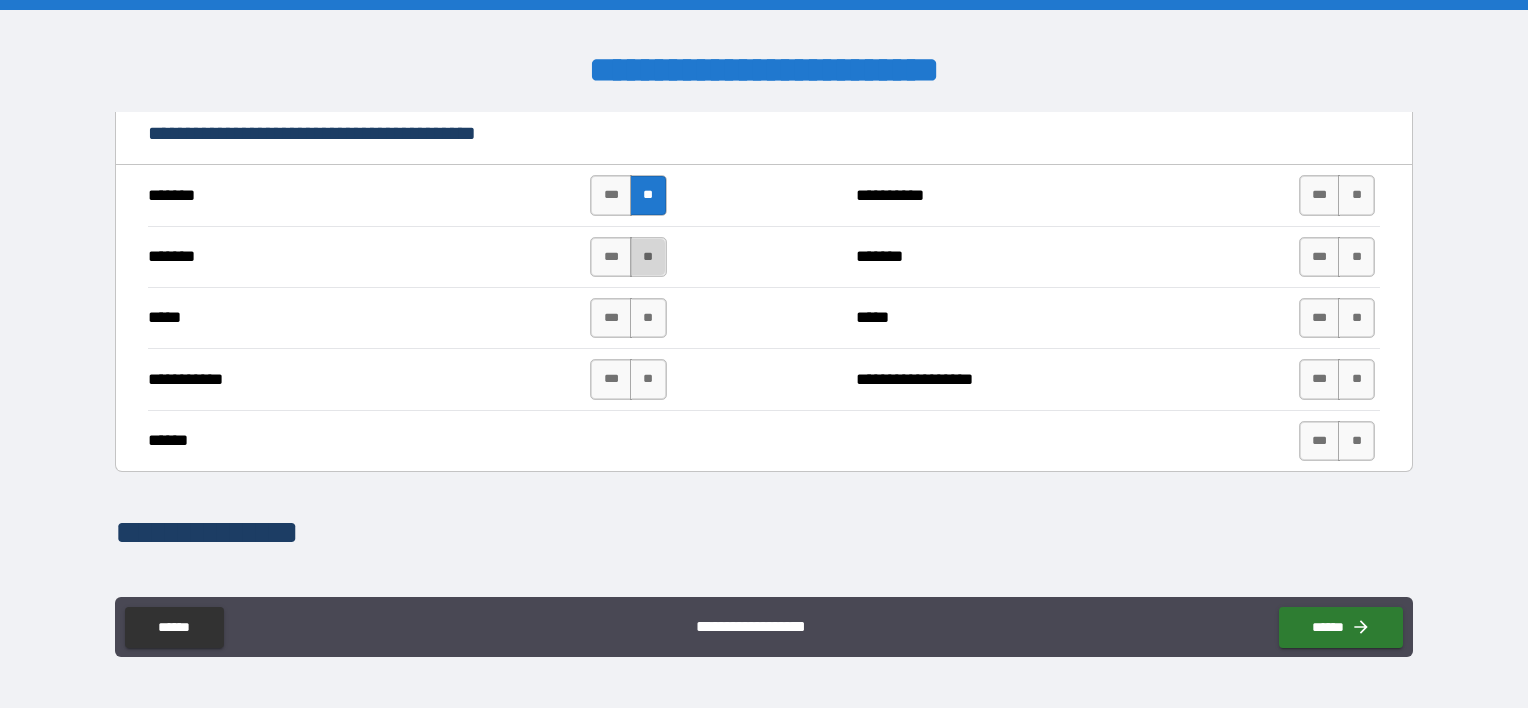 click on "**" at bounding box center [648, 257] 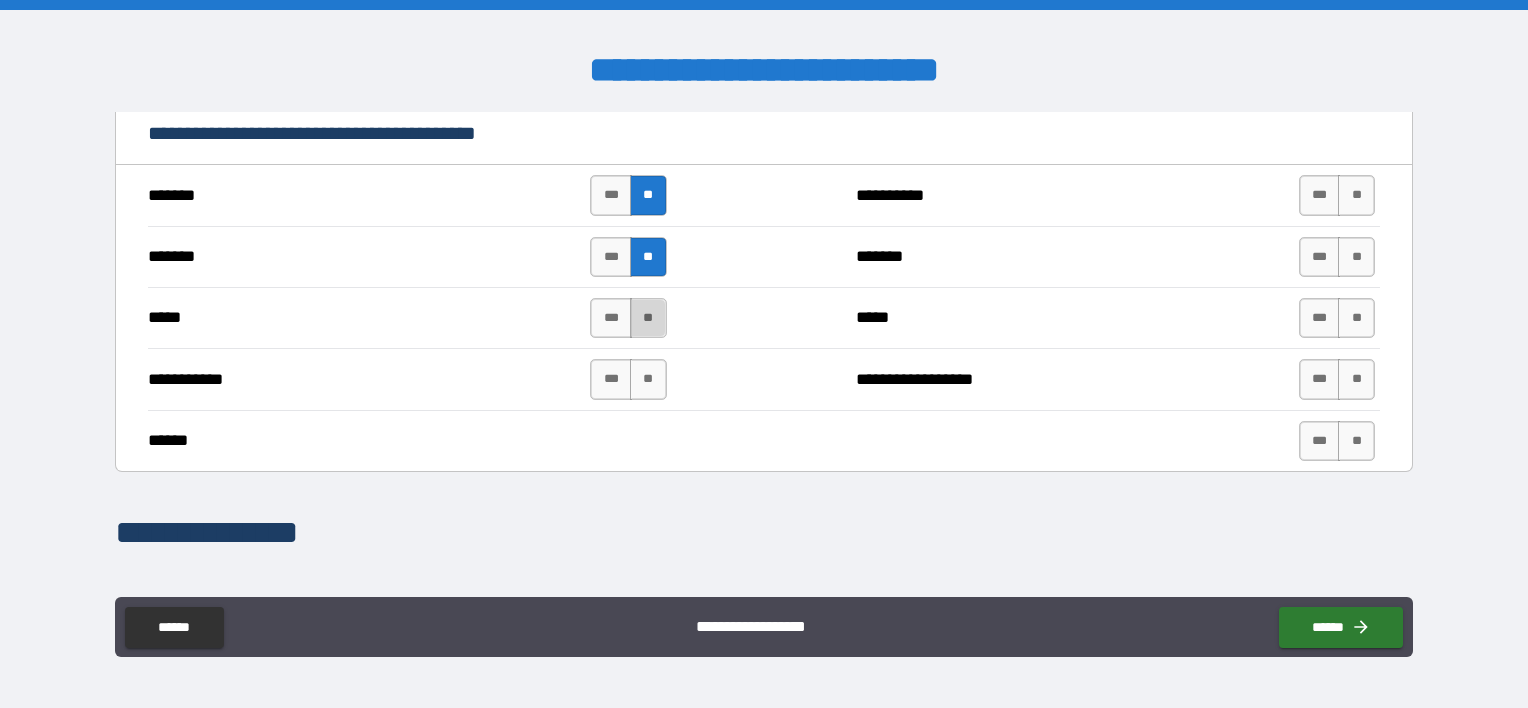click on "**" at bounding box center [648, 318] 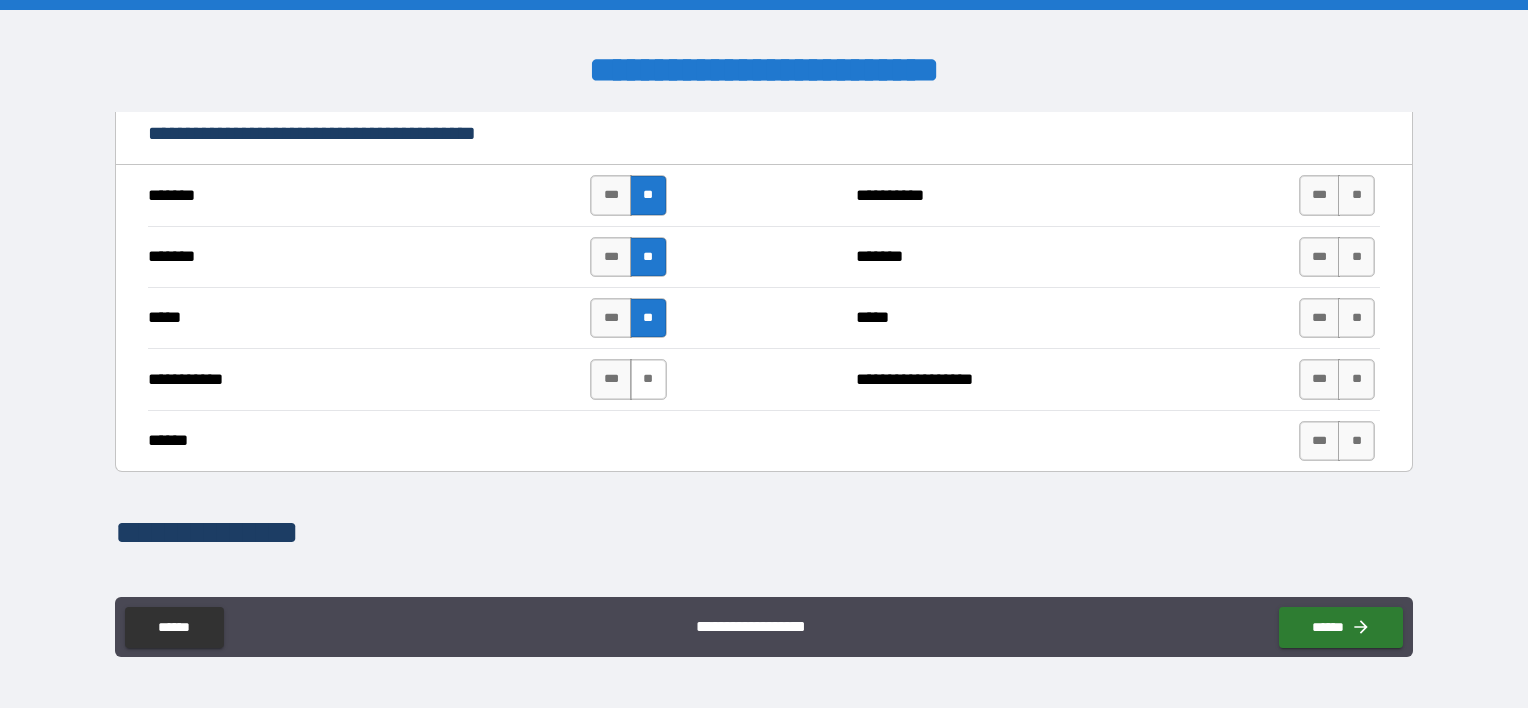 click on "**" at bounding box center (648, 379) 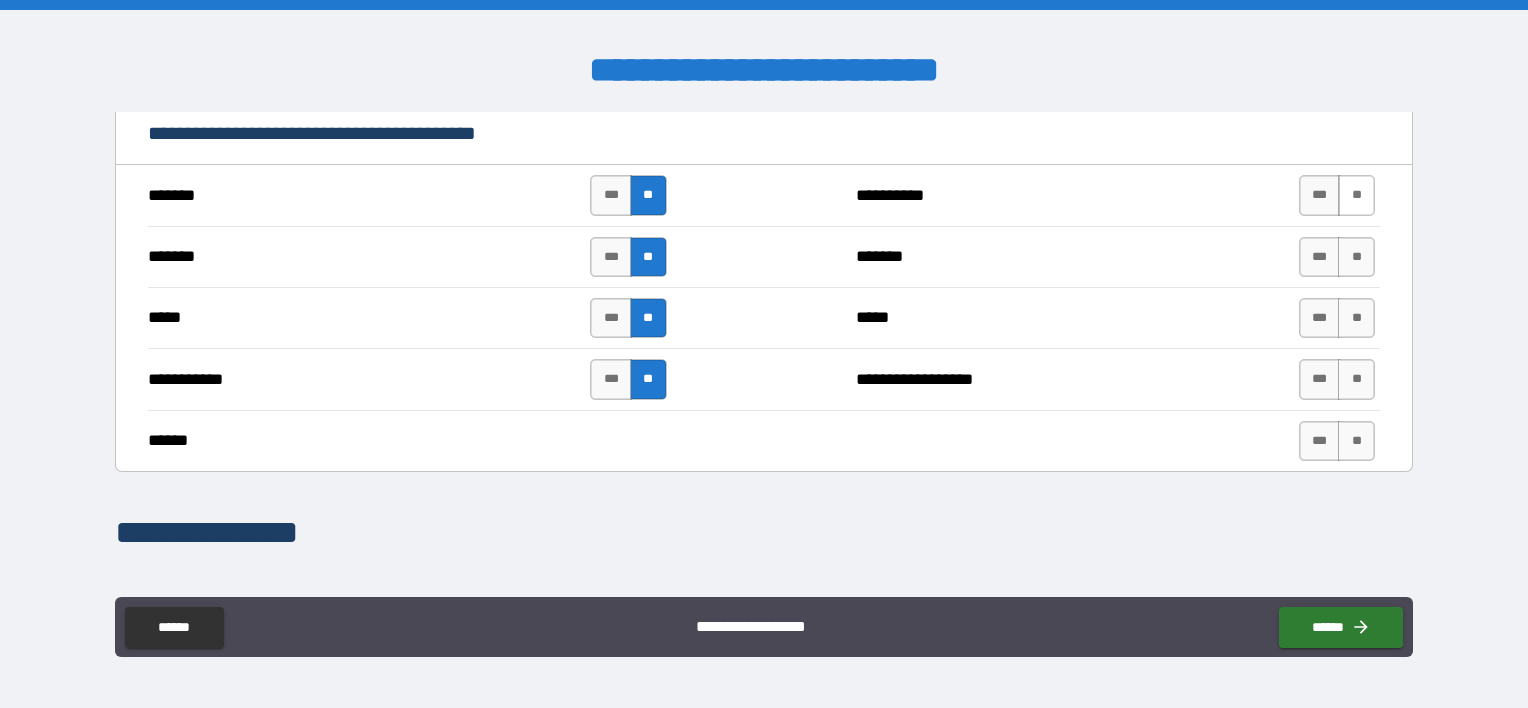 click on "**" at bounding box center (1356, 195) 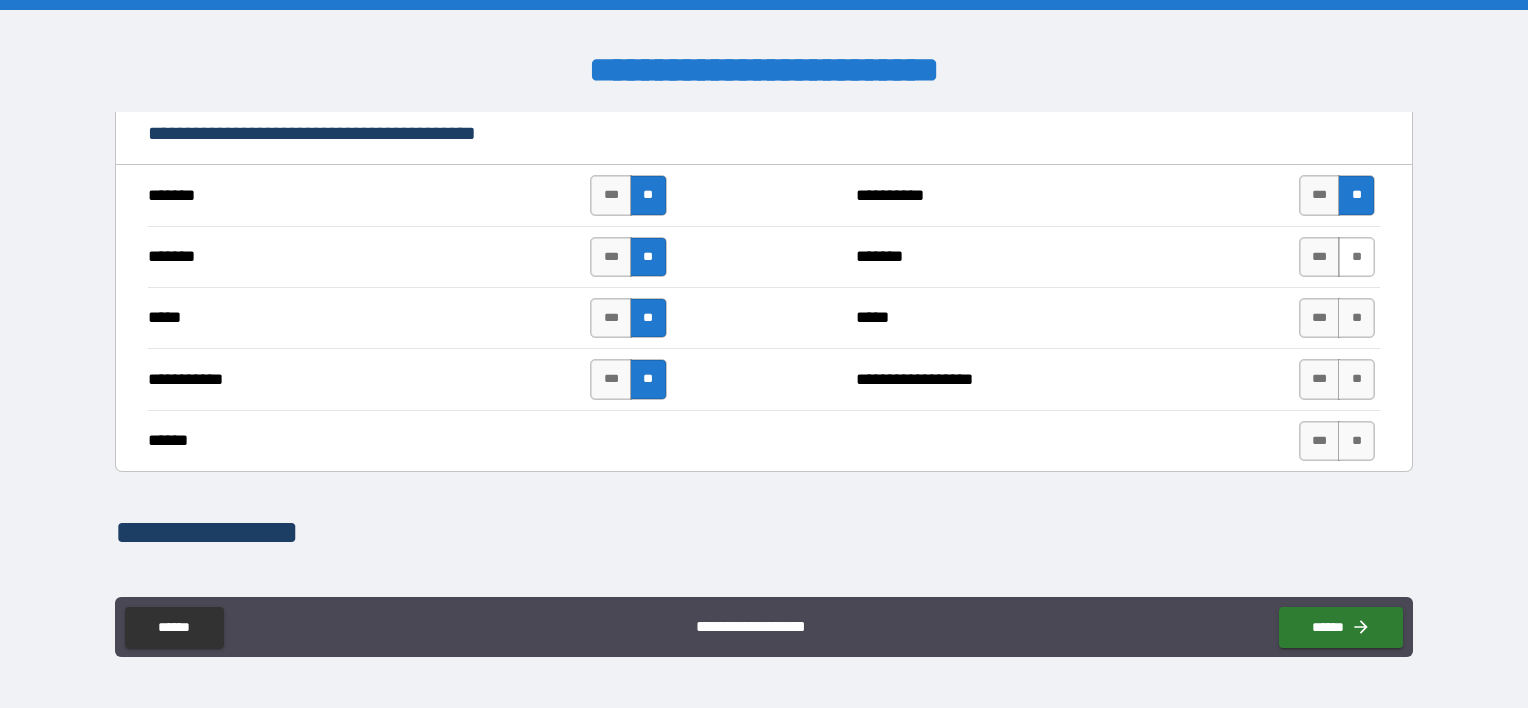 click on "**" at bounding box center [1356, 257] 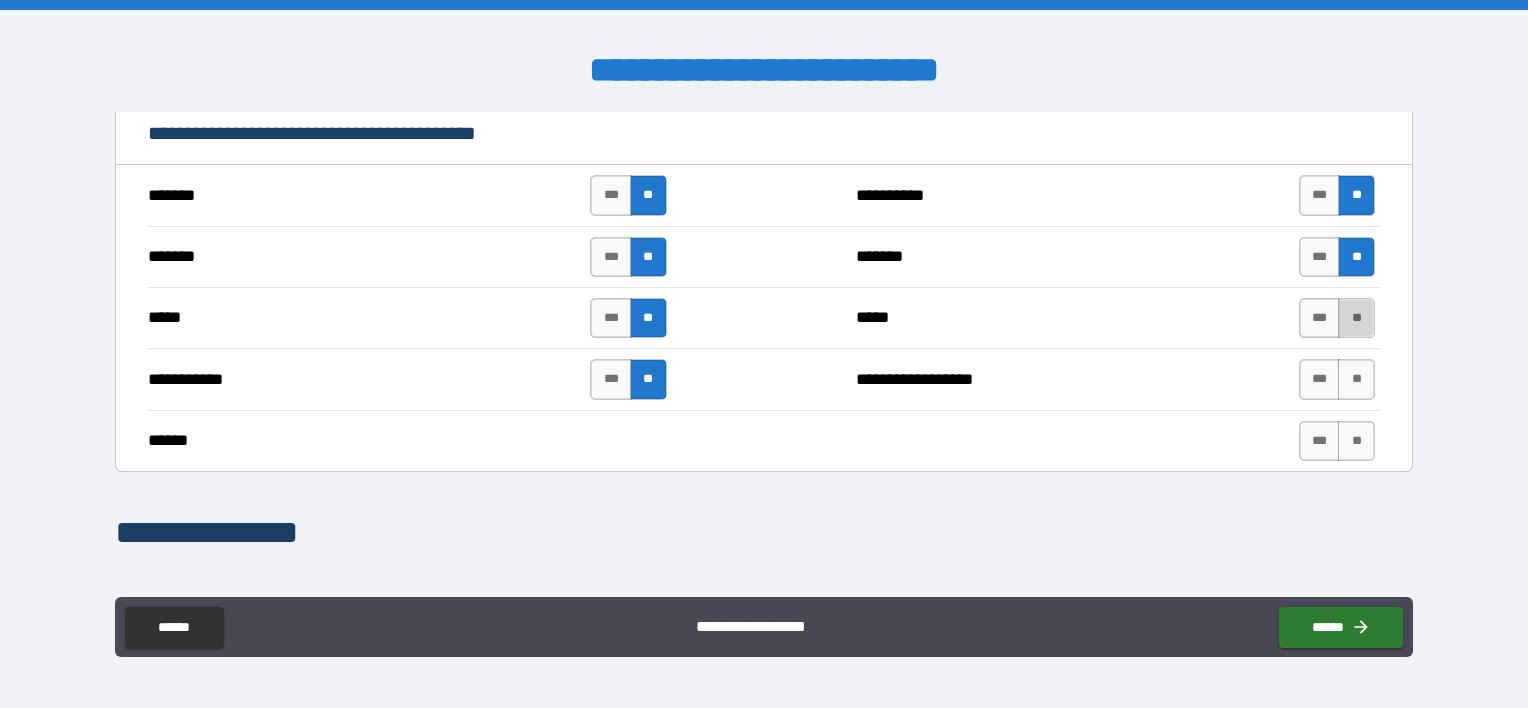 drag, startPoint x: 1345, startPoint y: 312, endPoint x: 1344, endPoint y: 326, distance: 14.035668 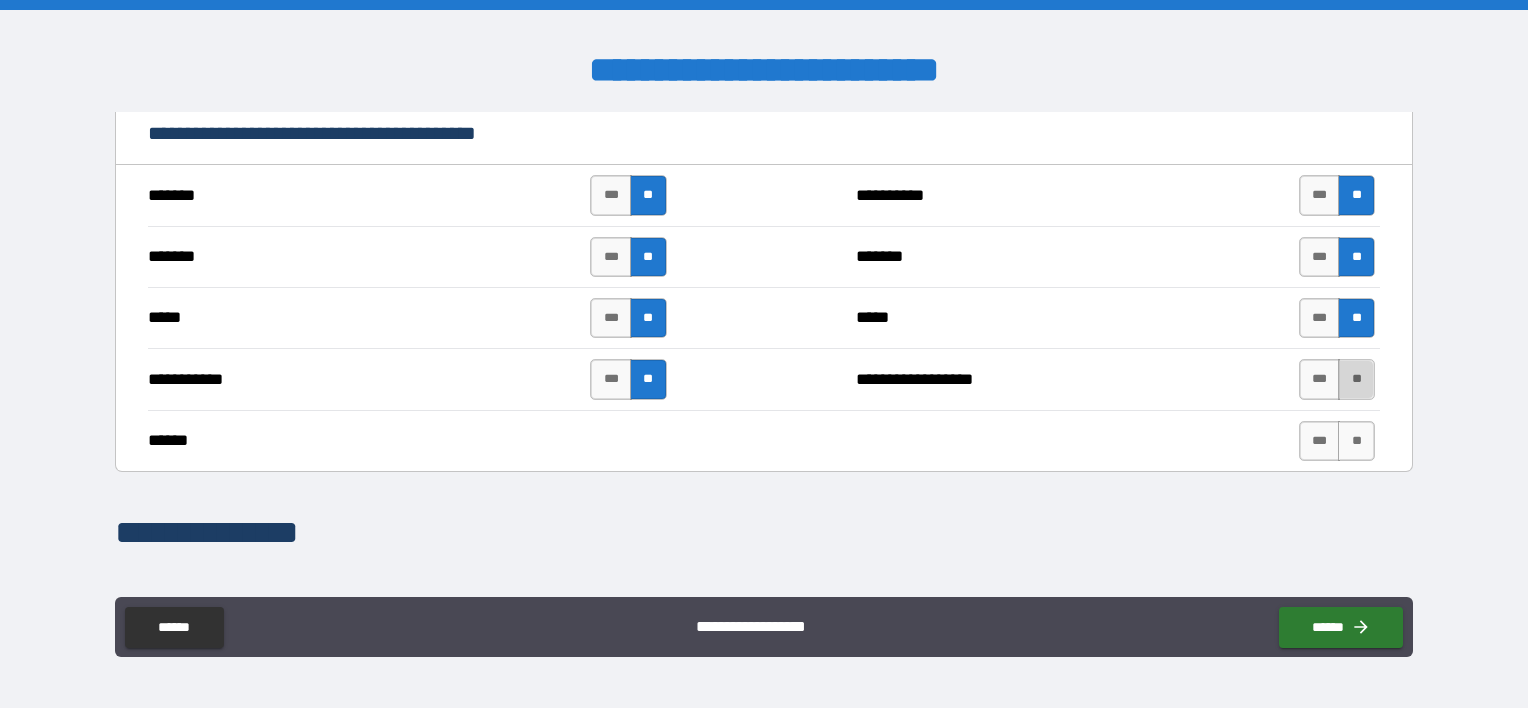 click on "**" at bounding box center [1356, 379] 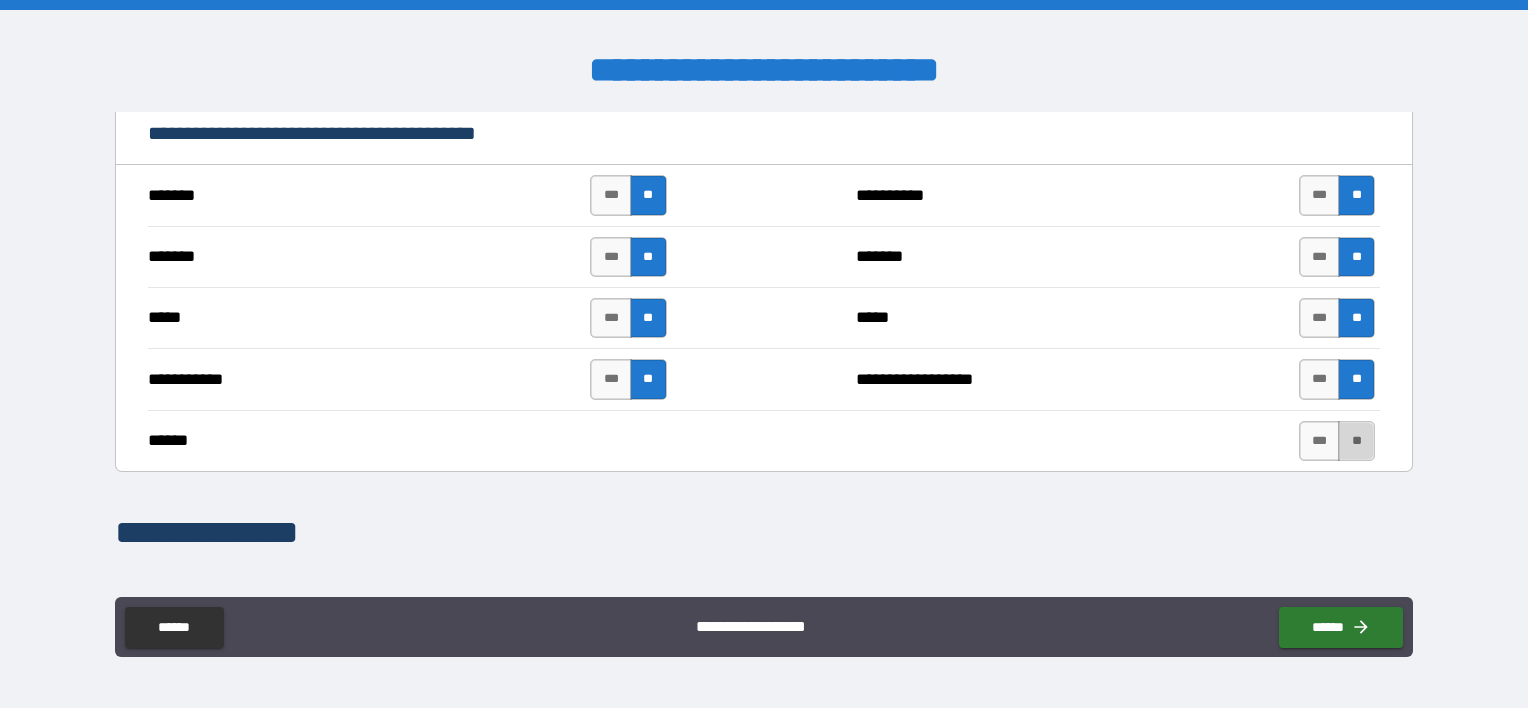 click on "**" at bounding box center (1356, 441) 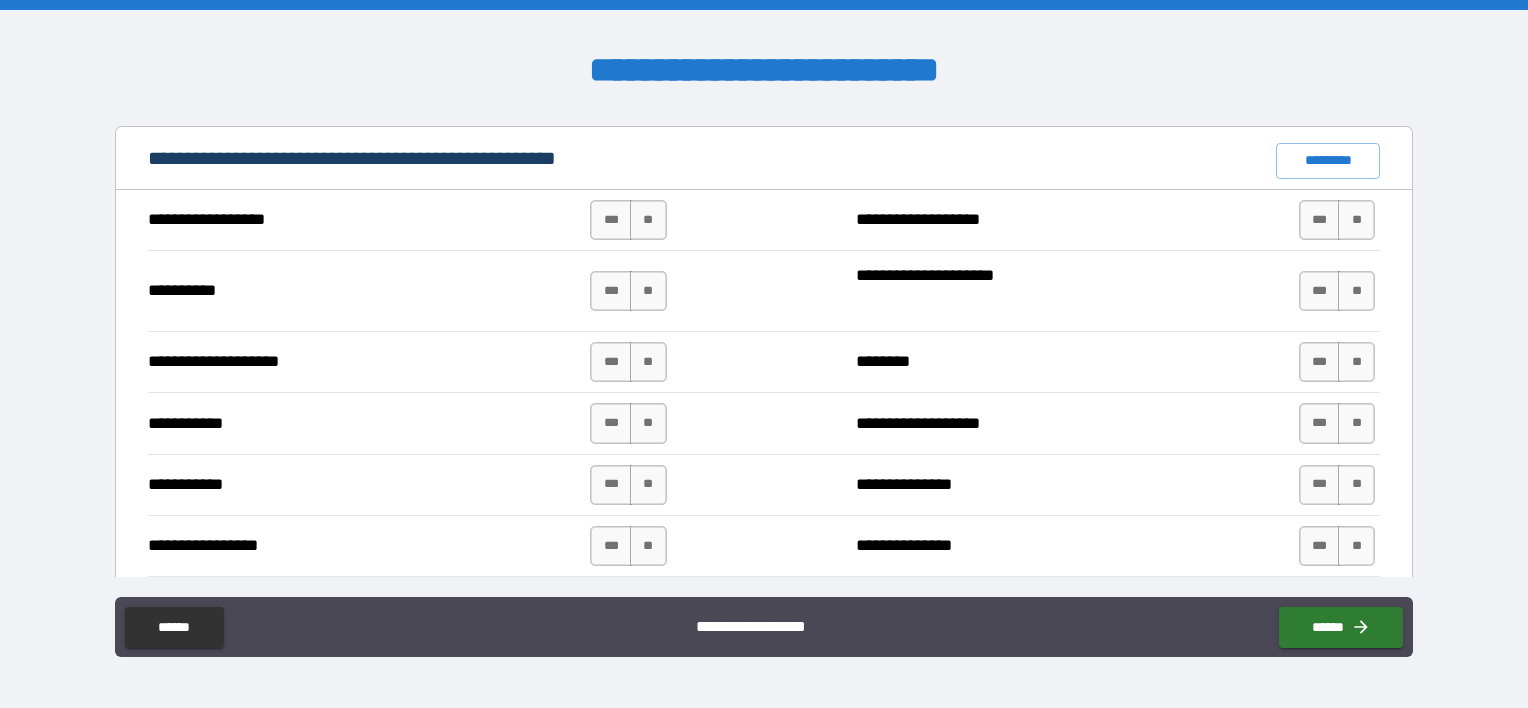 scroll, scrollTop: 1889, scrollLeft: 0, axis: vertical 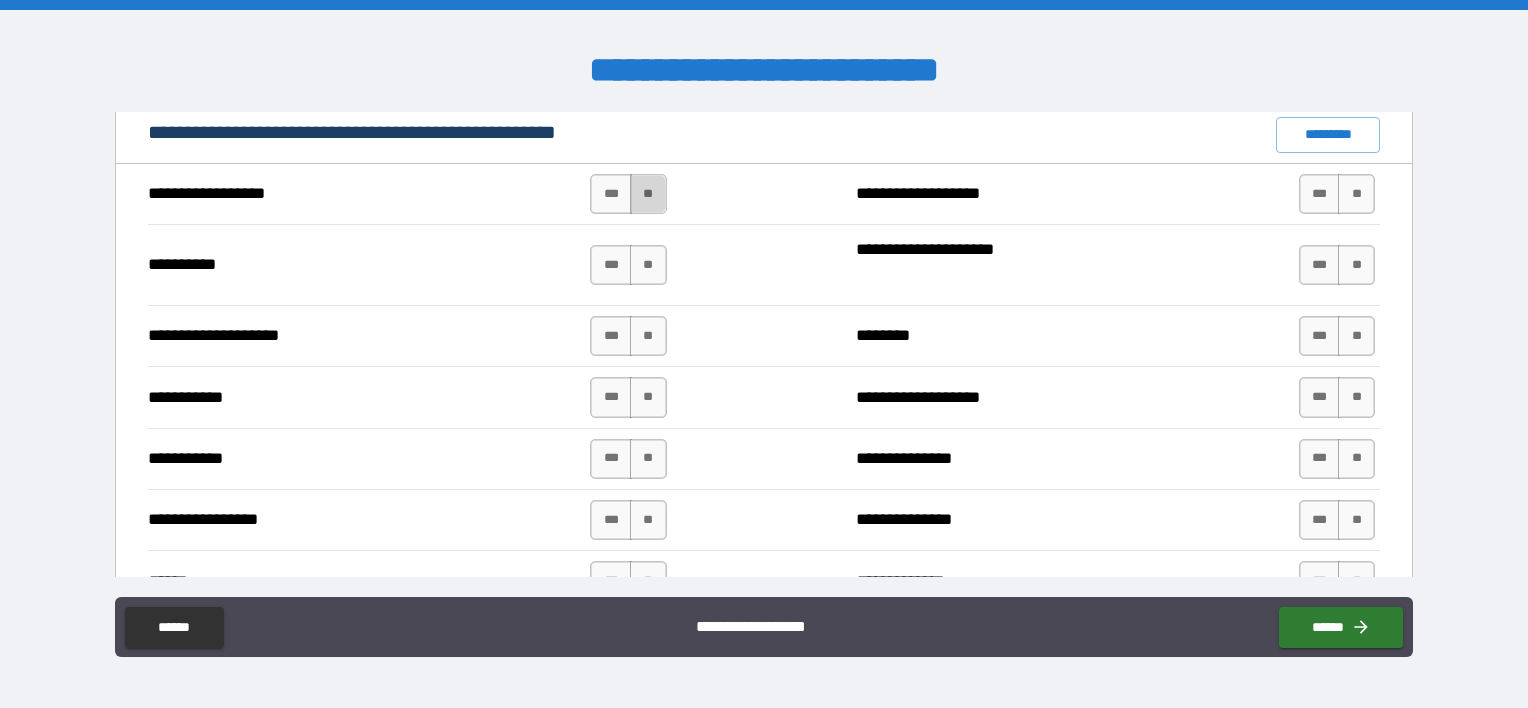 click on "**" at bounding box center [648, 194] 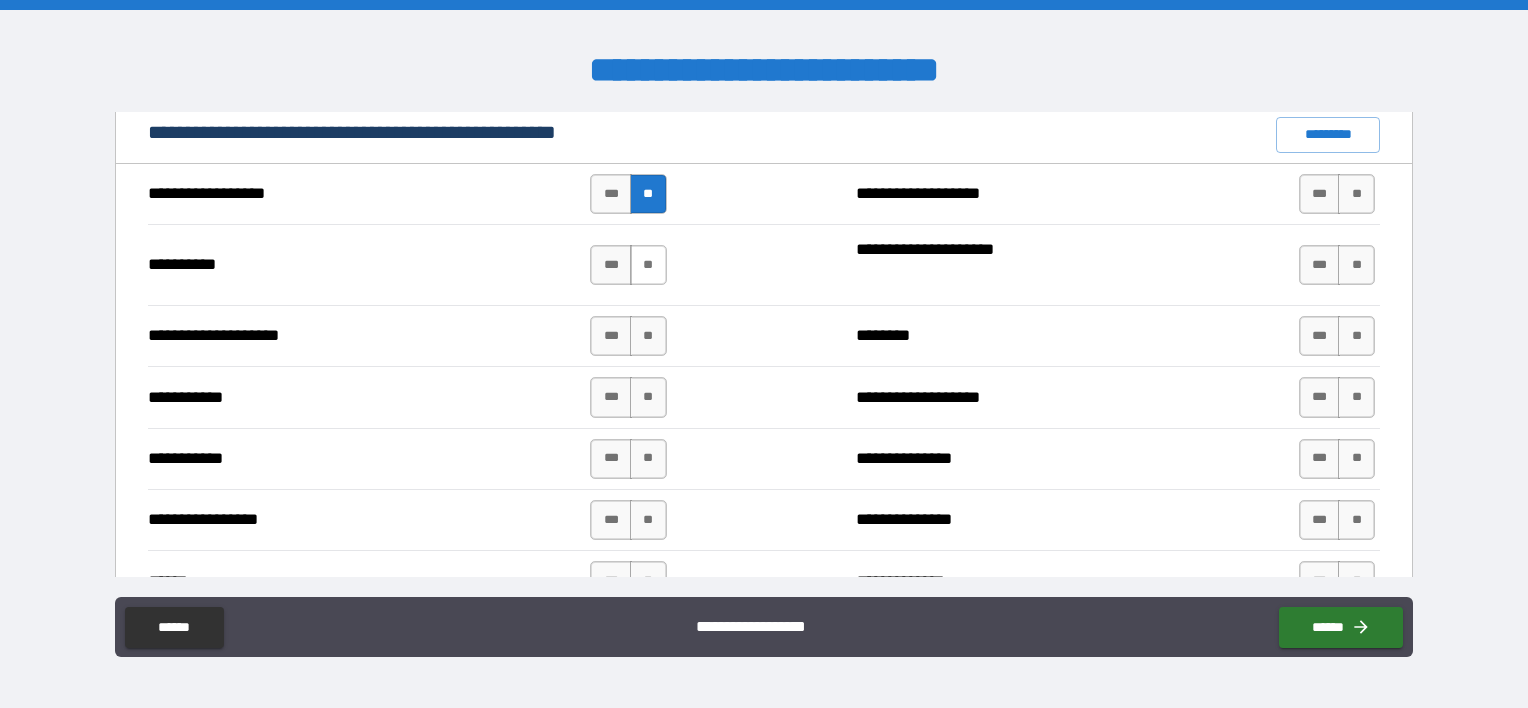 click on "**" at bounding box center (648, 265) 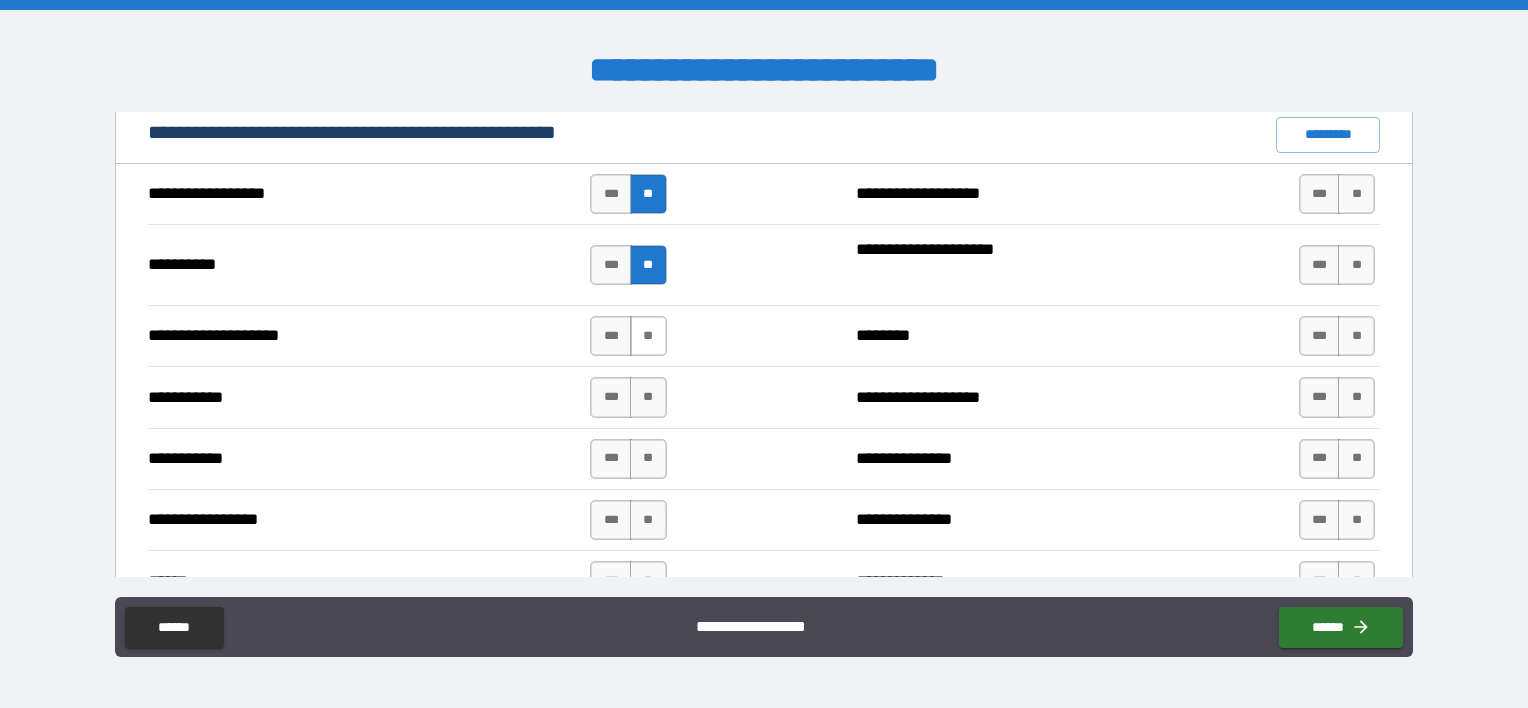 click on "**" at bounding box center (648, 336) 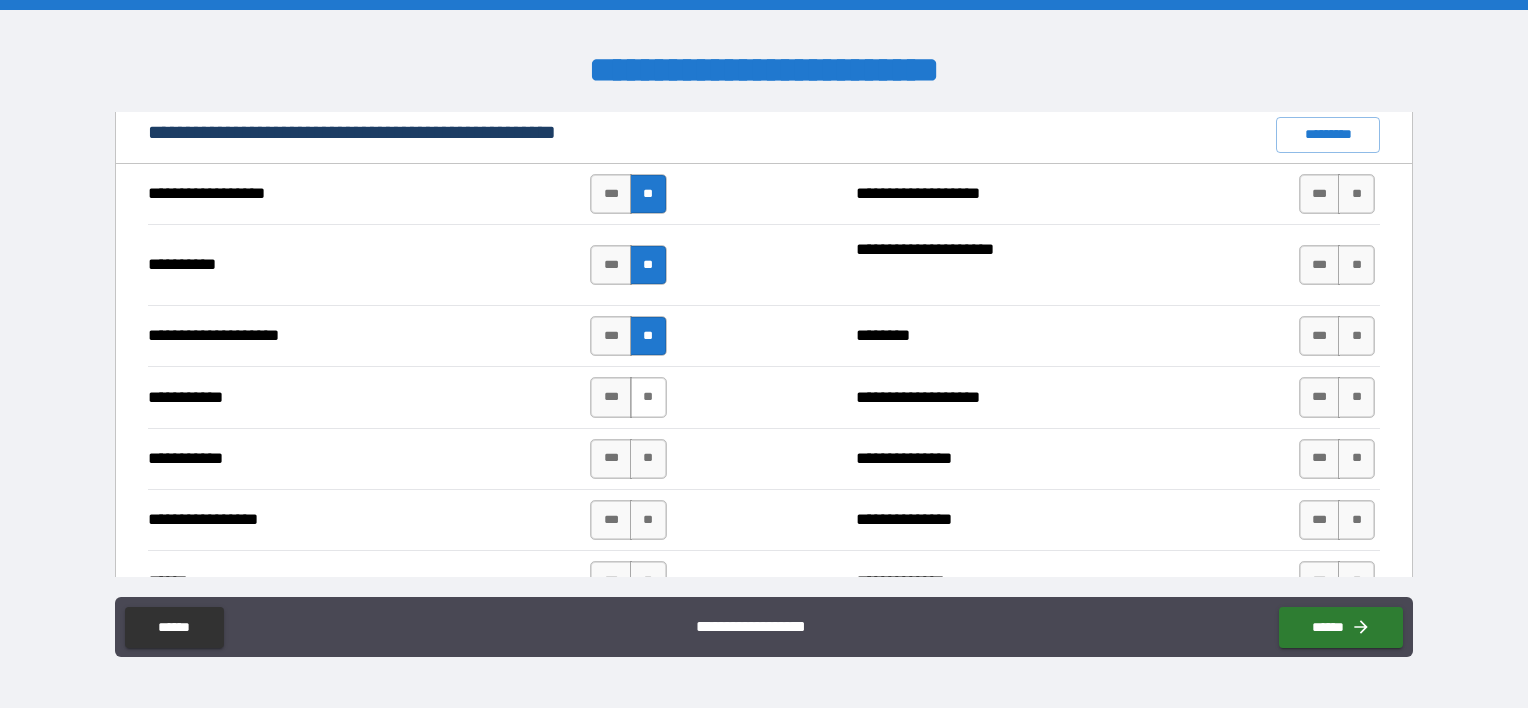click on "**" at bounding box center (648, 397) 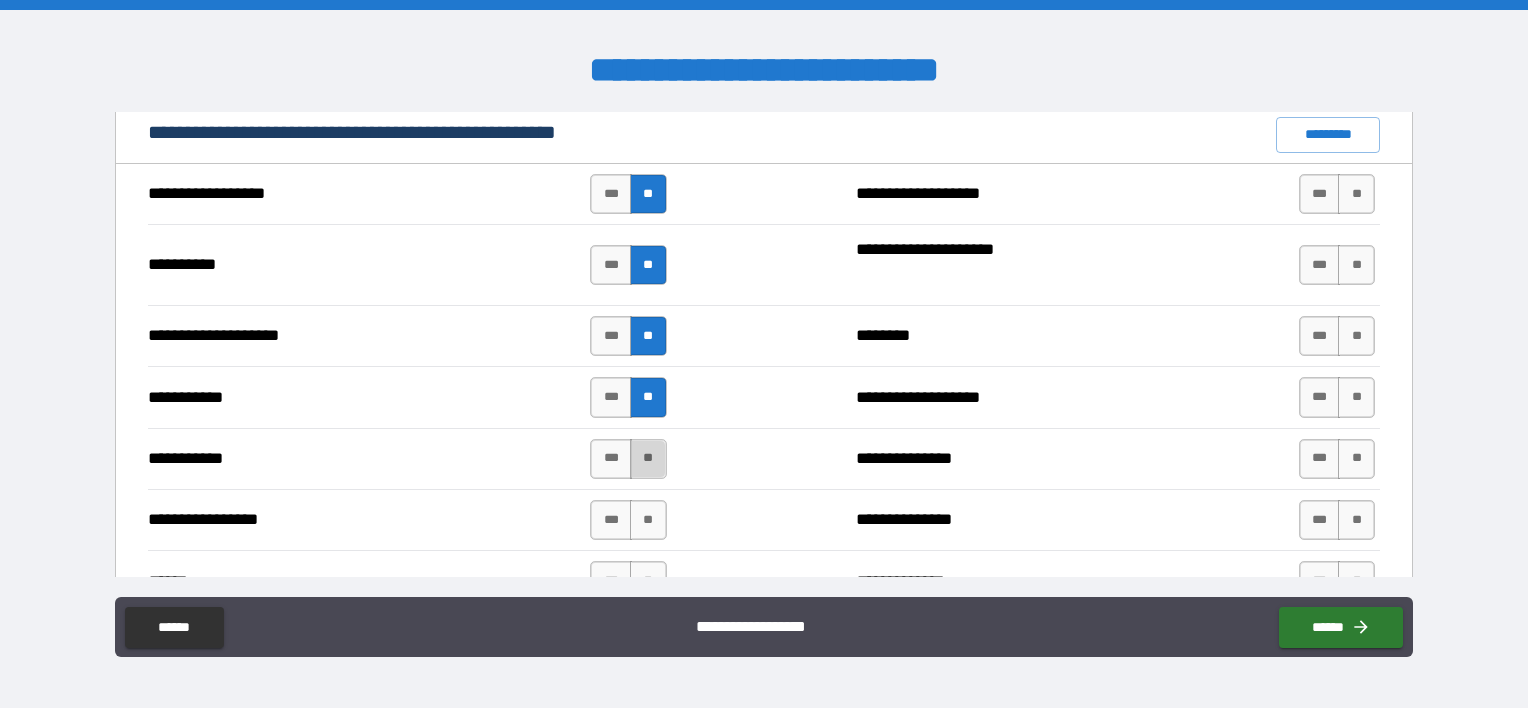click on "**" at bounding box center (648, 459) 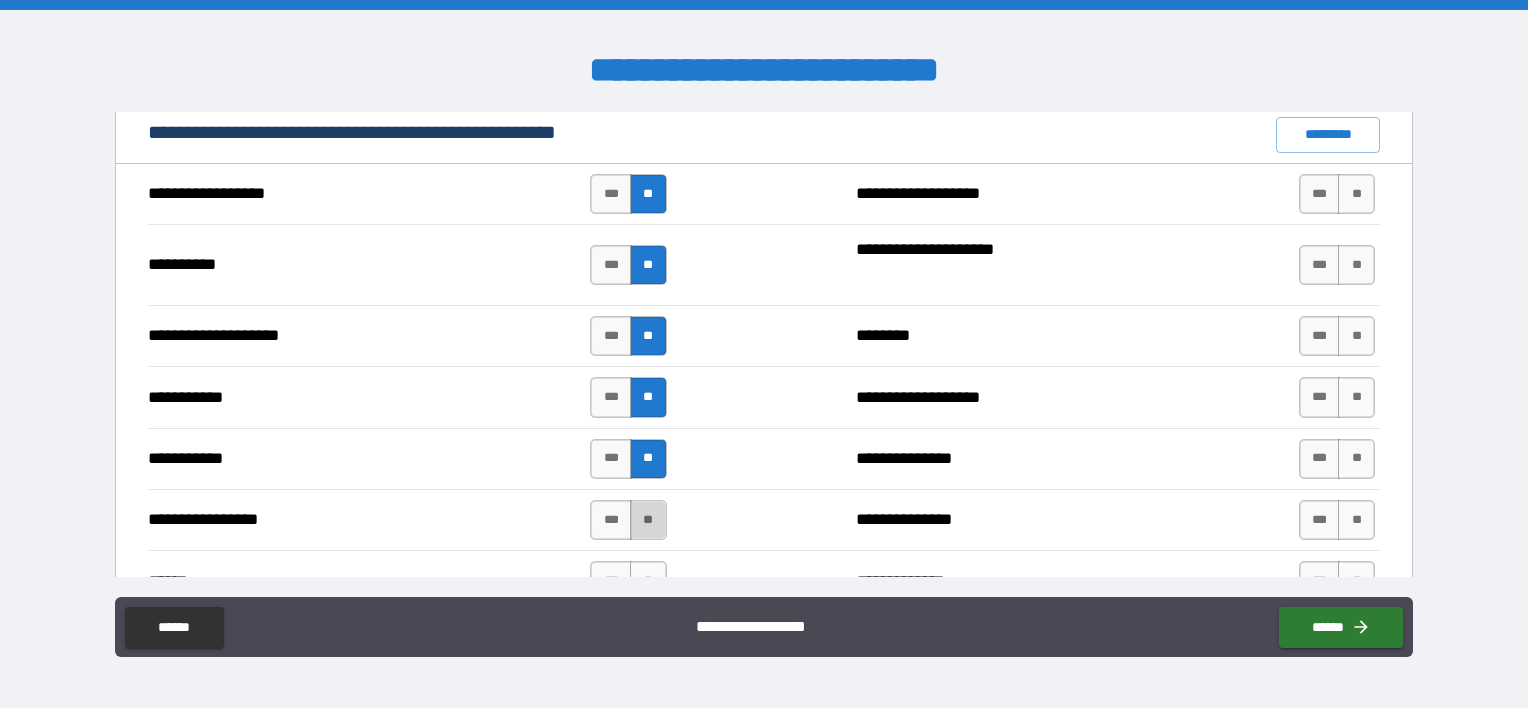 click on "**" at bounding box center [648, 520] 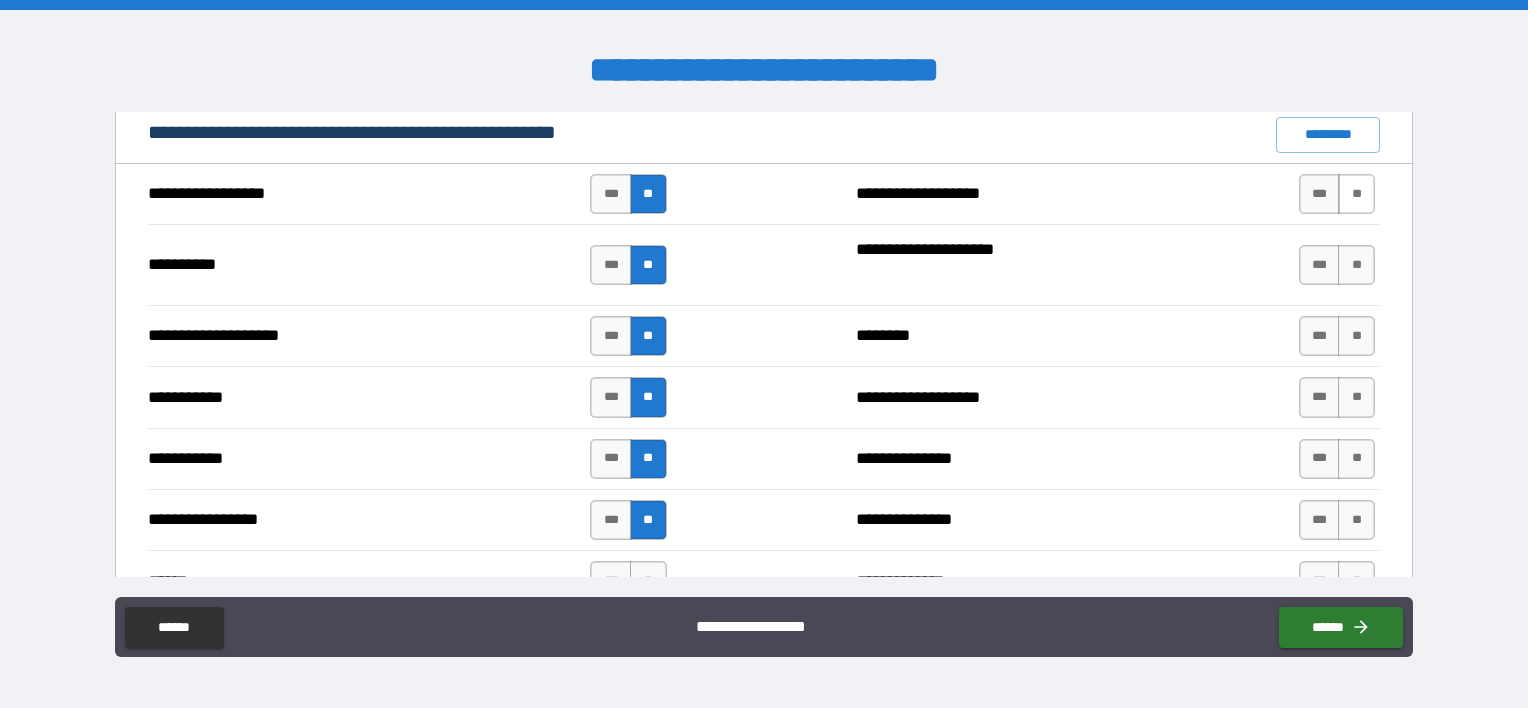 click on "**" at bounding box center (1356, 194) 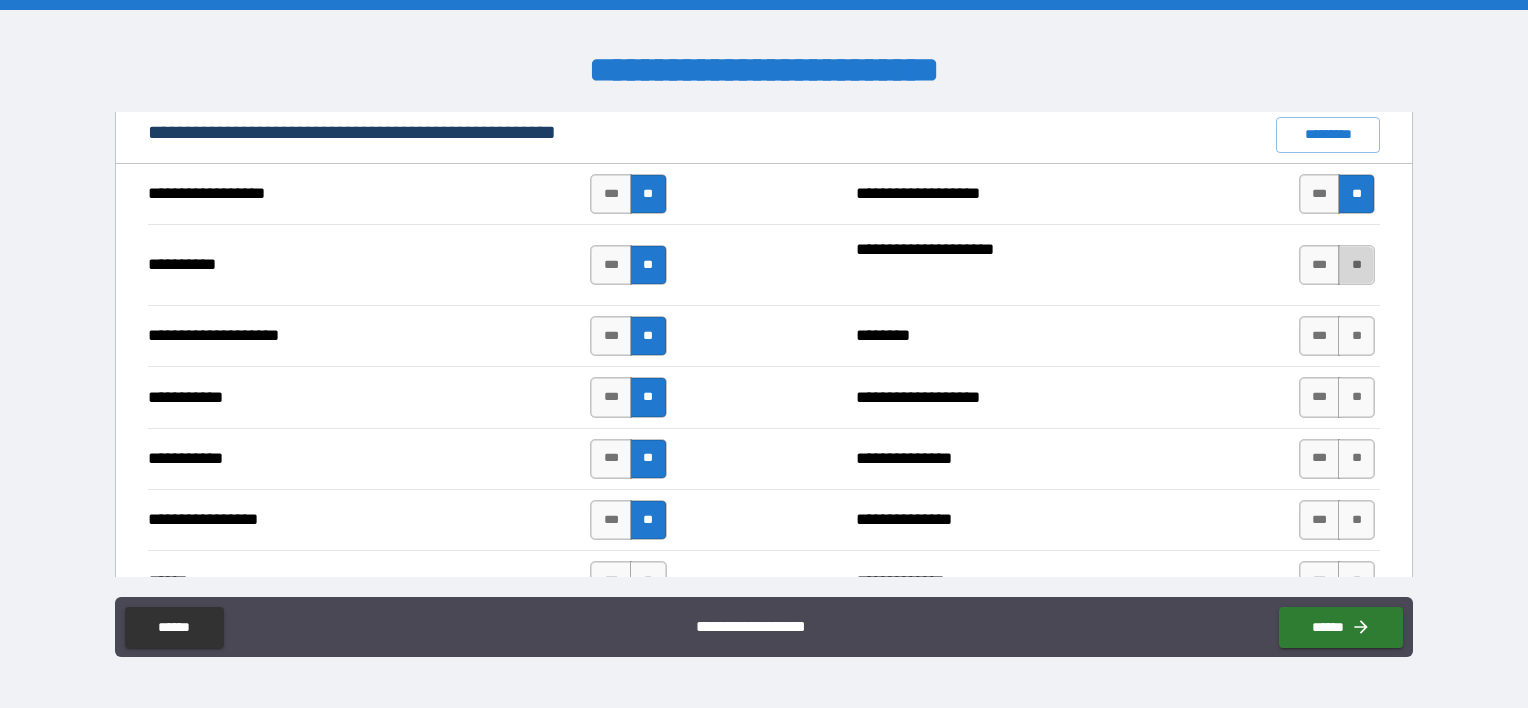 drag, startPoint x: 1345, startPoint y: 253, endPoint x: 1344, endPoint y: 269, distance: 16.03122 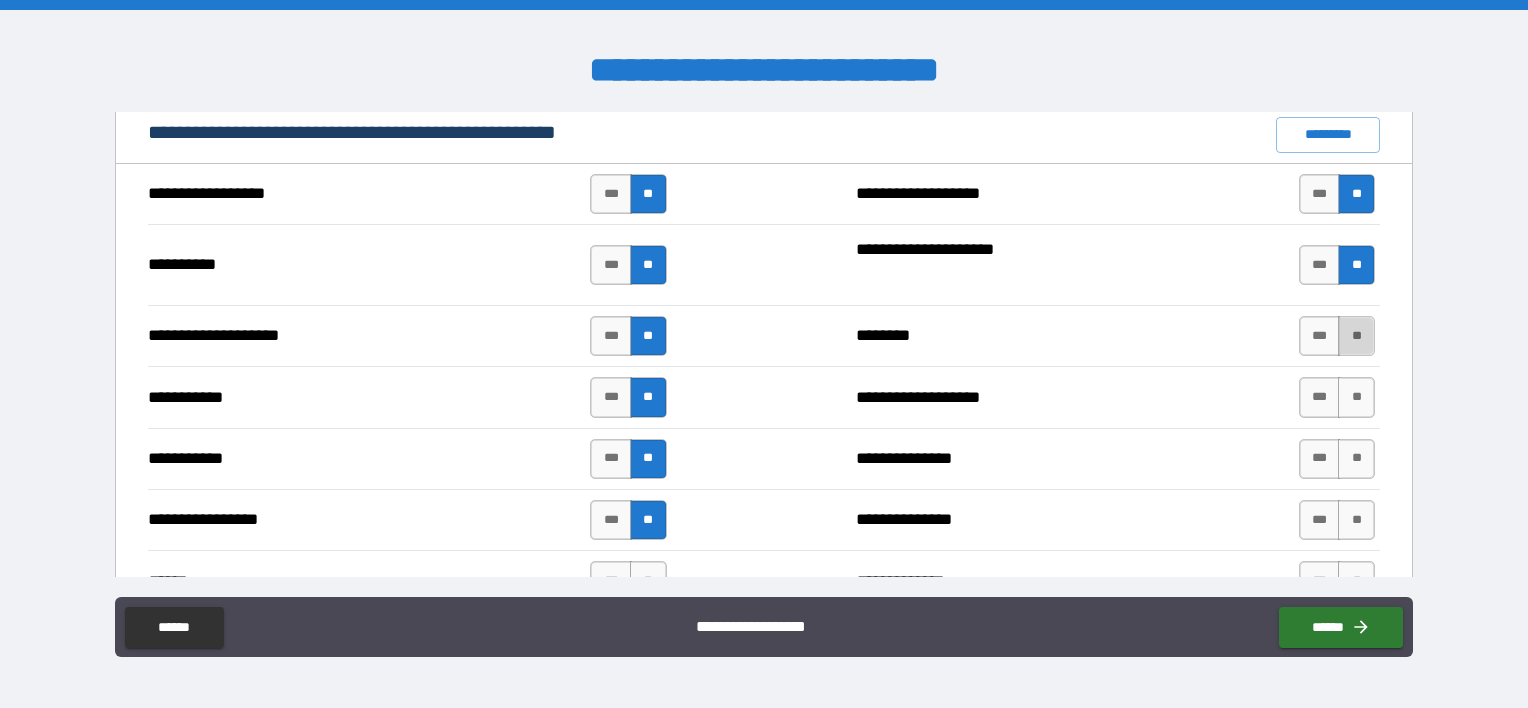 click on "**" at bounding box center [1356, 336] 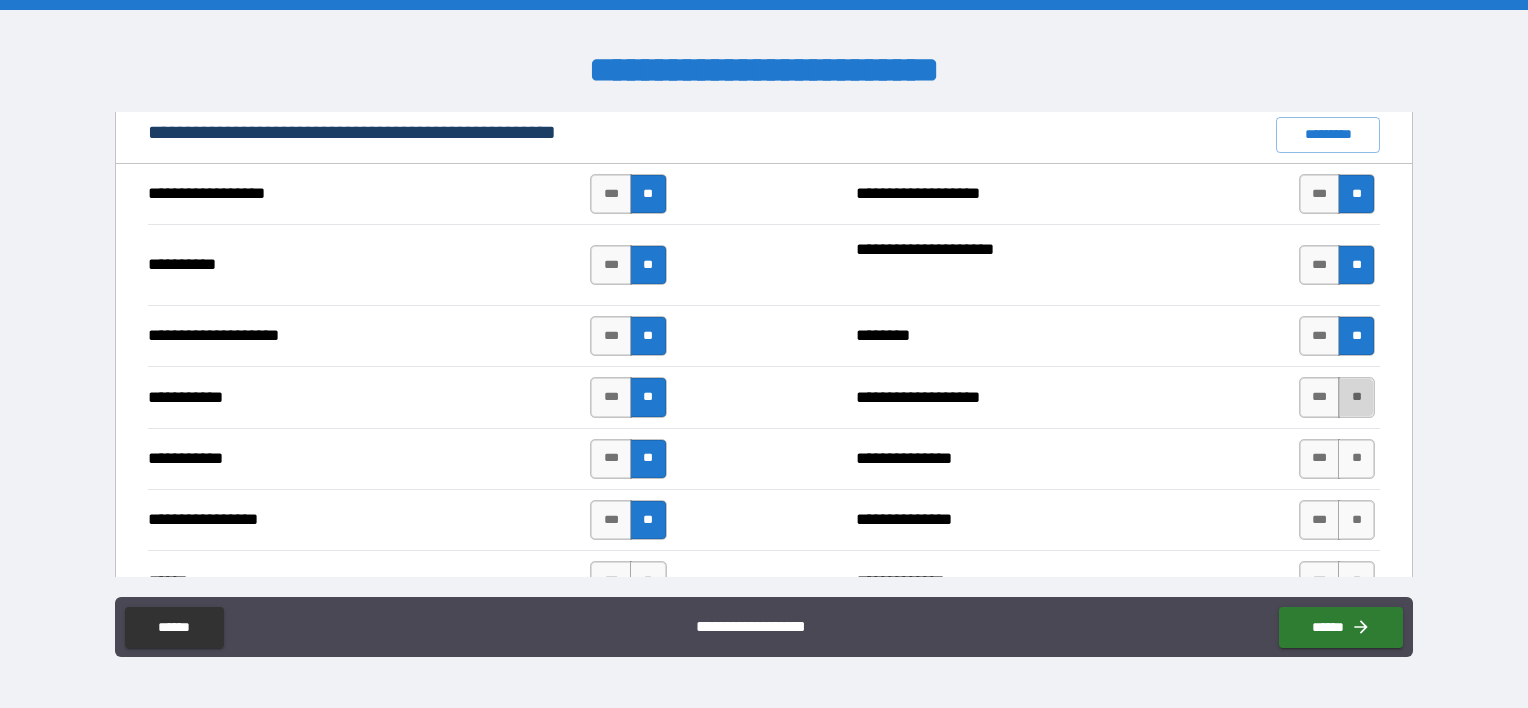 click on "**" at bounding box center (1356, 397) 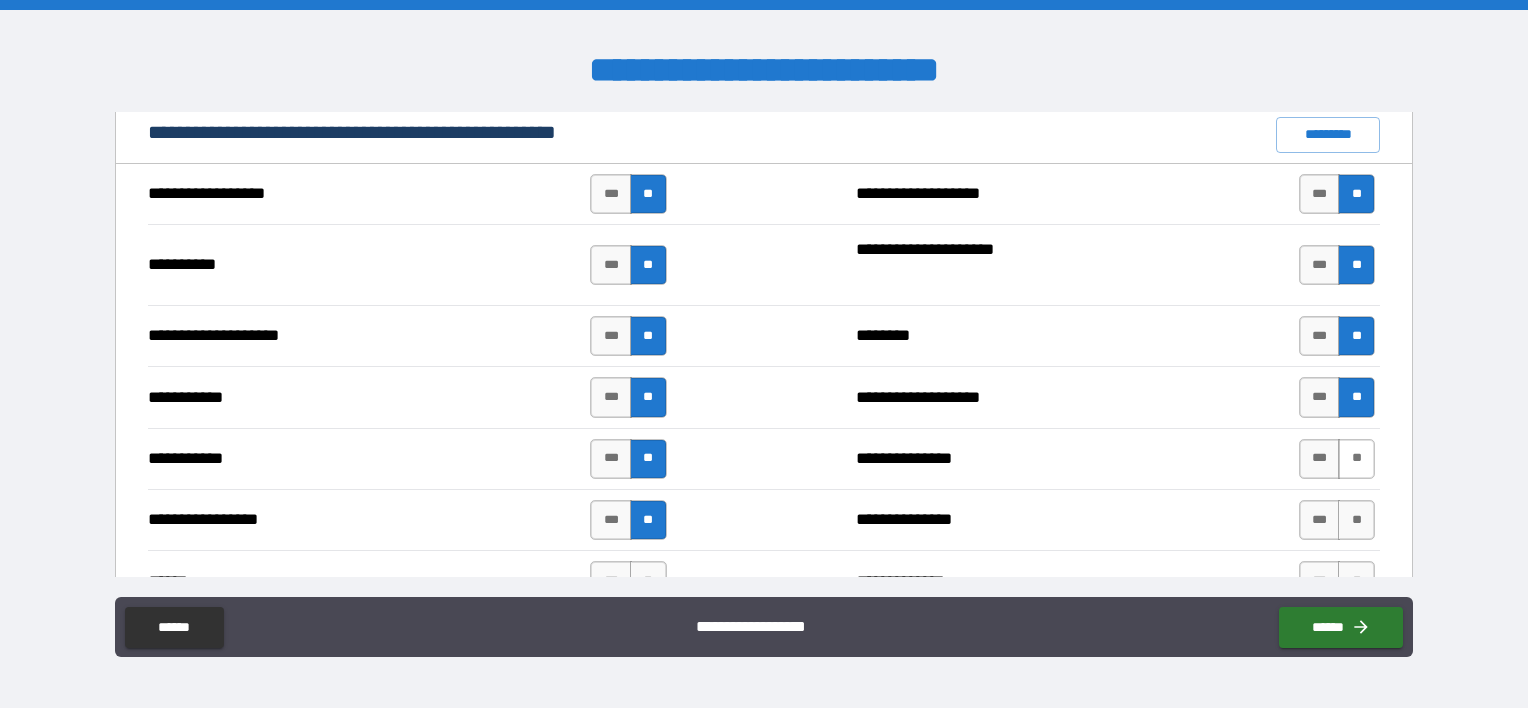 click on "**" at bounding box center [1356, 459] 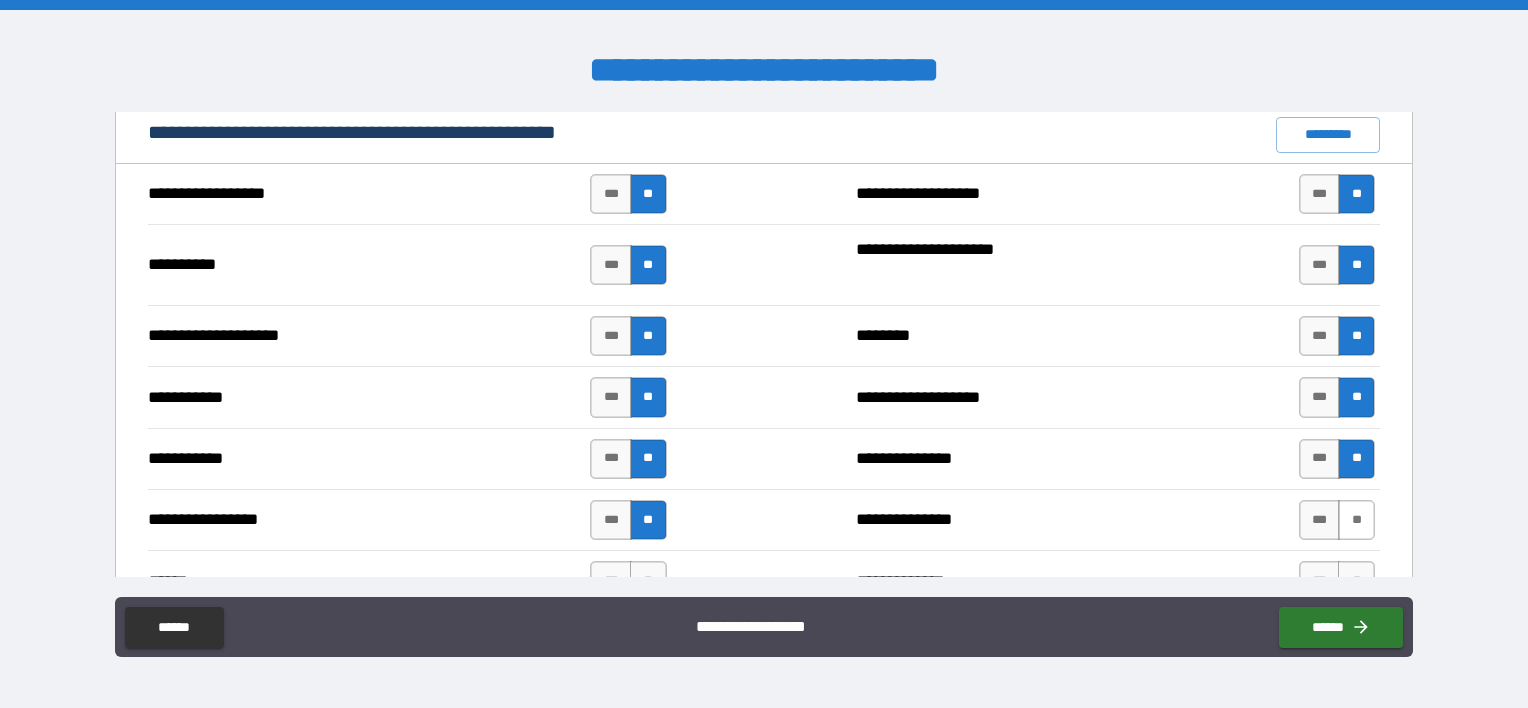 click on "**" at bounding box center (1356, 520) 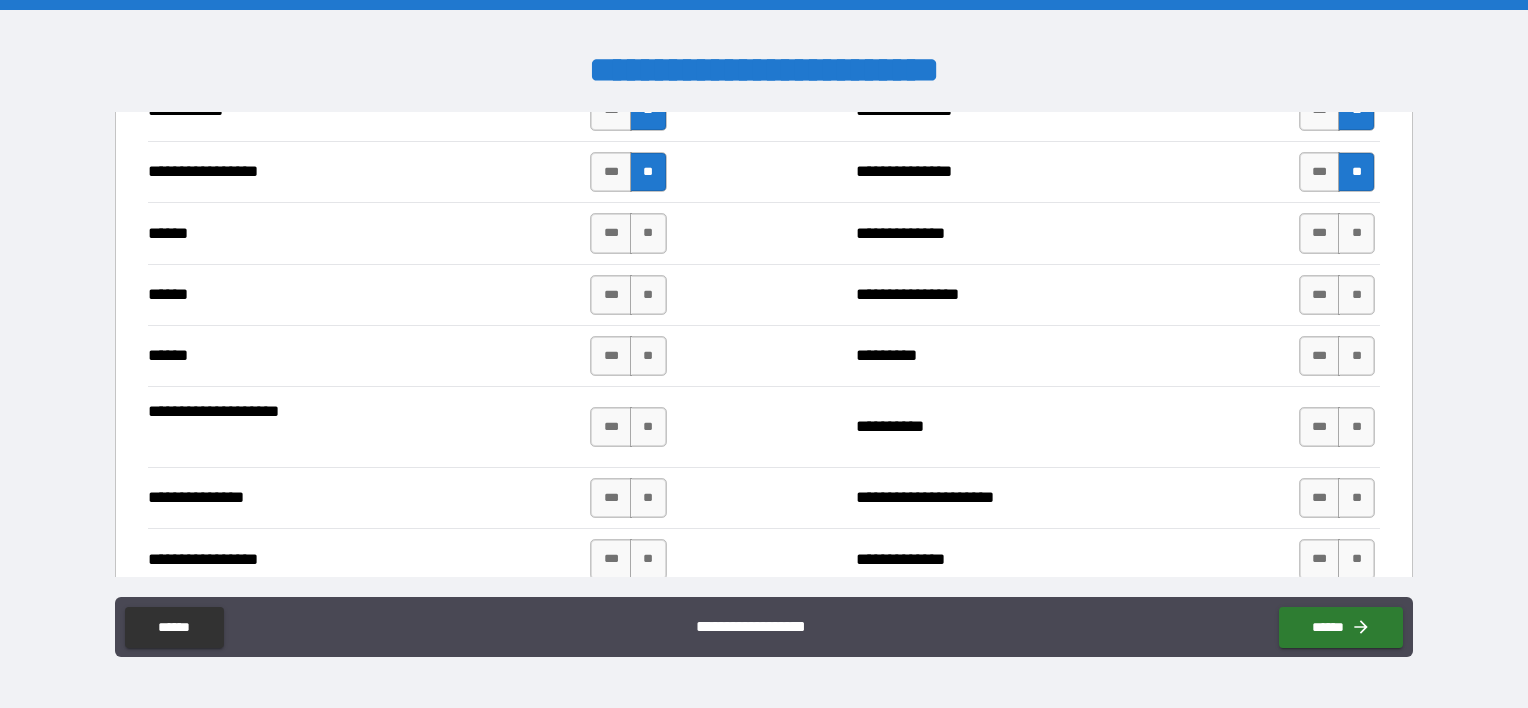 scroll, scrollTop: 2263, scrollLeft: 0, axis: vertical 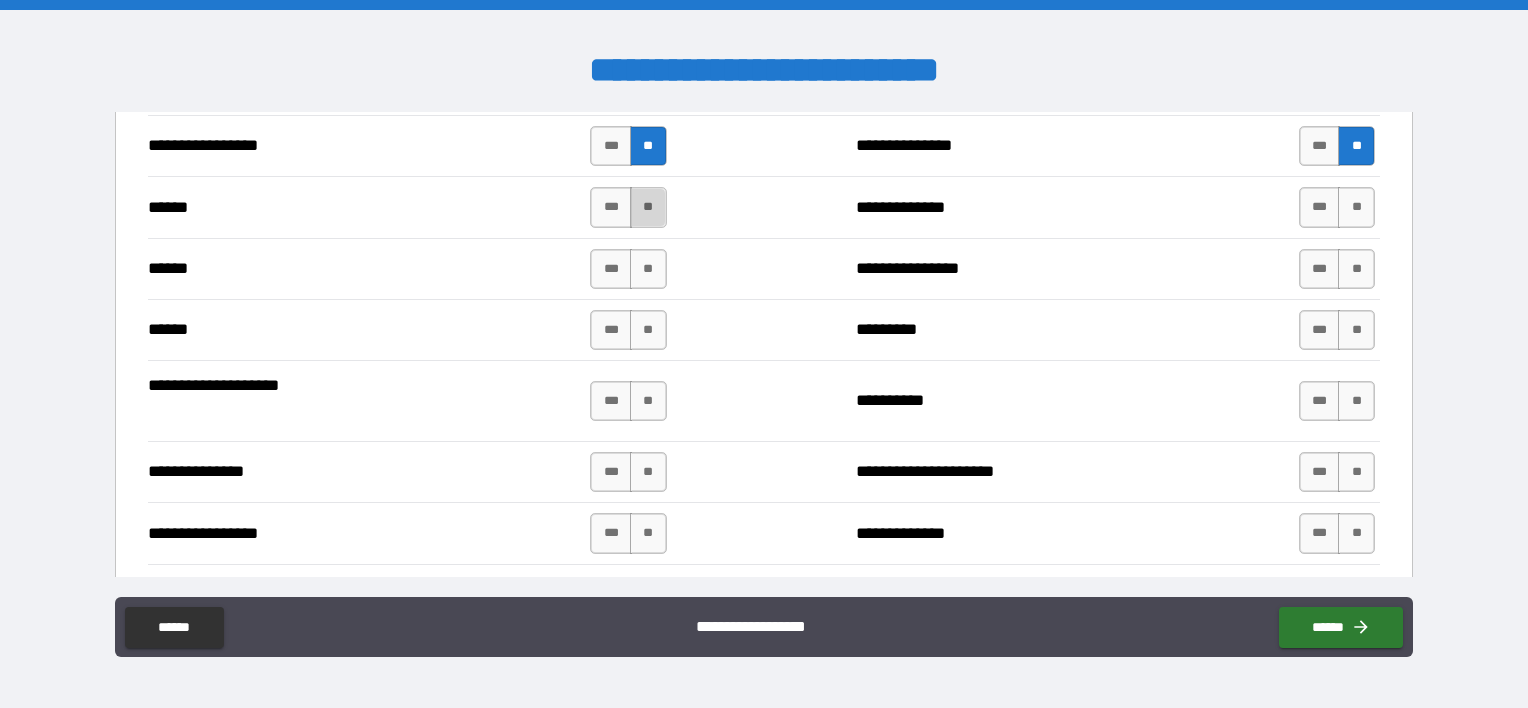 click on "**" at bounding box center [648, 207] 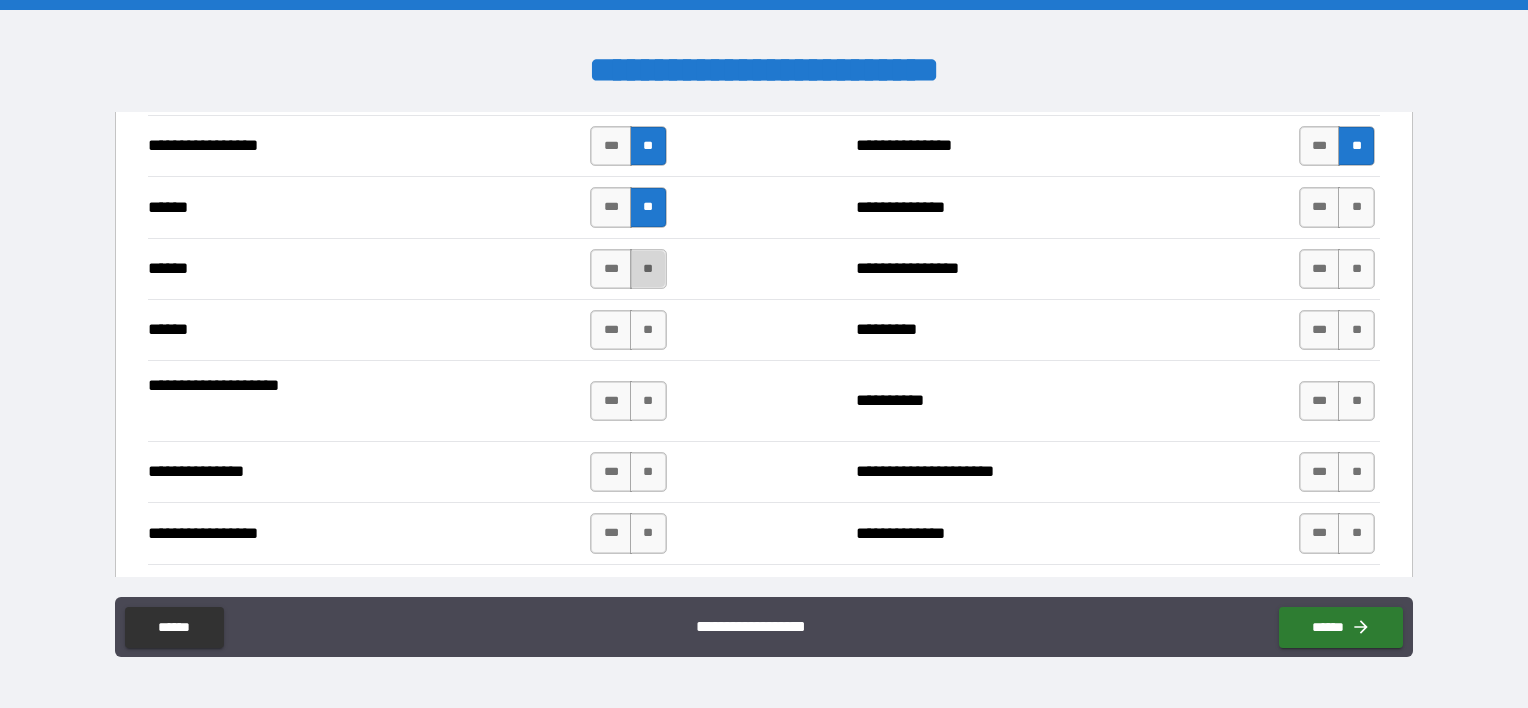 click on "**" at bounding box center (648, 269) 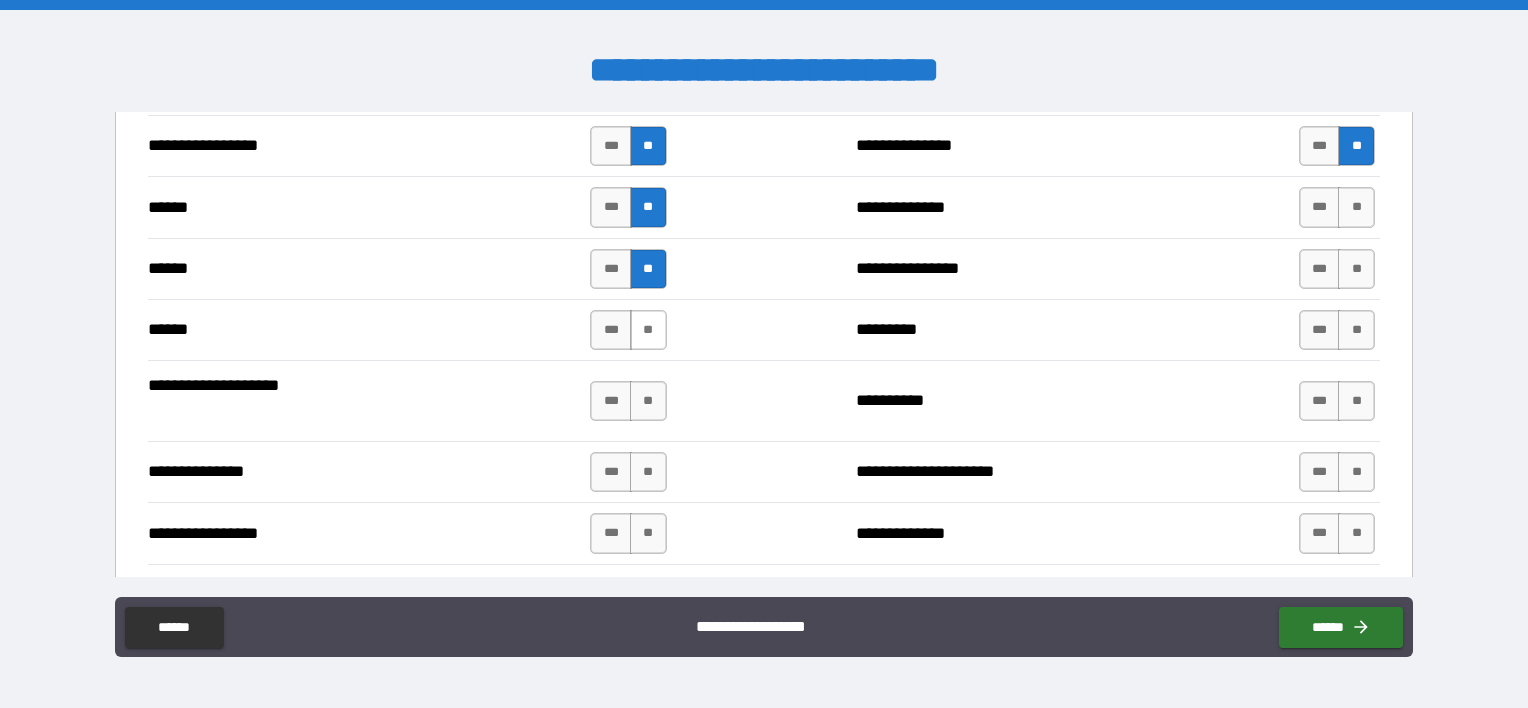 click on "**" at bounding box center (648, 330) 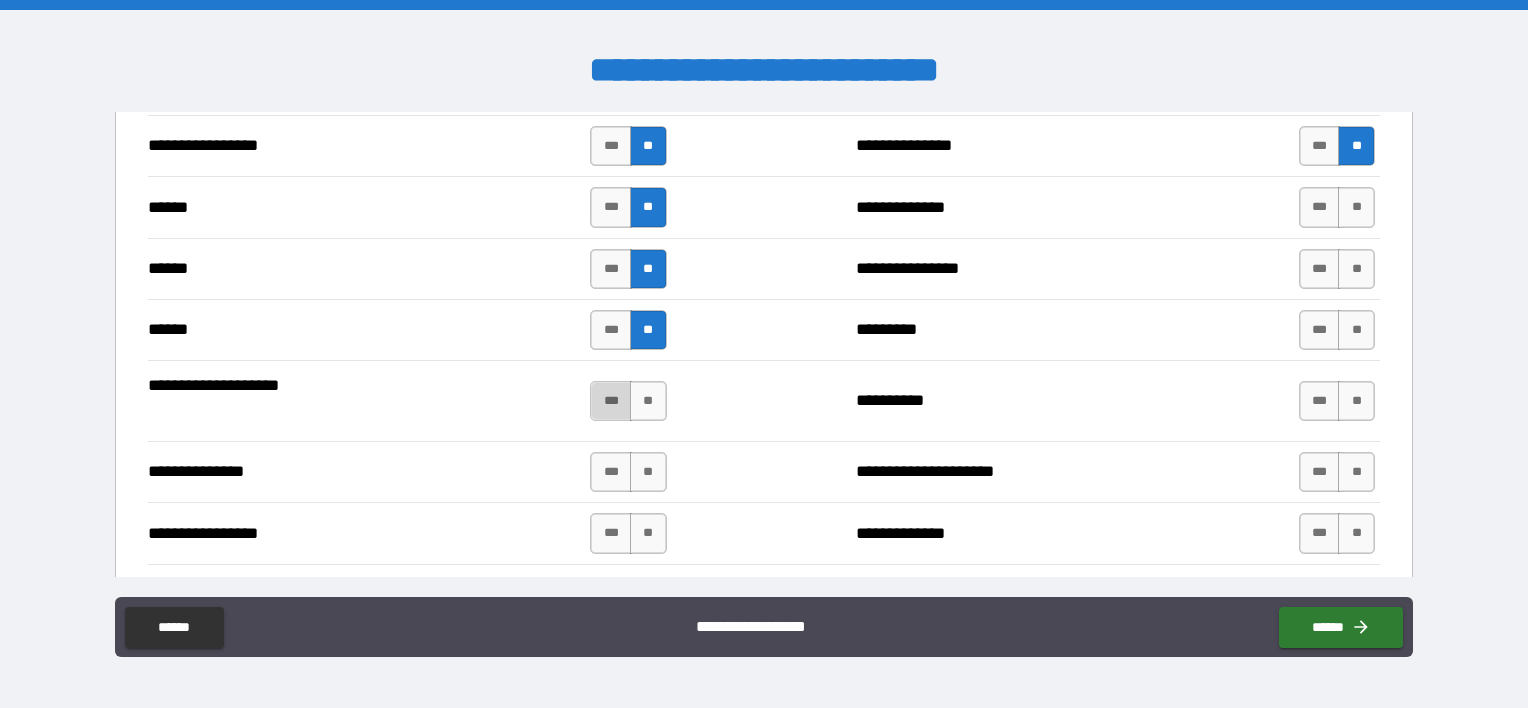 click on "***" at bounding box center [611, 401] 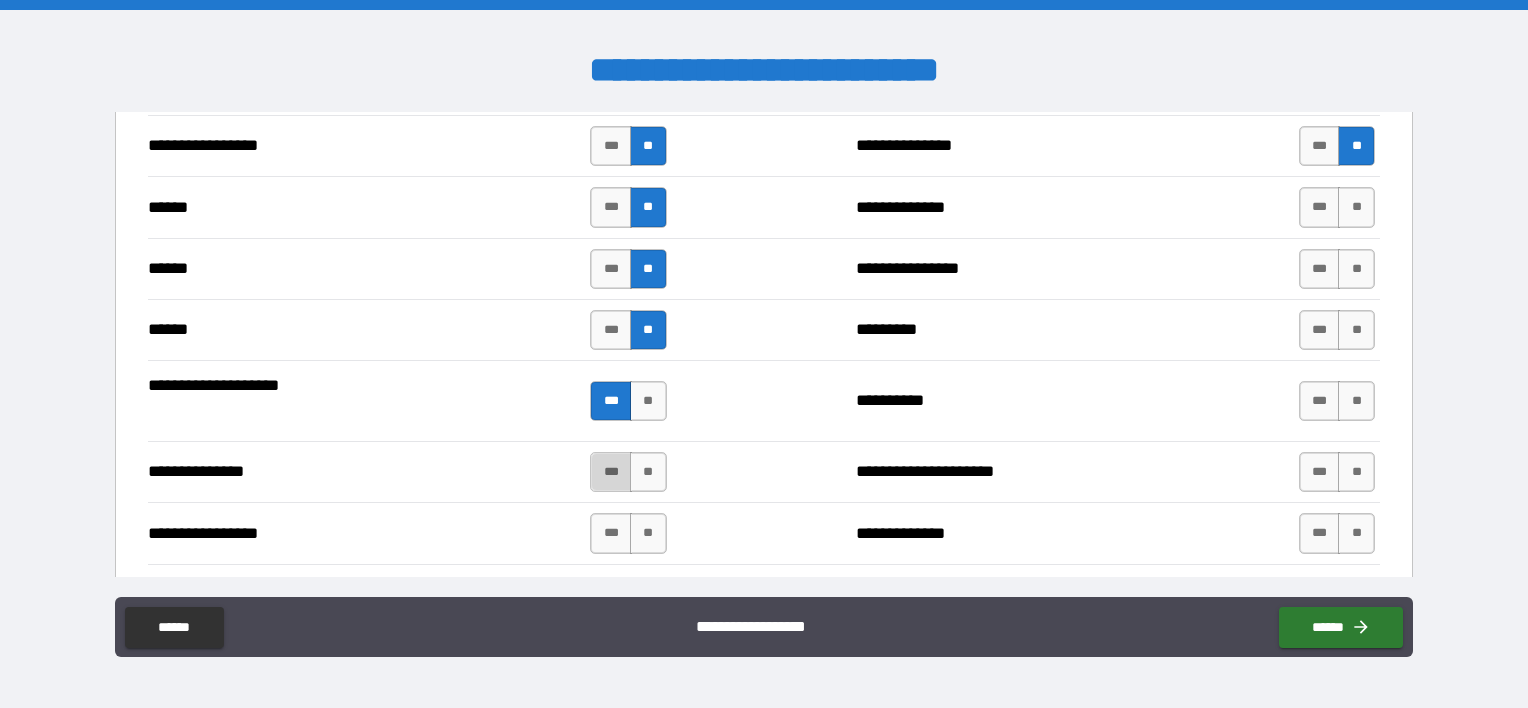 click on "***" at bounding box center [611, 472] 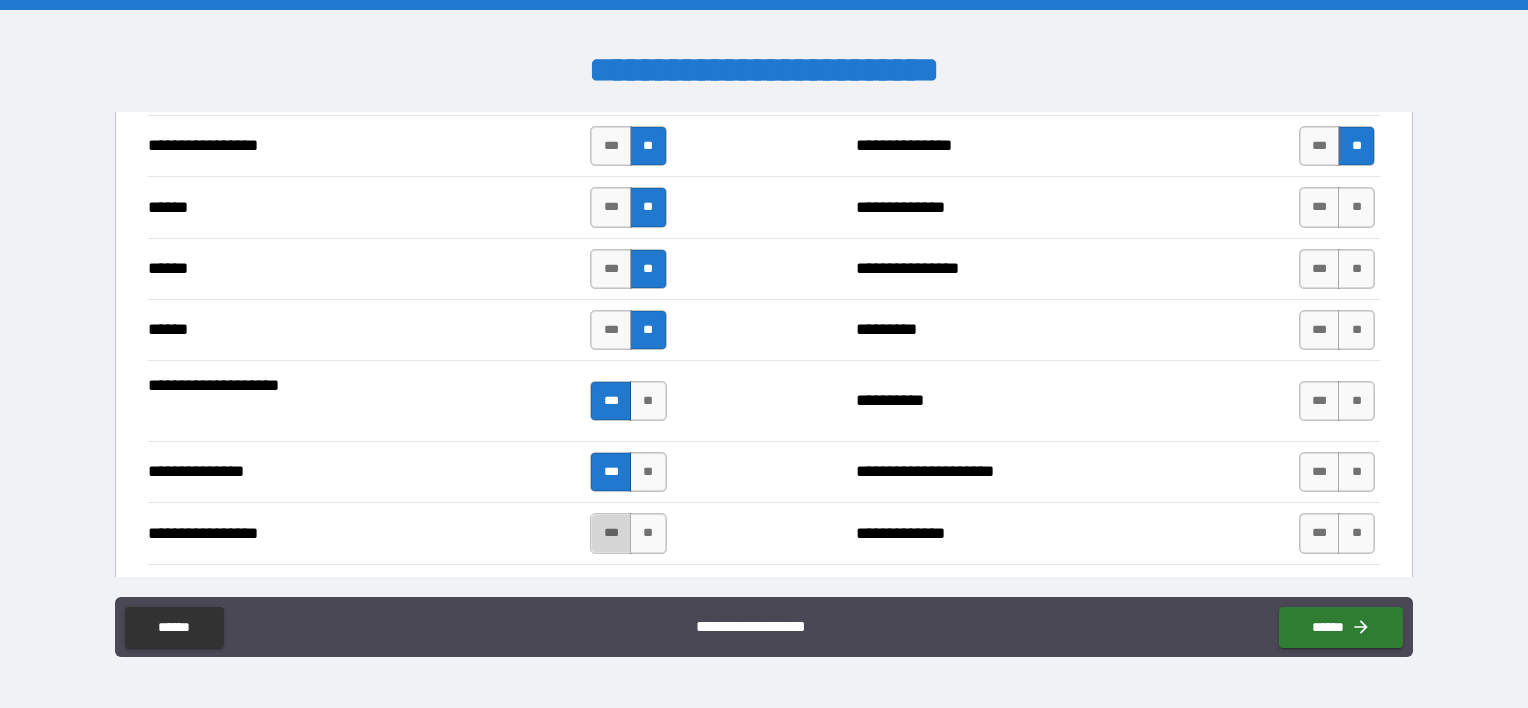 click on "***" at bounding box center [611, 533] 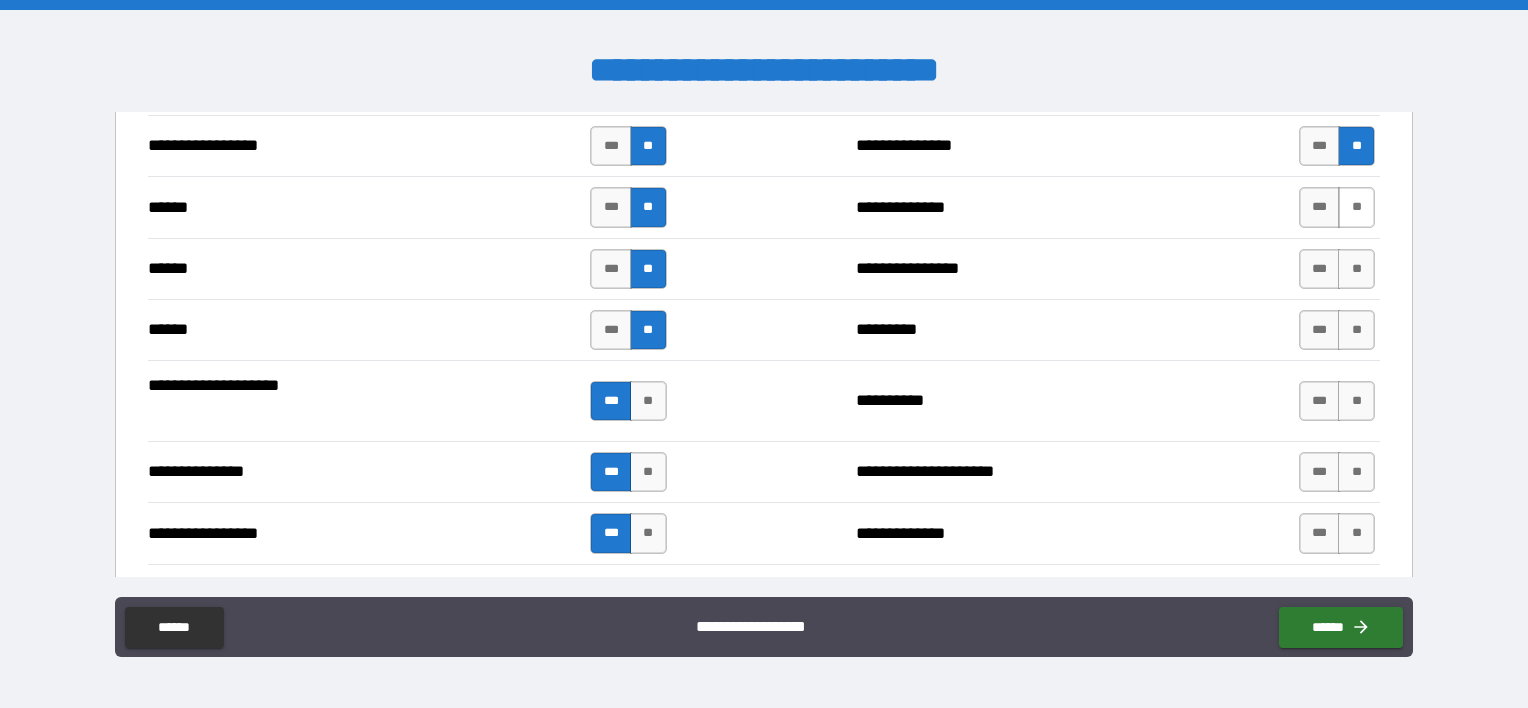 click on "**" at bounding box center (1356, 207) 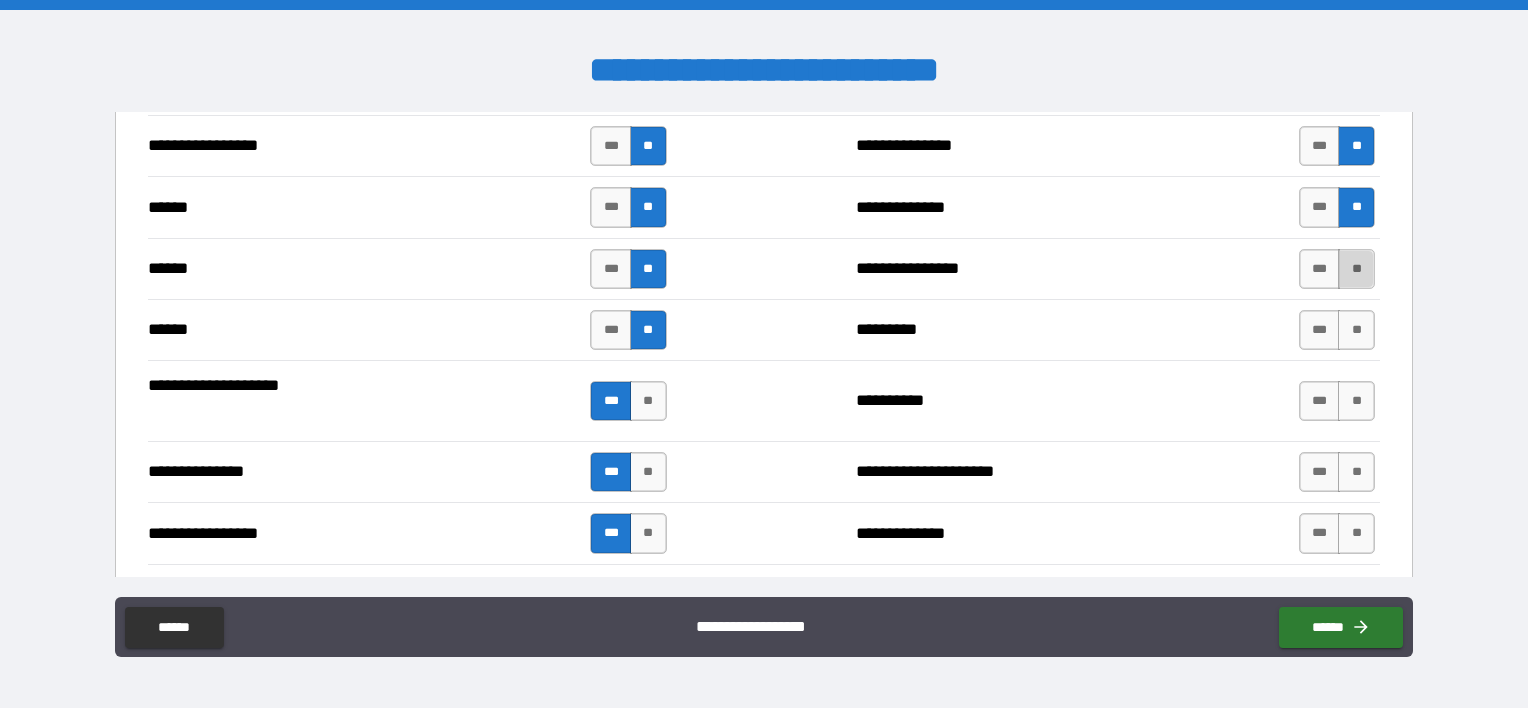 click on "**" at bounding box center (1356, 269) 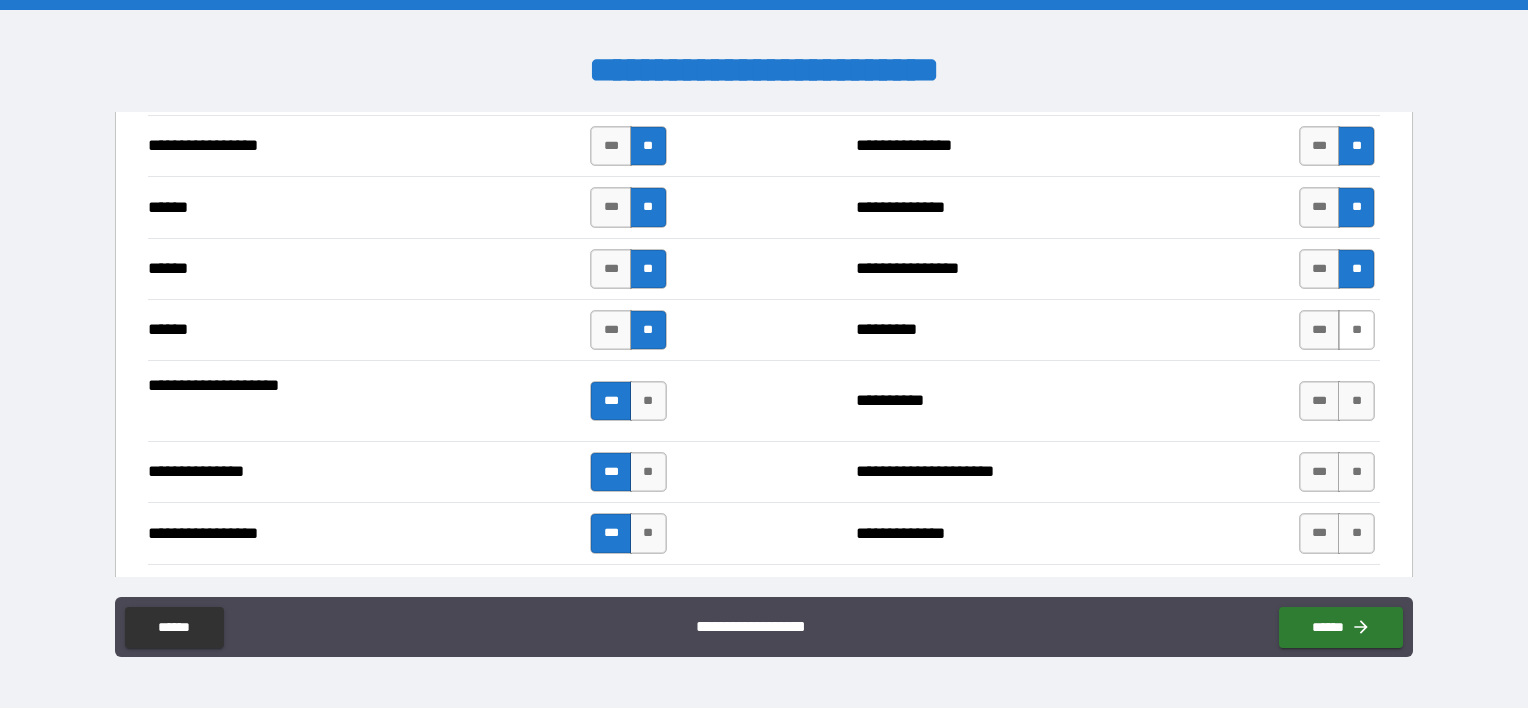 drag, startPoint x: 1339, startPoint y: 318, endPoint x: 1338, endPoint y: 338, distance: 20.024984 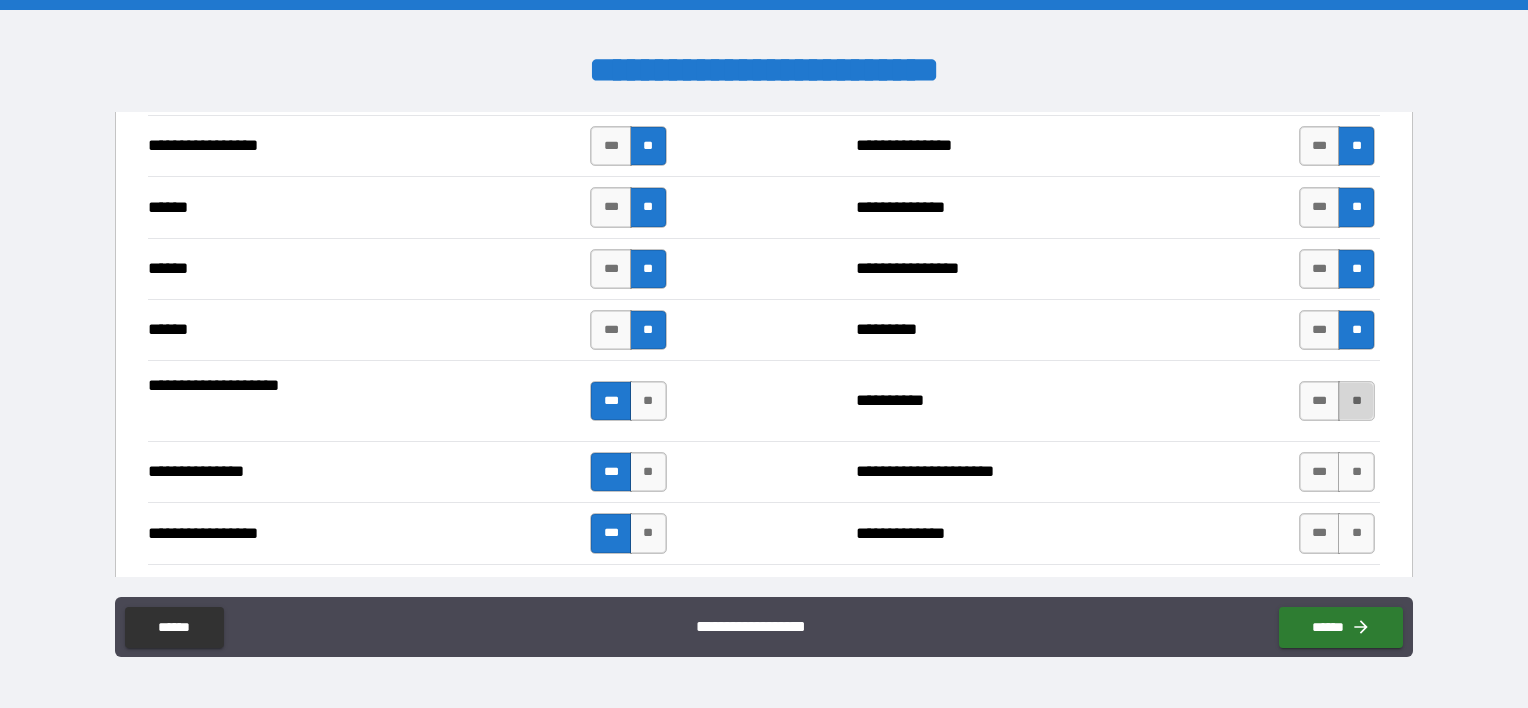 click on "**" at bounding box center (1356, 401) 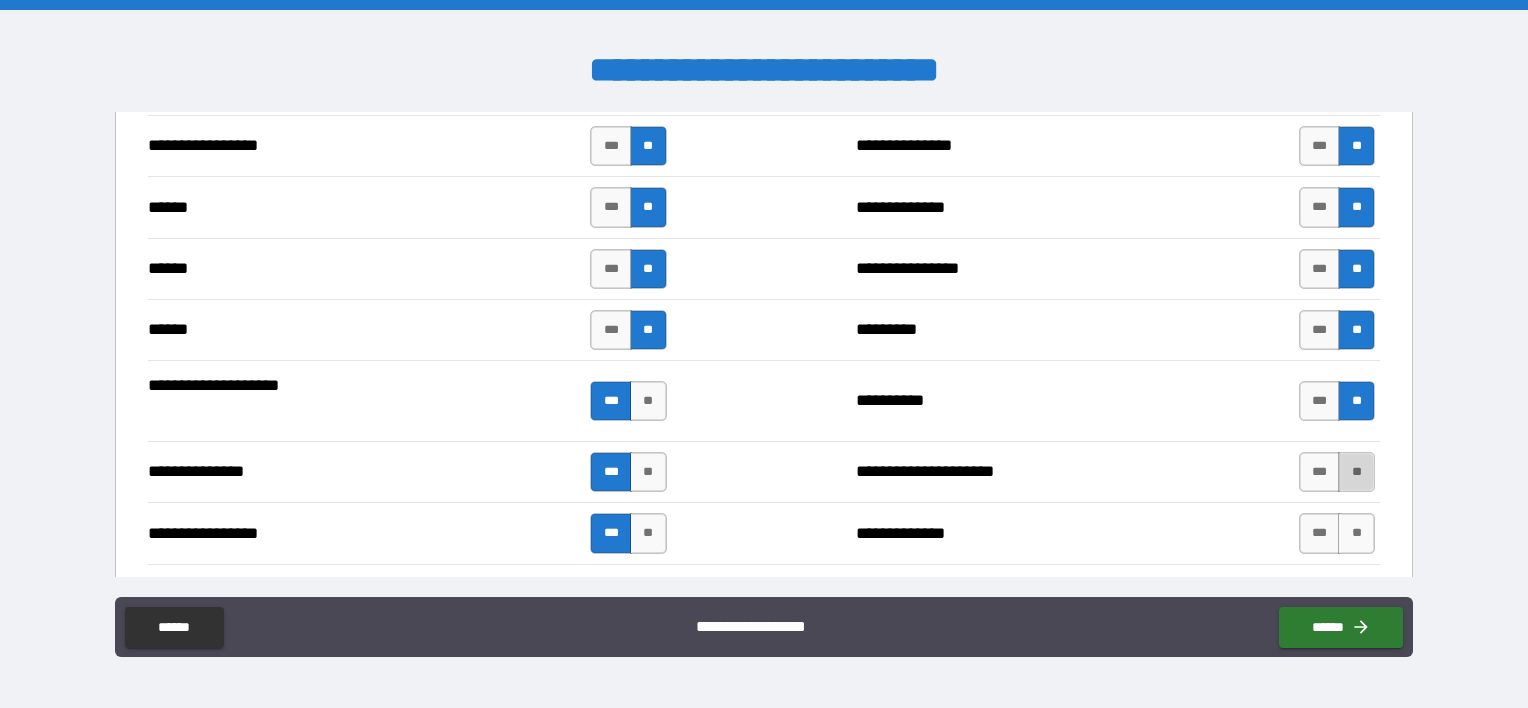 click on "**" at bounding box center (1356, 472) 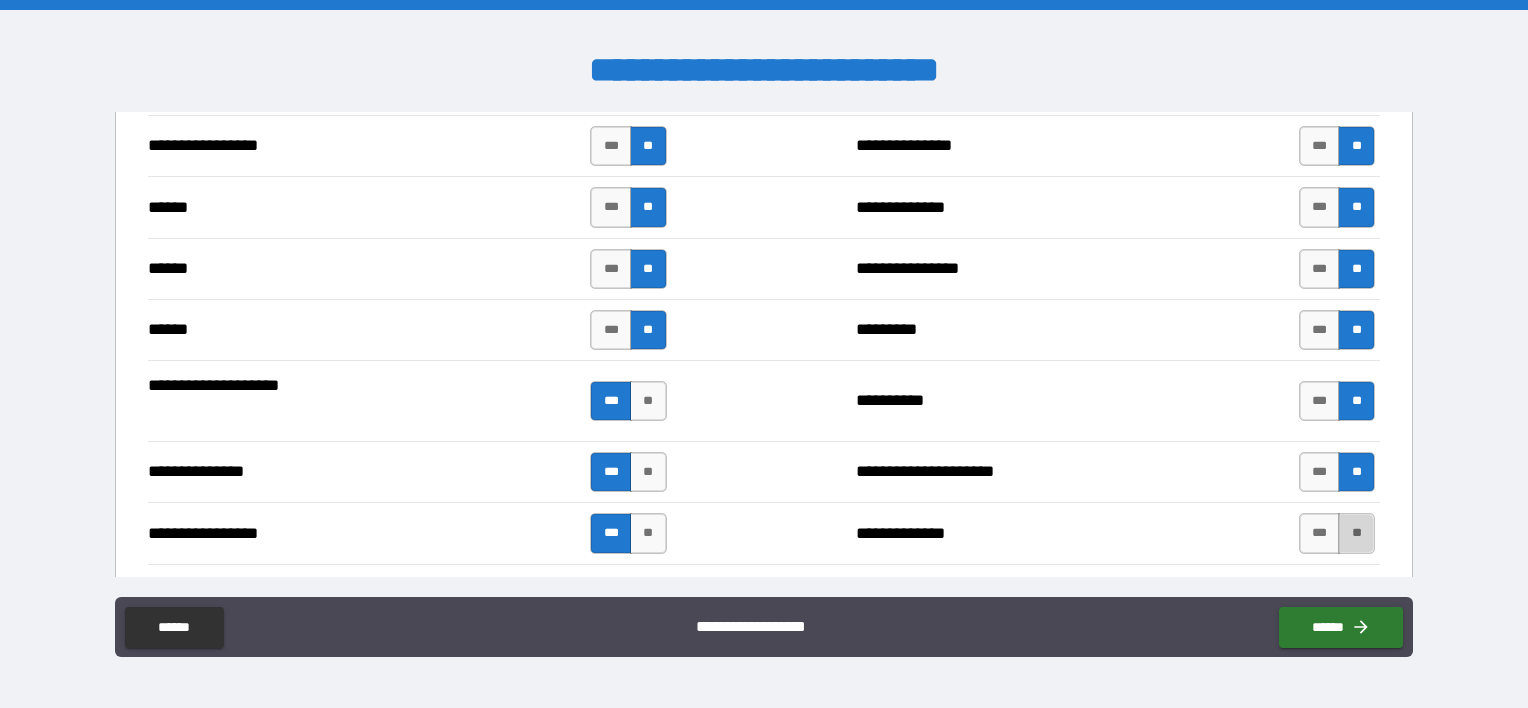 click on "**" at bounding box center (1356, 533) 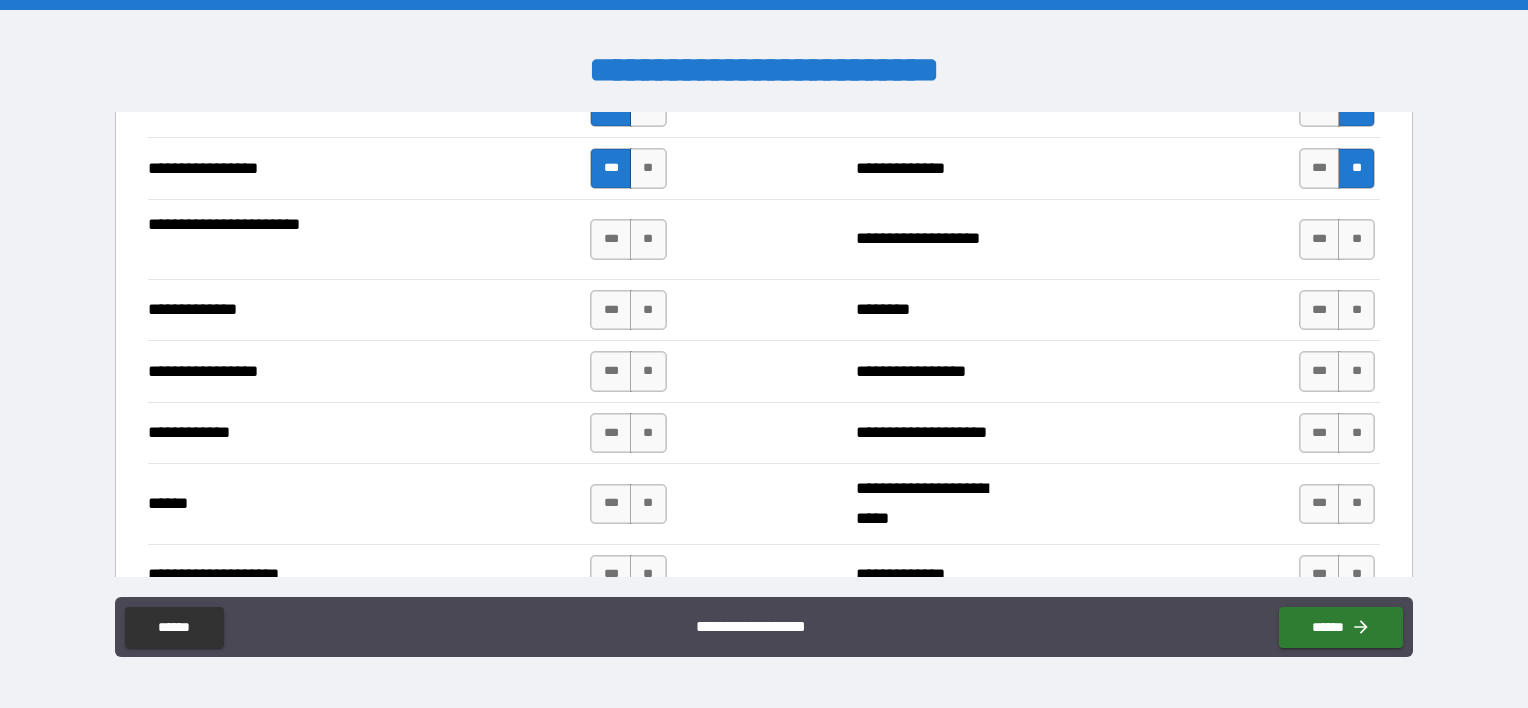 scroll, scrollTop: 2681, scrollLeft: 0, axis: vertical 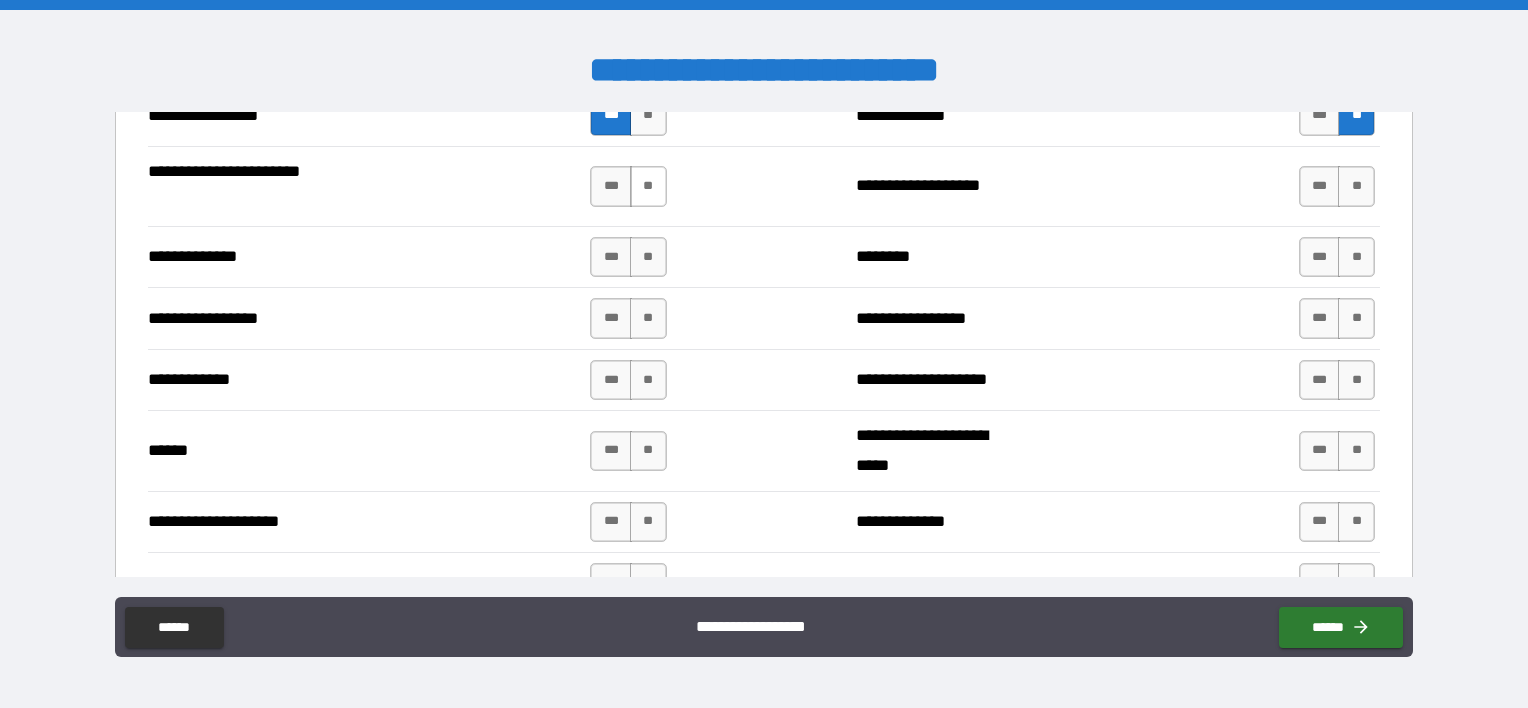 click on "**" at bounding box center (648, 186) 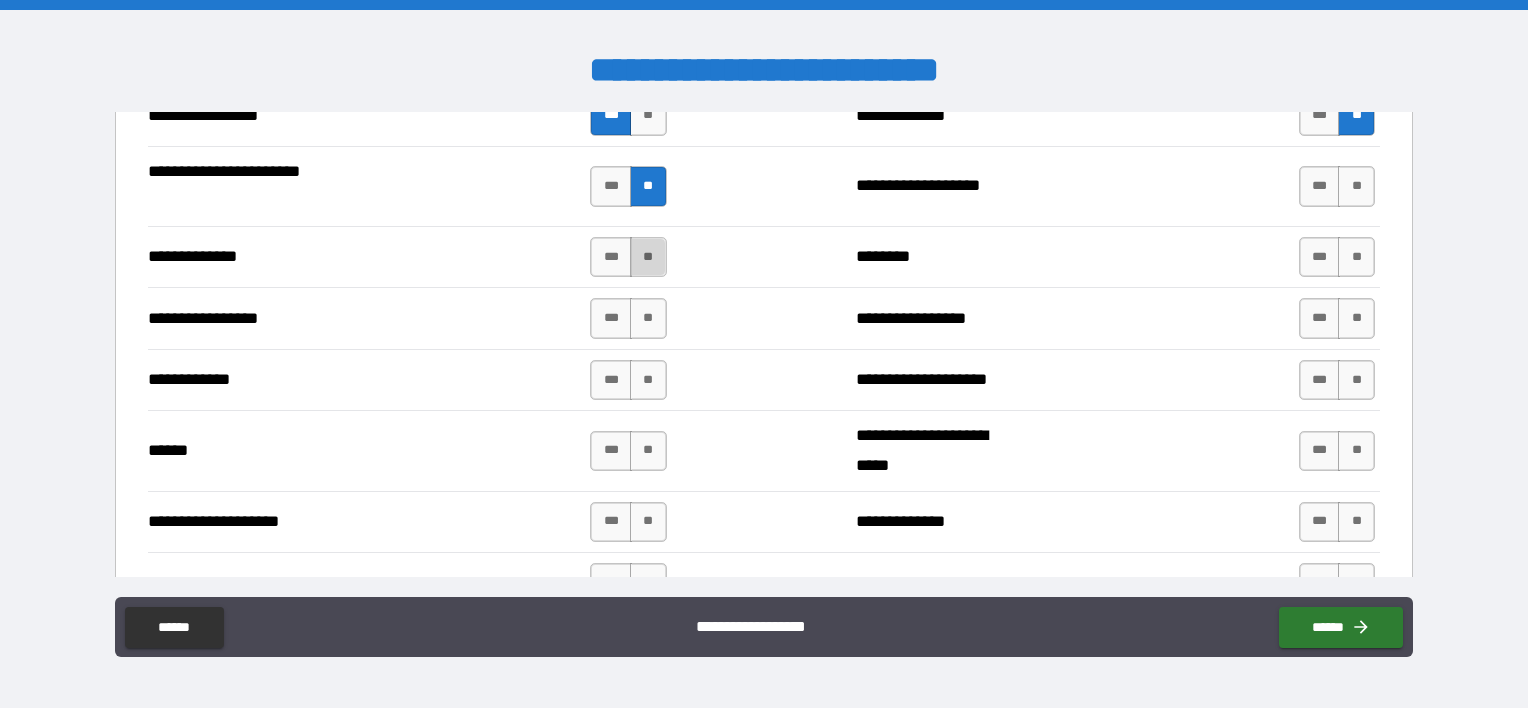 click on "**" at bounding box center [648, 257] 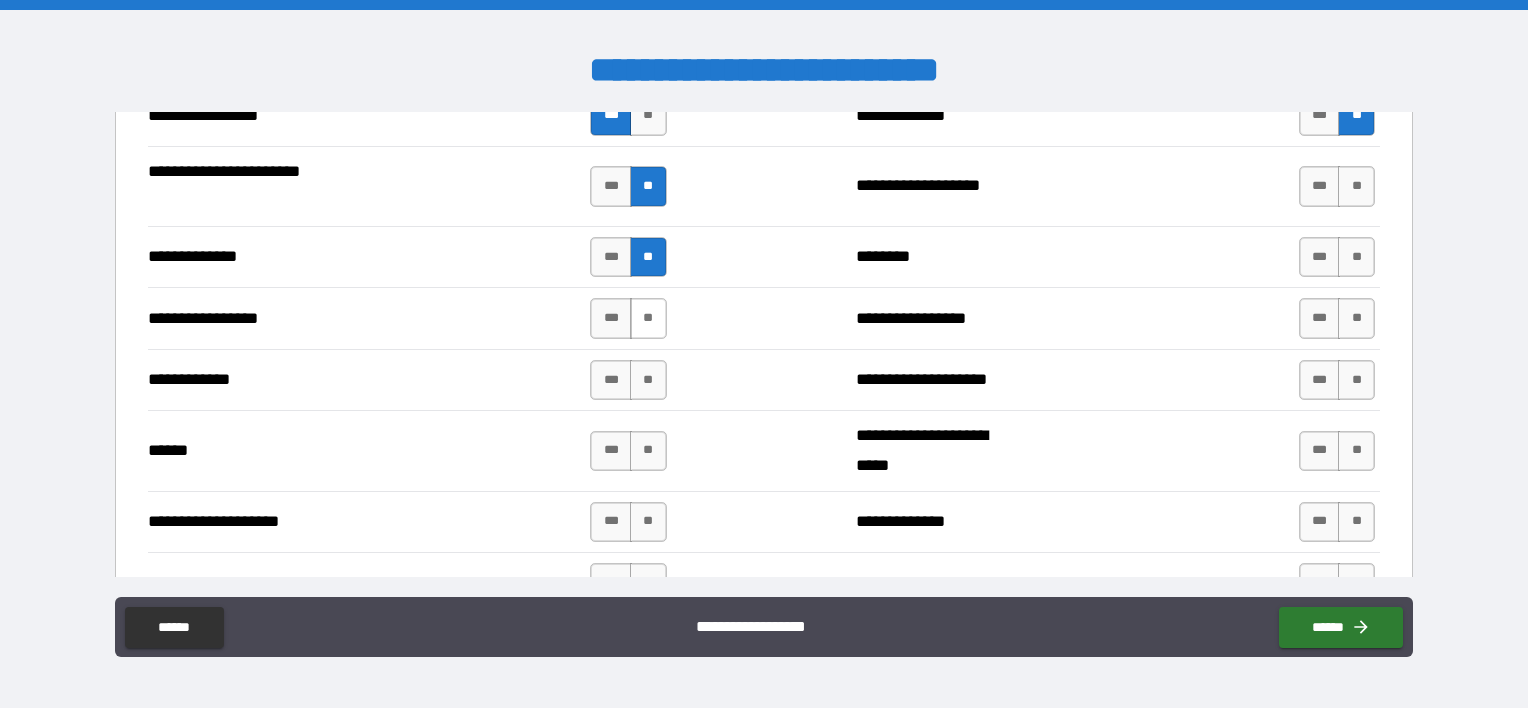 click on "**" at bounding box center [648, 318] 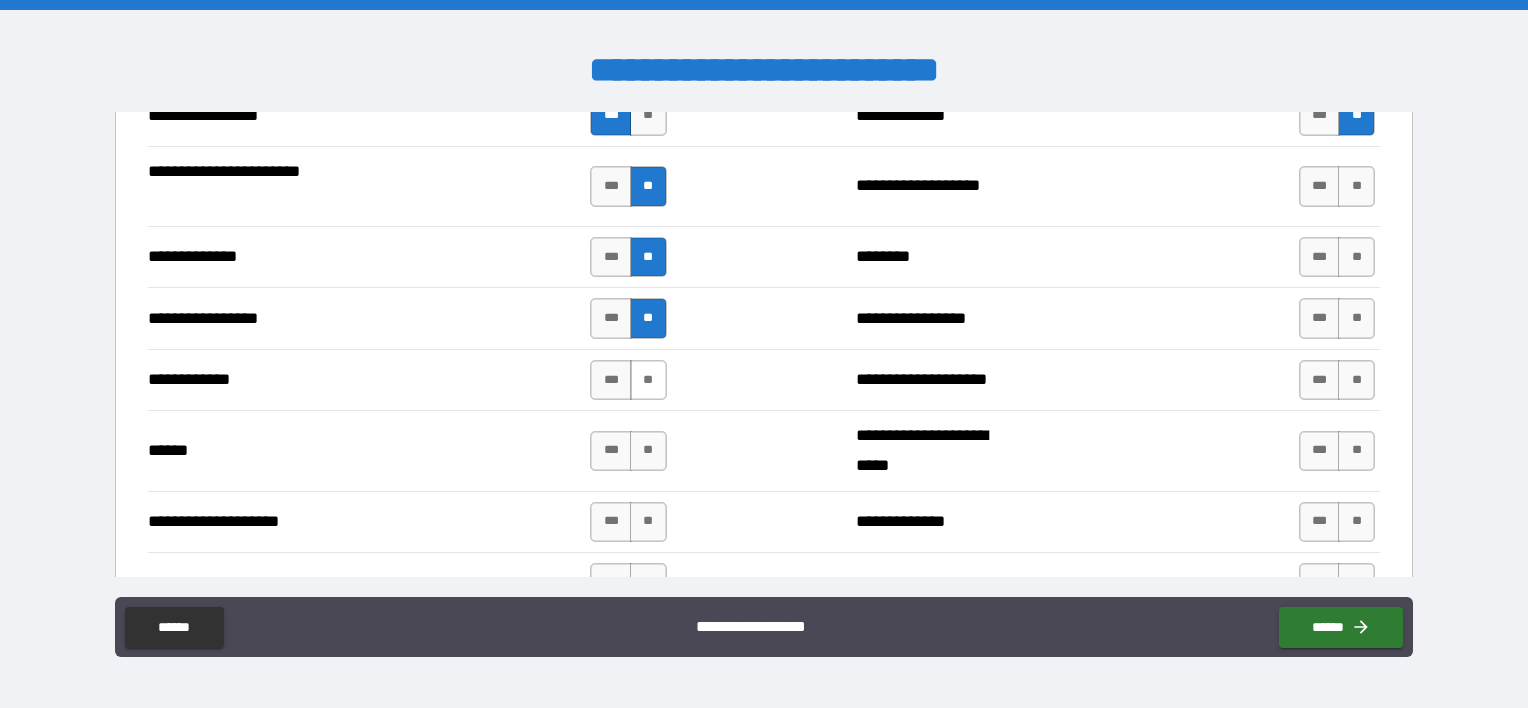 click on "**" at bounding box center (648, 380) 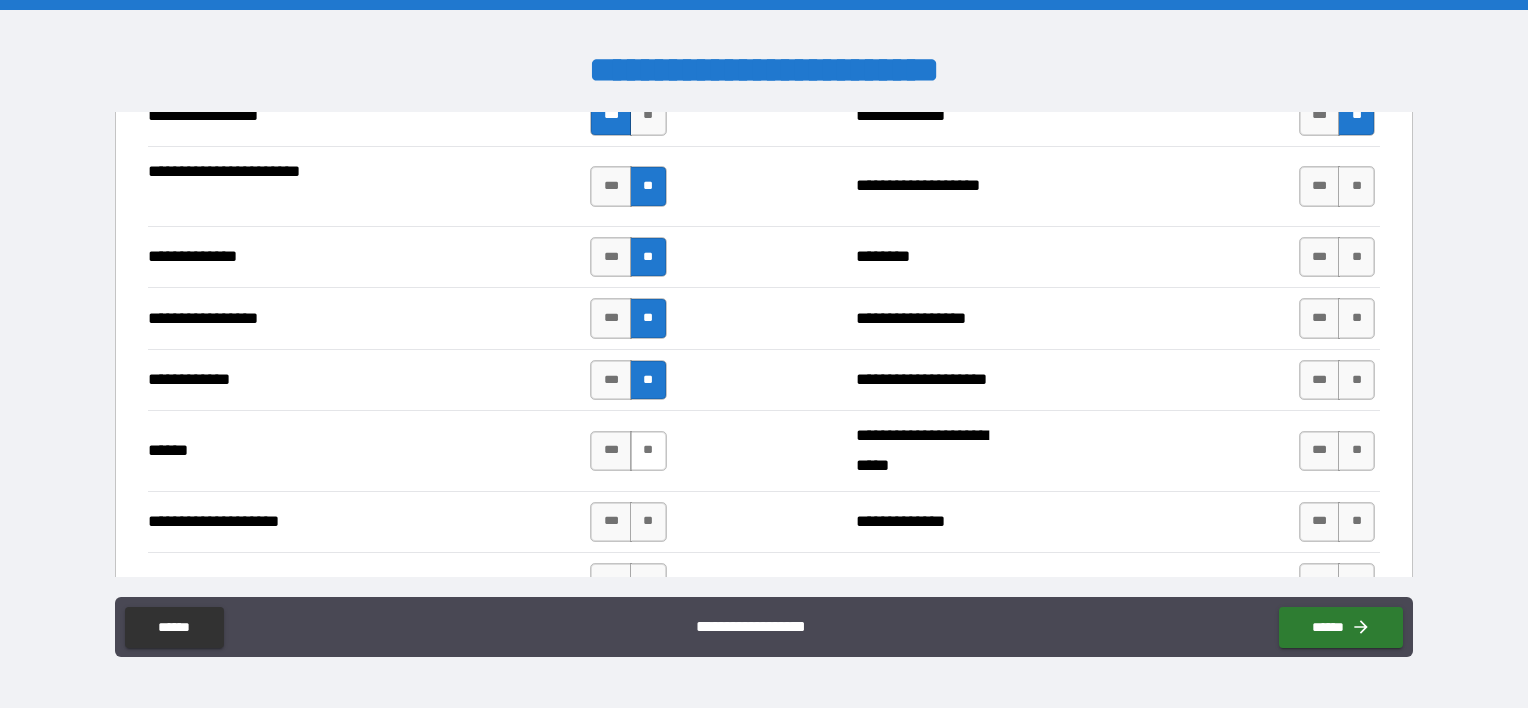 click on "**" at bounding box center (648, 451) 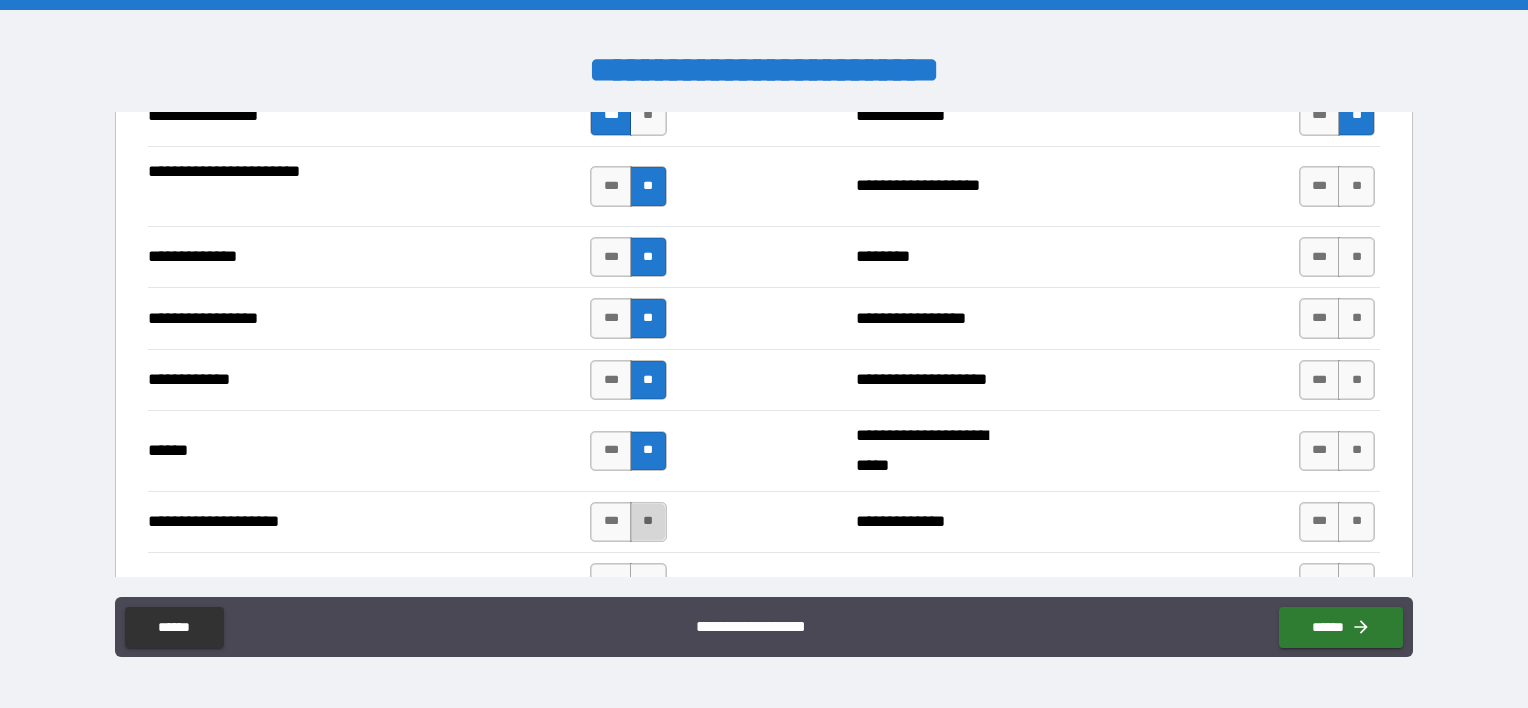 click on "**" at bounding box center (648, 522) 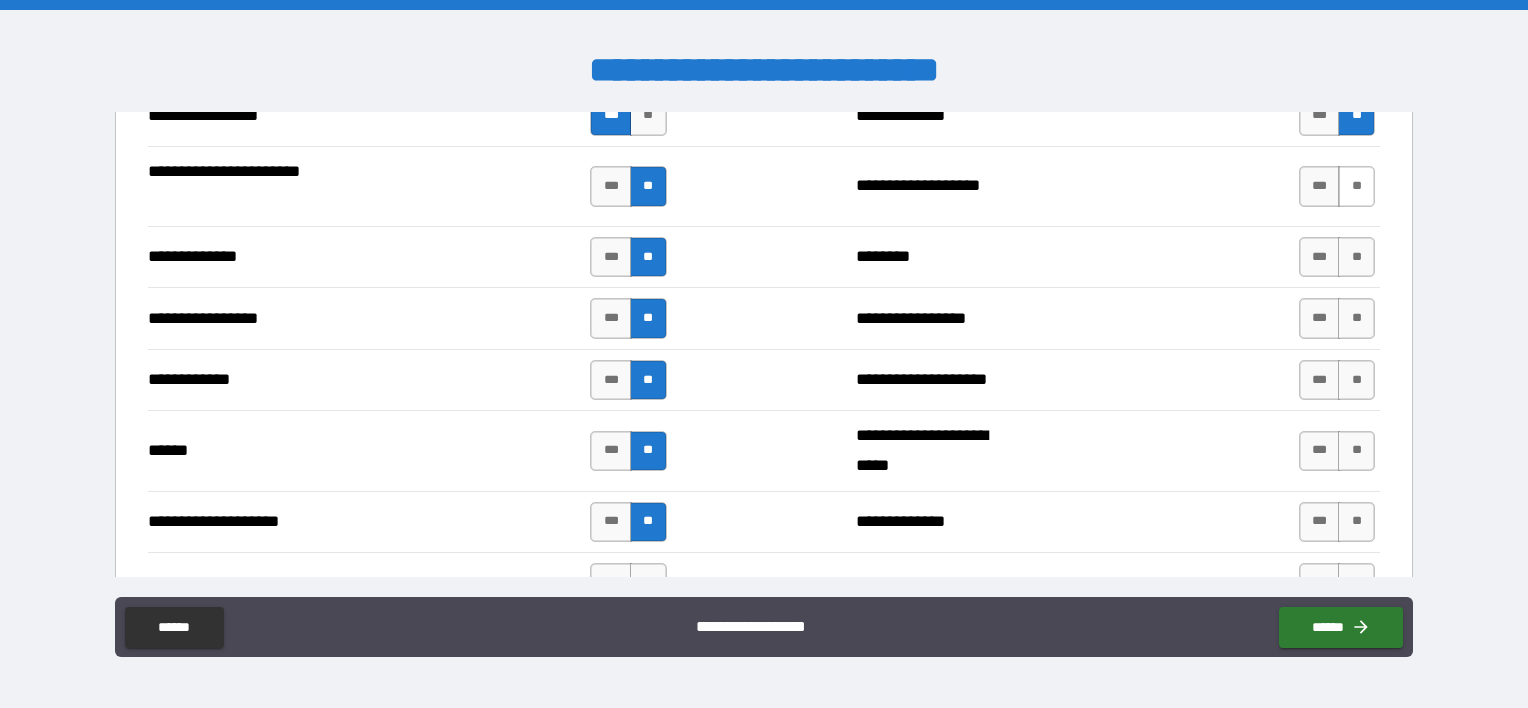 drag, startPoint x: 1350, startPoint y: 172, endPoint x: 1346, endPoint y: 191, distance: 19.416489 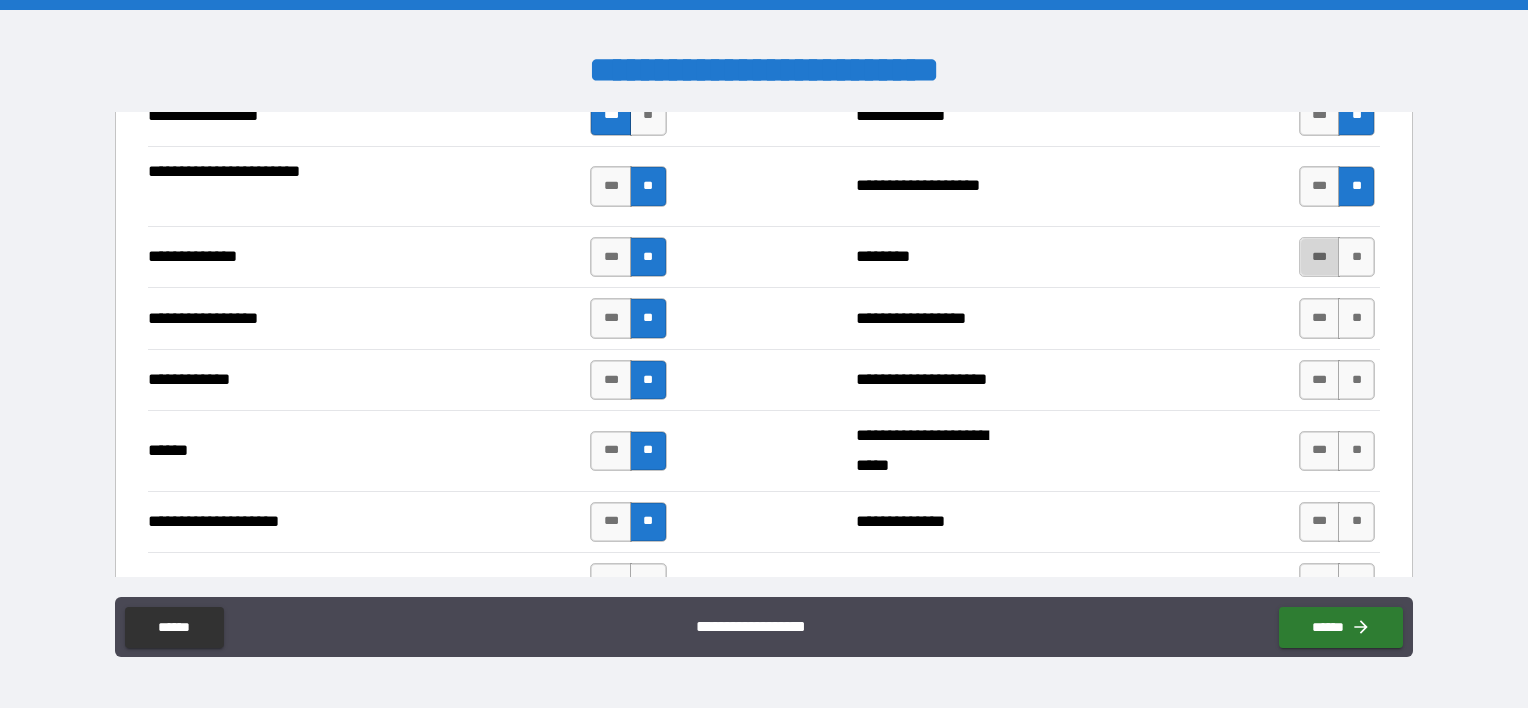 click on "***" at bounding box center [1320, 257] 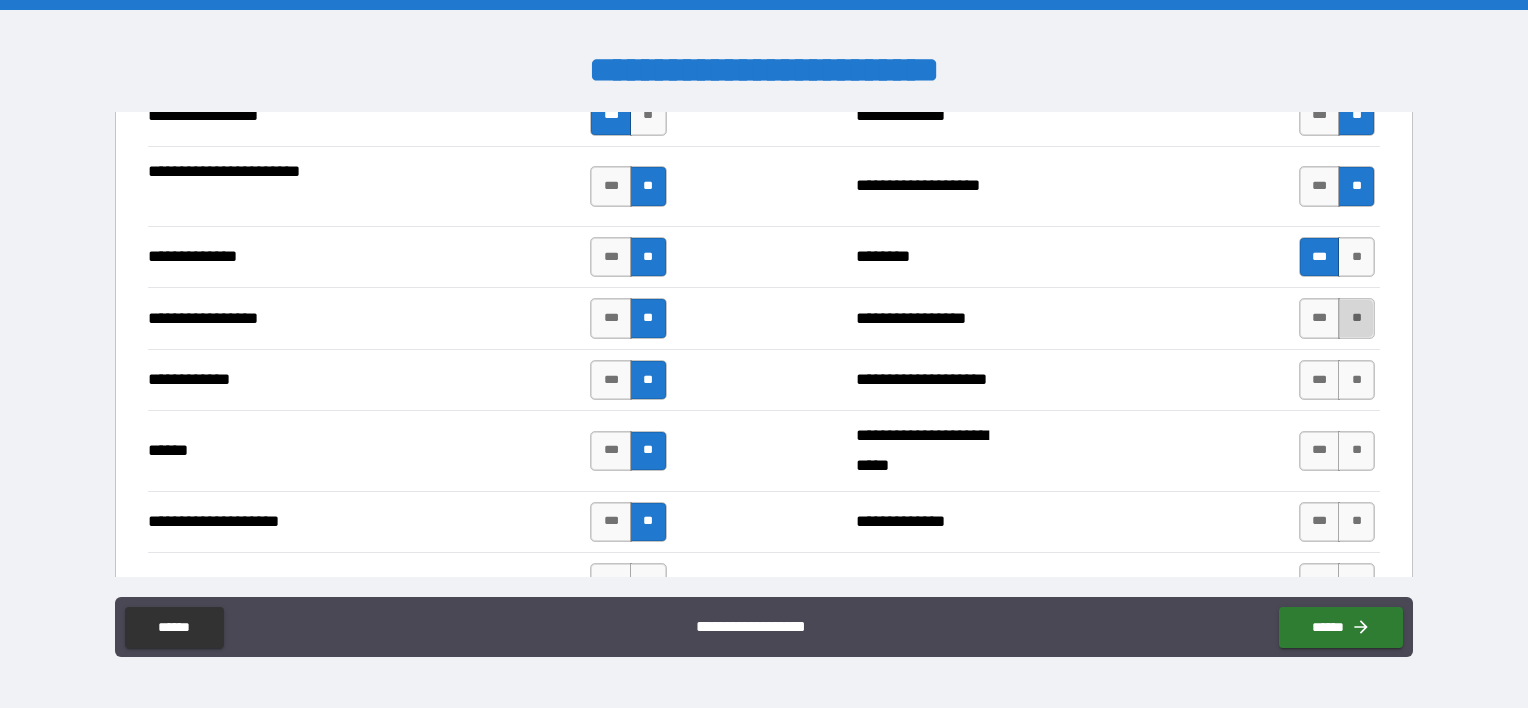 click on "**" at bounding box center (1356, 318) 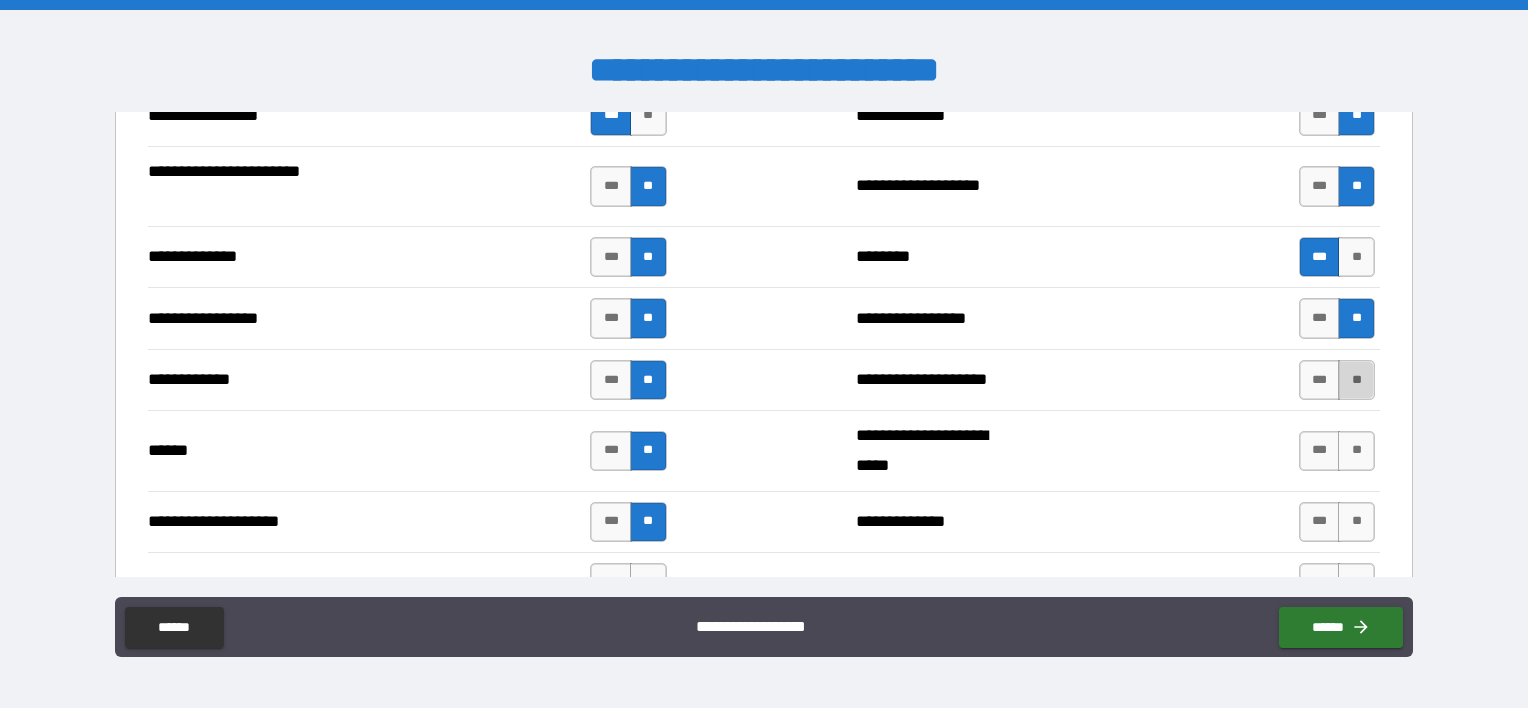 drag, startPoint x: 1343, startPoint y: 363, endPoint x: 1330, endPoint y: 385, distance: 25.553865 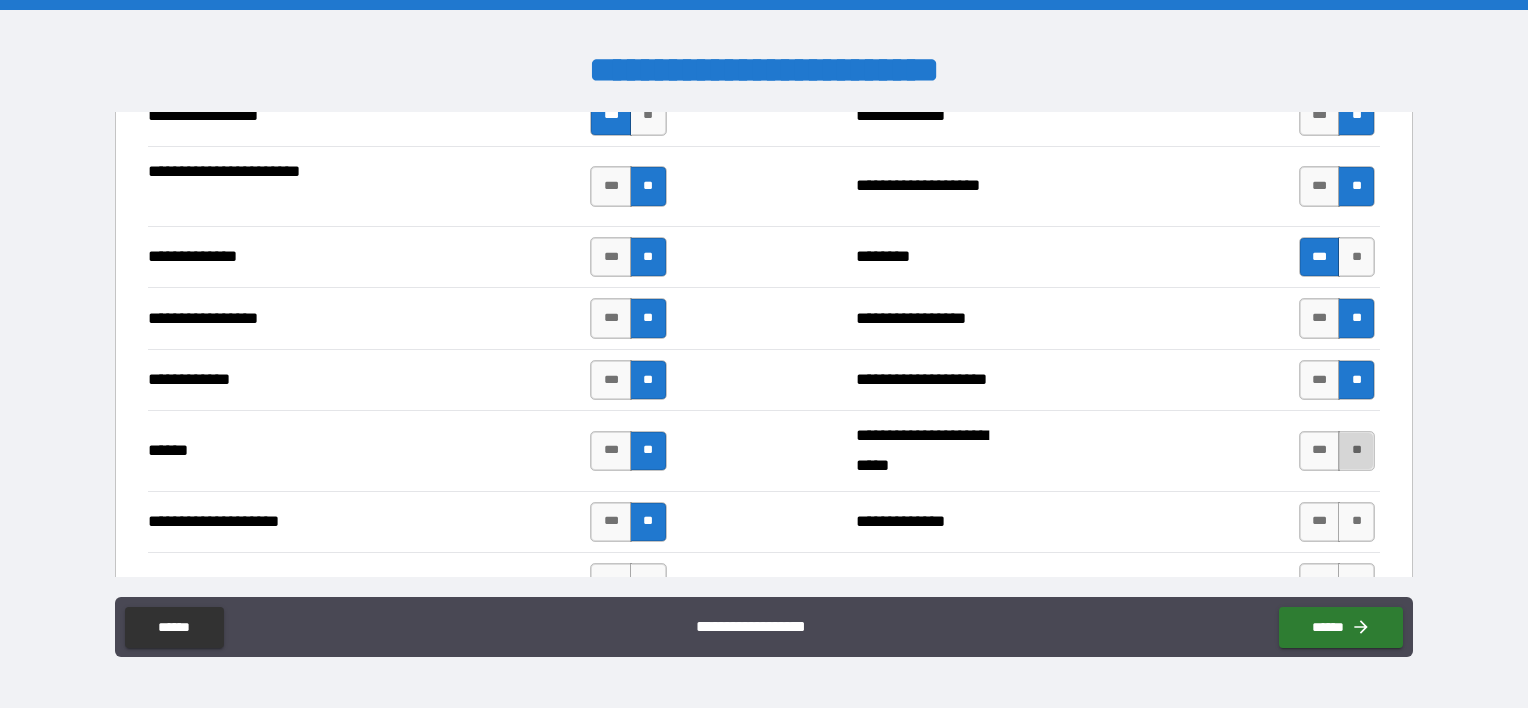 click on "**" at bounding box center [1356, 451] 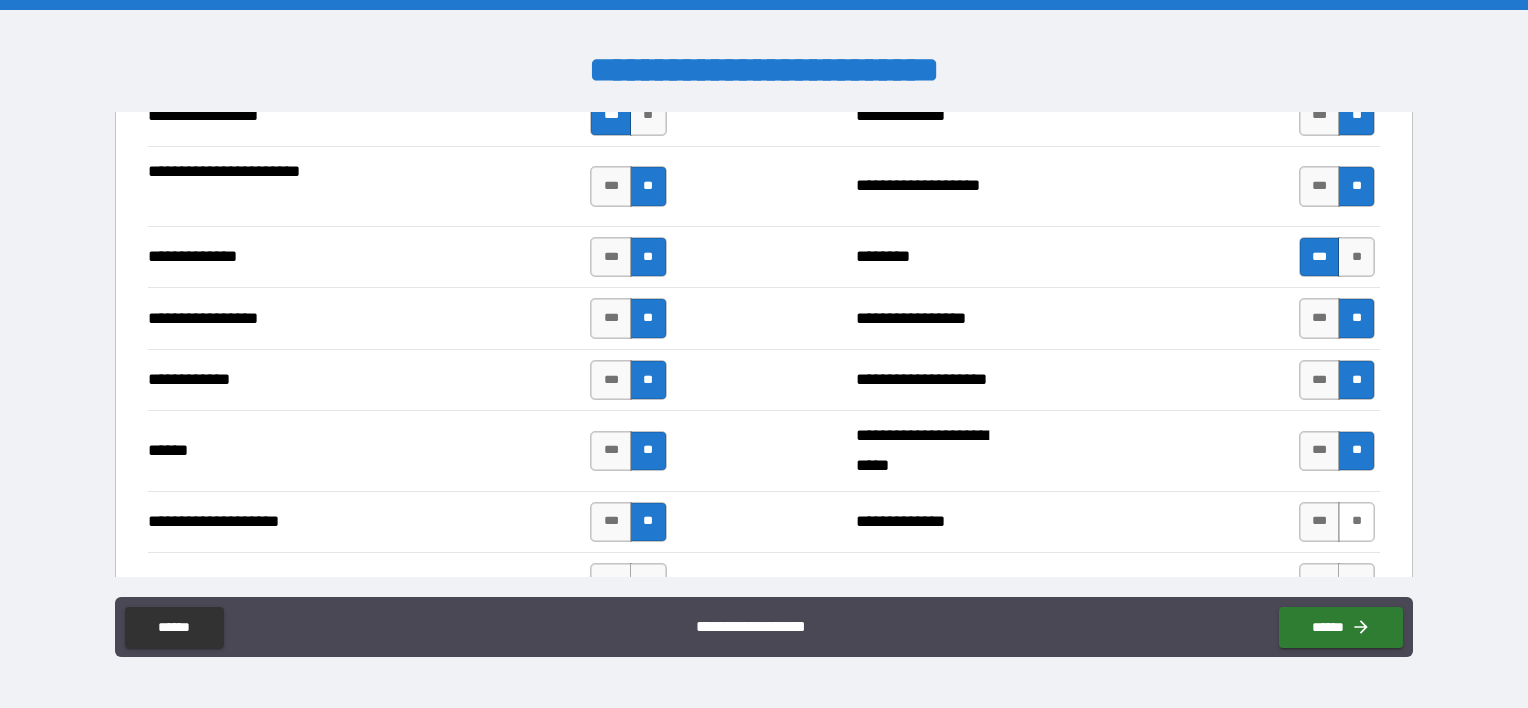 click on "**" at bounding box center (1356, 522) 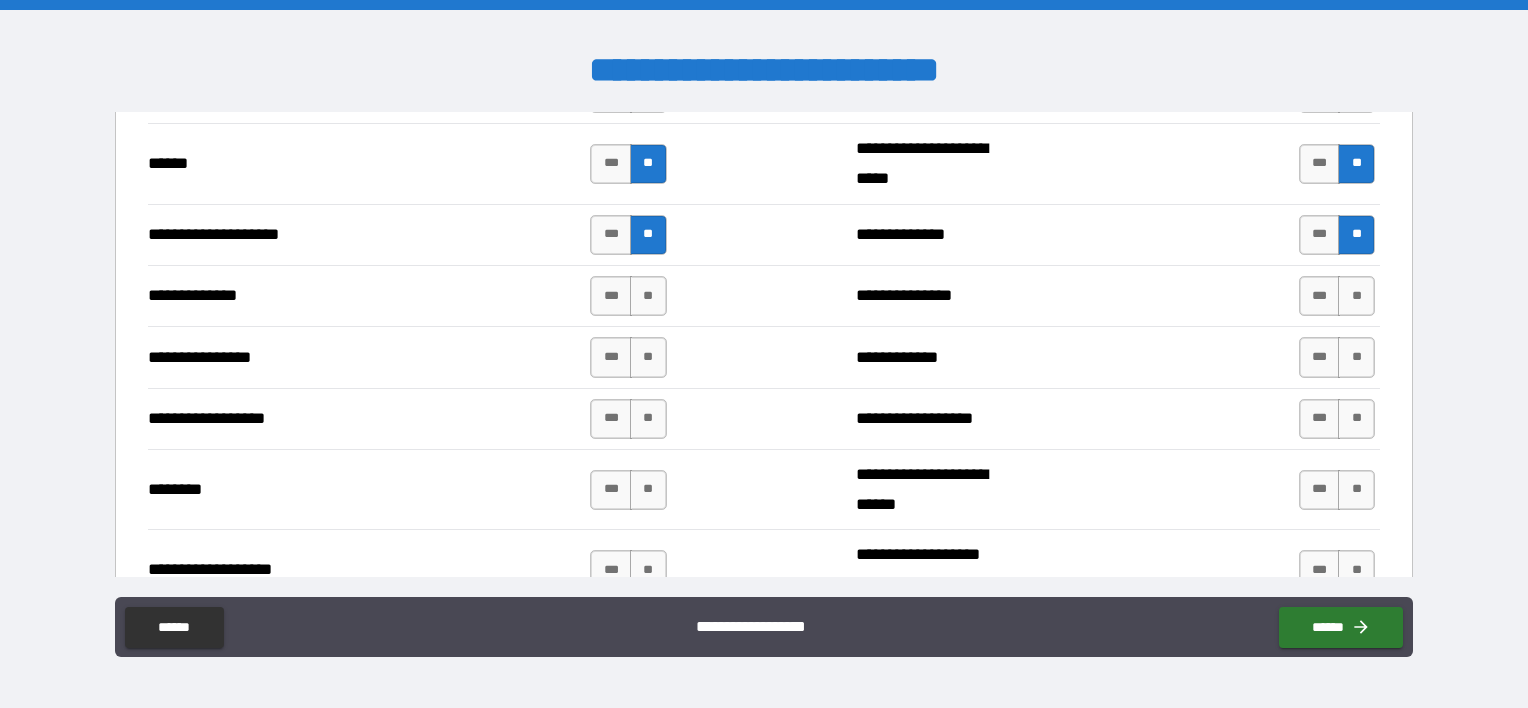 scroll, scrollTop: 3038, scrollLeft: 0, axis: vertical 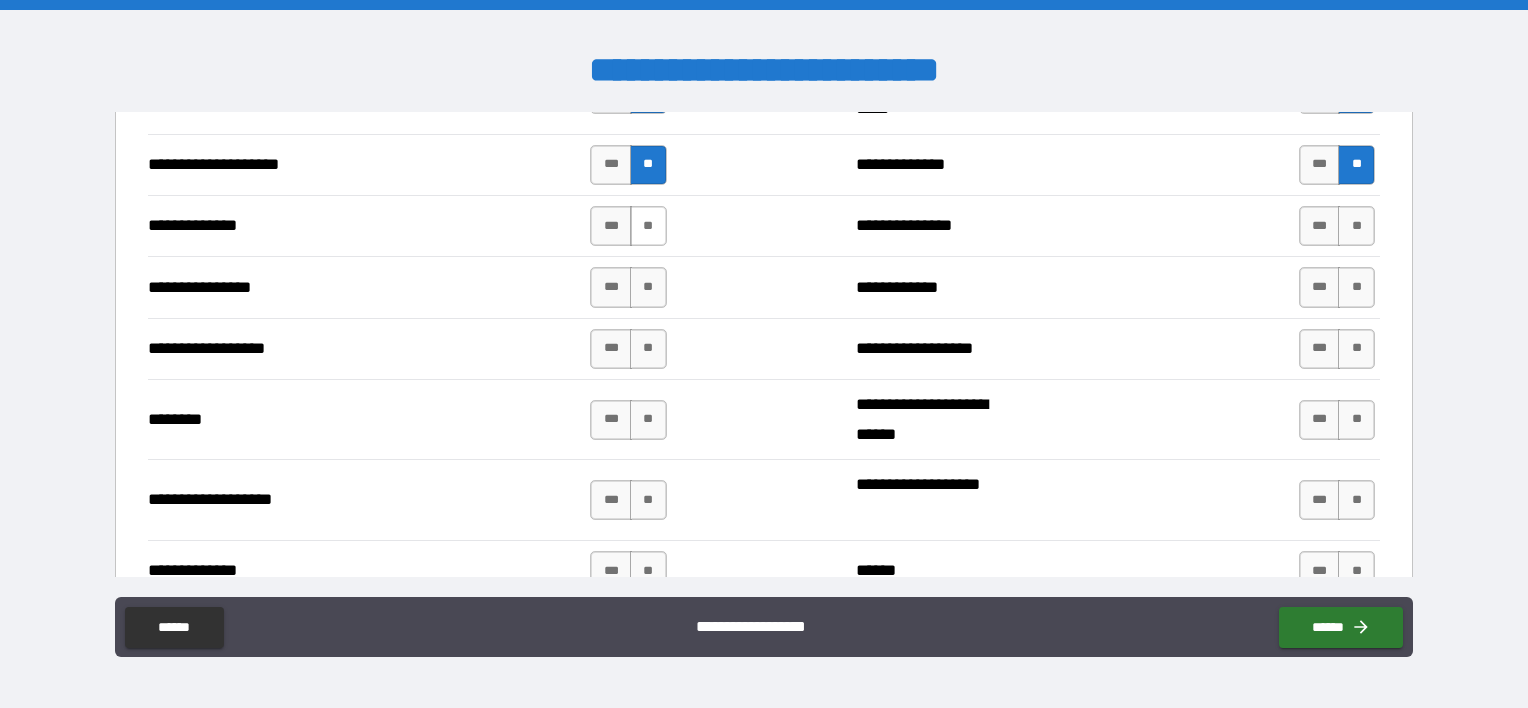 click on "**" at bounding box center [648, 226] 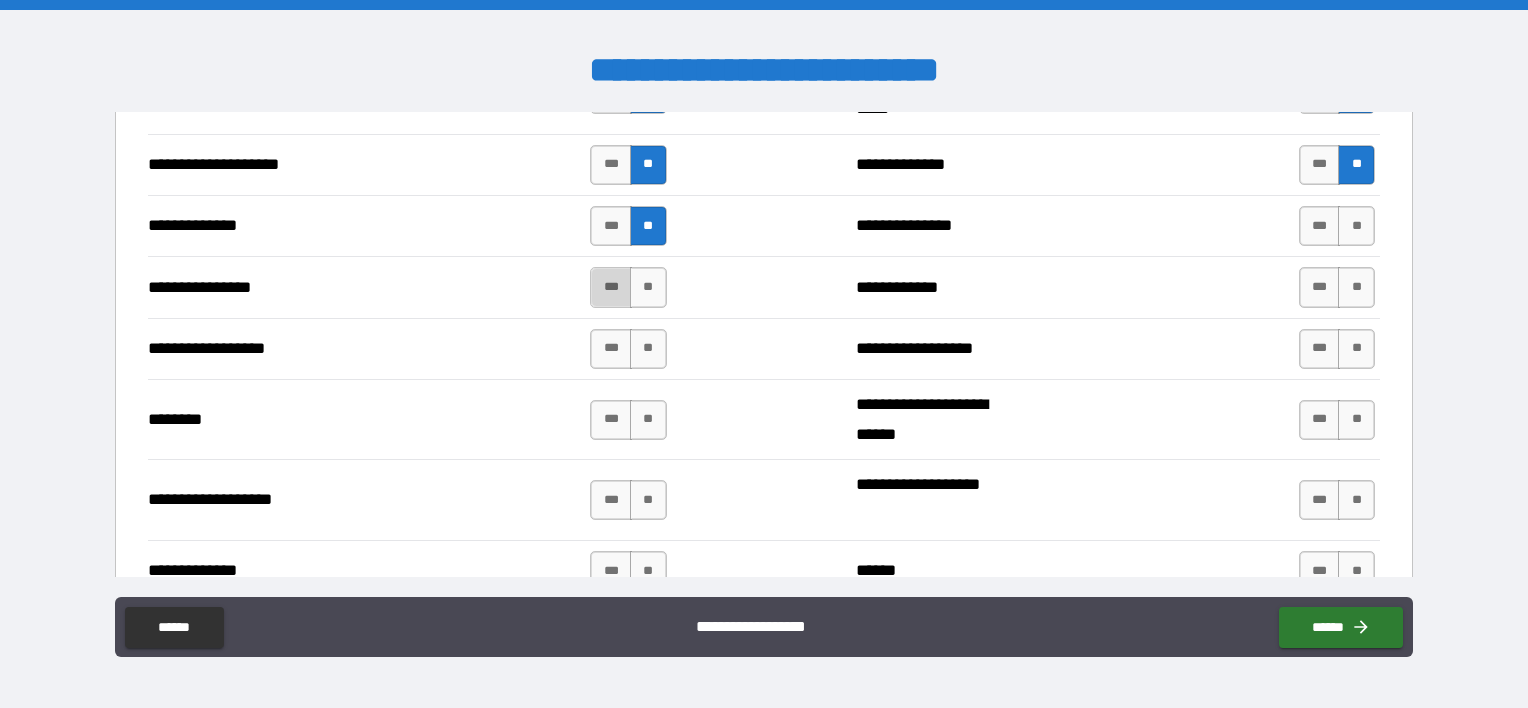 click on "***" at bounding box center (611, 287) 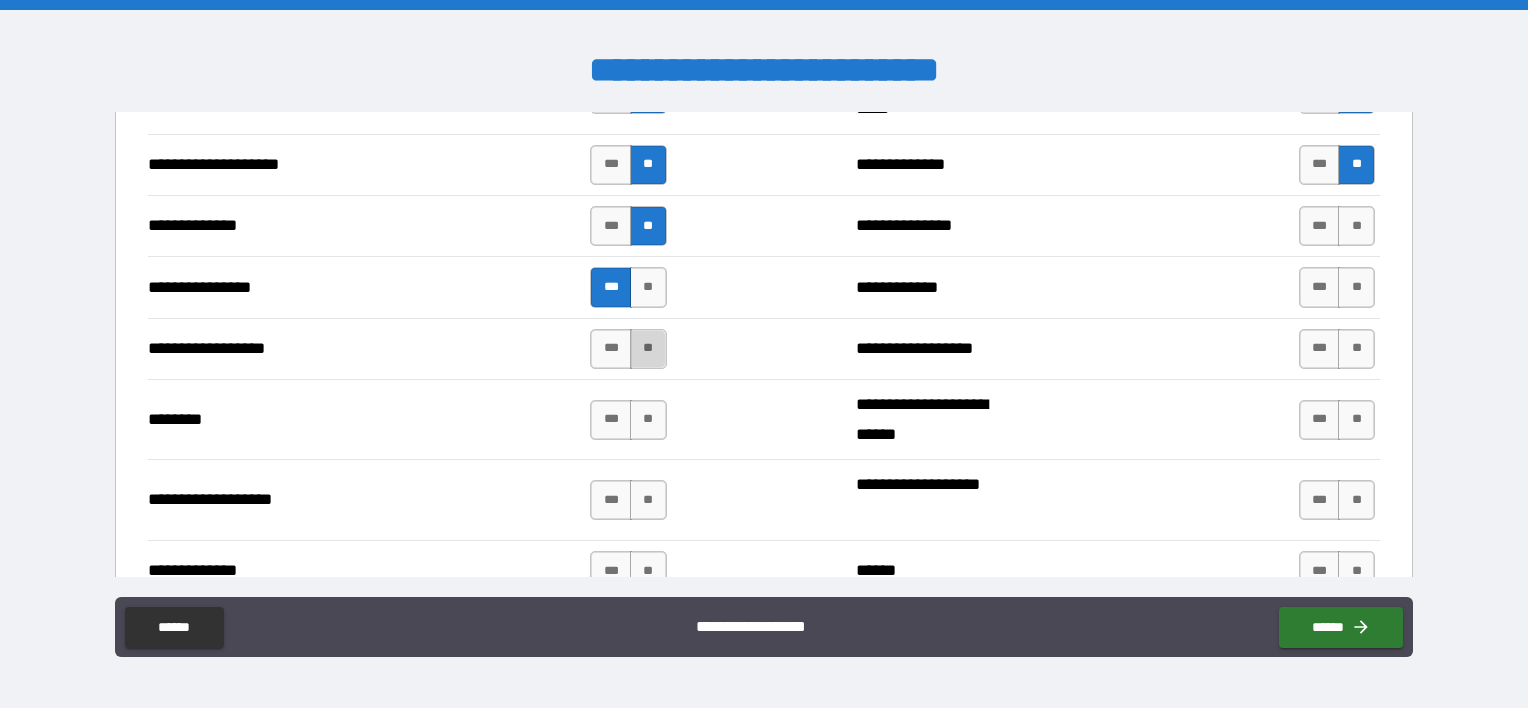 click on "**" at bounding box center [648, 349] 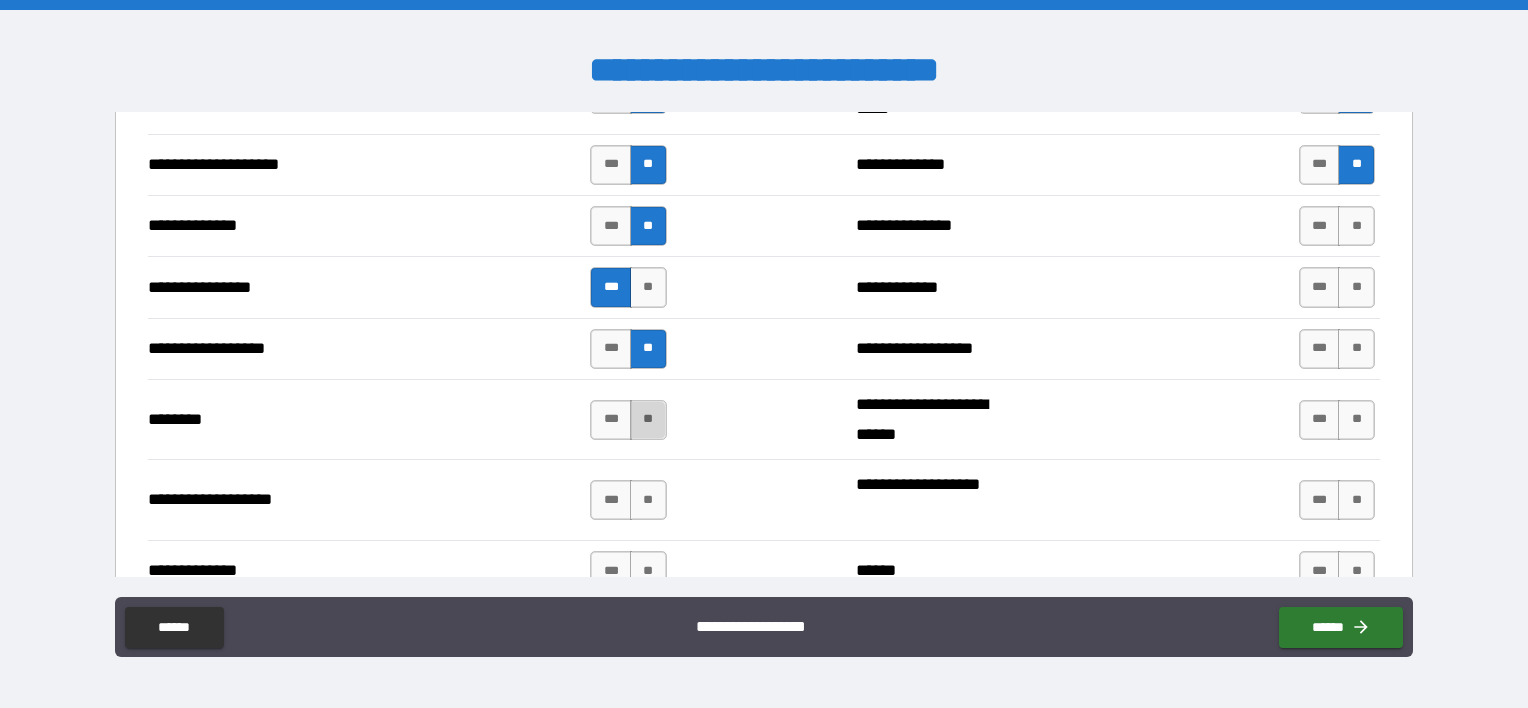 click on "**" at bounding box center [648, 420] 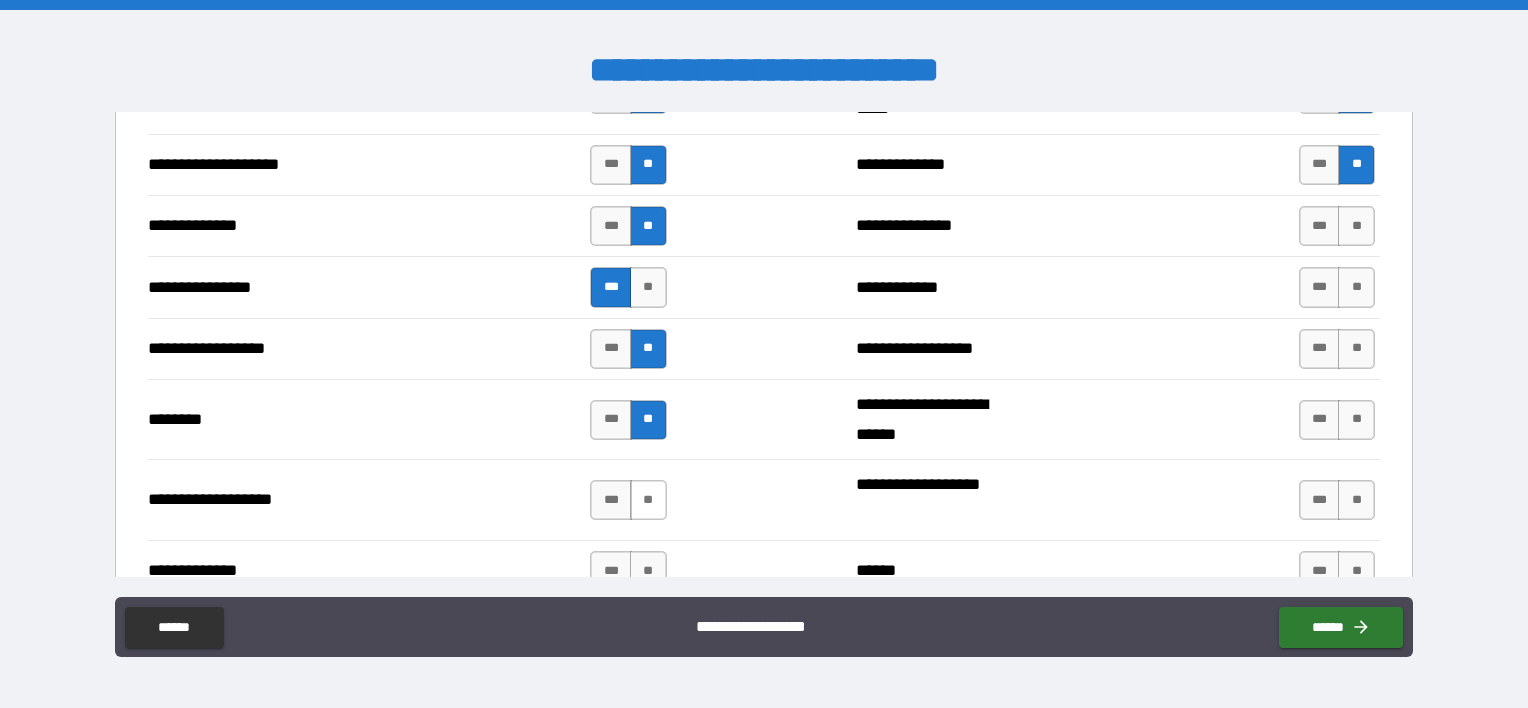 click on "**" at bounding box center (648, 500) 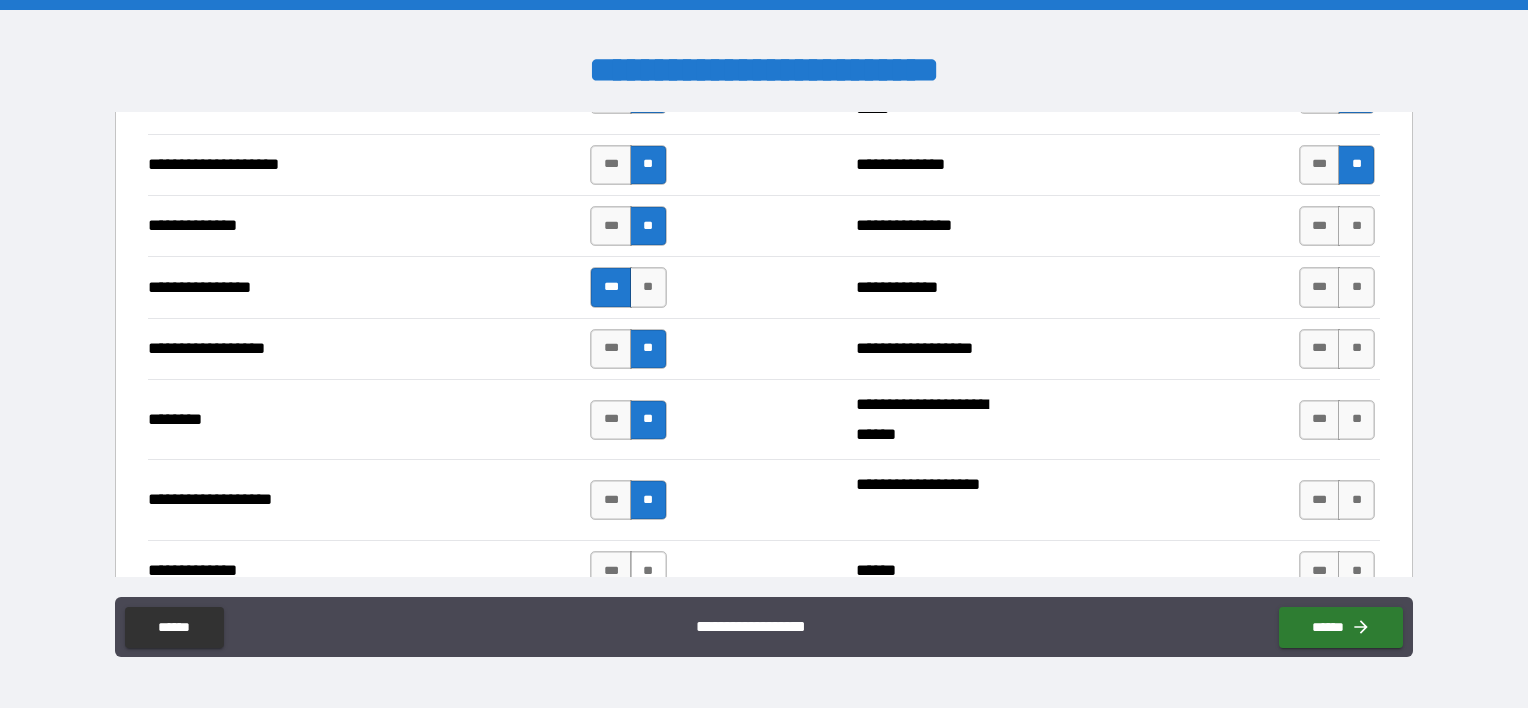 click on "**" at bounding box center (648, 571) 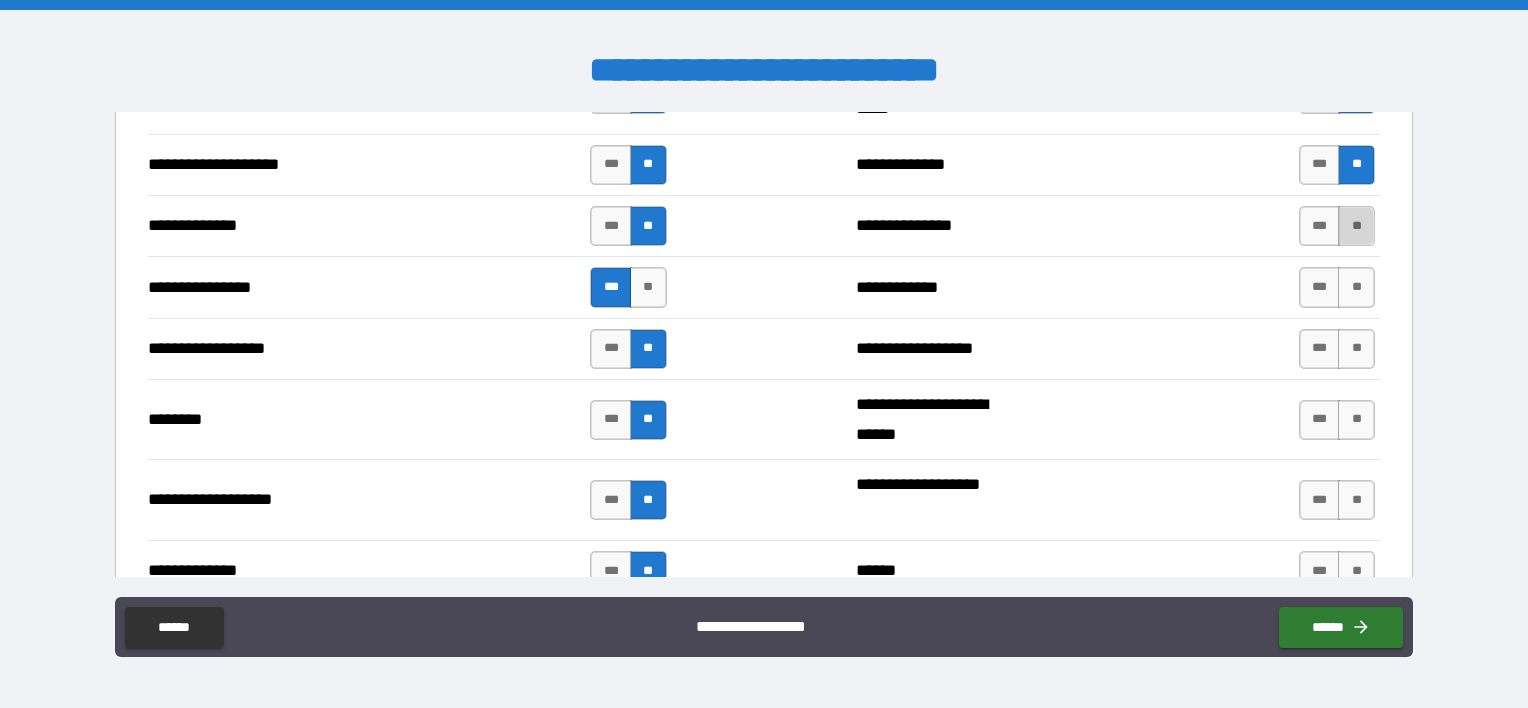click on "**" at bounding box center [1356, 226] 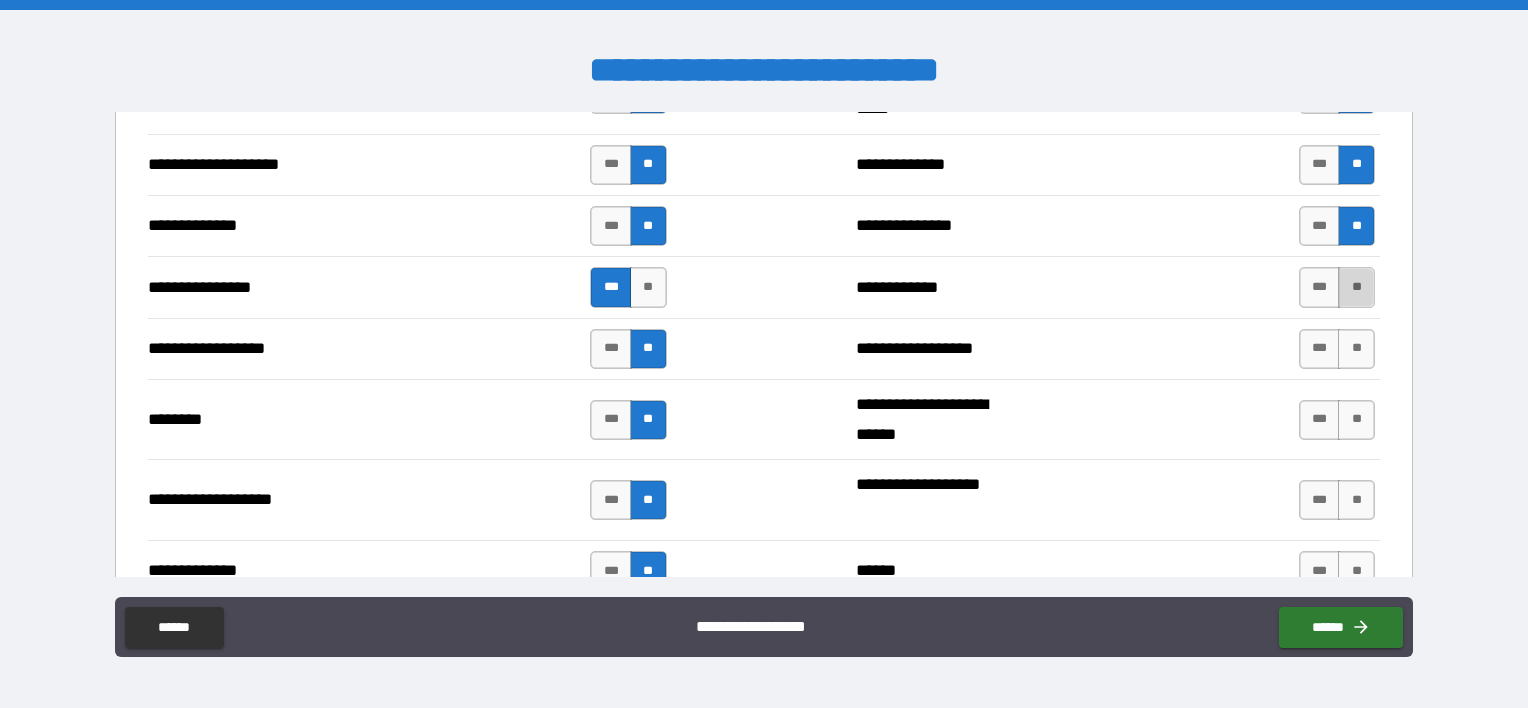click on "**" at bounding box center [1356, 287] 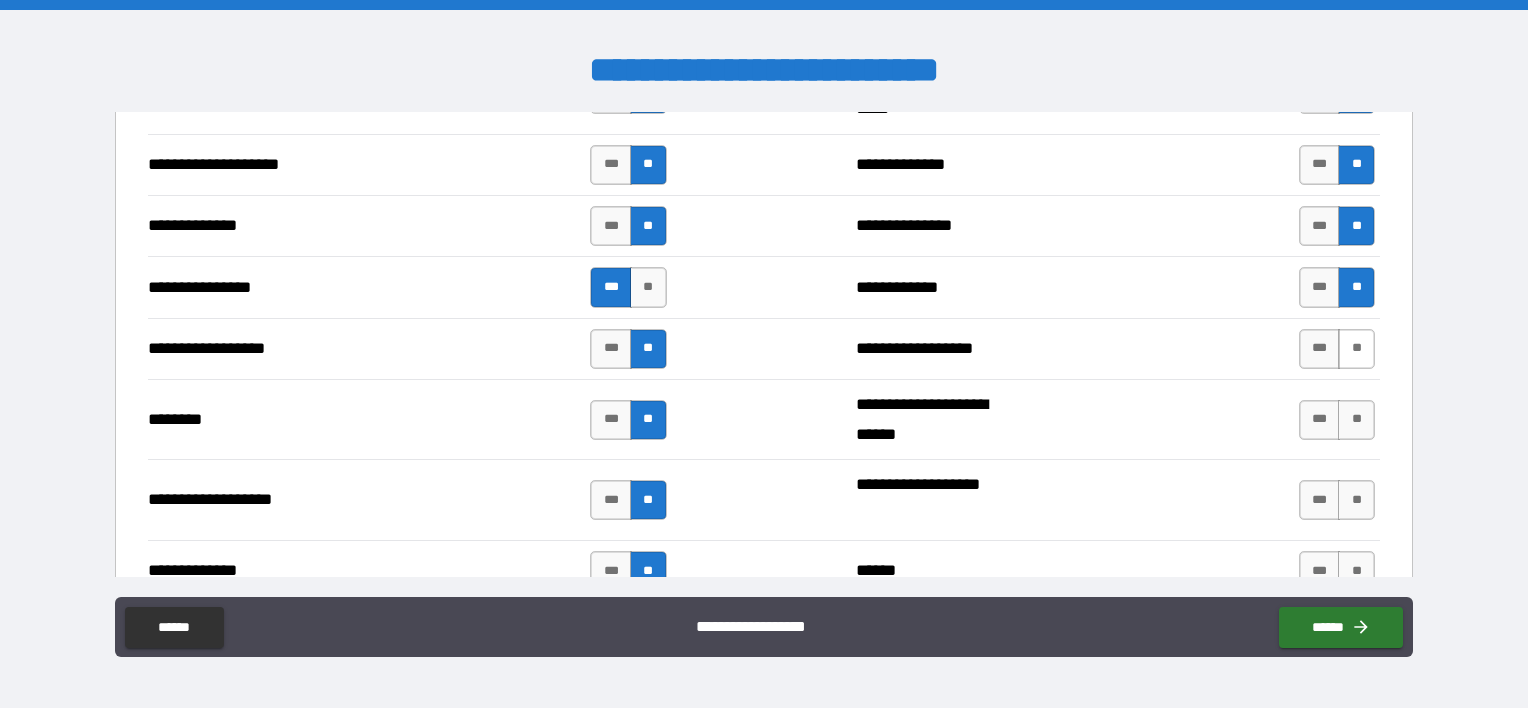 click on "**" at bounding box center [1356, 349] 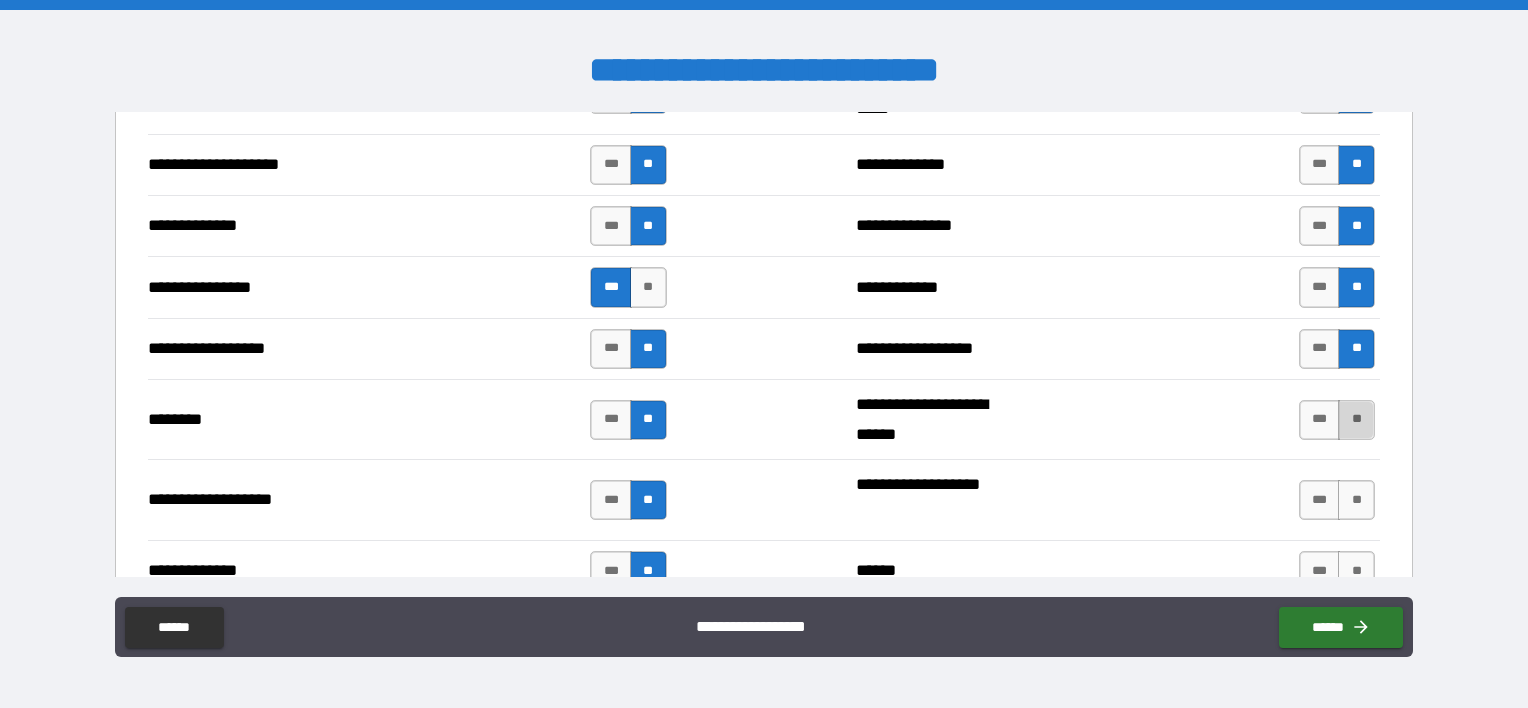 click on "**" at bounding box center (1356, 420) 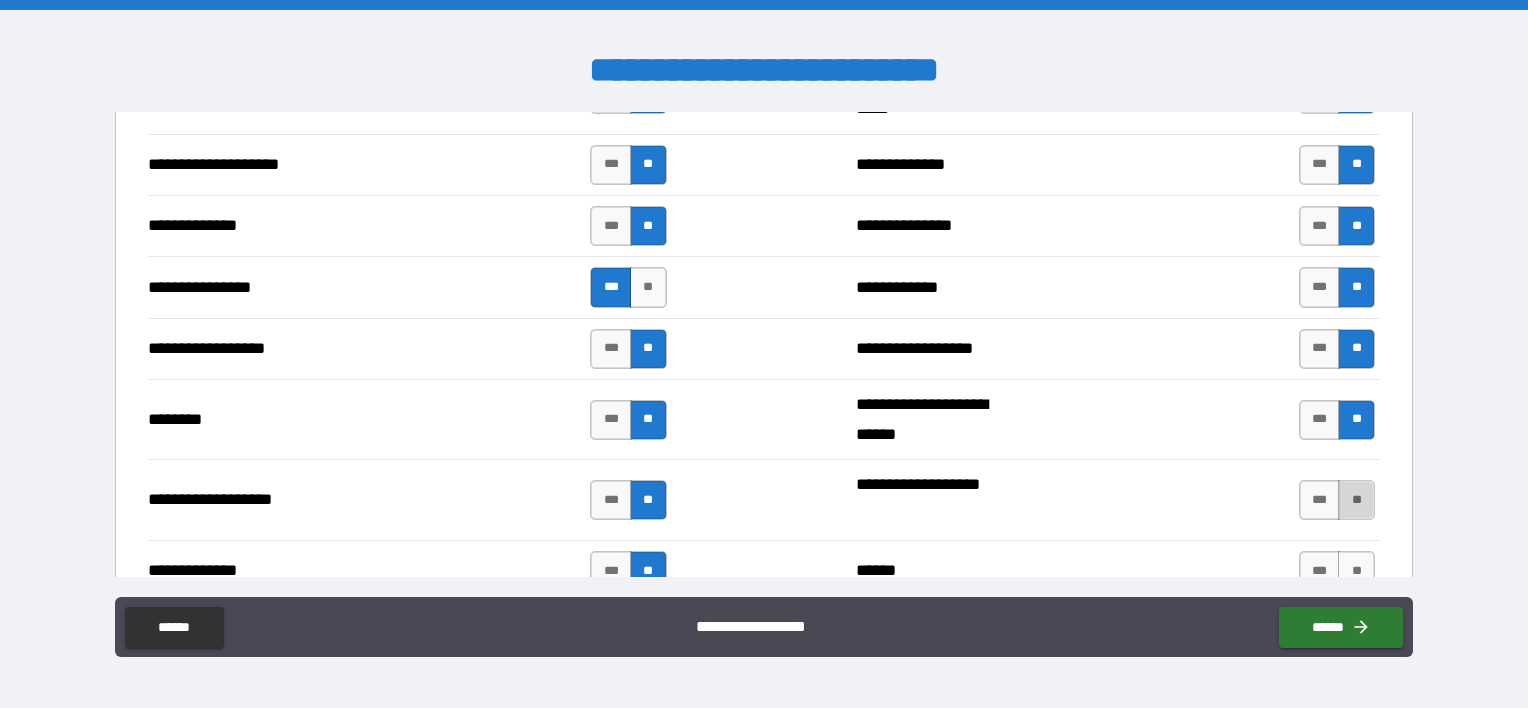 click on "**" at bounding box center (1356, 500) 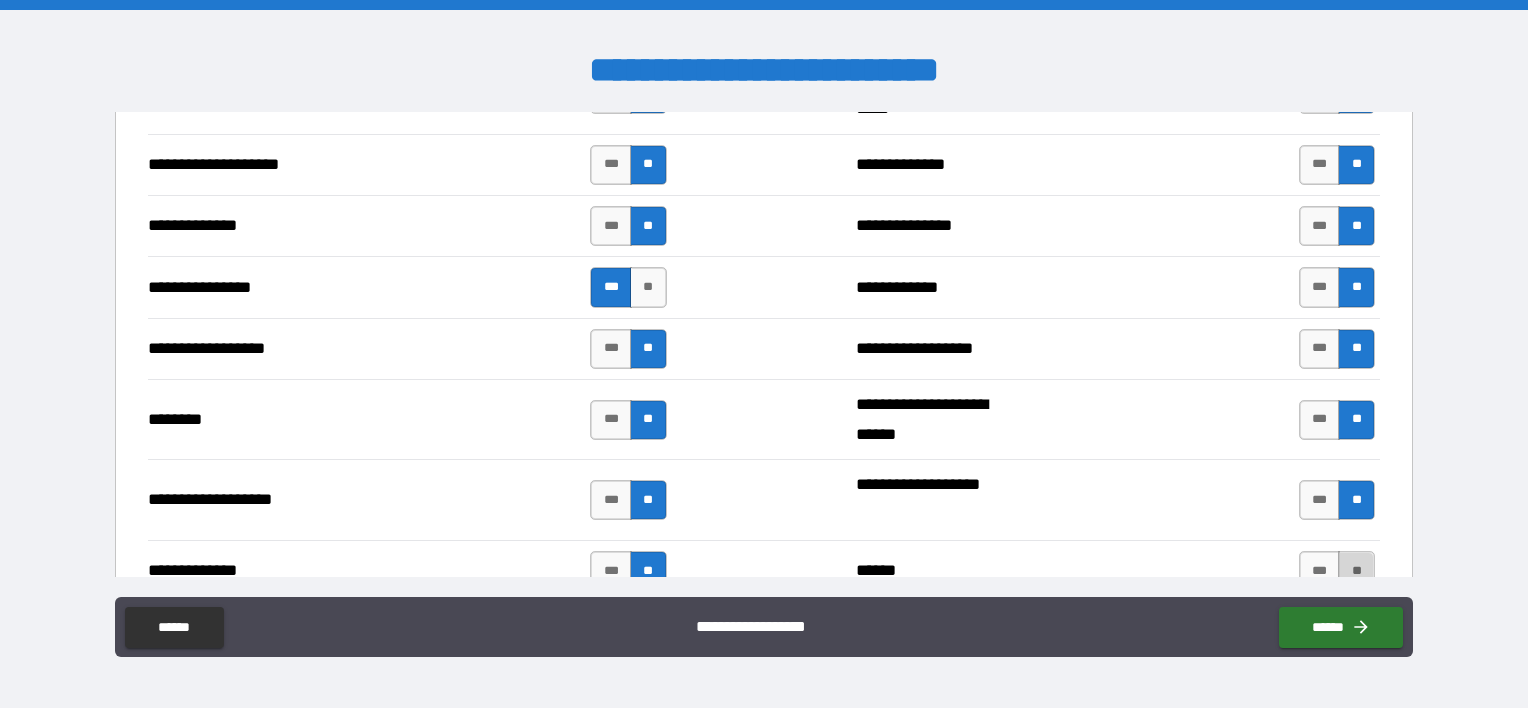 click on "**" at bounding box center [1356, 571] 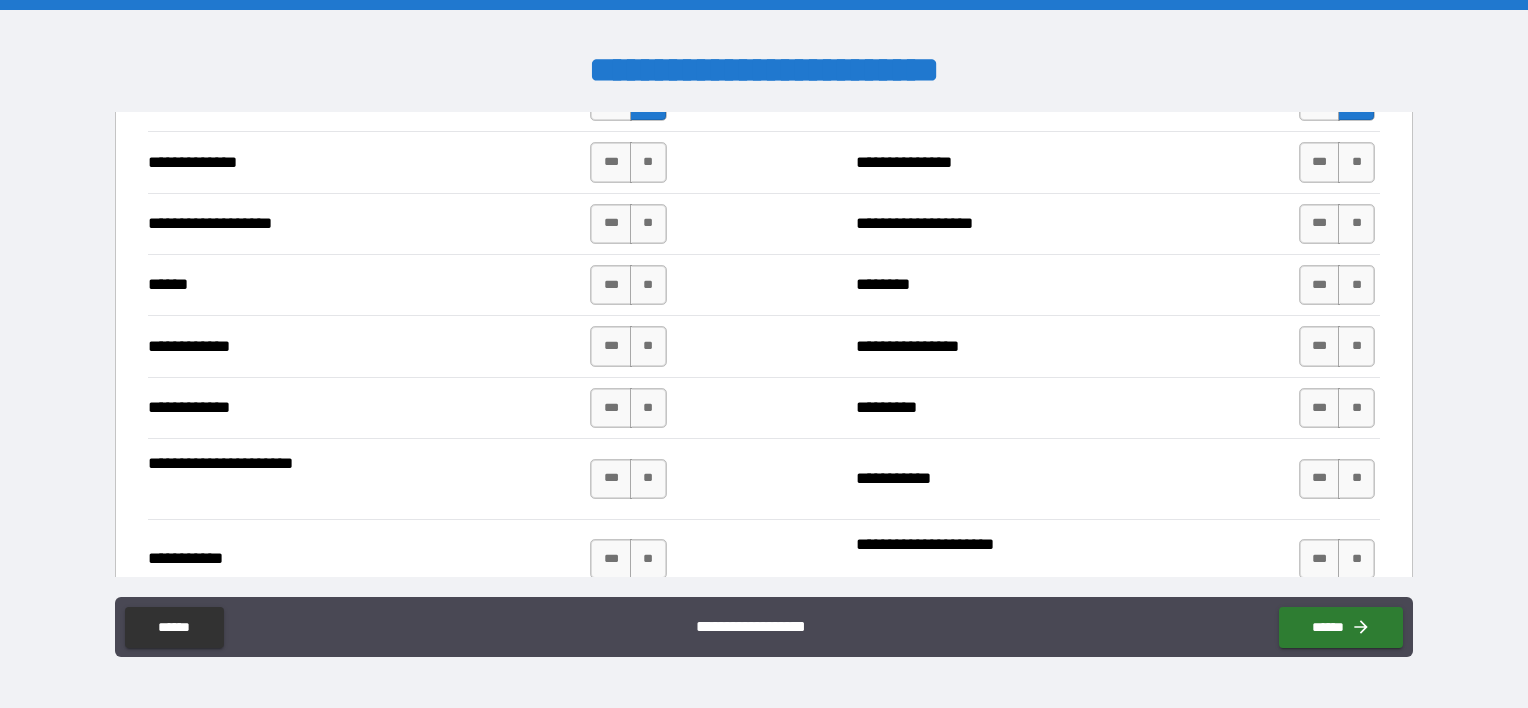 scroll, scrollTop: 3526, scrollLeft: 0, axis: vertical 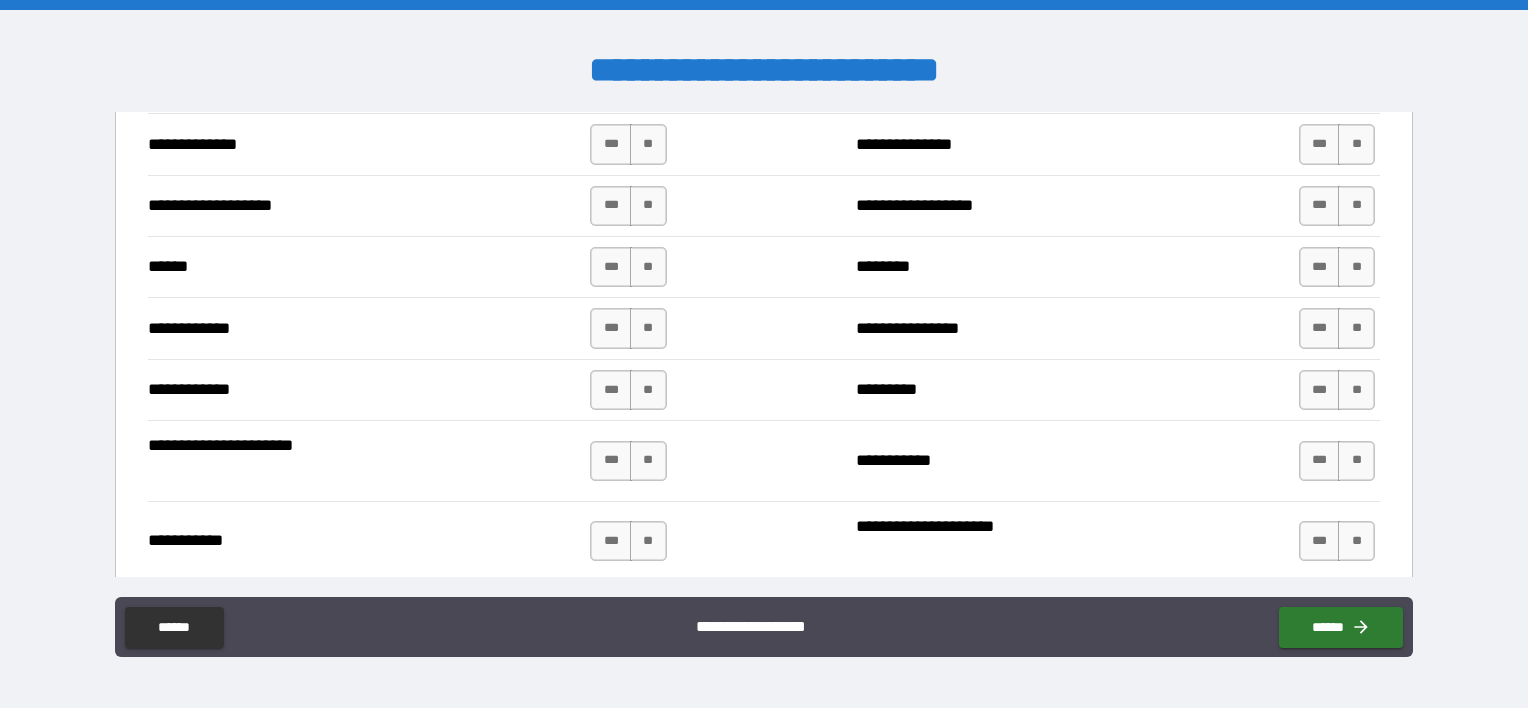drag, startPoint x: 642, startPoint y: 132, endPoint x: 636, endPoint y: 157, distance: 25.70992 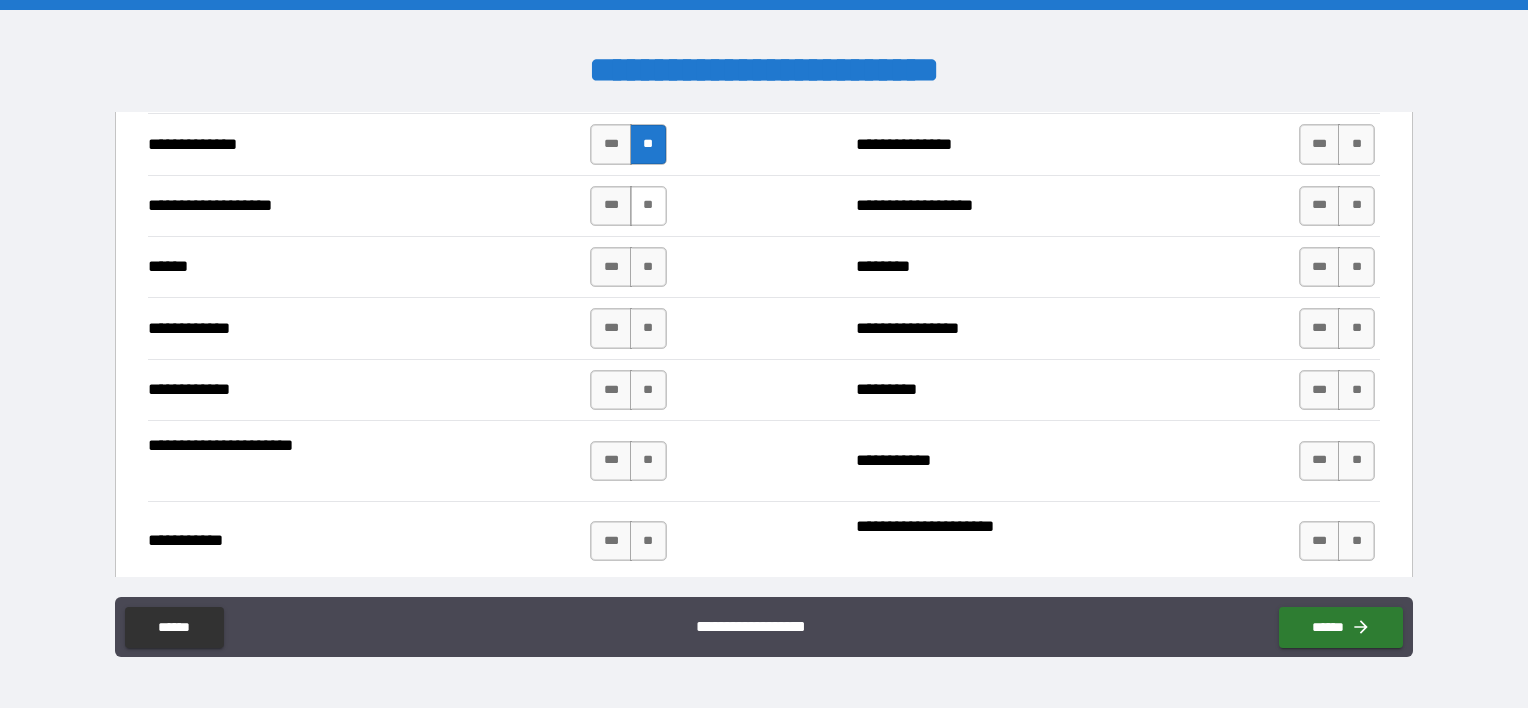 click on "**" at bounding box center (648, 206) 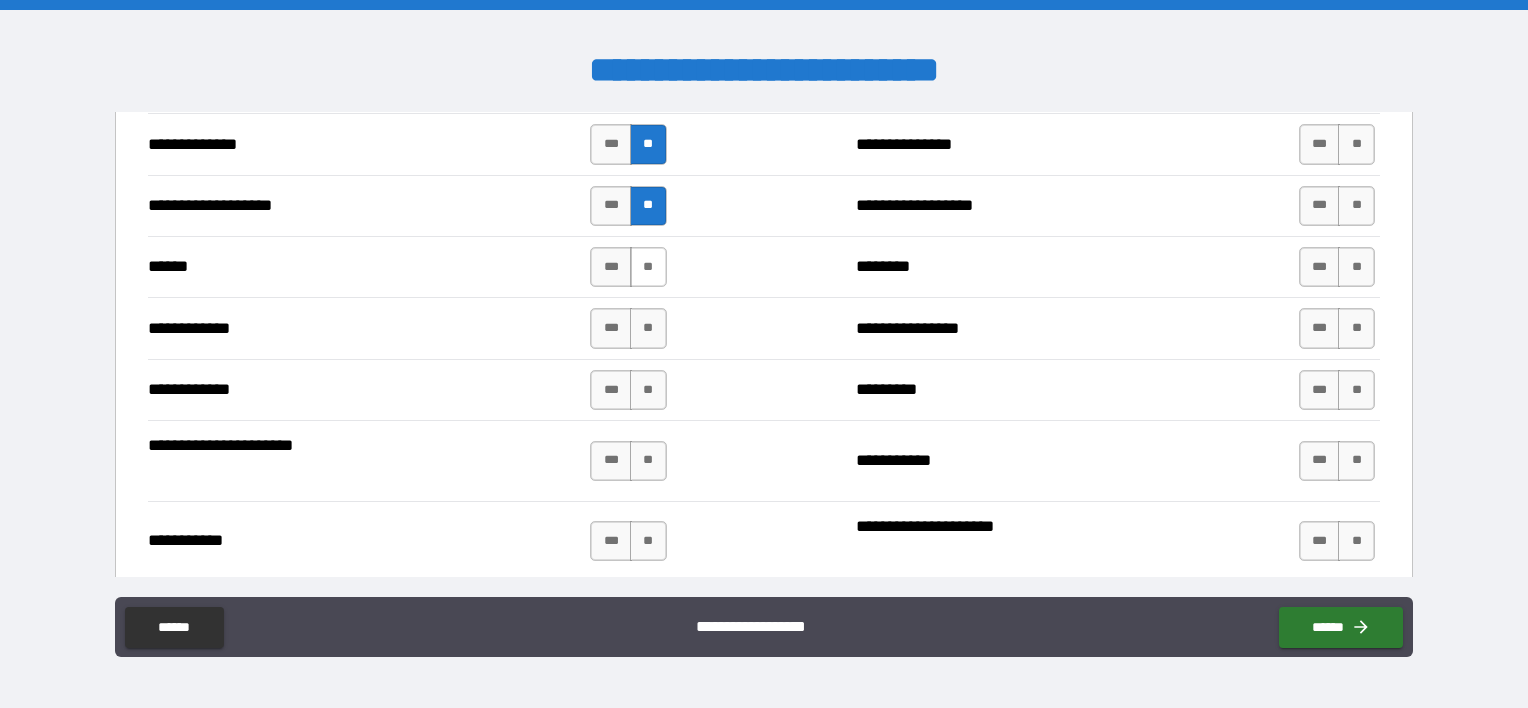 click on "**" at bounding box center (648, 267) 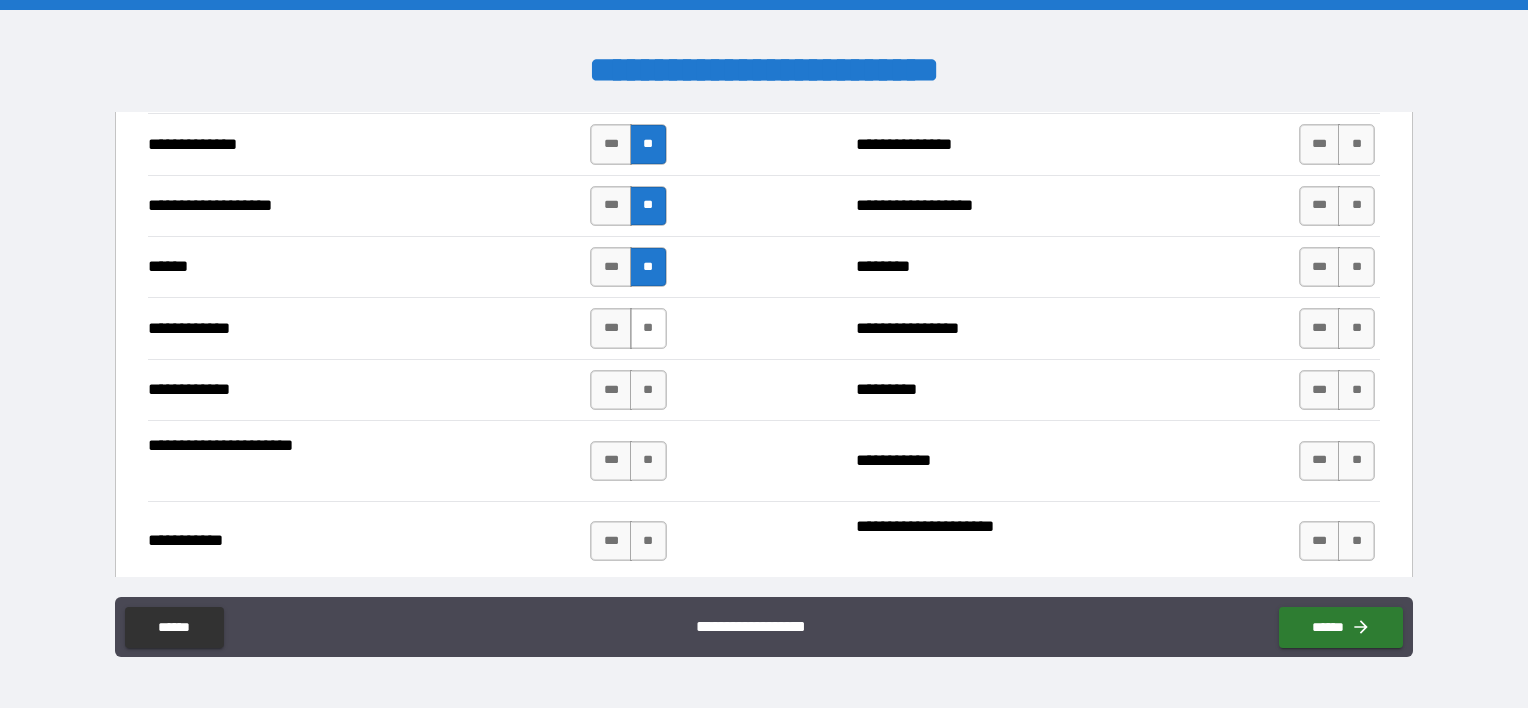 click on "**" at bounding box center [648, 328] 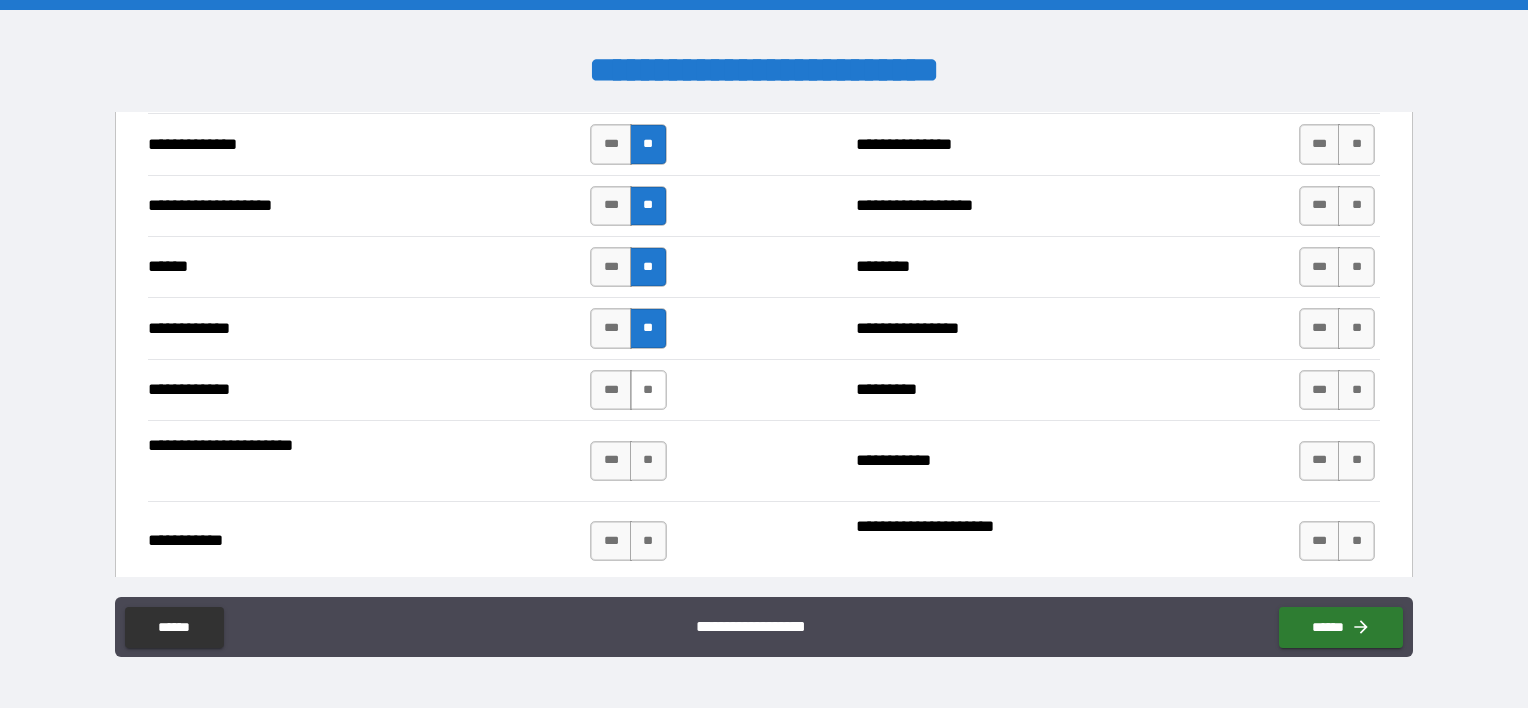click on "**" at bounding box center [648, 390] 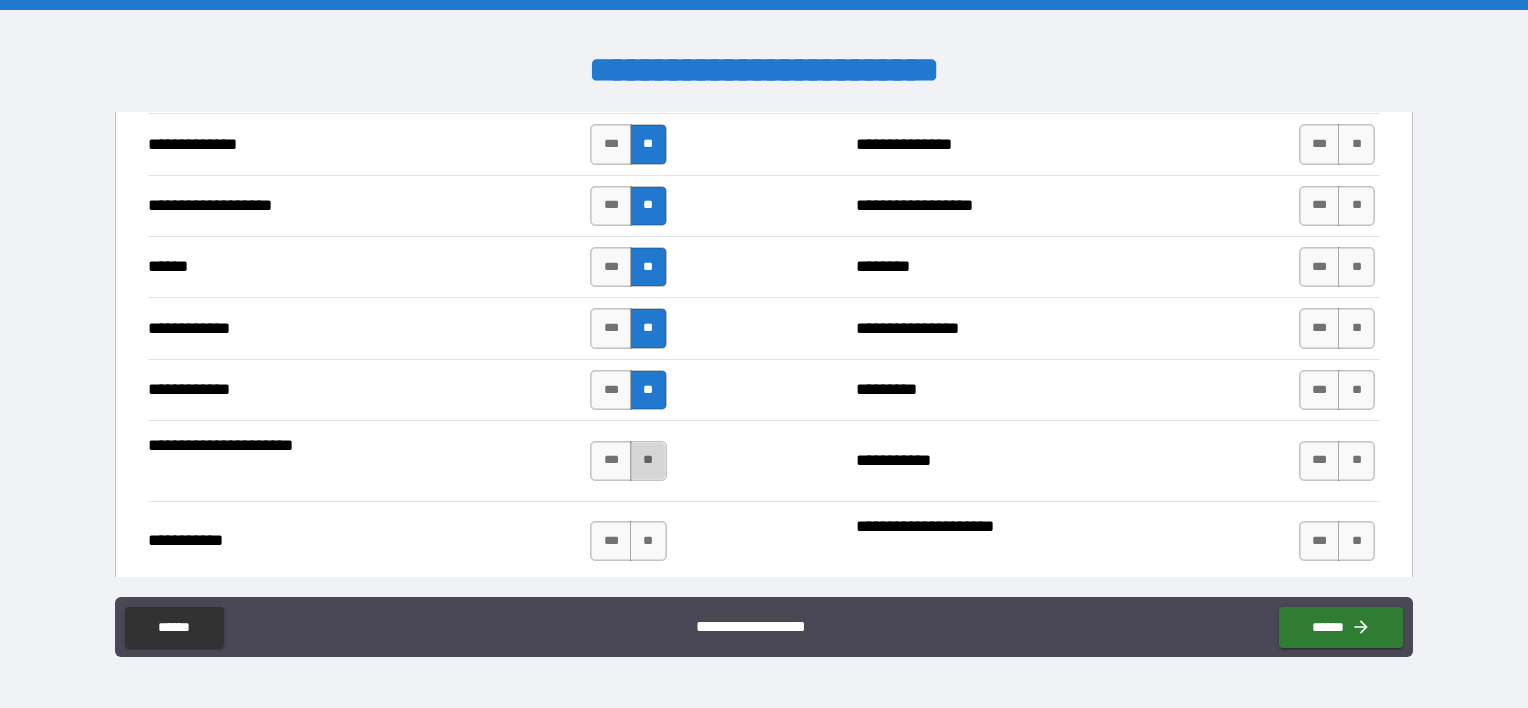 click on "**" at bounding box center [648, 461] 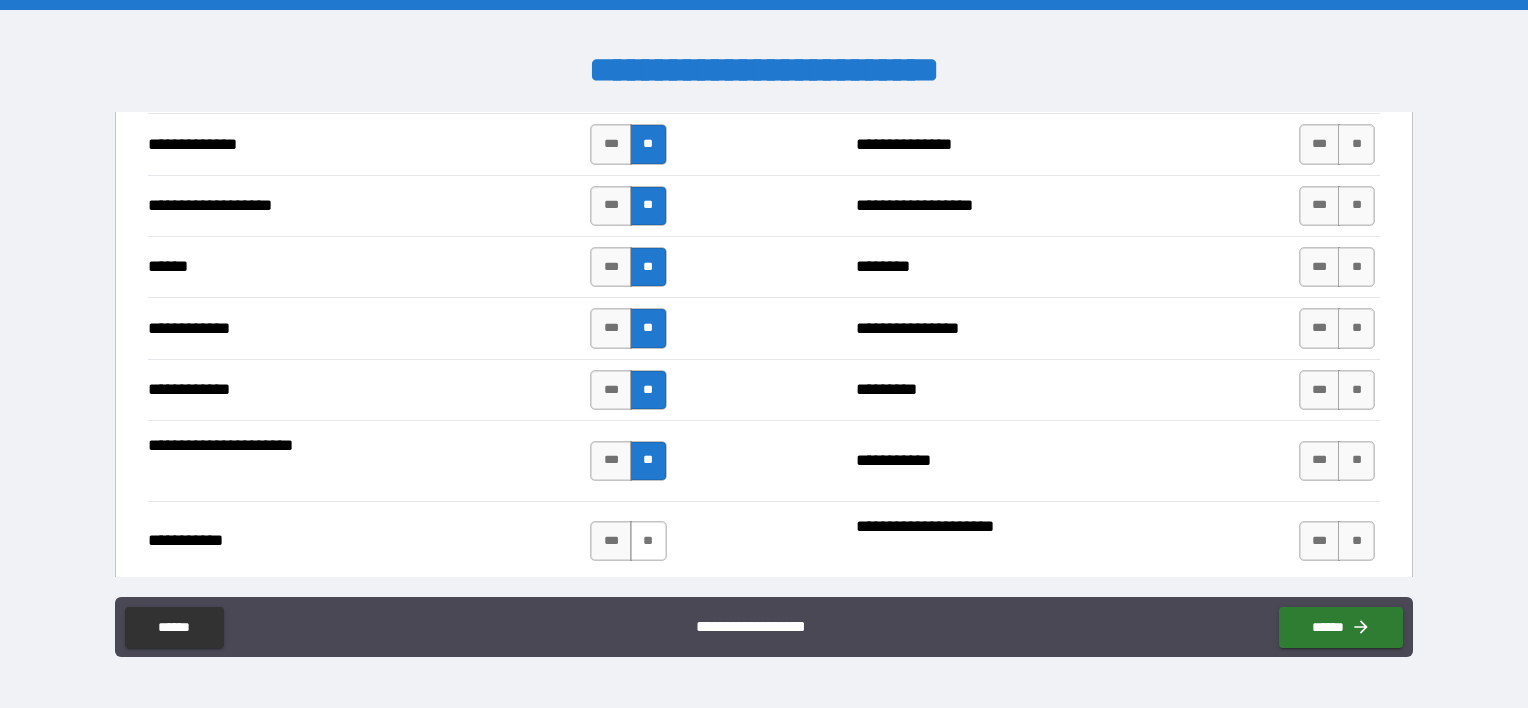 click on "**" at bounding box center [648, 541] 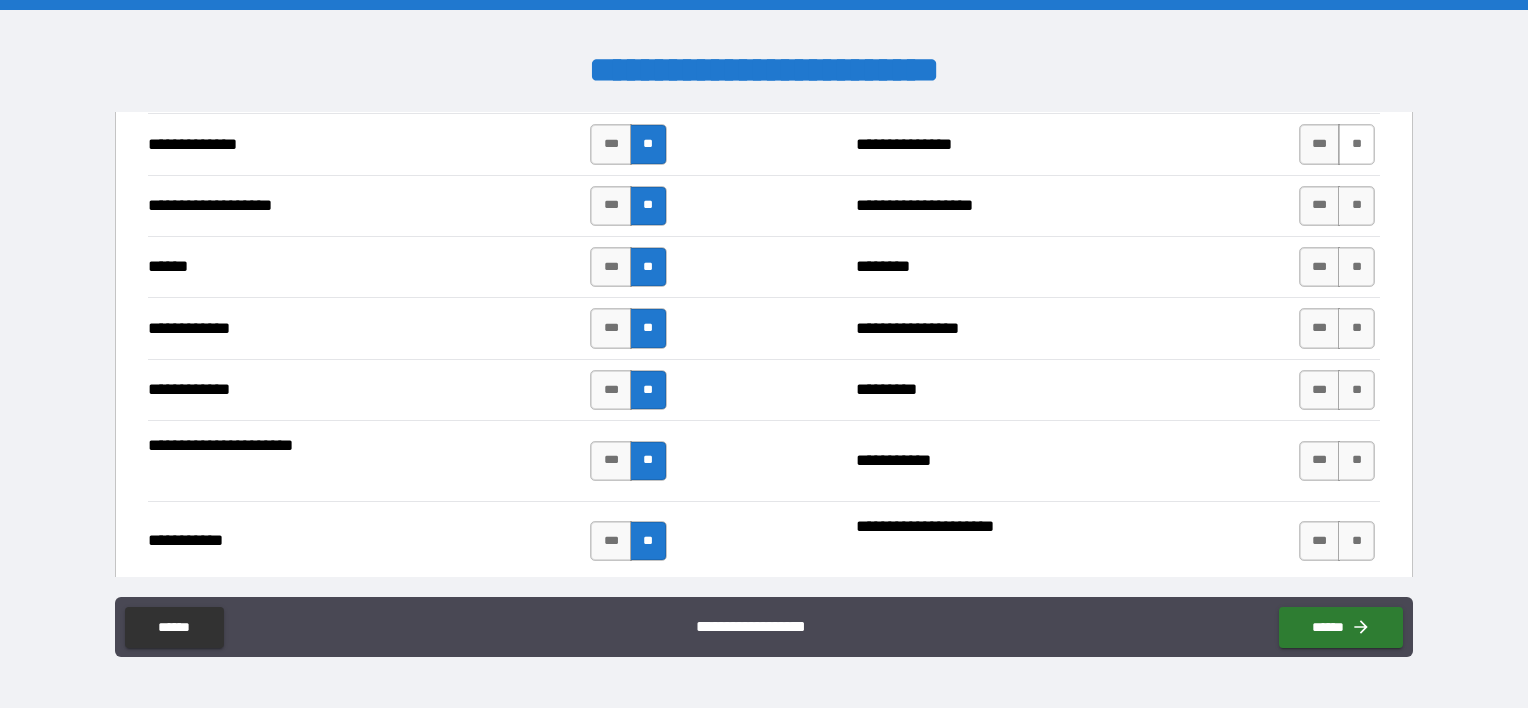 click on "**" at bounding box center (1356, 144) 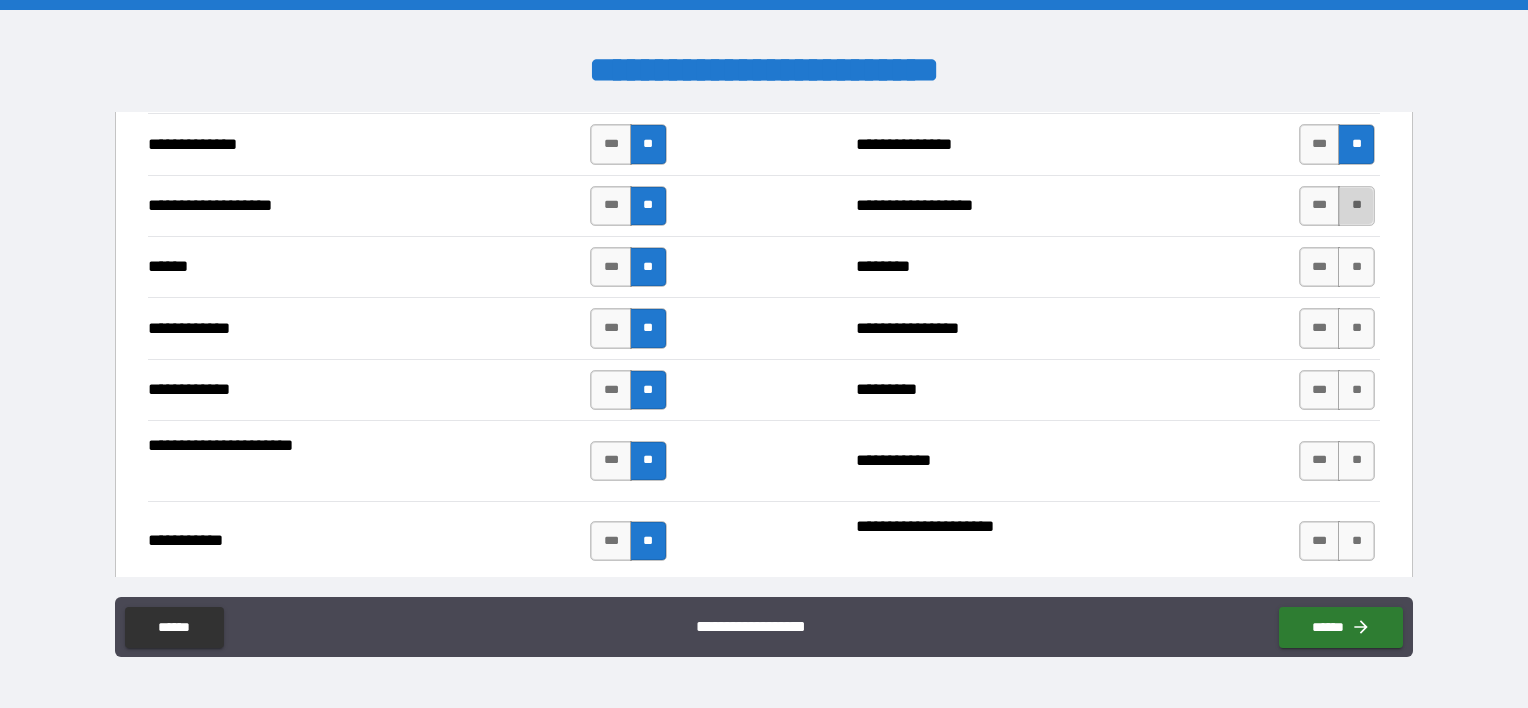 drag, startPoint x: 1347, startPoint y: 190, endPoint x: 1349, endPoint y: 213, distance: 23.086792 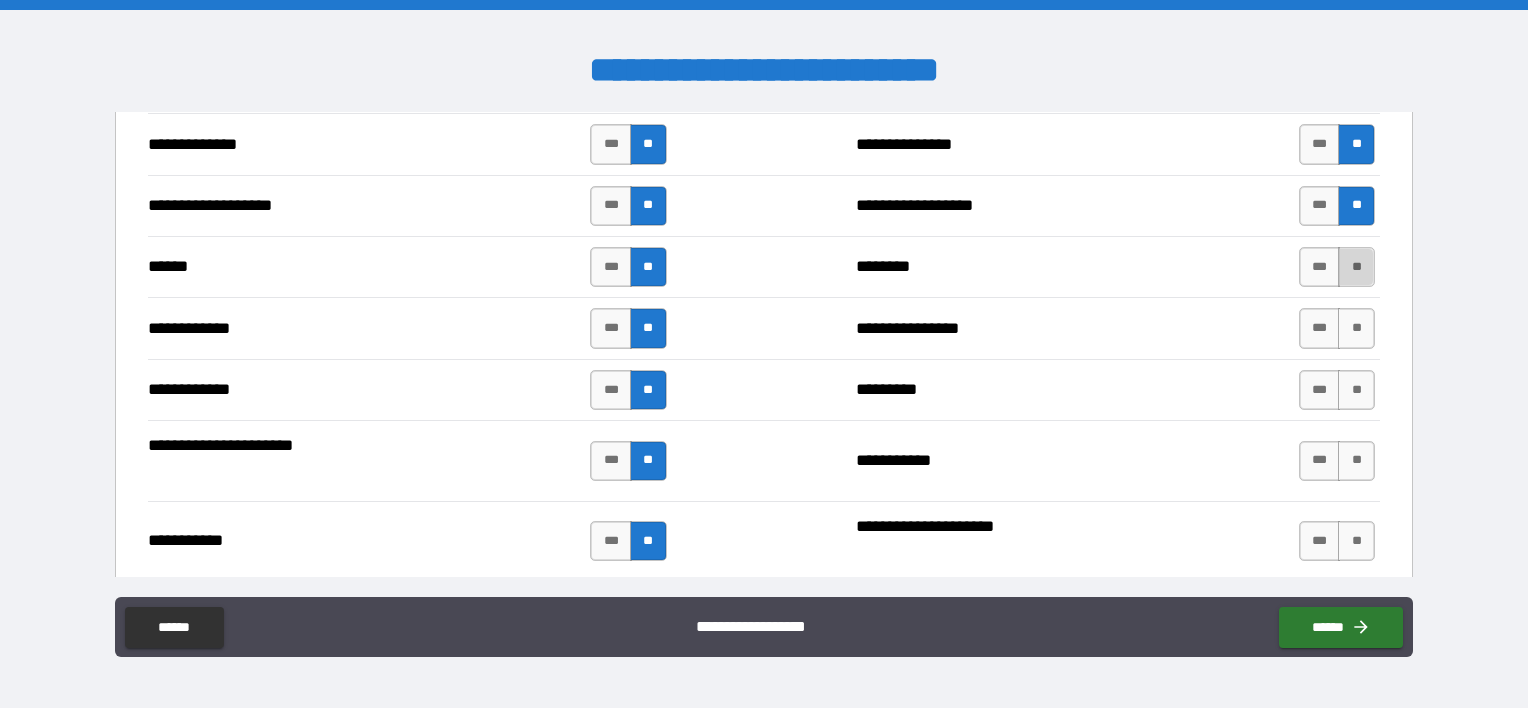 click on "**" at bounding box center [1356, 267] 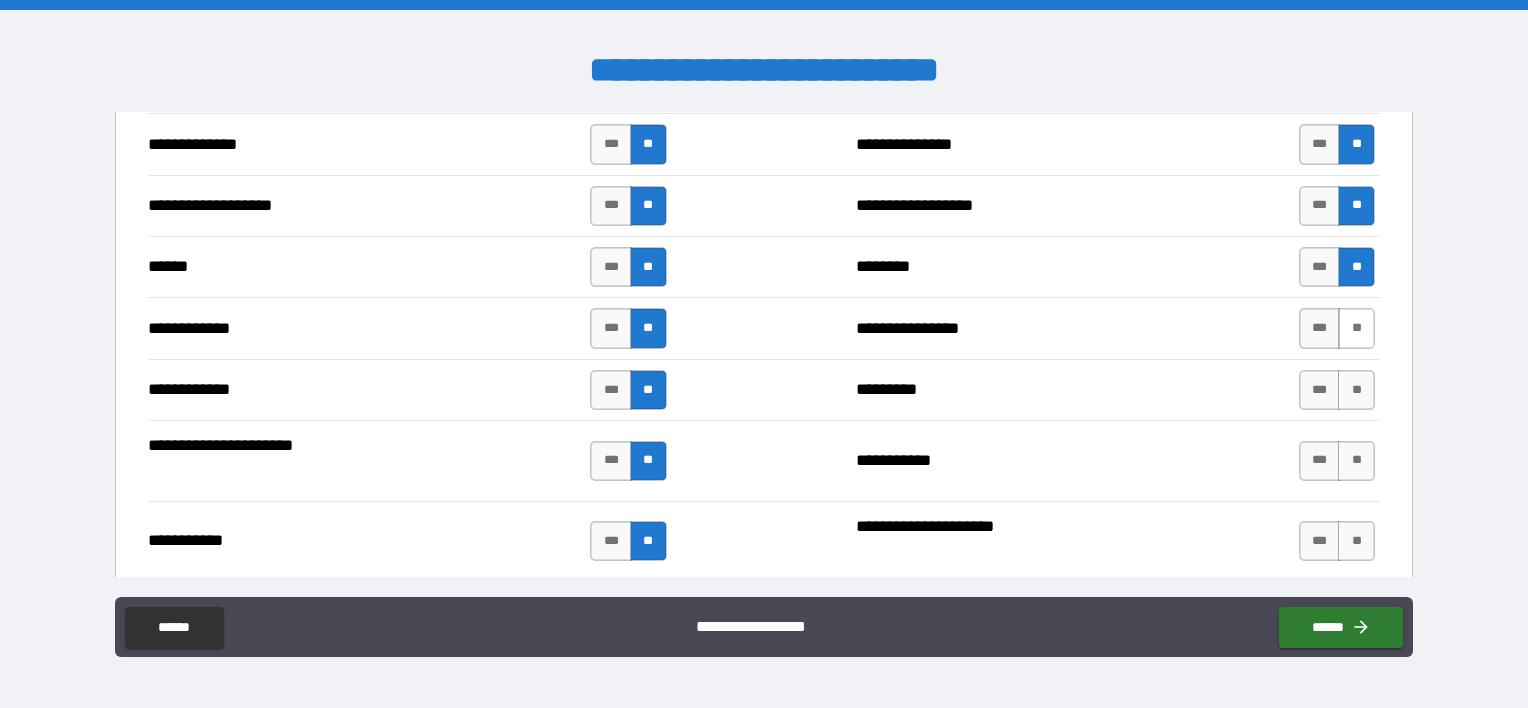 click on "**" at bounding box center [1356, 328] 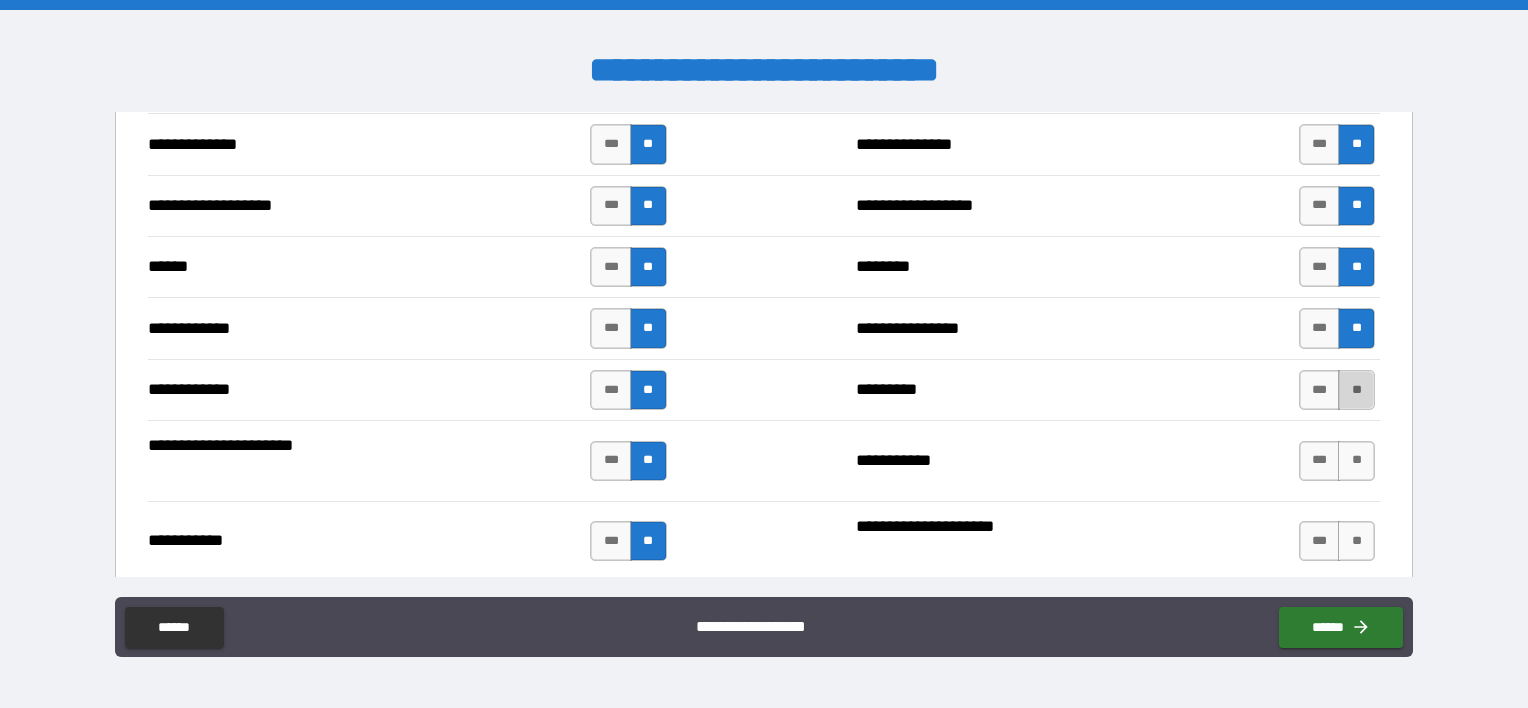 click on "**" at bounding box center [1356, 390] 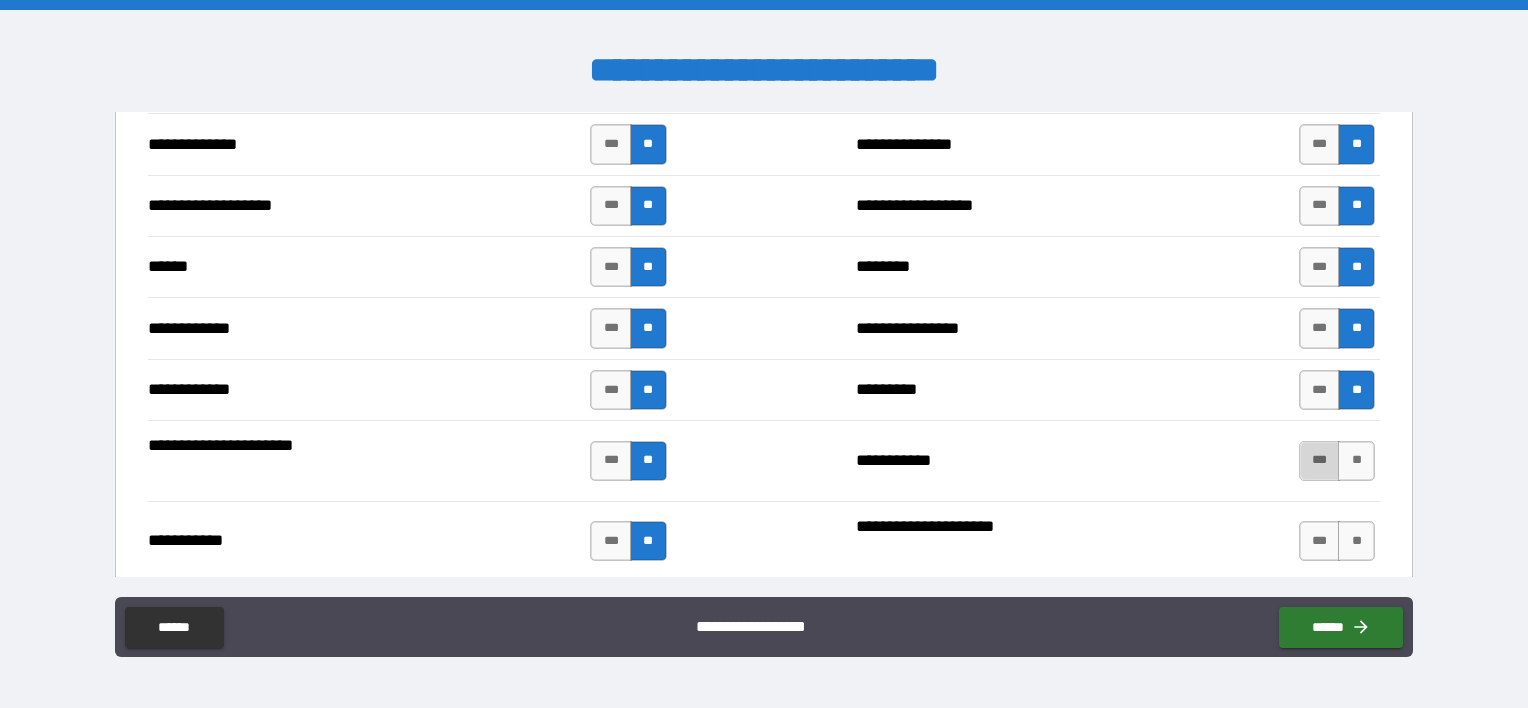 click on "***" at bounding box center [1320, 461] 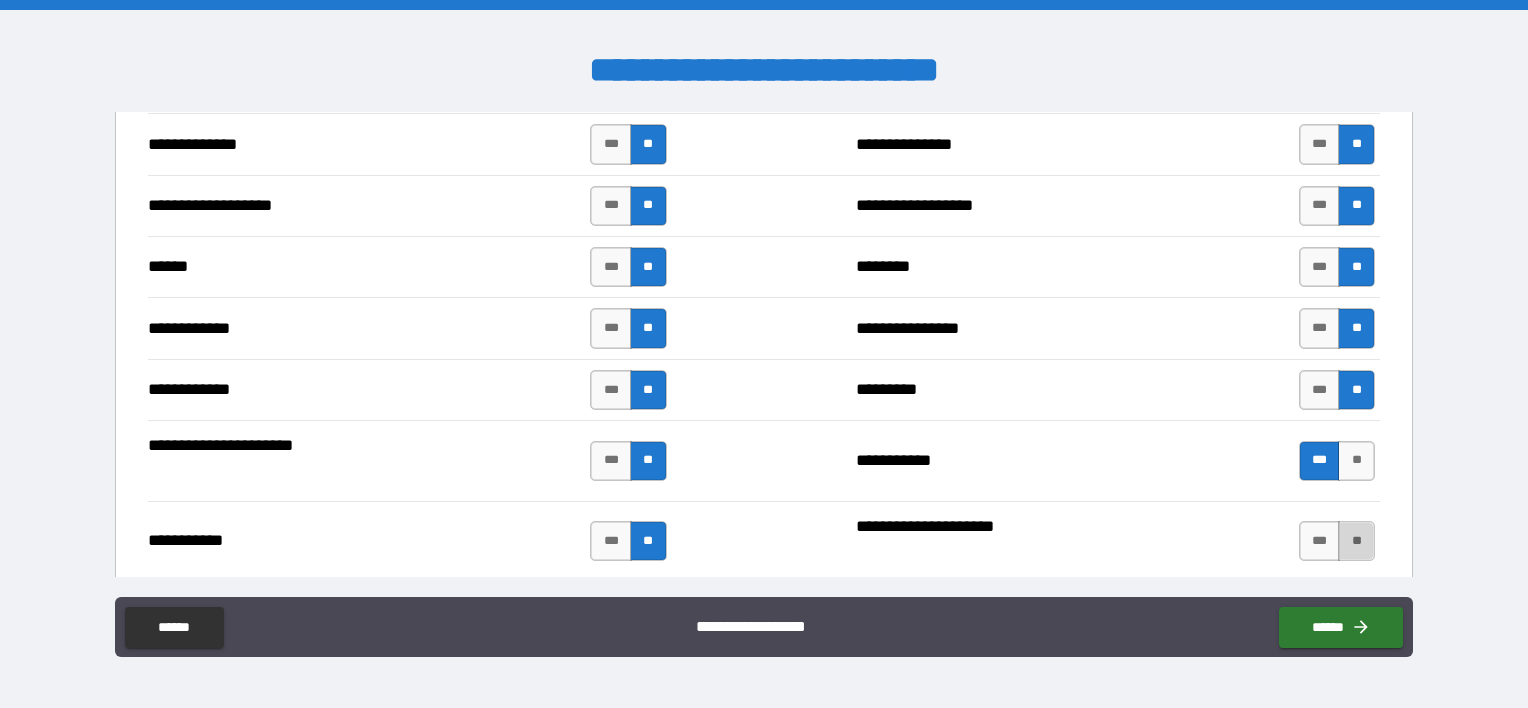 click on "**" at bounding box center (1356, 541) 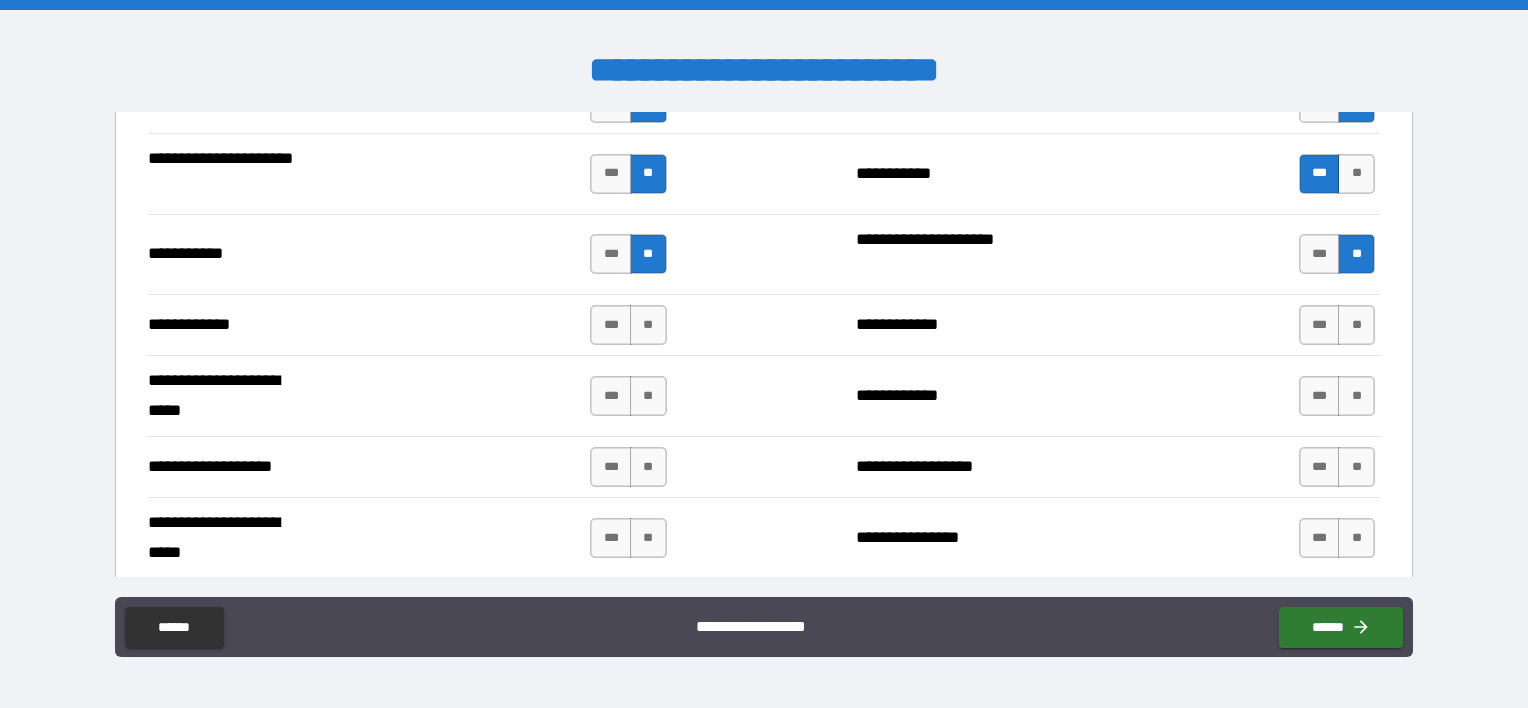 scroll, scrollTop: 3892, scrollLeft: 0, axis: vertical 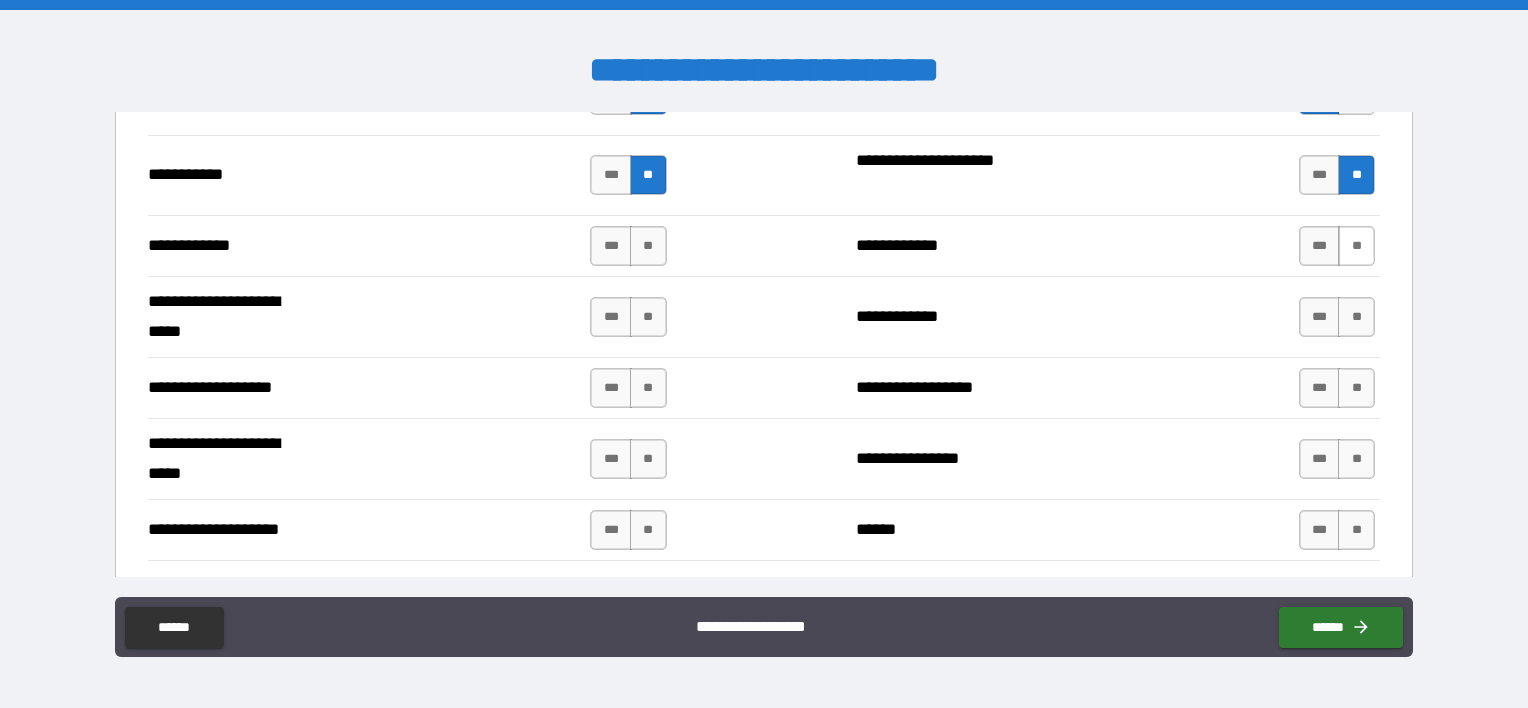 click on "**" at bounding box center [1356, 246] 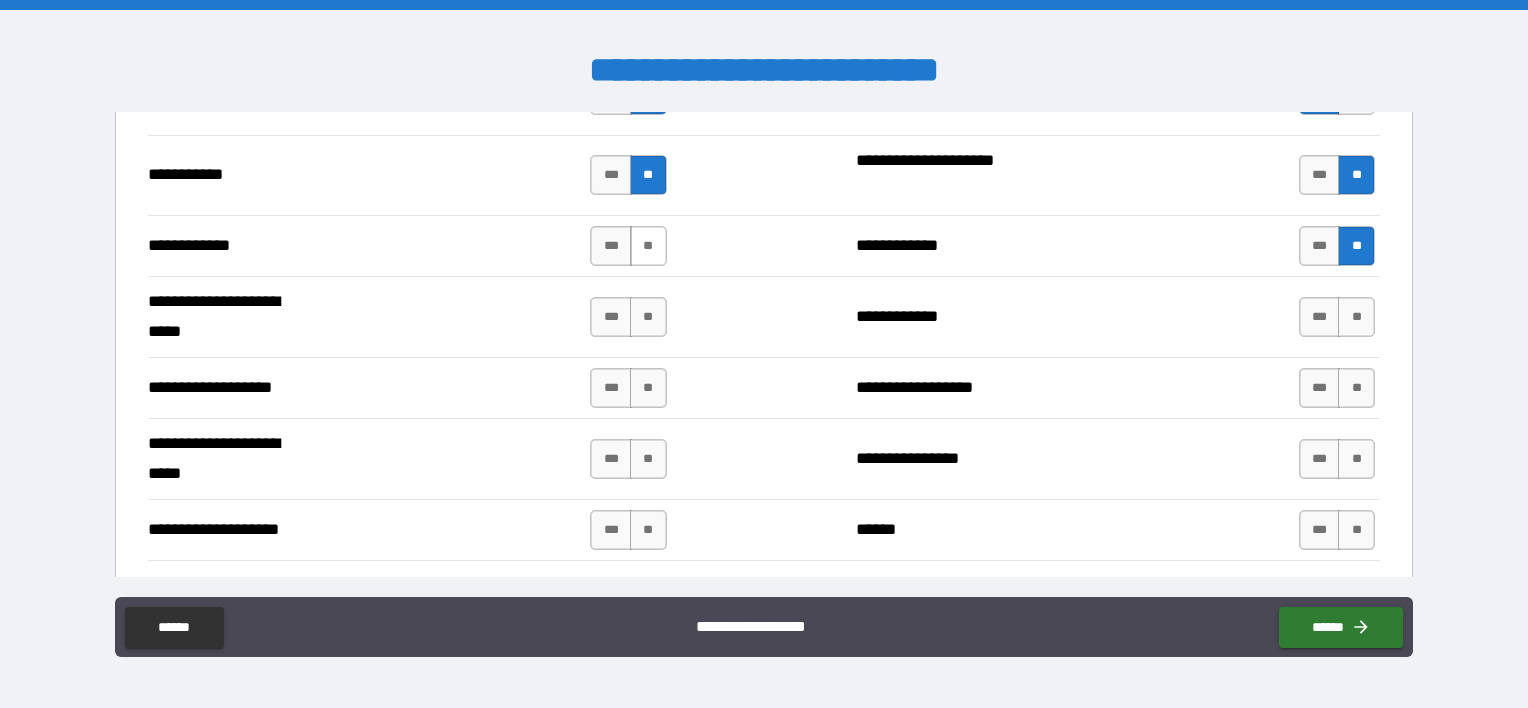 click on "**" at bounding box center [648, 246] 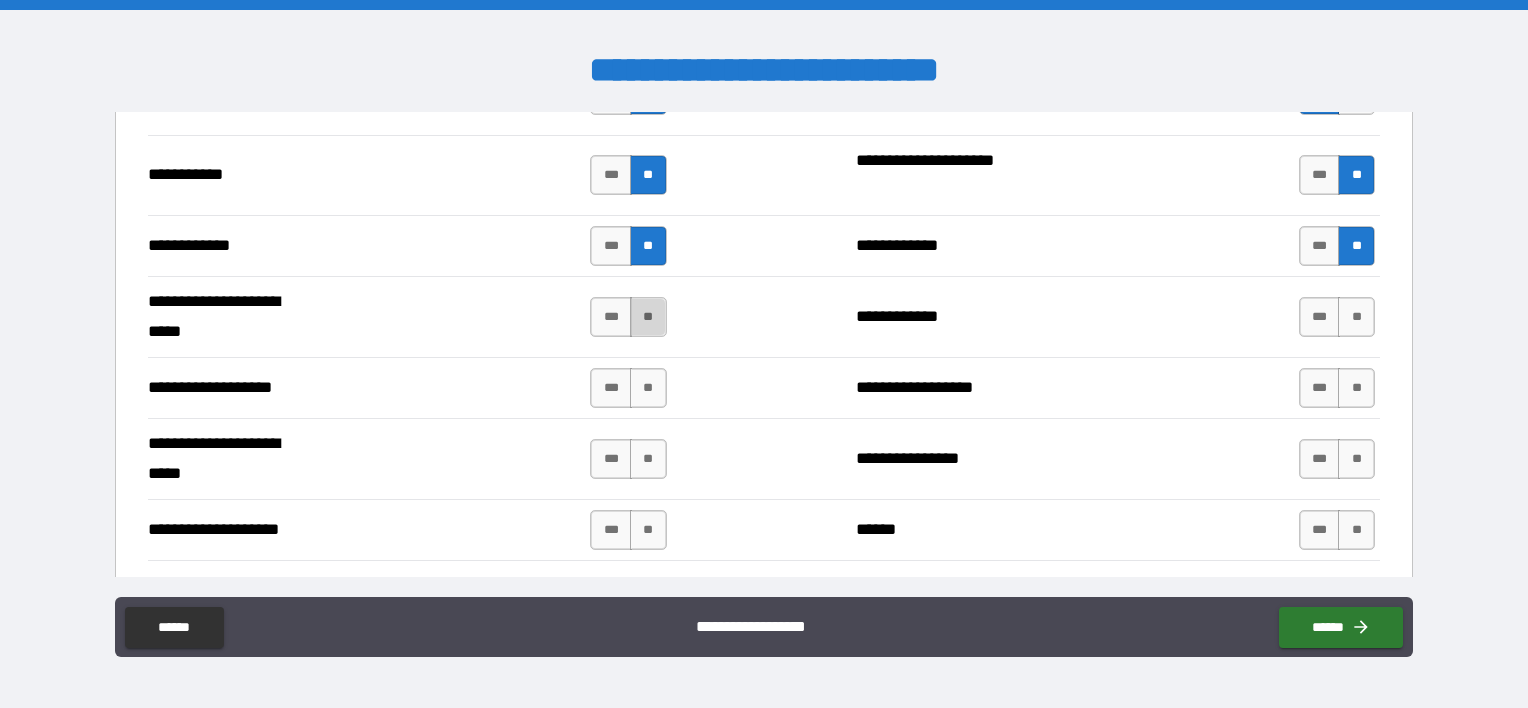 drag, startPoint x: 639, startPoint y: 305, endPoint x: 639, endPoint y: 320, distance: 15 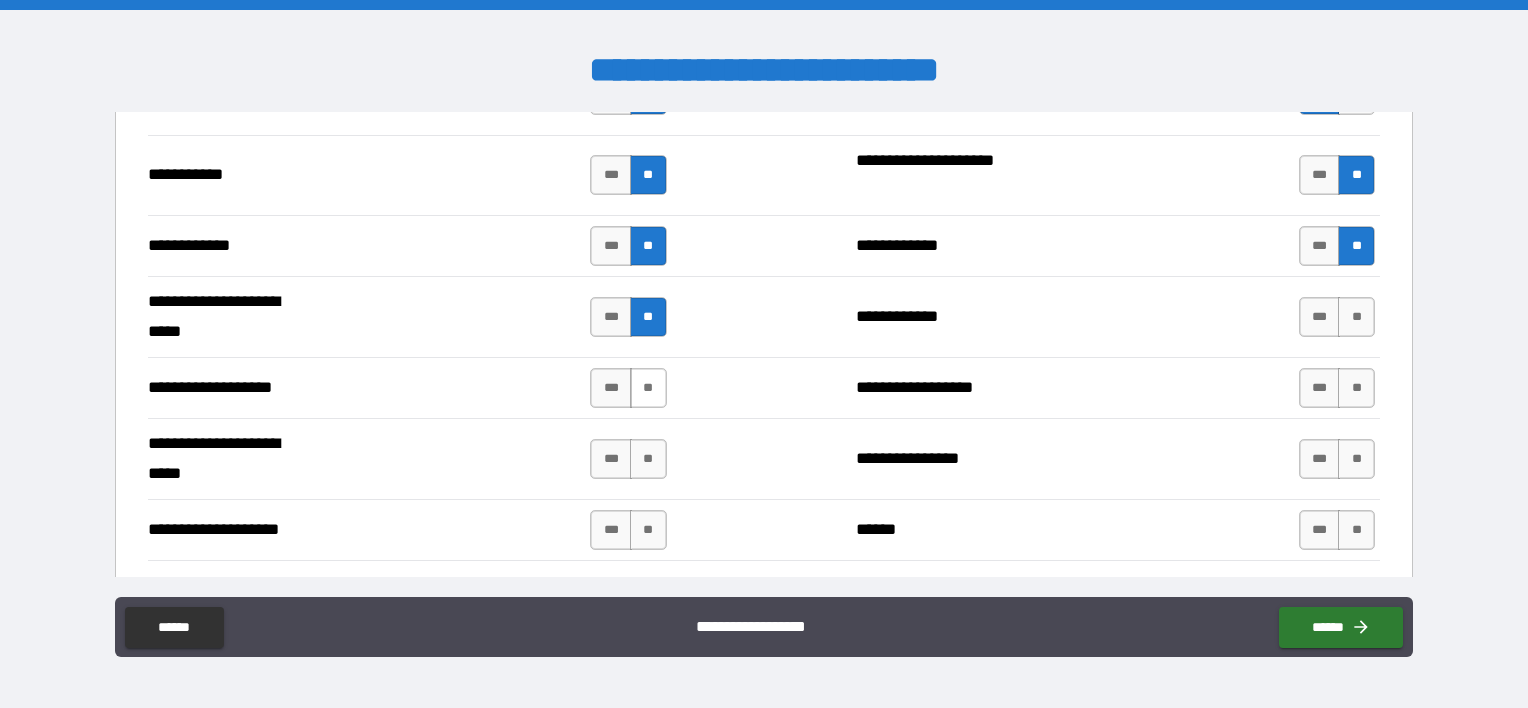 click on "**" at bounding box center [648, 388] 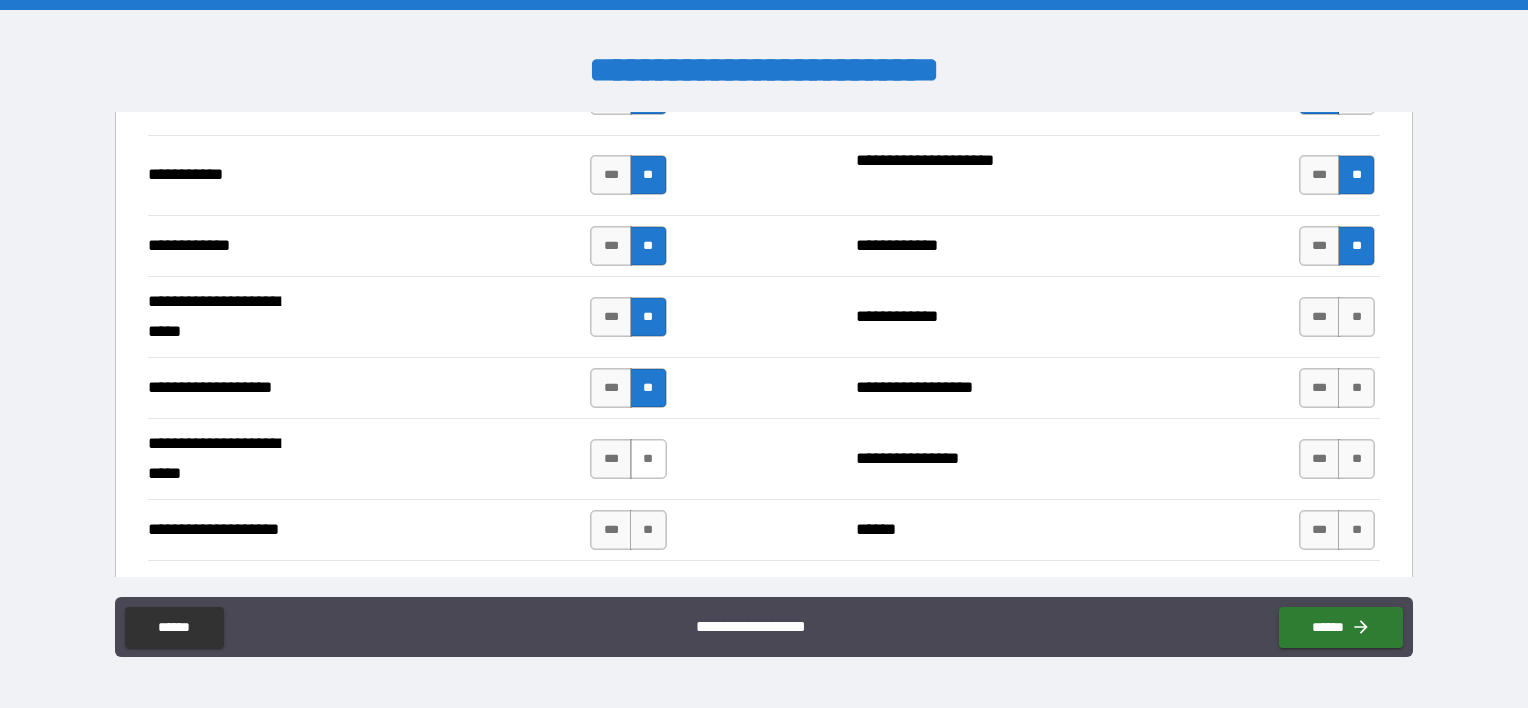 click on "**" at bounding box center (648, 459) 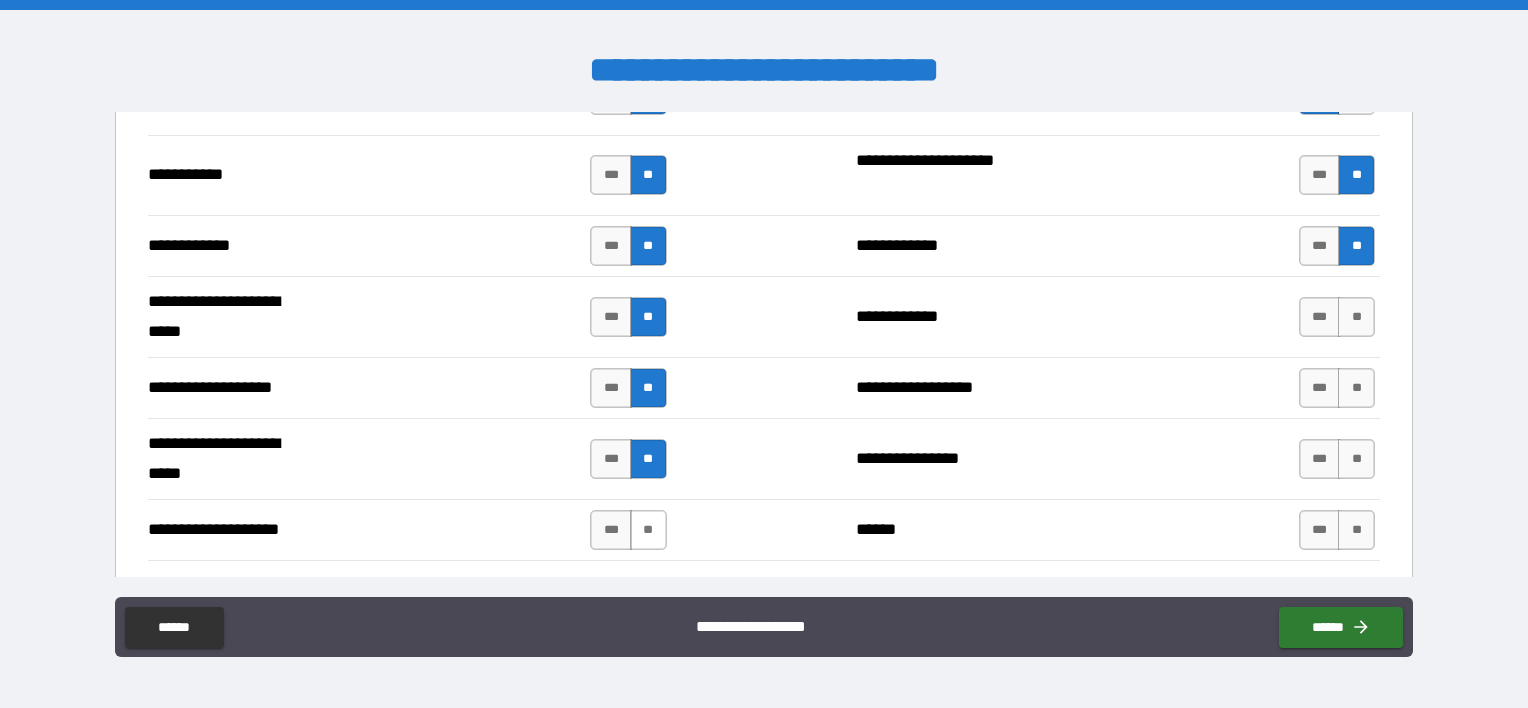 click on "**" at bounding box center (648, 530) 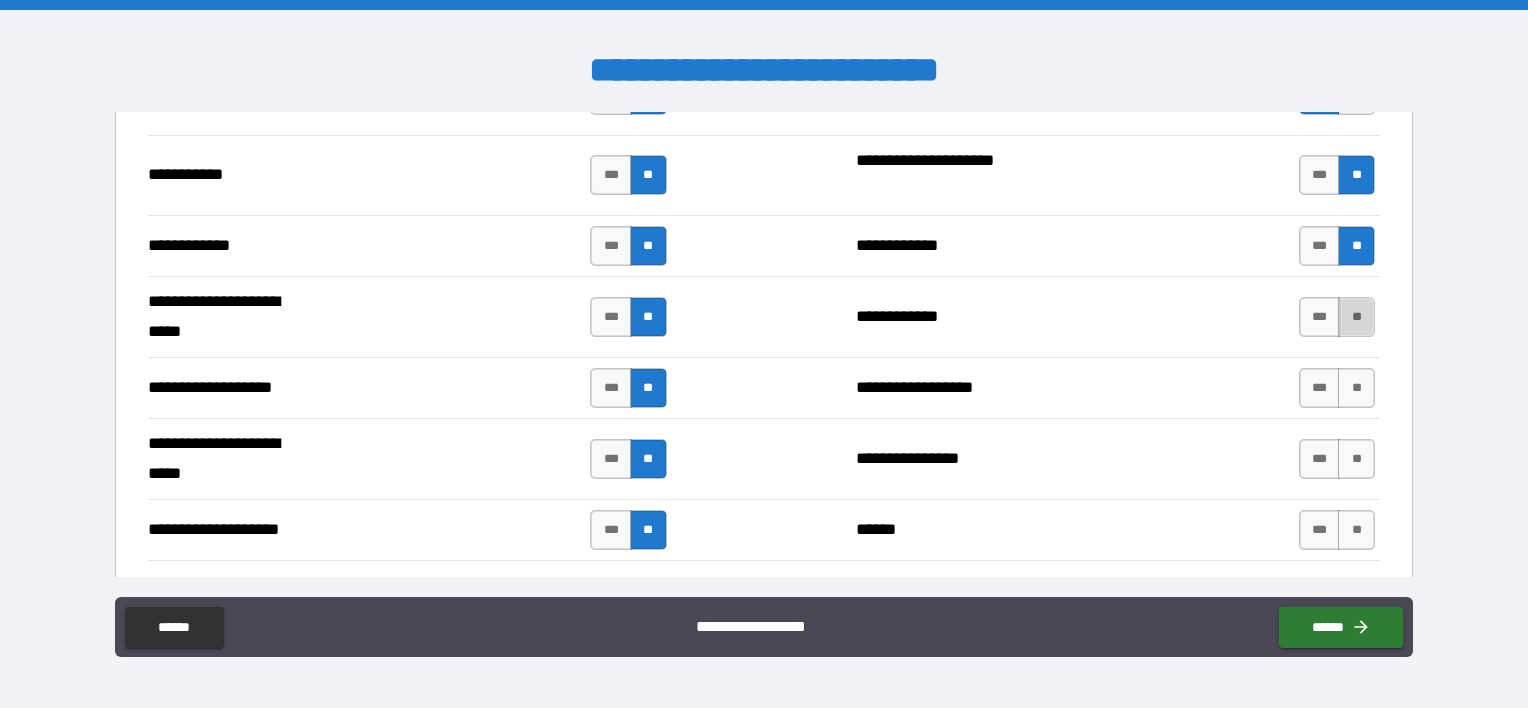 click on "**" at bounding box center [1356, 317] 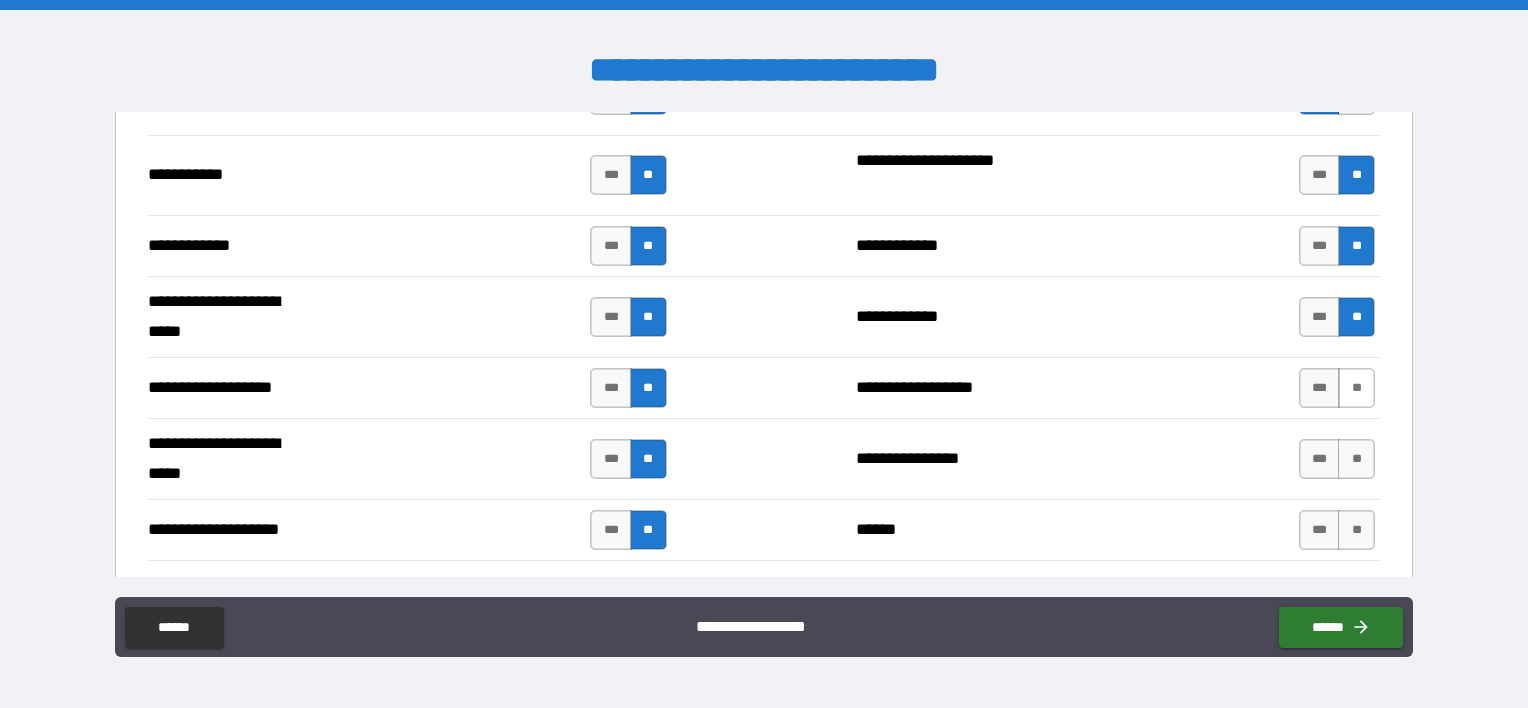 click on "**" at bounding box center [1356, 388] 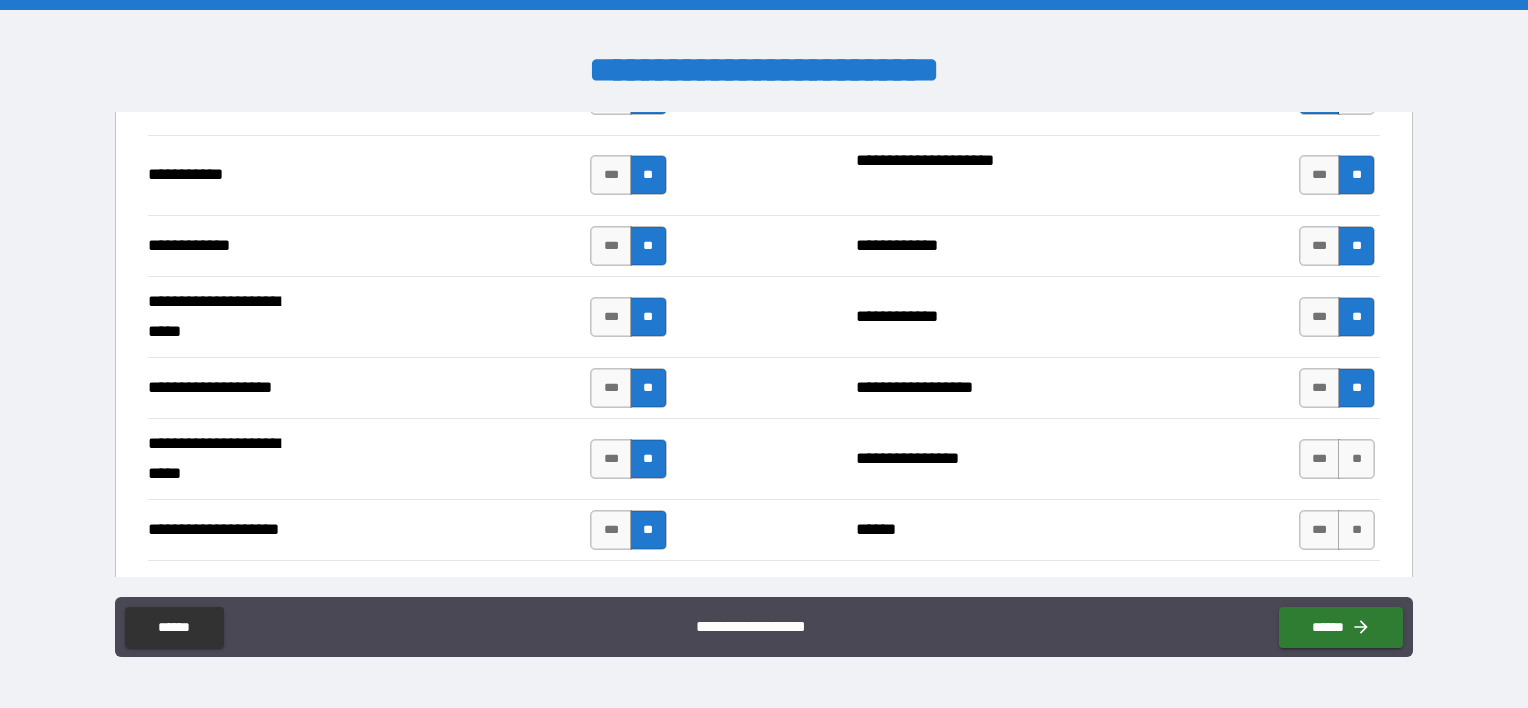 drag, startPoint x: 1353, startPoint y: 446, endPoint x: 1348, endPoint y: 468, distance: 22.561028 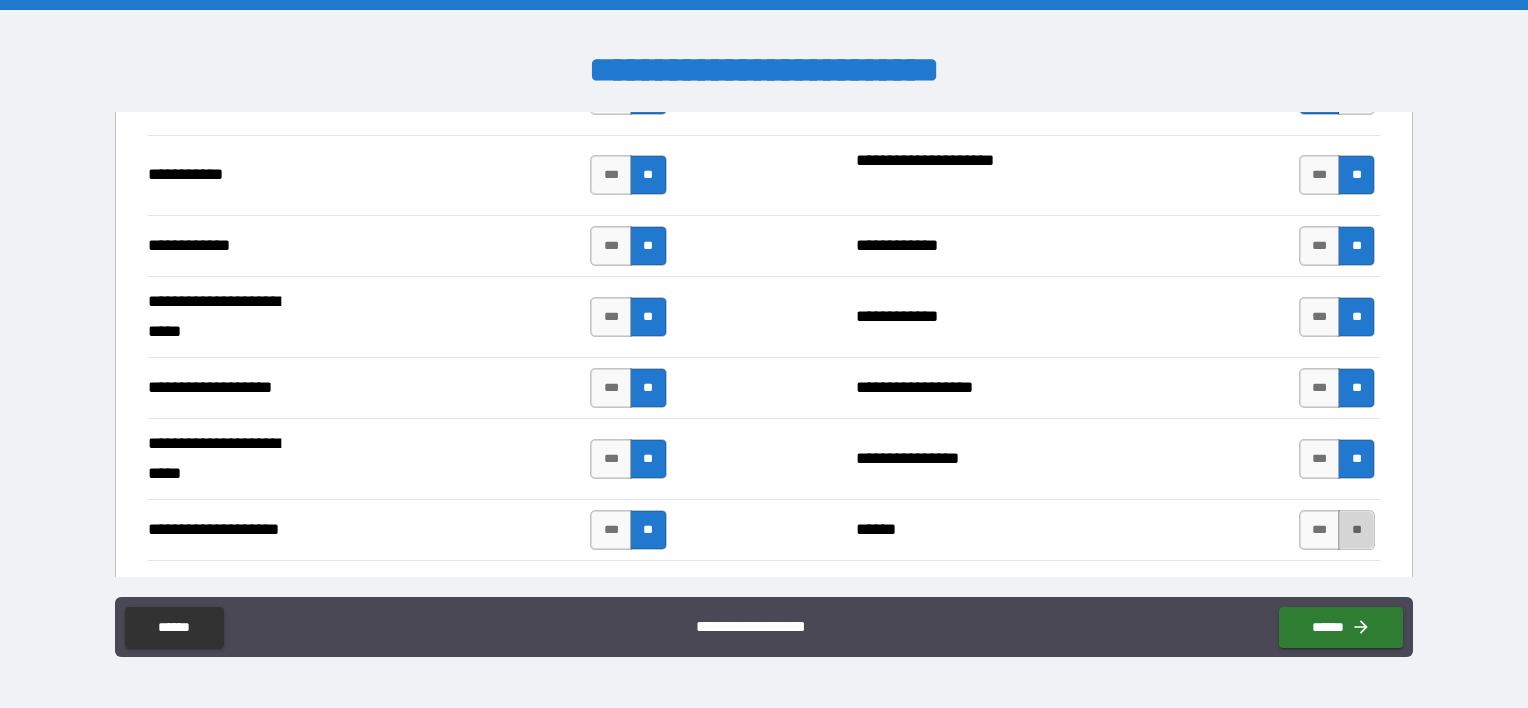 click on "**" at bounding box center [1356, 530] 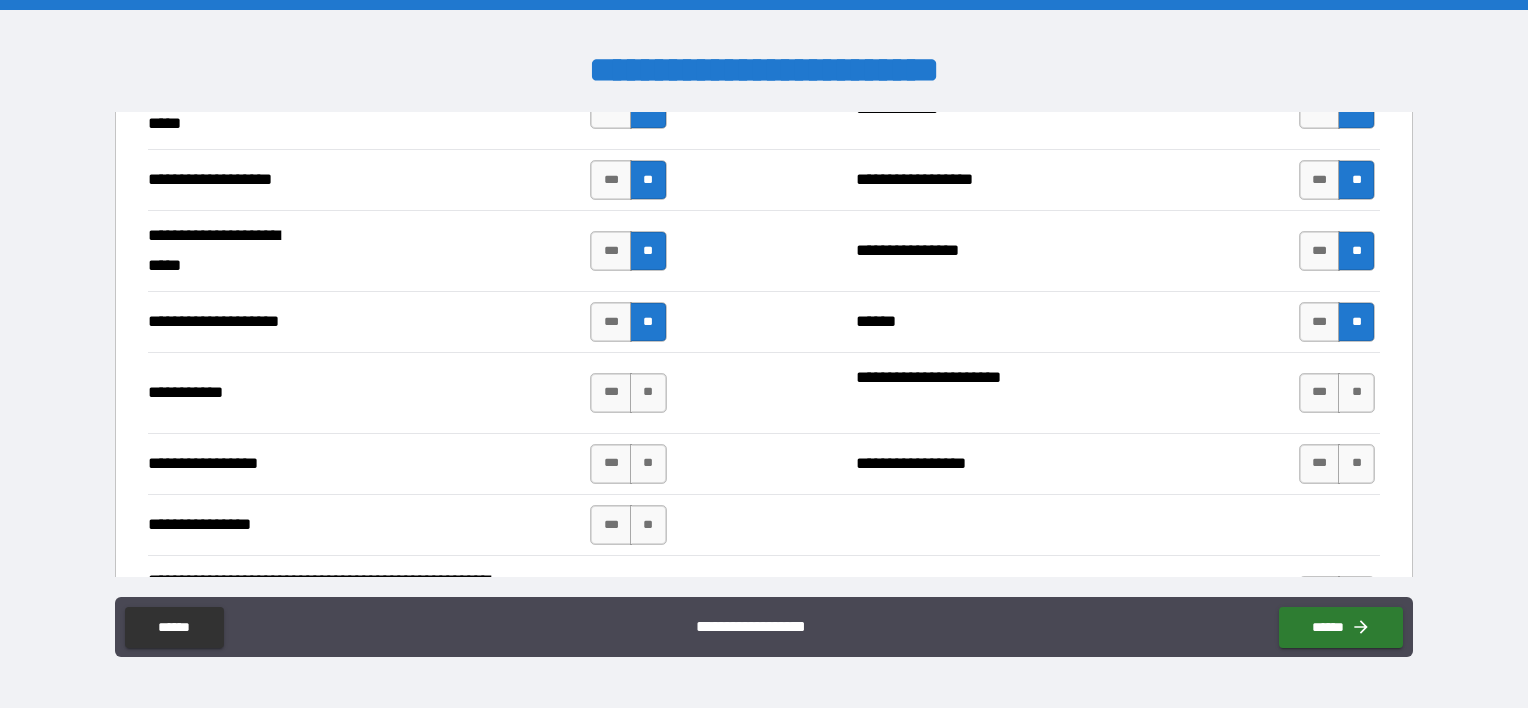 scroll, scrollTop: 4109, scrollLeft: 0, axis: vertical 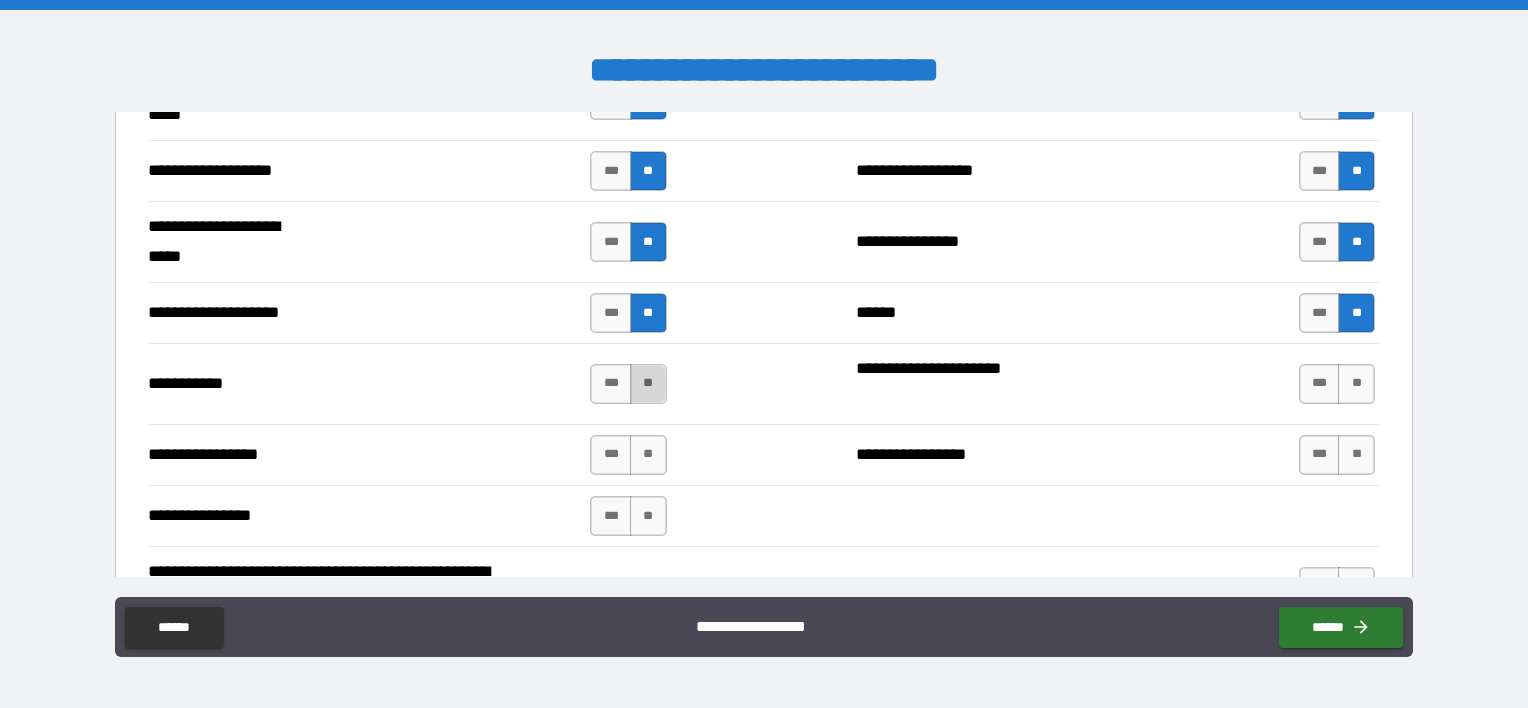 click on "**" at bounding box center (648, 384) 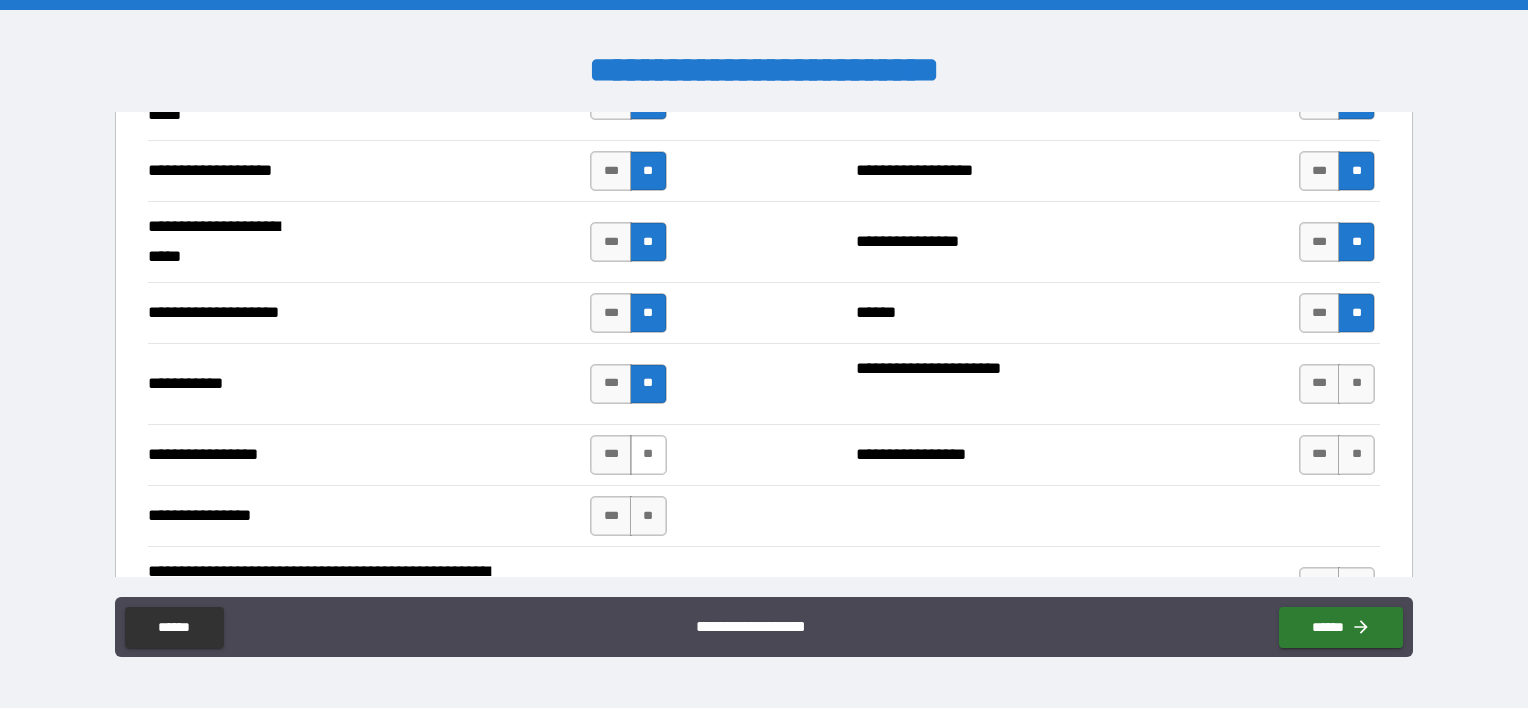 click on "**" at bounding box center (648, 455) 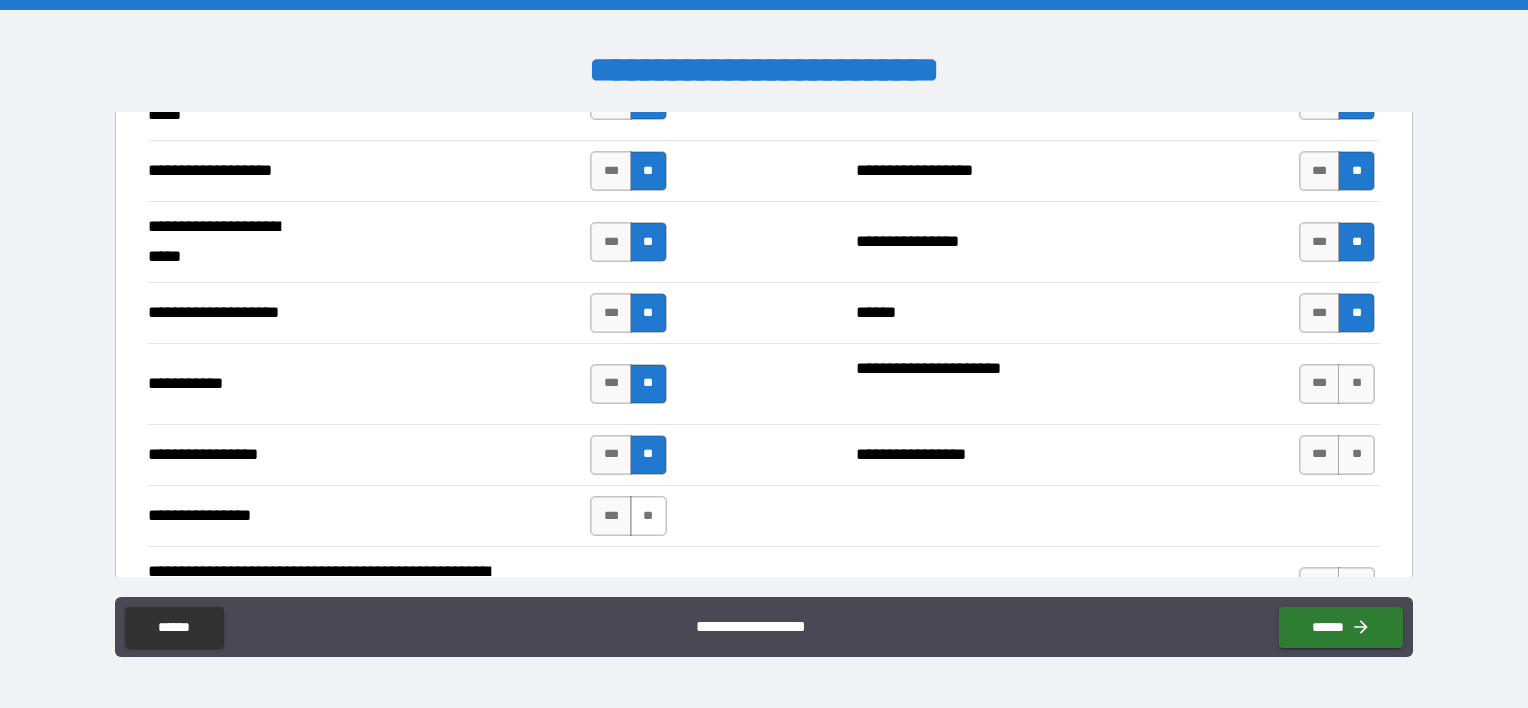 click on "**" at bounding box center [648, 516] 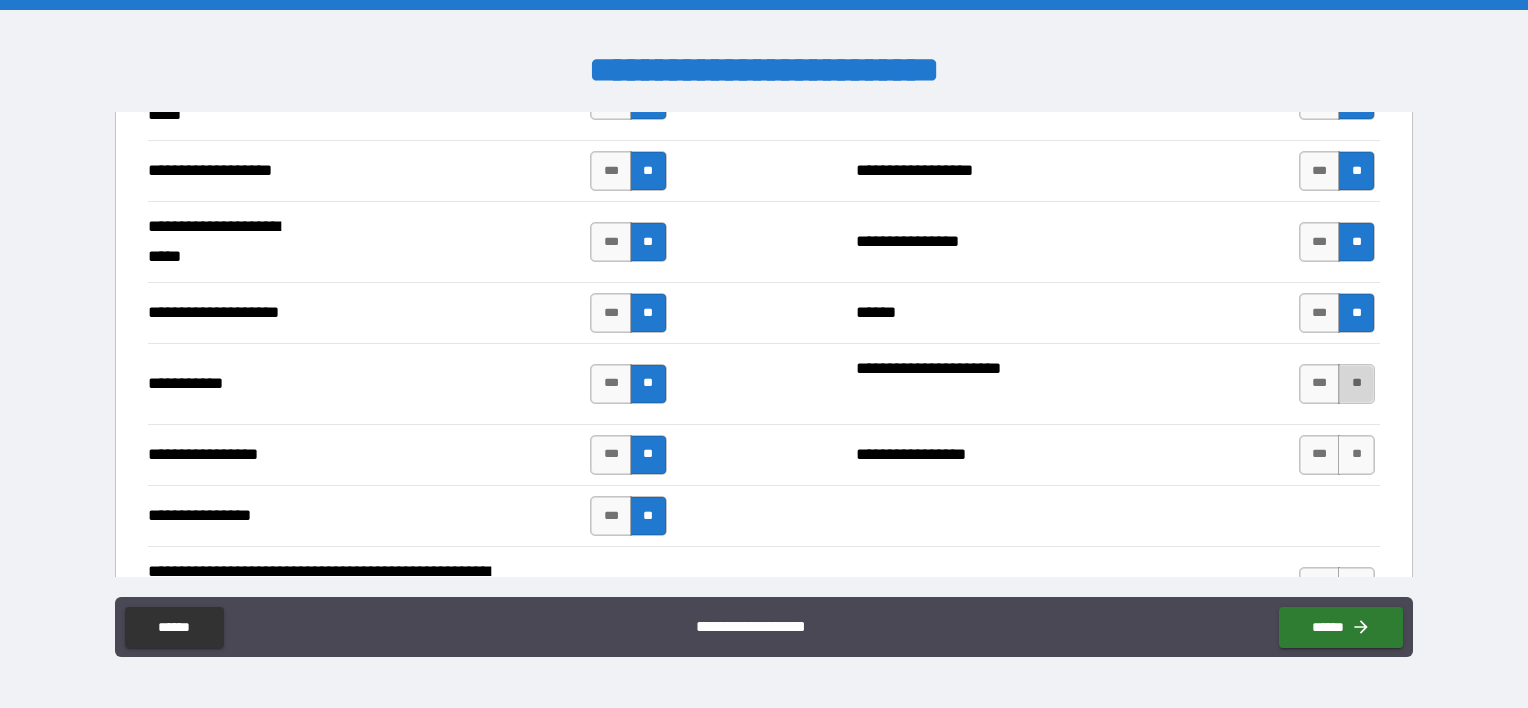 click on "**" at bounding box center [1356, 384] 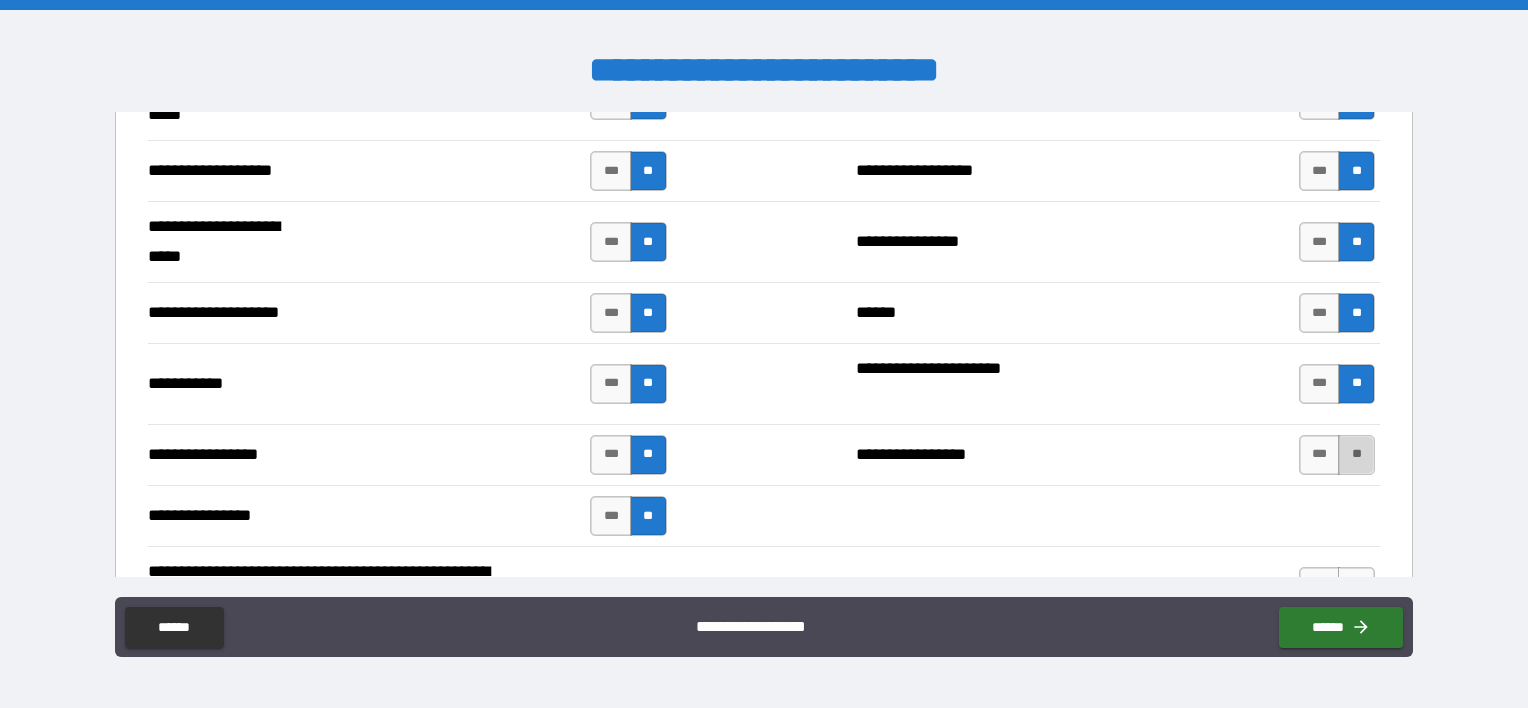 click on "**" at bounding box center [1356, 455] 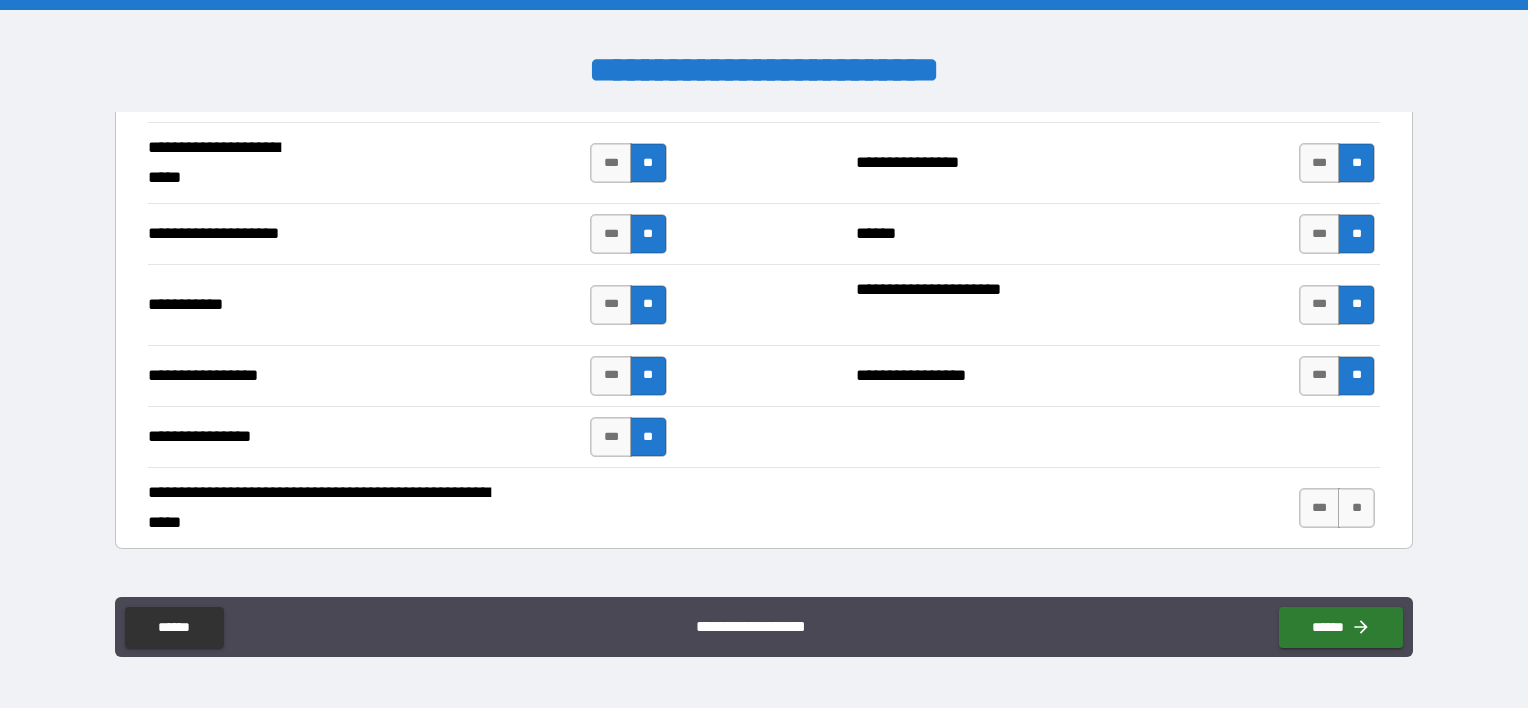 scroll, scrollTop: 4274, scrollLeft: 0, axis: vertical 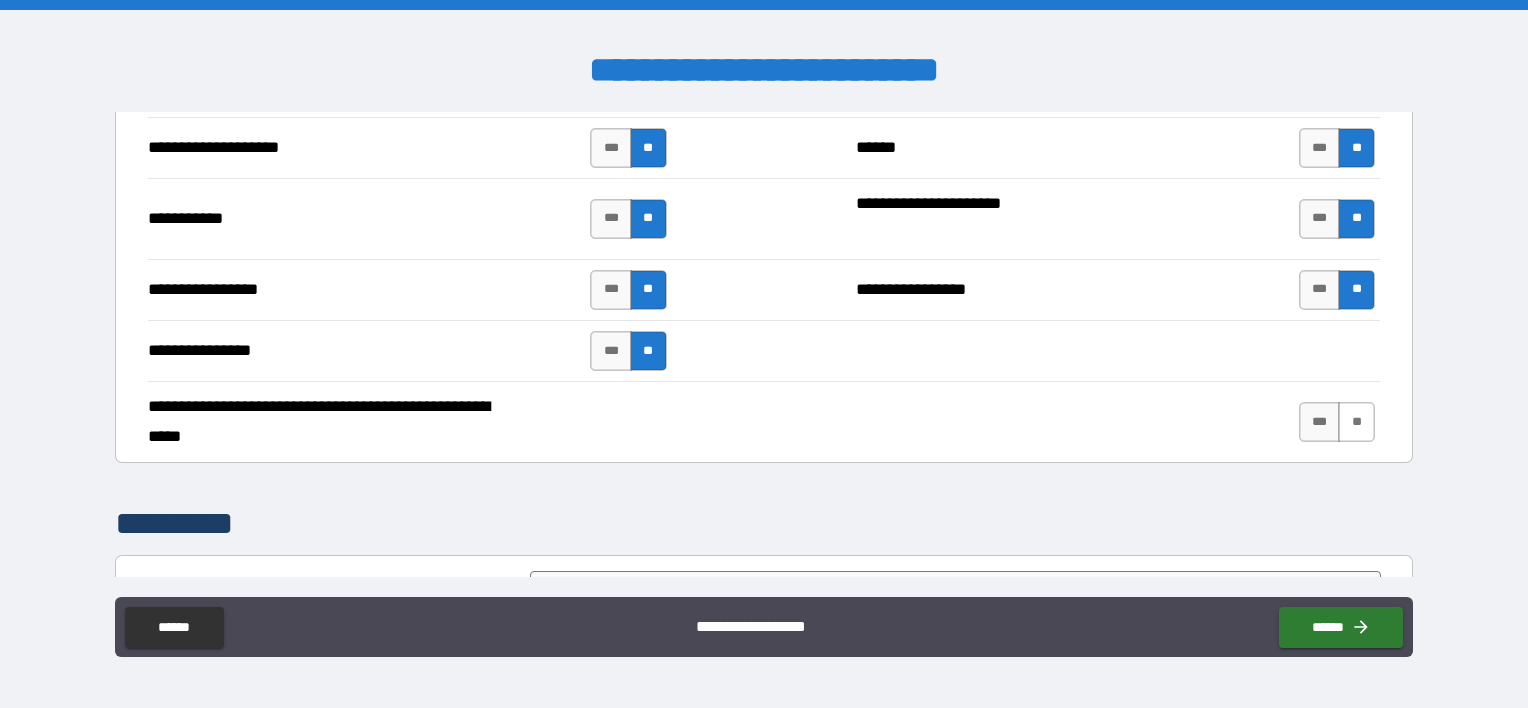 click on "**" at bounding box center [1356, 422] 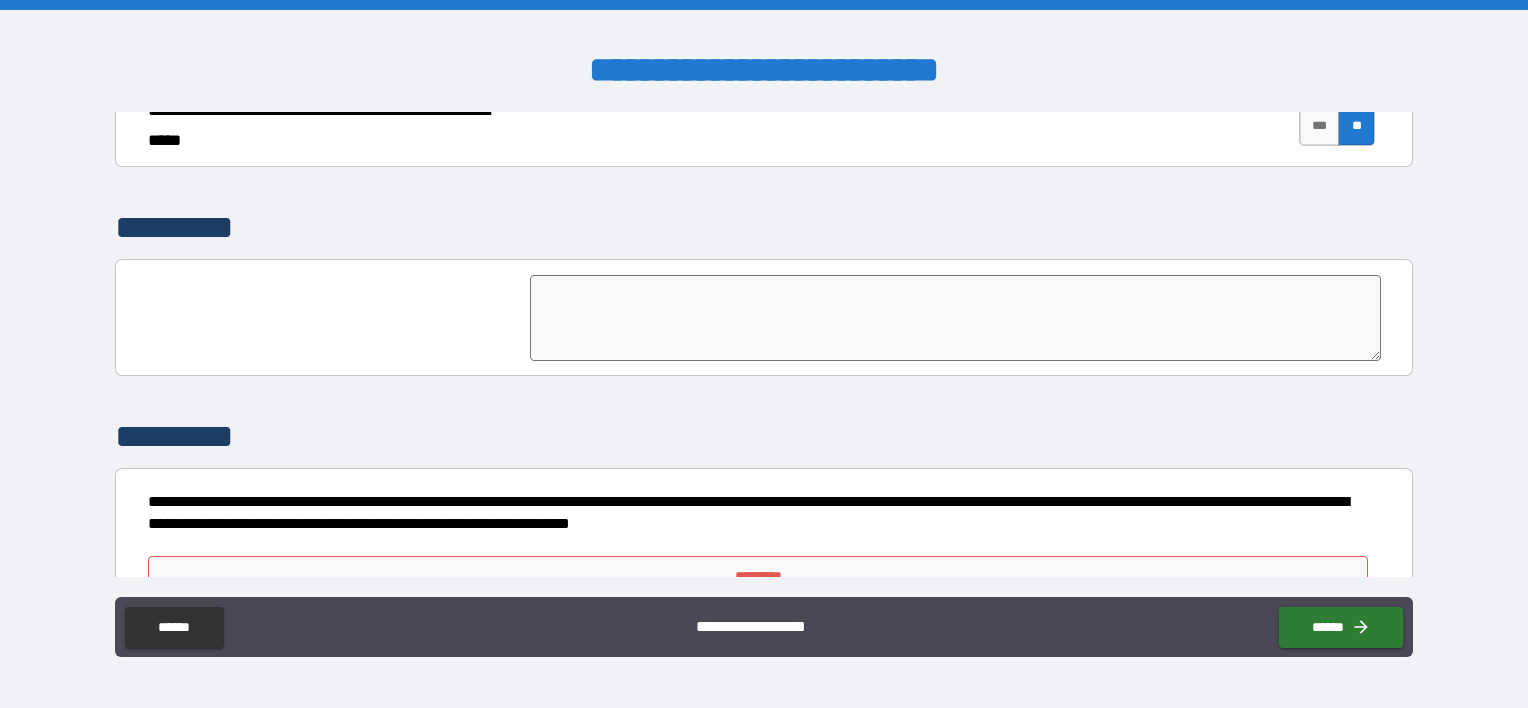 scroll, scrollTop: 4604, scrollLeft: 0, axis: vertical 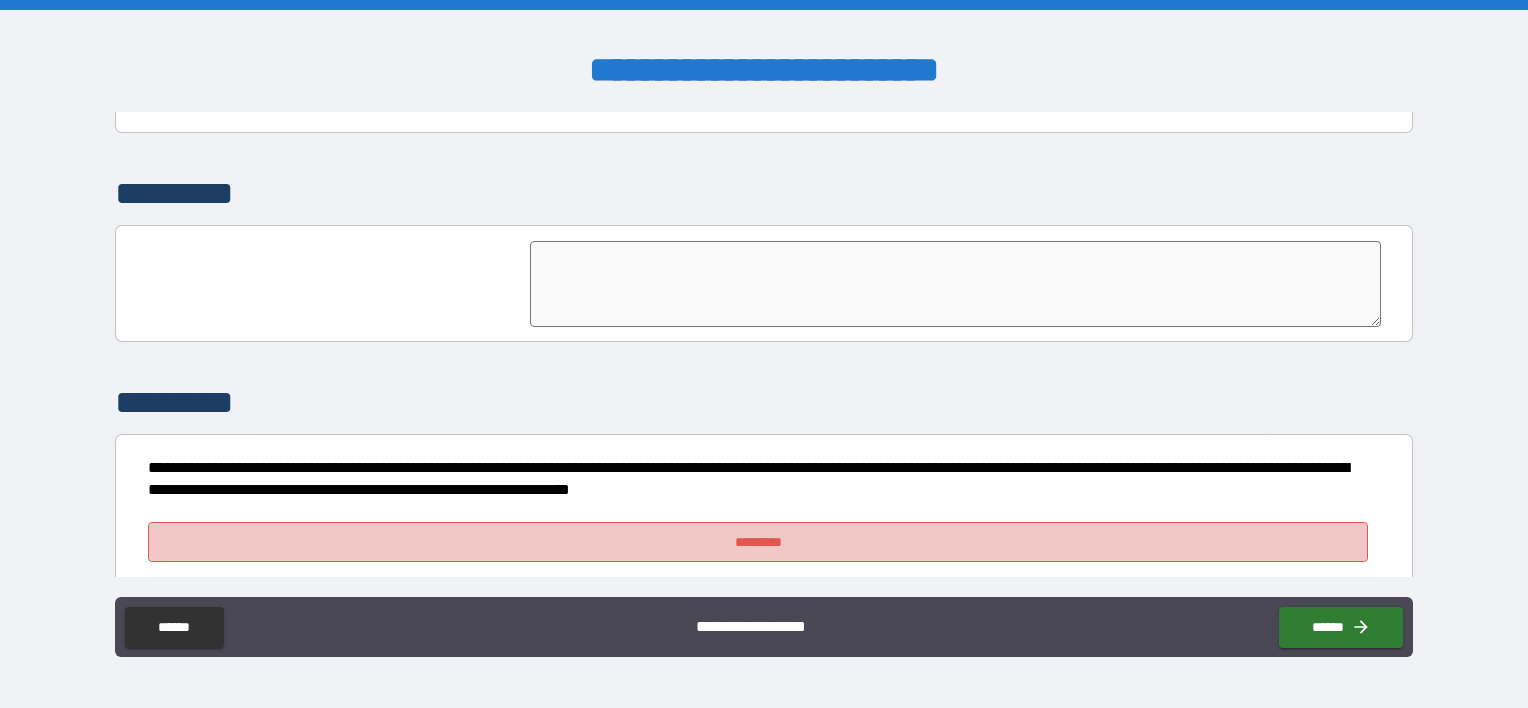 click on "*********" at bounding box center [758, 542] 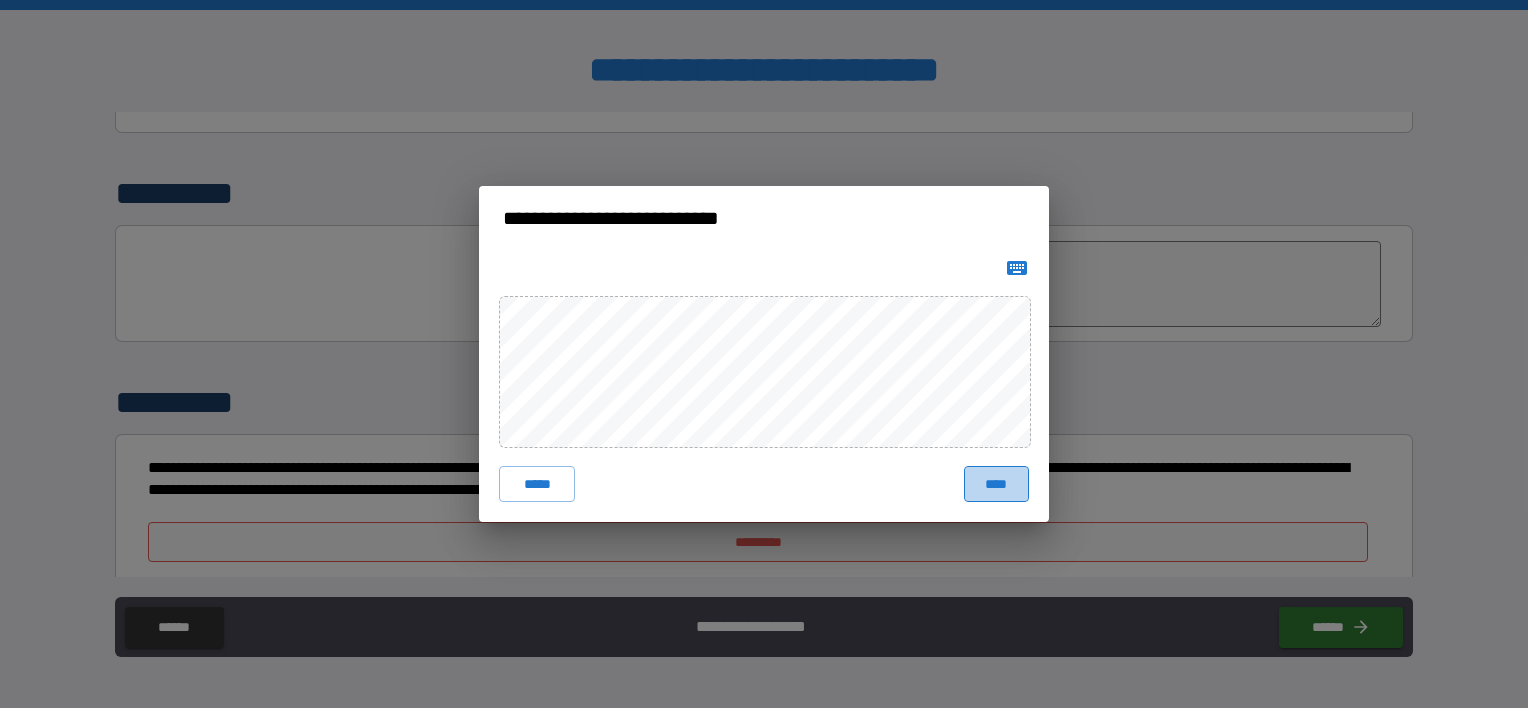 click on "****" at bounding box center (996, 484) 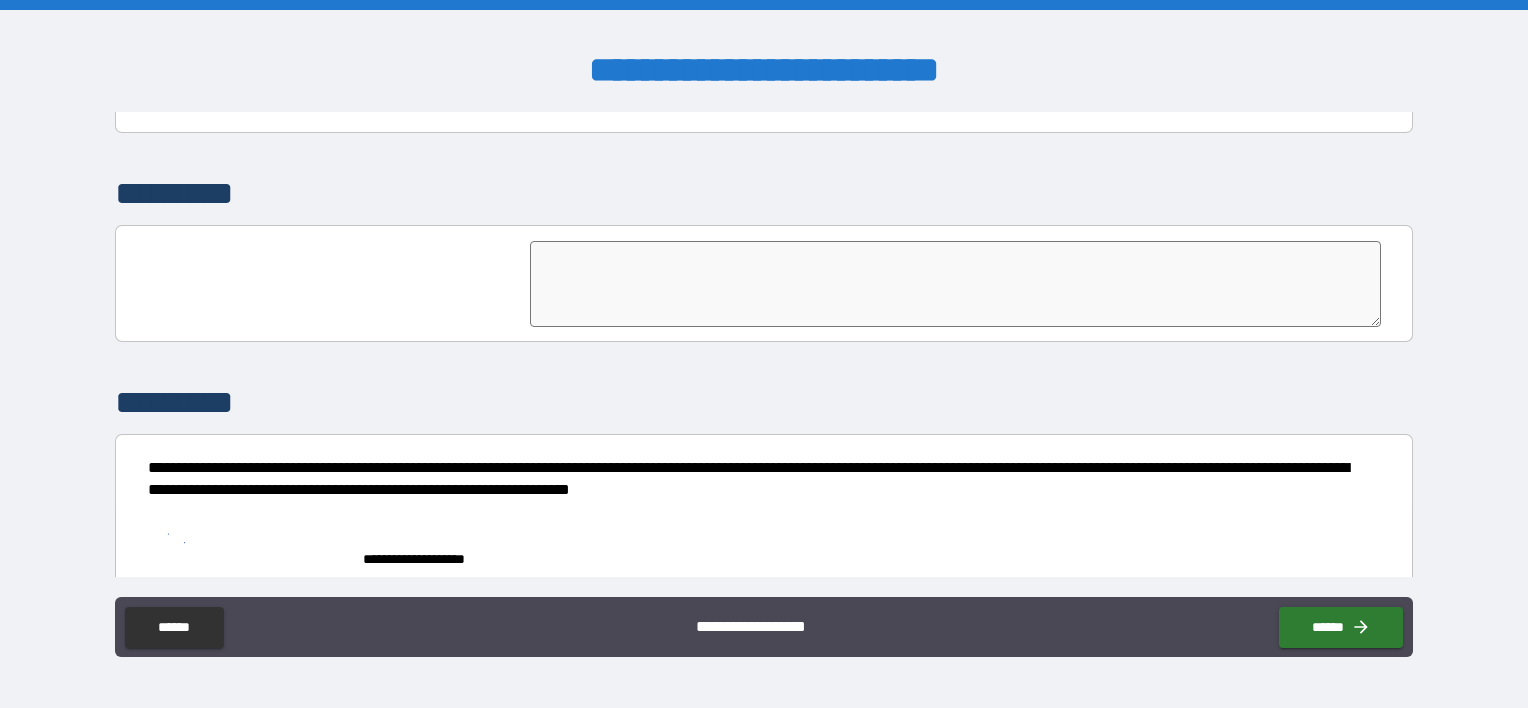 scroll, scrollTop: 4622, scrollLeft: 0, axis: vertical 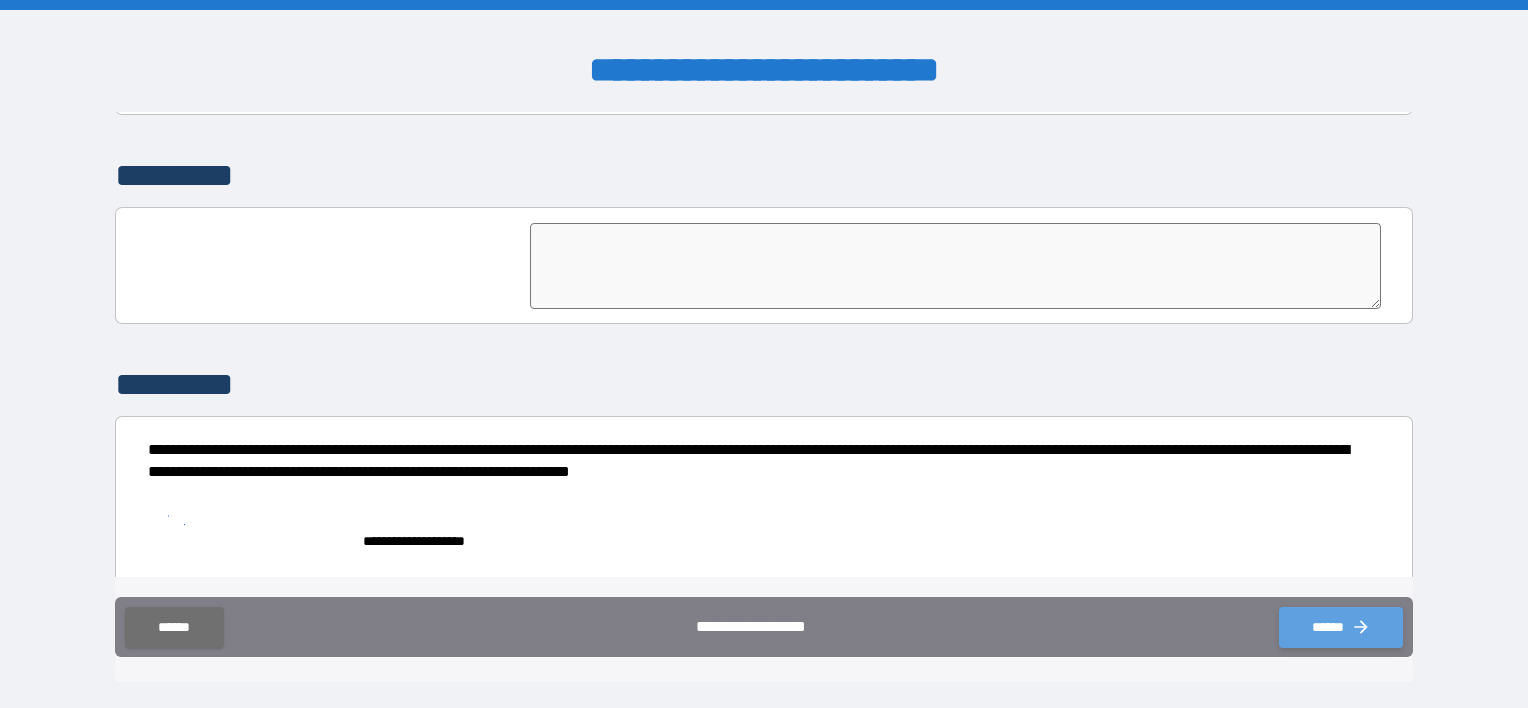 click on "******" at bounding box center (1341, 627) 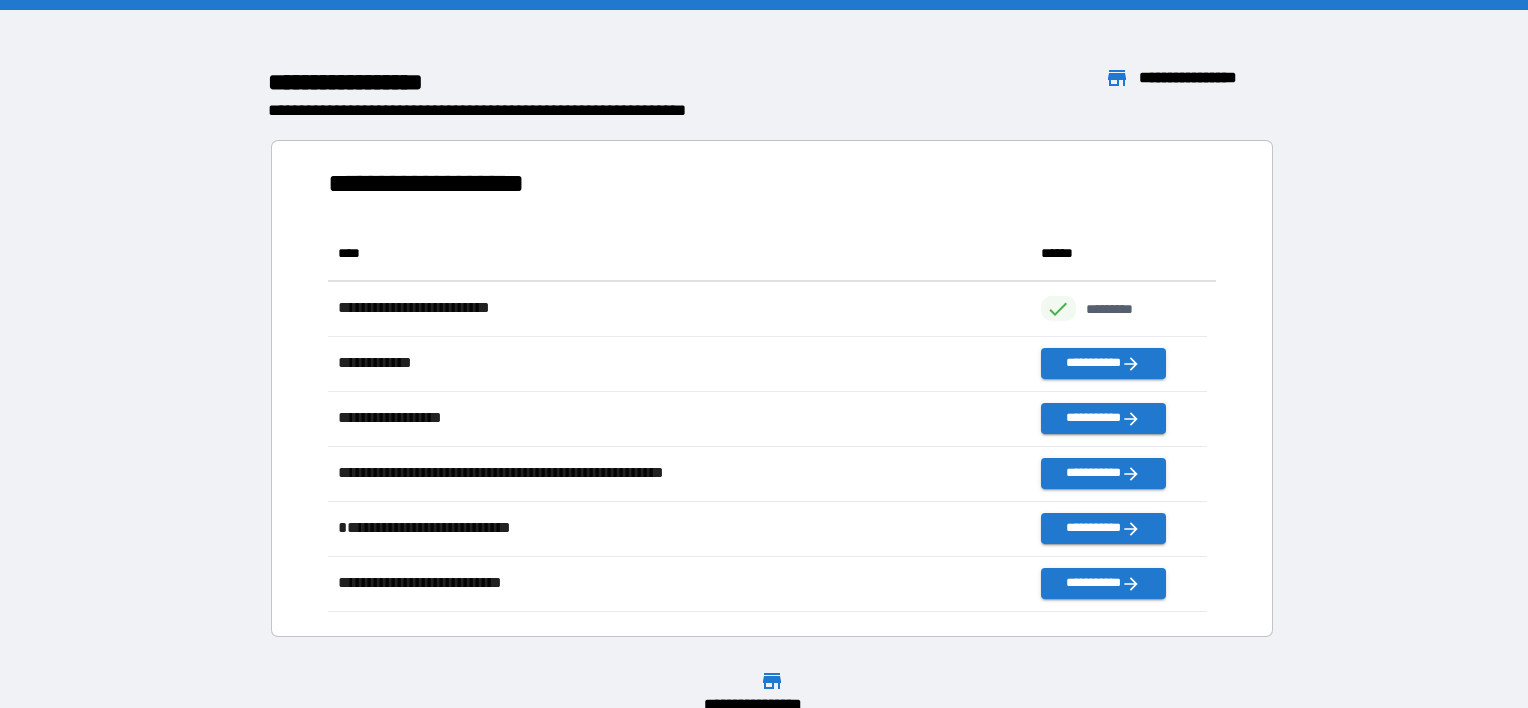 scroll, scrollTop: 16, scrollLeft: 16, axis: both 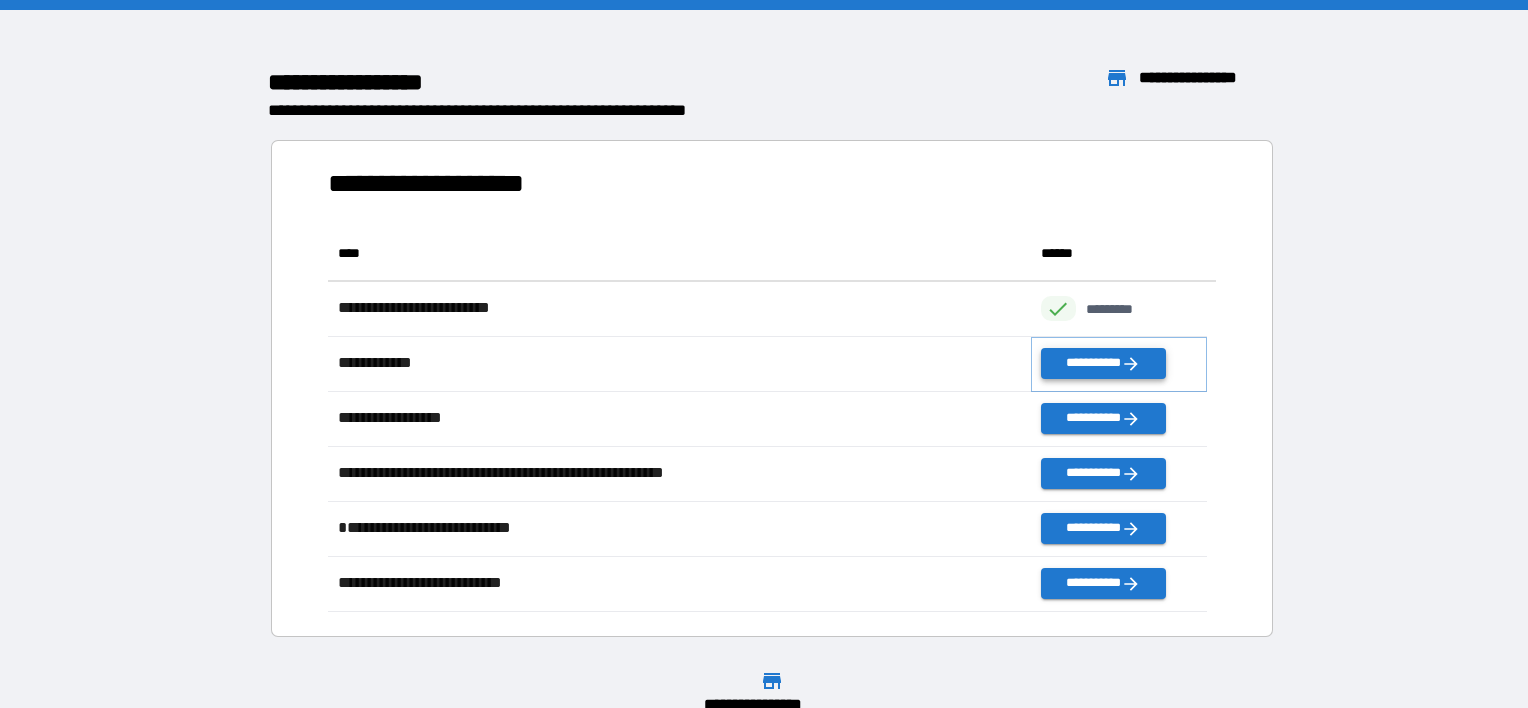 click on "**********" at bounding box center [1103, 363] 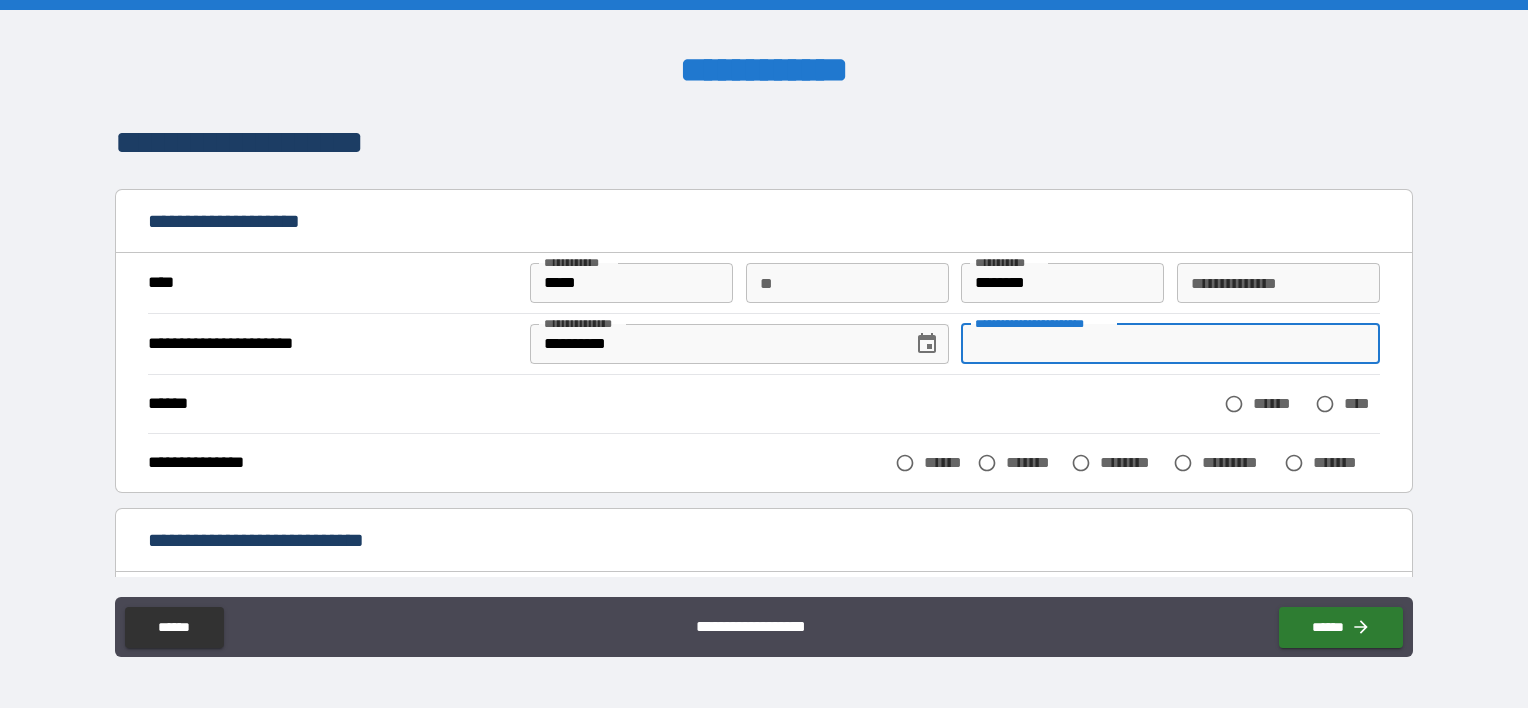 click on "**********" at bounding box center (1170, 344) 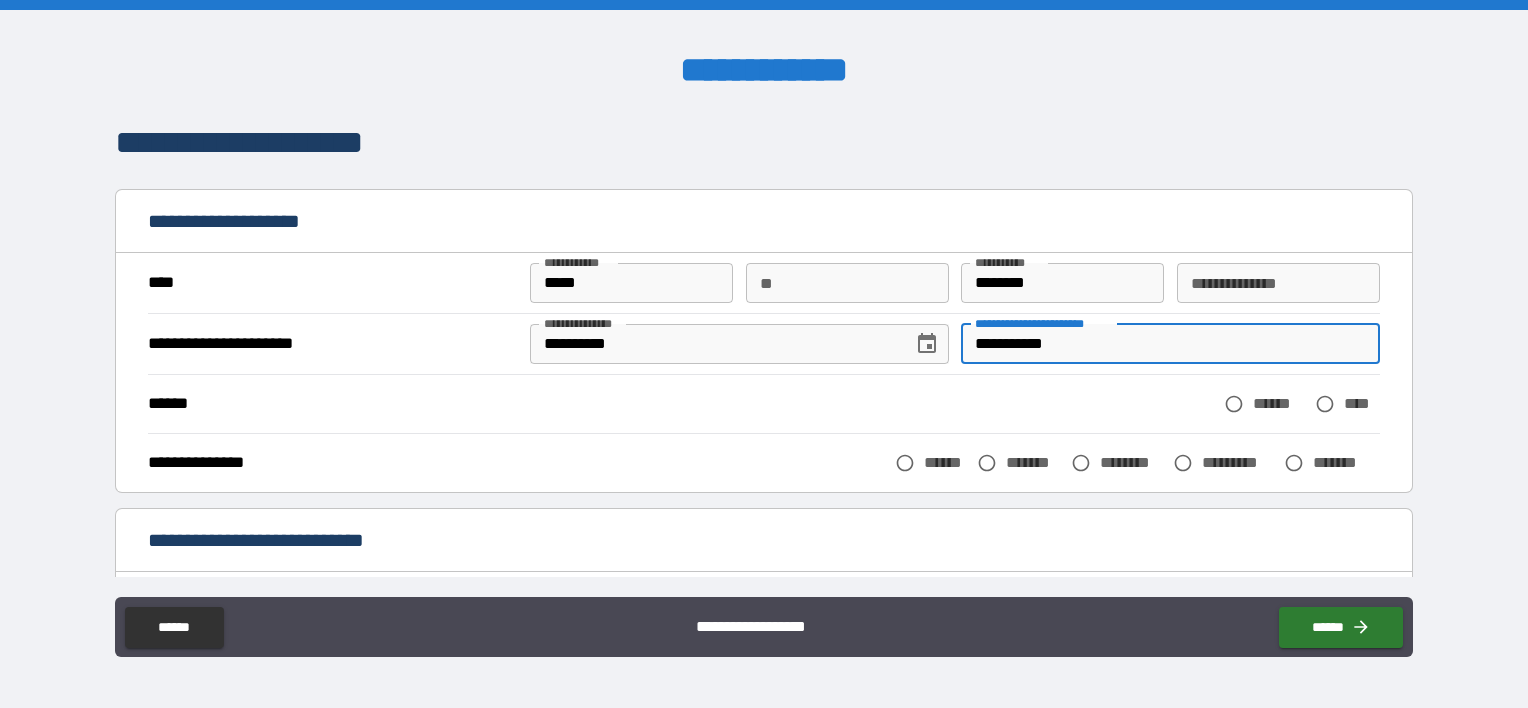 type on "**********" 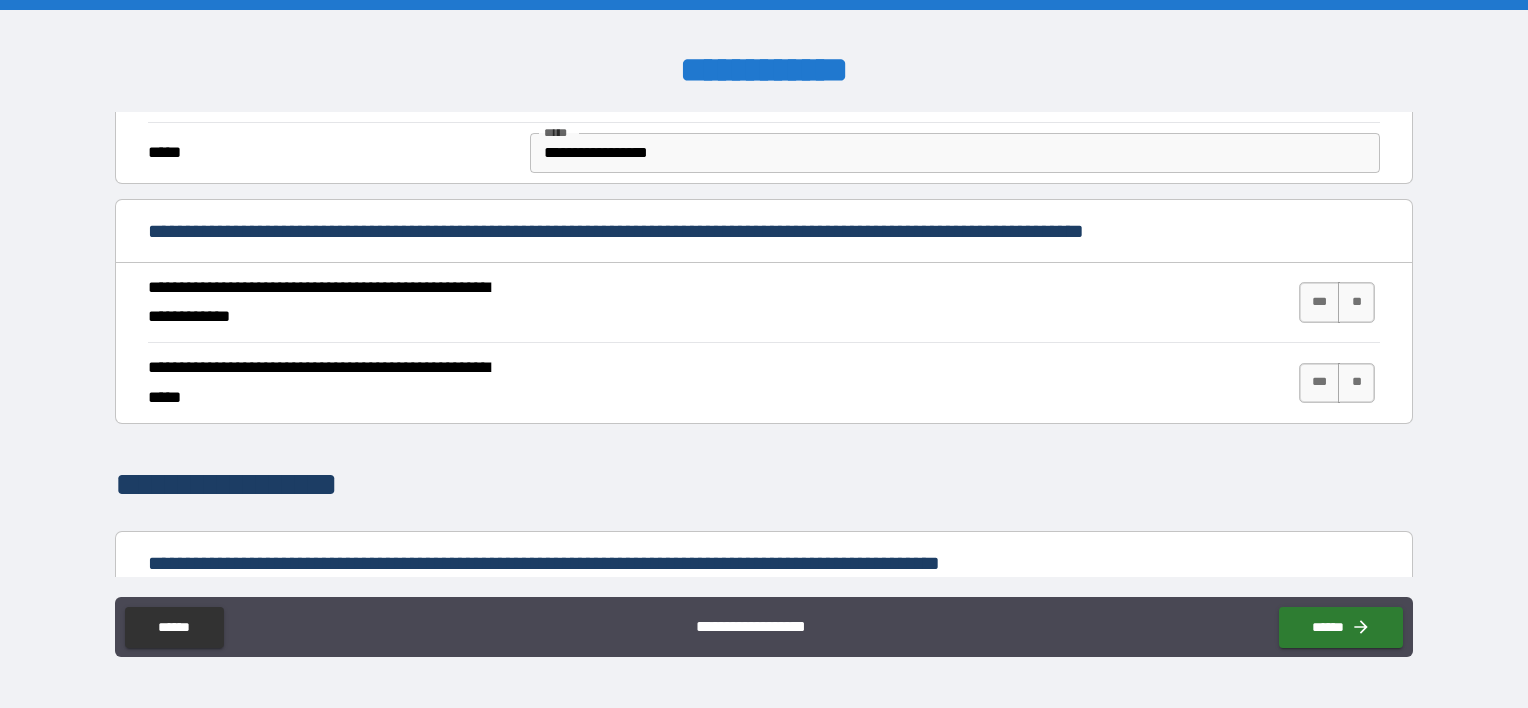scroll, scrollTop: 691, scrollLeft: 0, axis: vertical 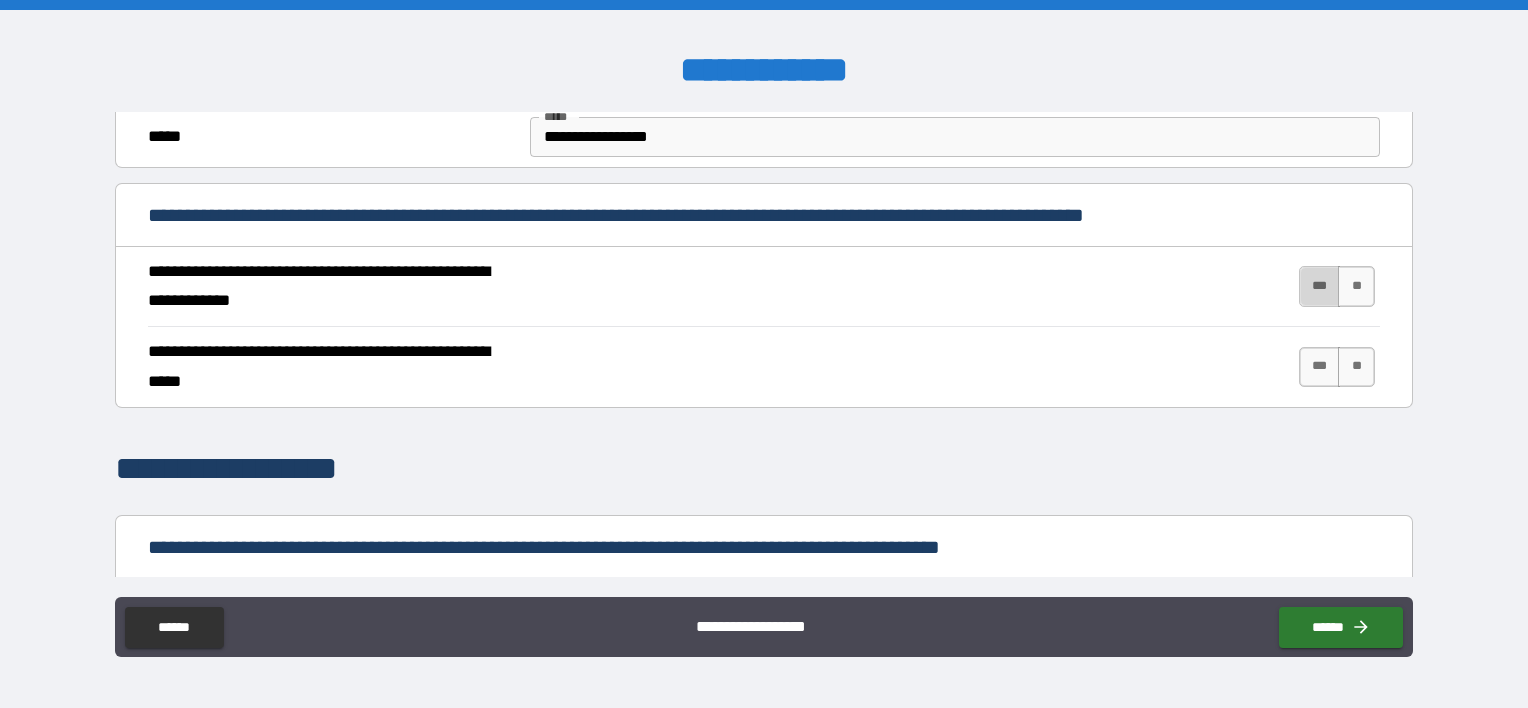 click on "***" at bounding box center [1320, 286] 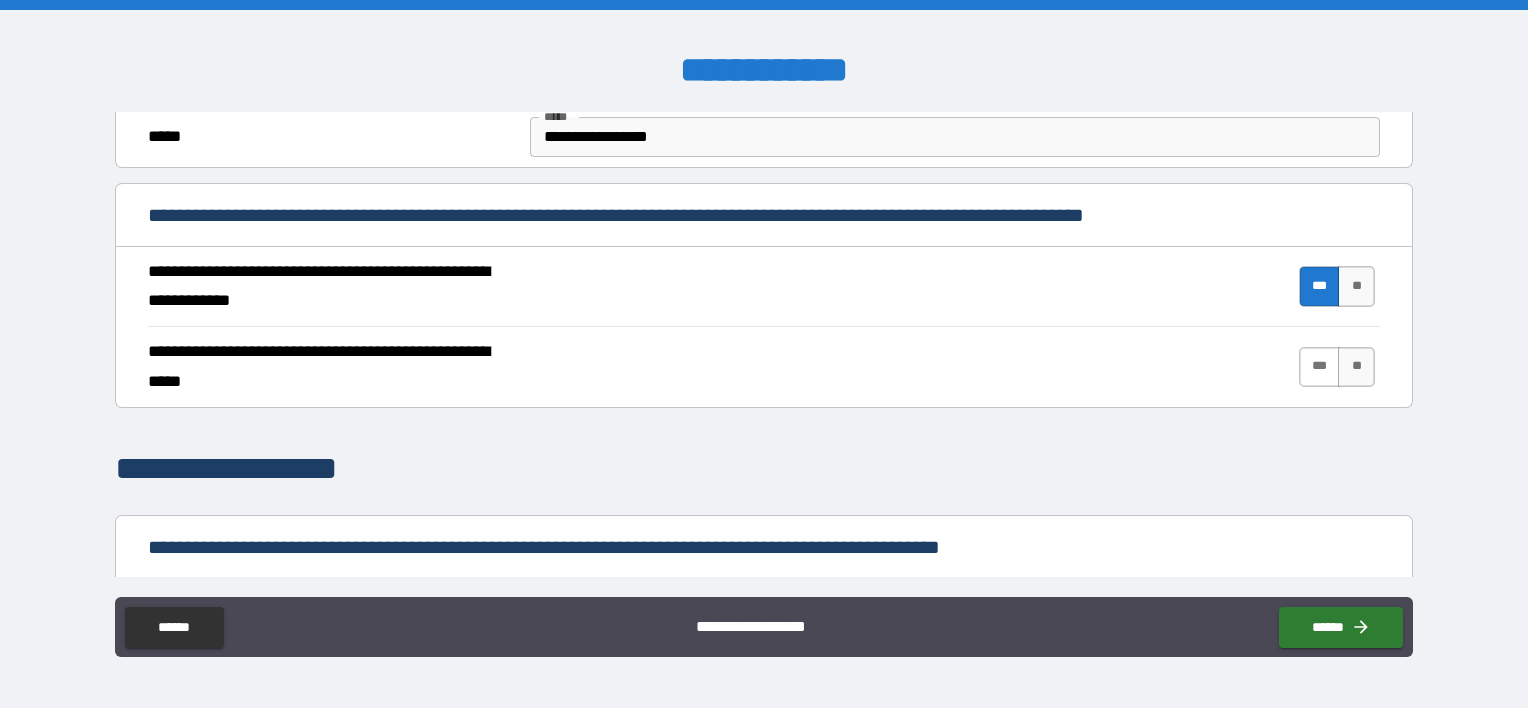 click on "***" at bounding box center [1320, 367] 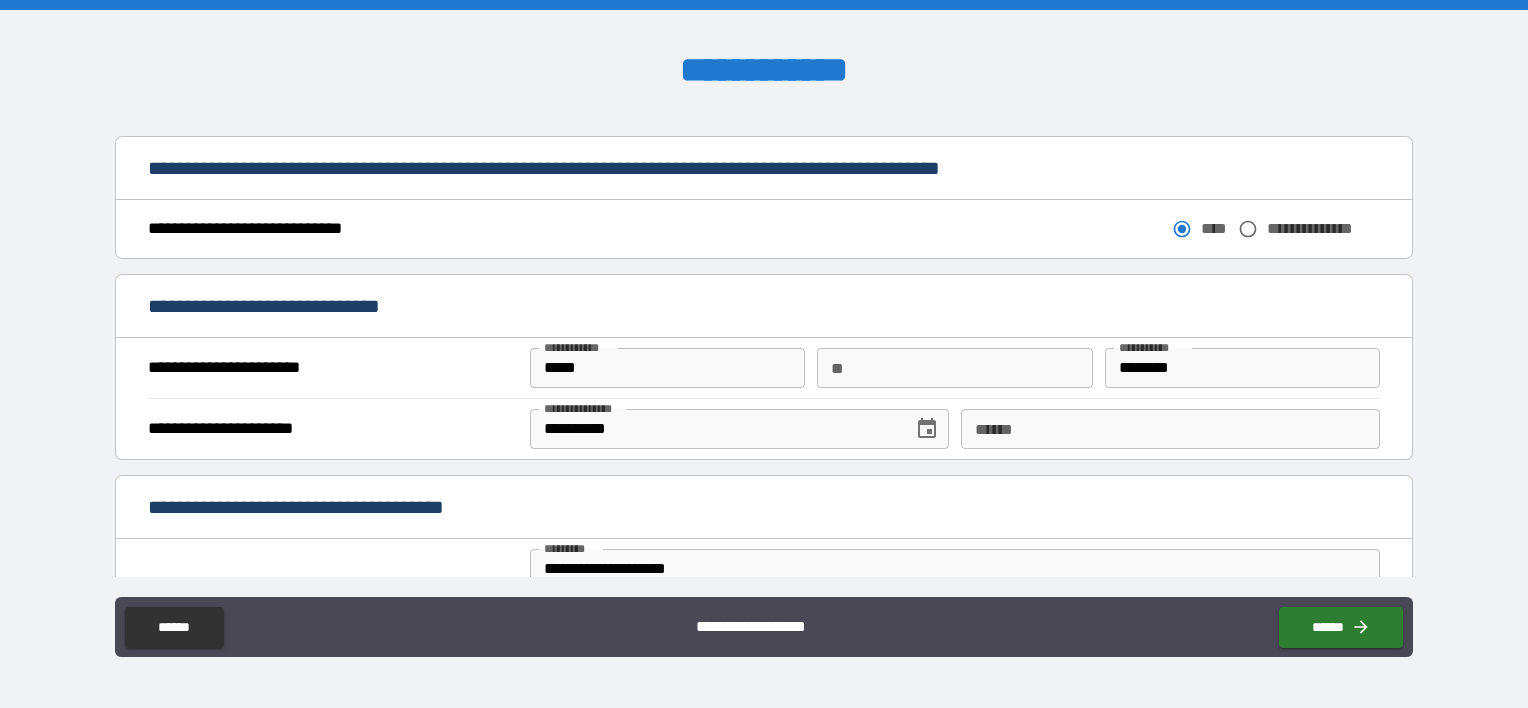 scroll, scrollTop: 1164, scrollLeft: 0, axis: vertical 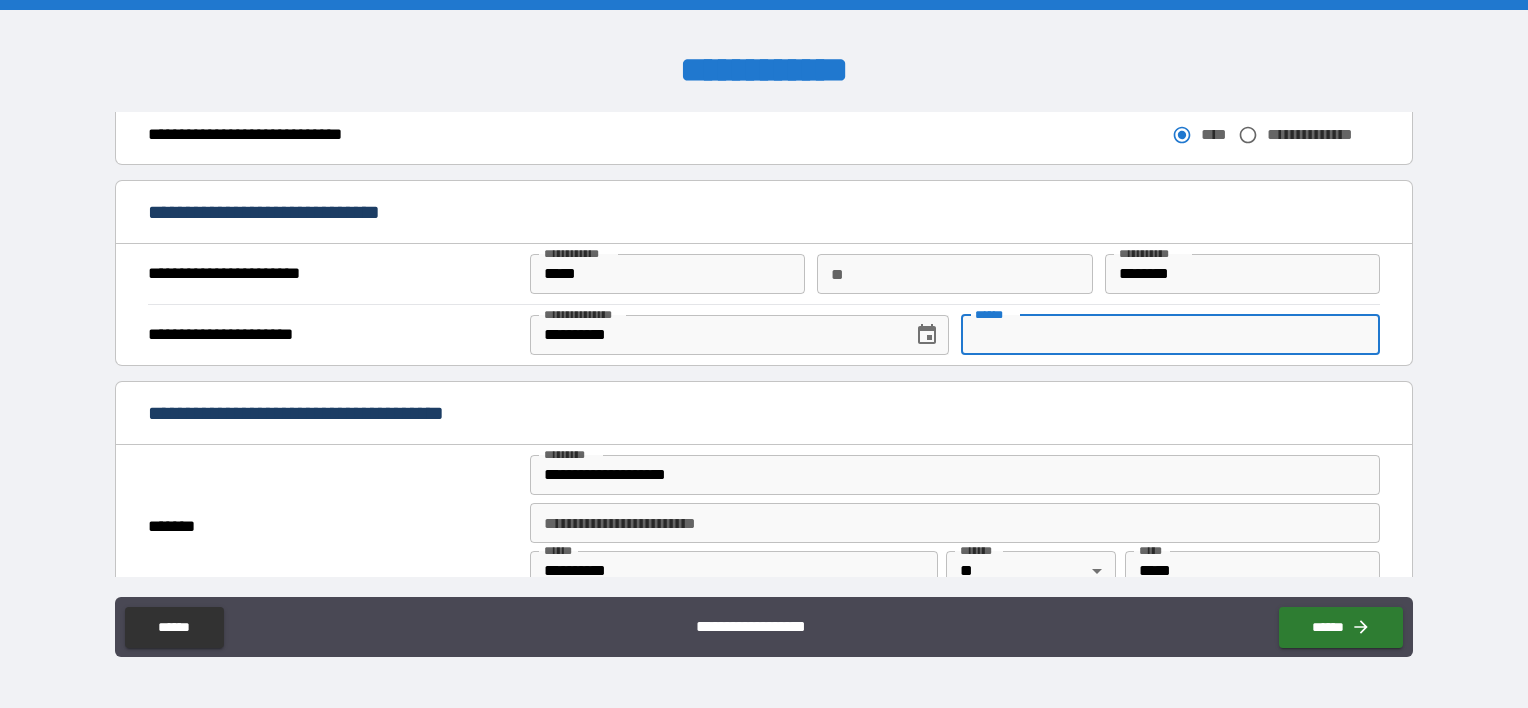 click on "****   *" at bounding box center (1170, 335) 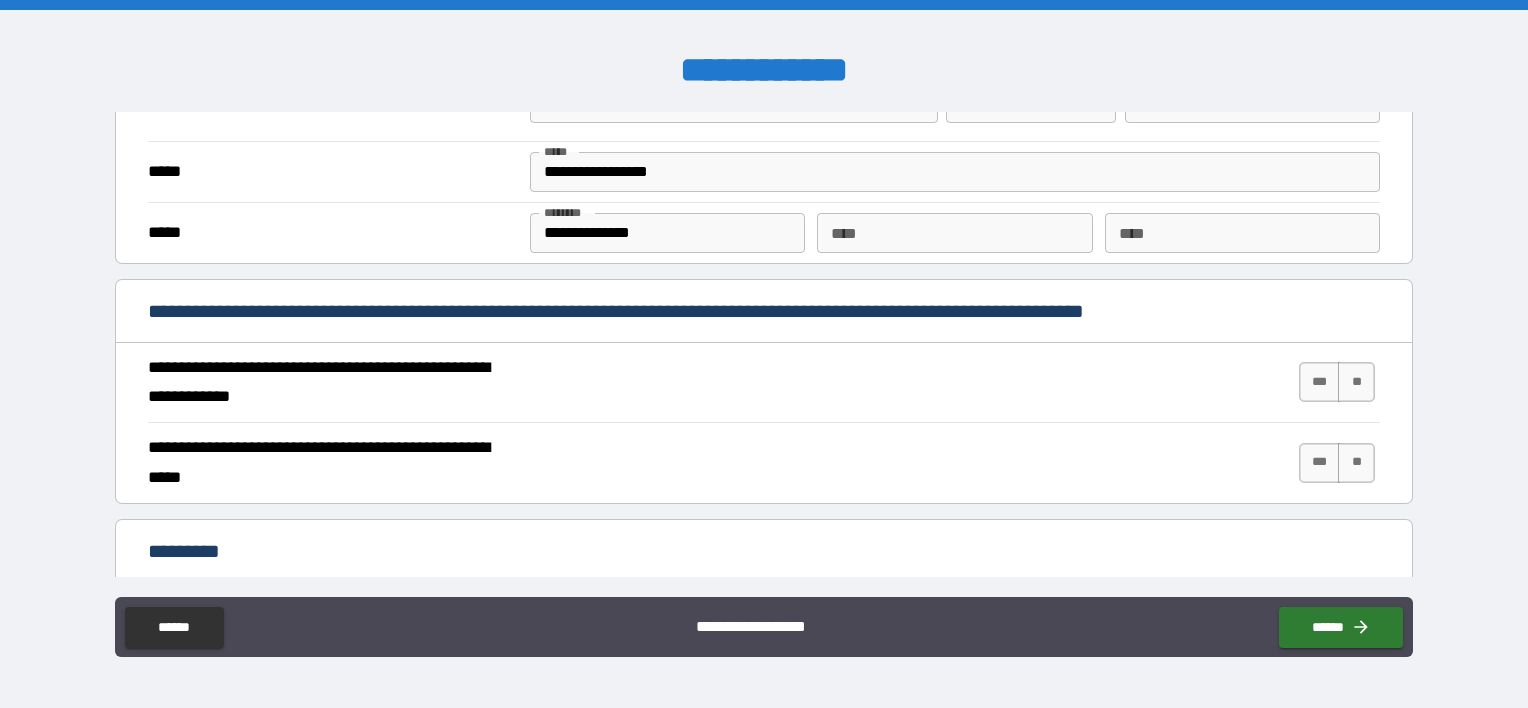 scroll, scrollTop: 1636, scrollLeft: 0, axis: vertical 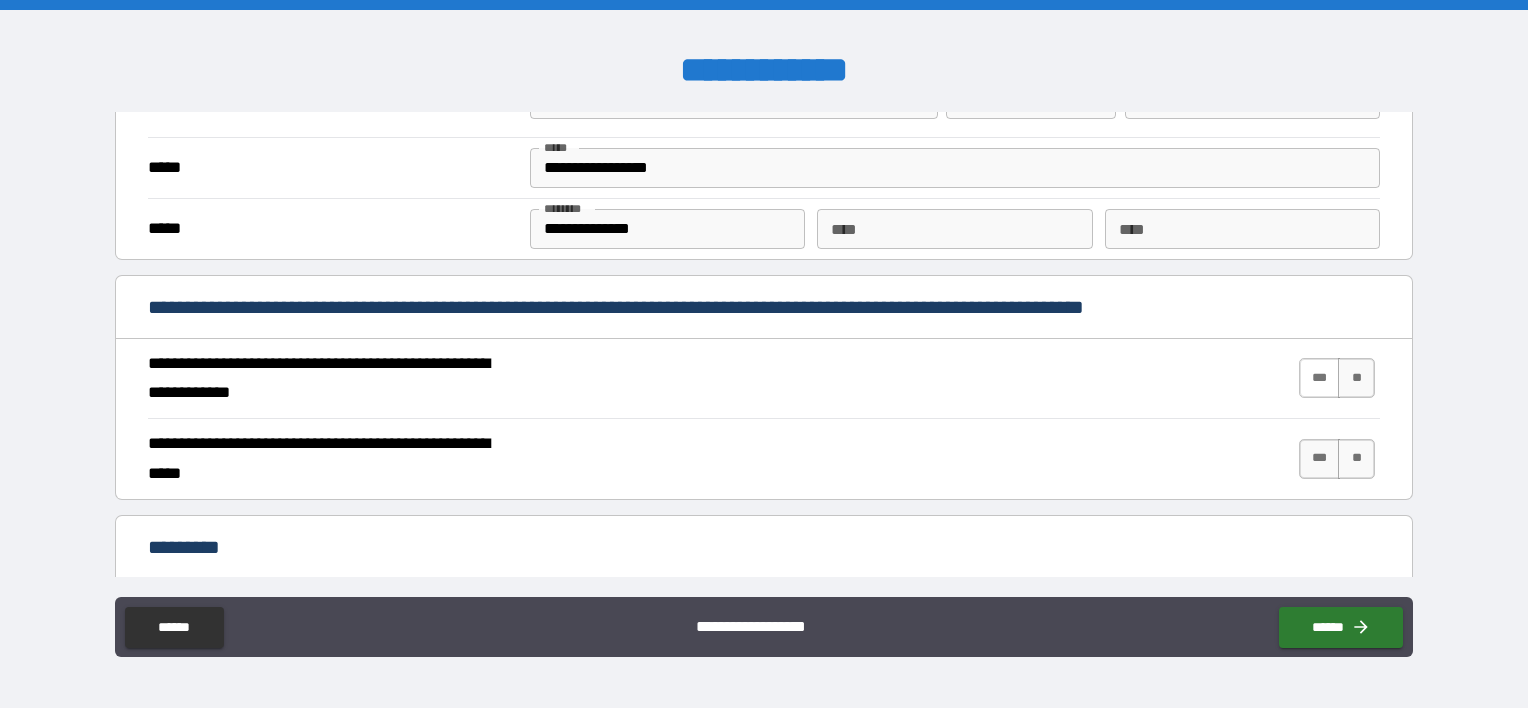 type on "**********" 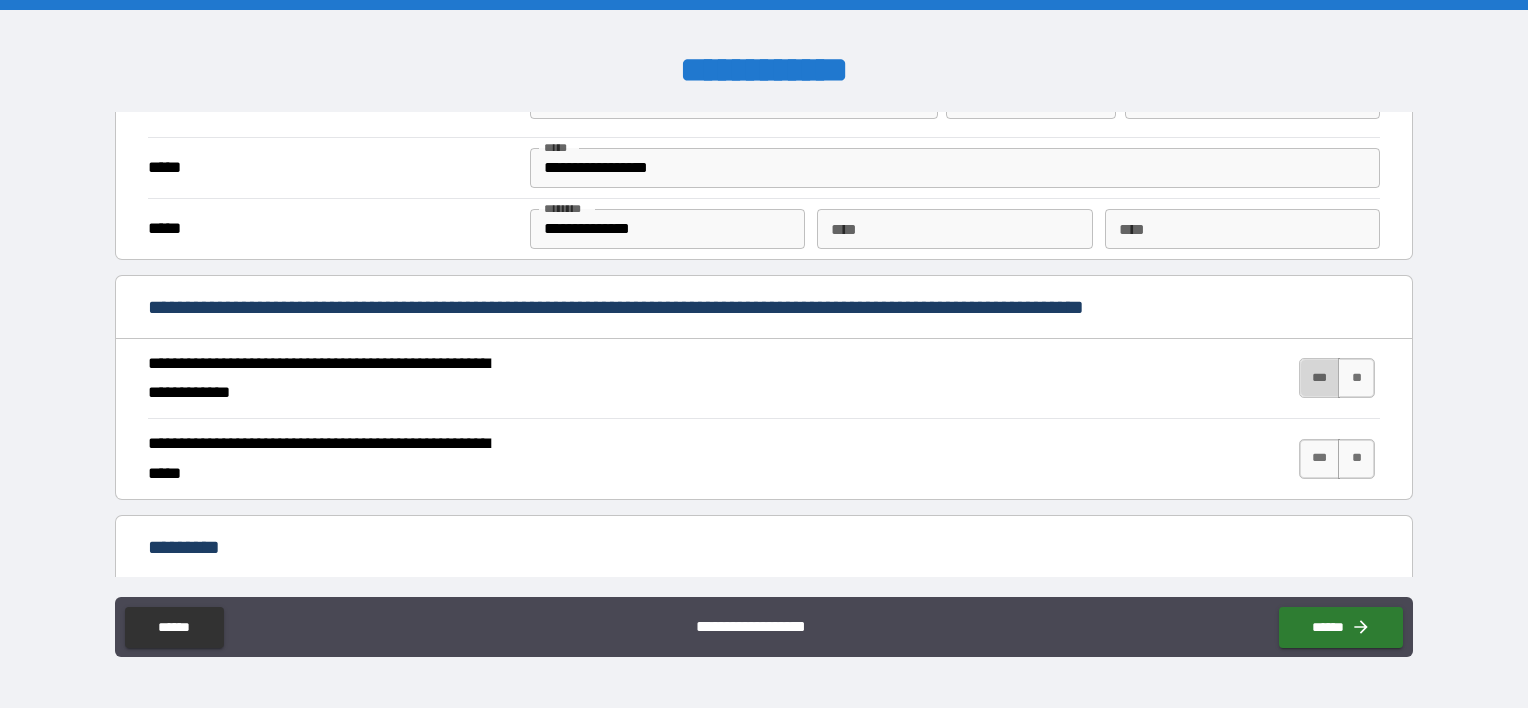 click on "***" at bounding box center (1320, 378) 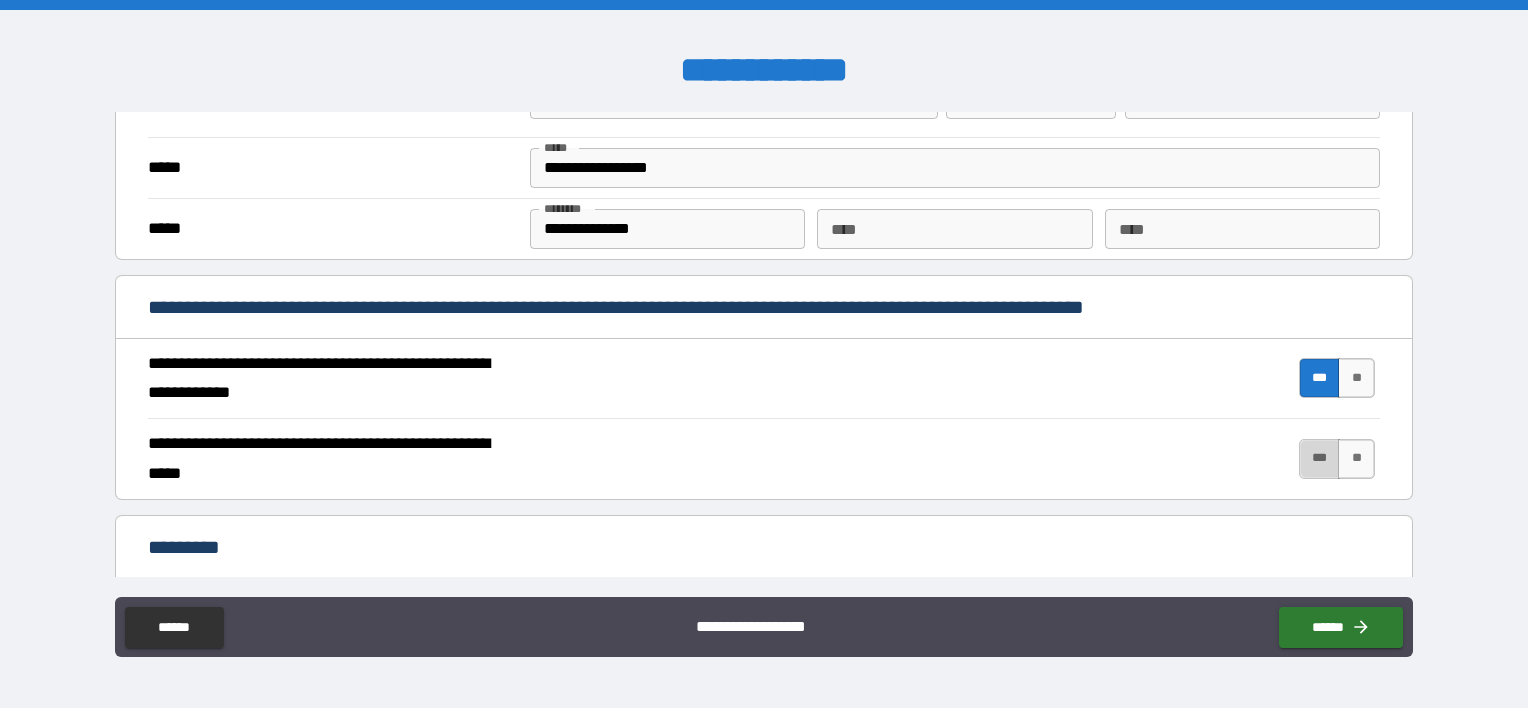click on "***" at bounding box center (1320, 459) 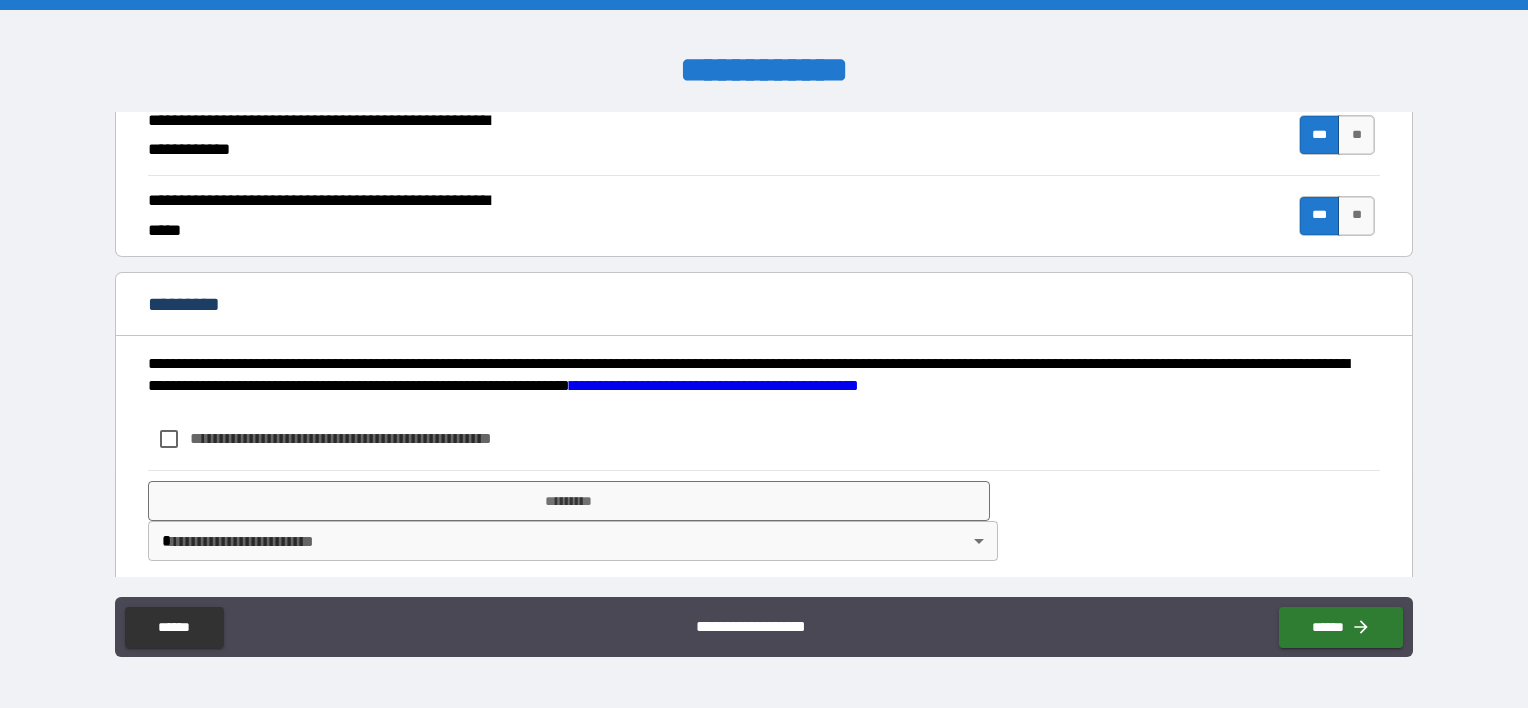 scroll, scrollTop: 1886, scrollLeft: 0, axis: vertical 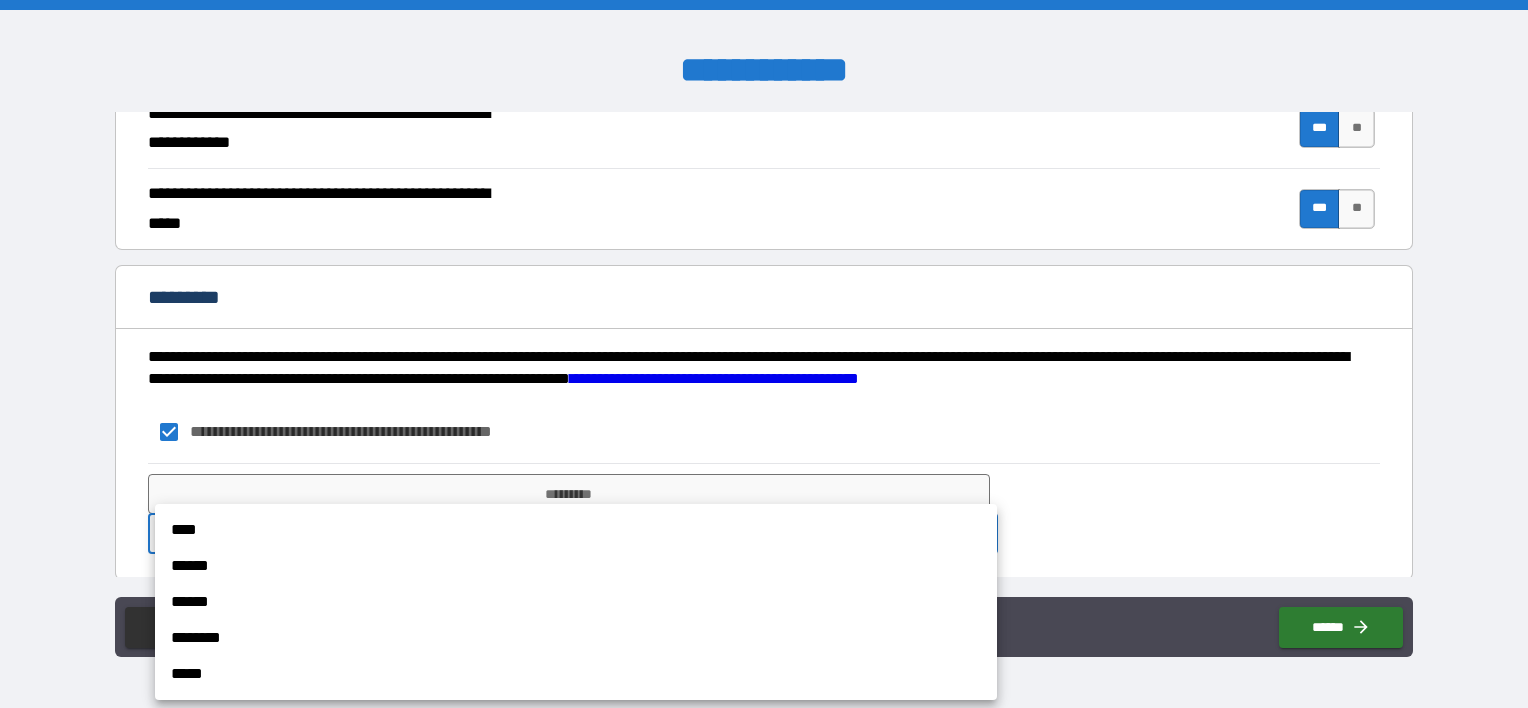 click on "**********" at bounding box center [764, 354] 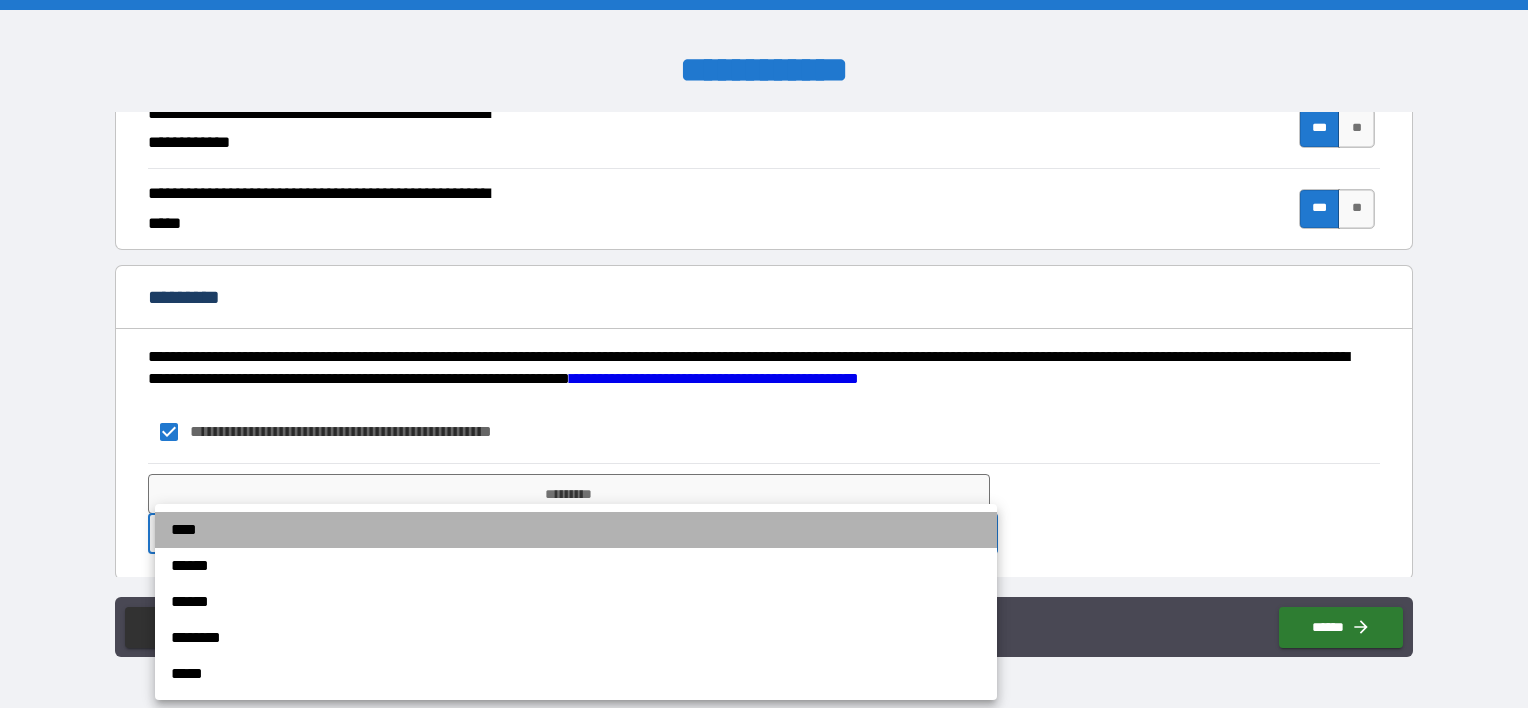 click on "****" at bounding box center [576, 530] 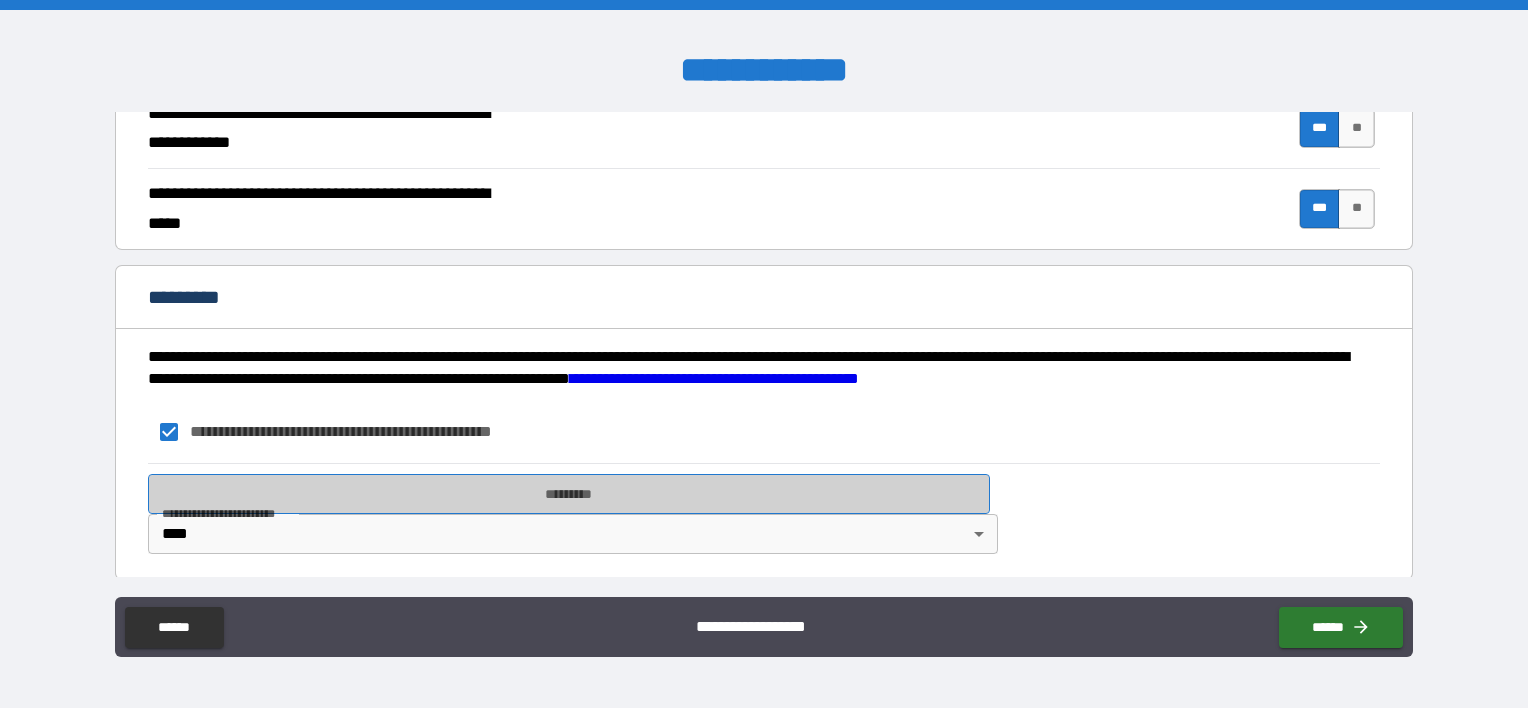 click on "*********" at bounding box center [569, 494] 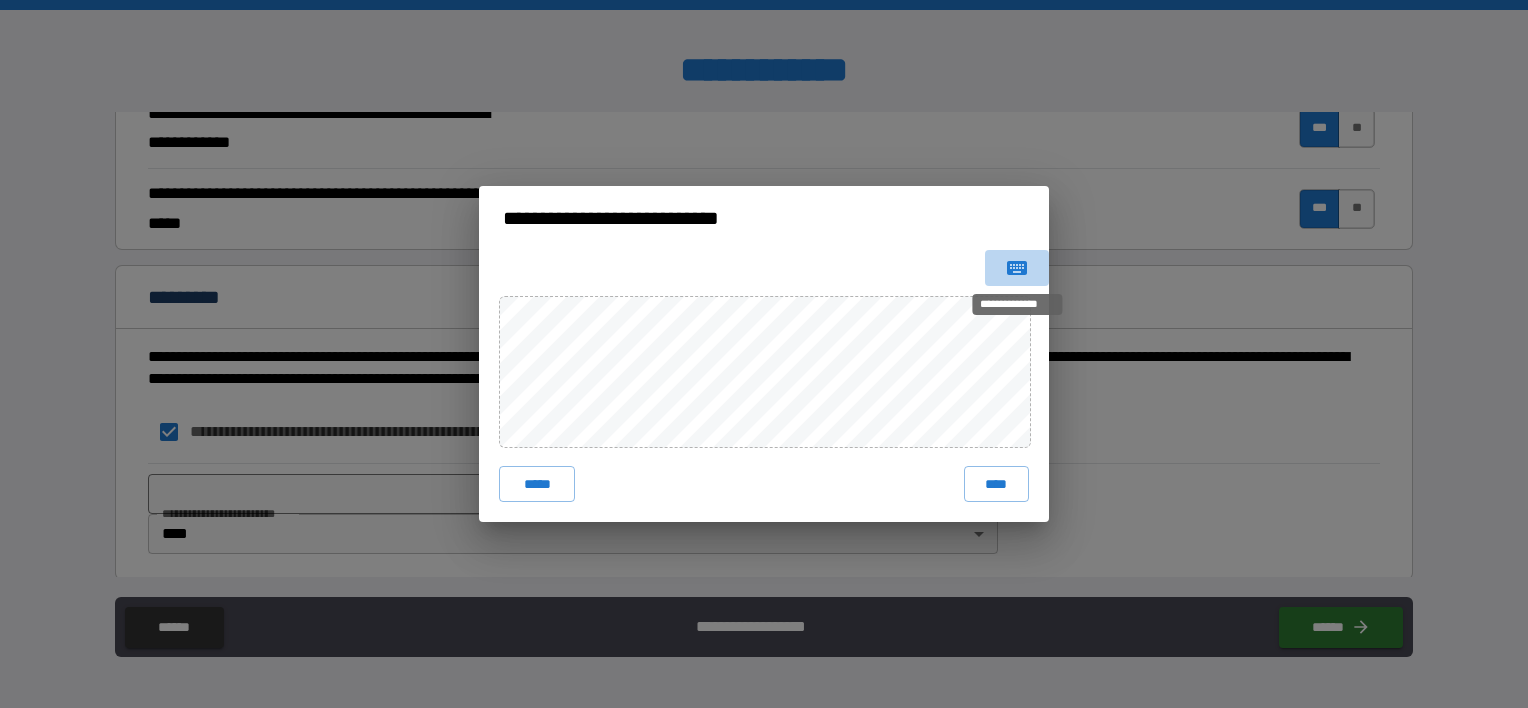 click 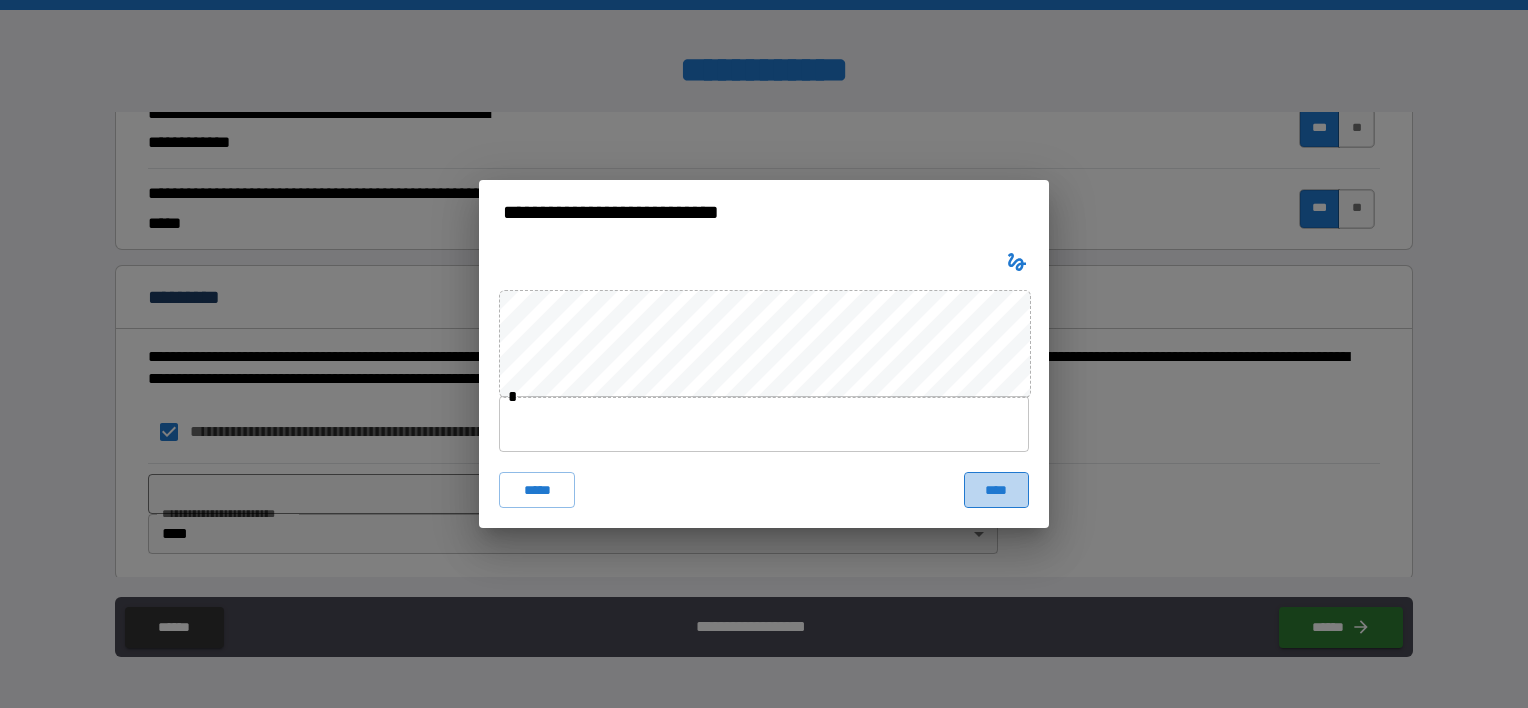 click on "****" at bounding box center [996, 490] 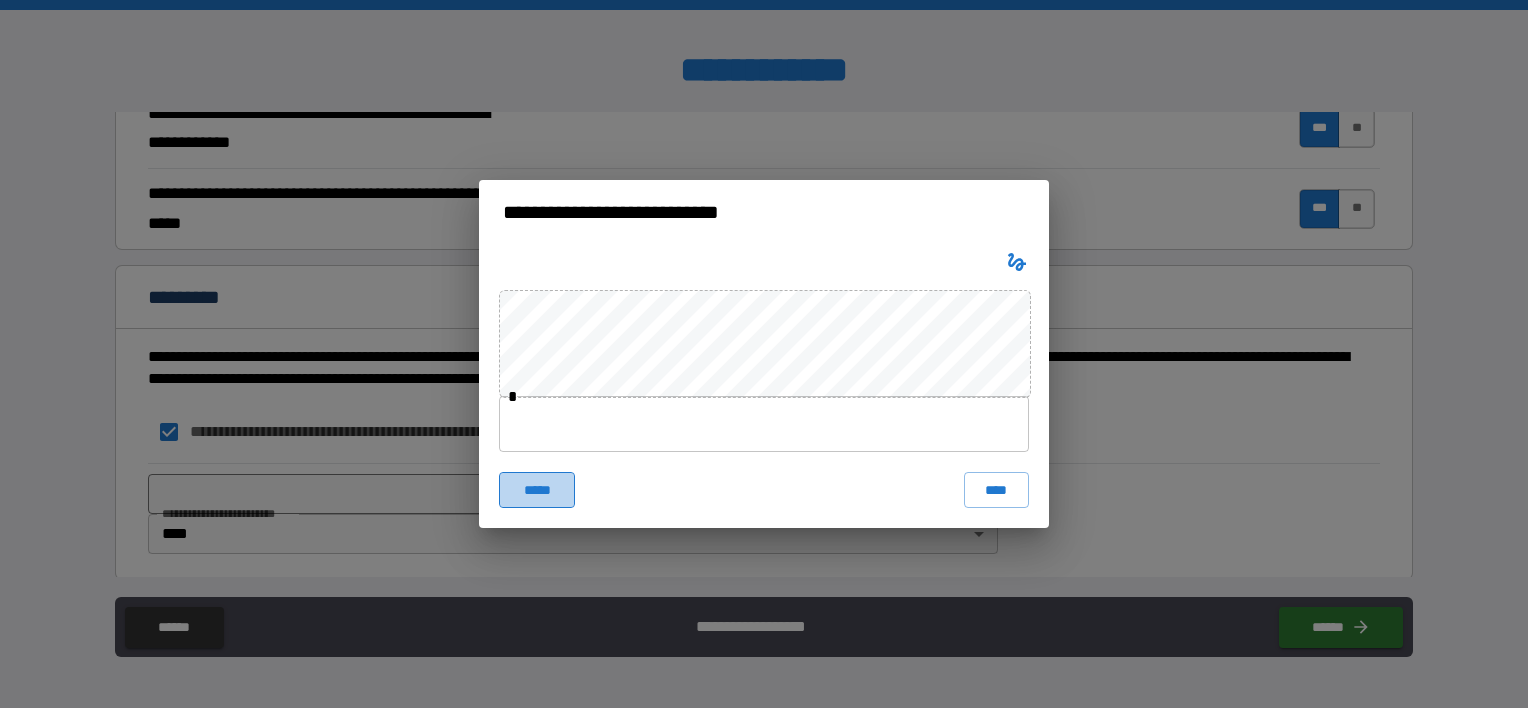 click on "*****" at bounding box center (537, 490) 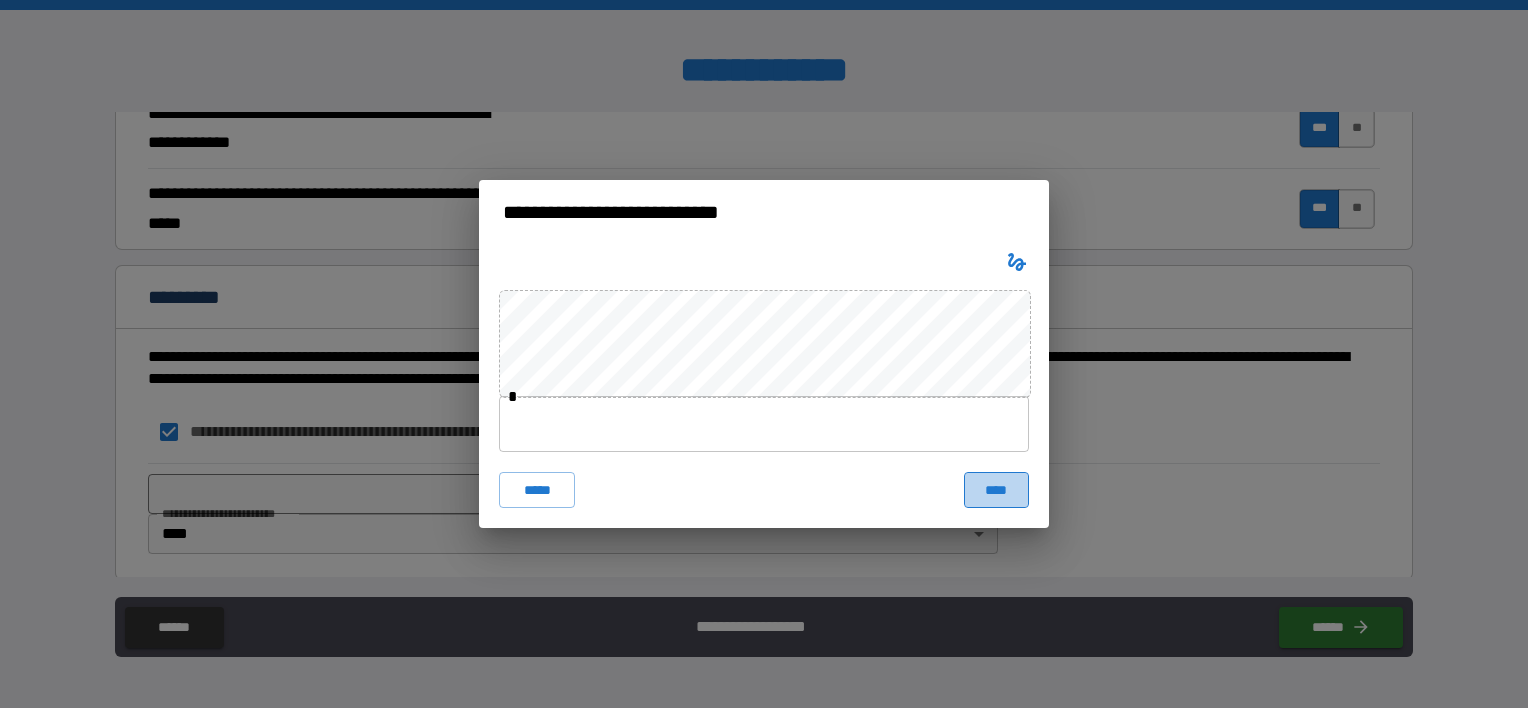 click on "****" at bounding box center [996, 490] 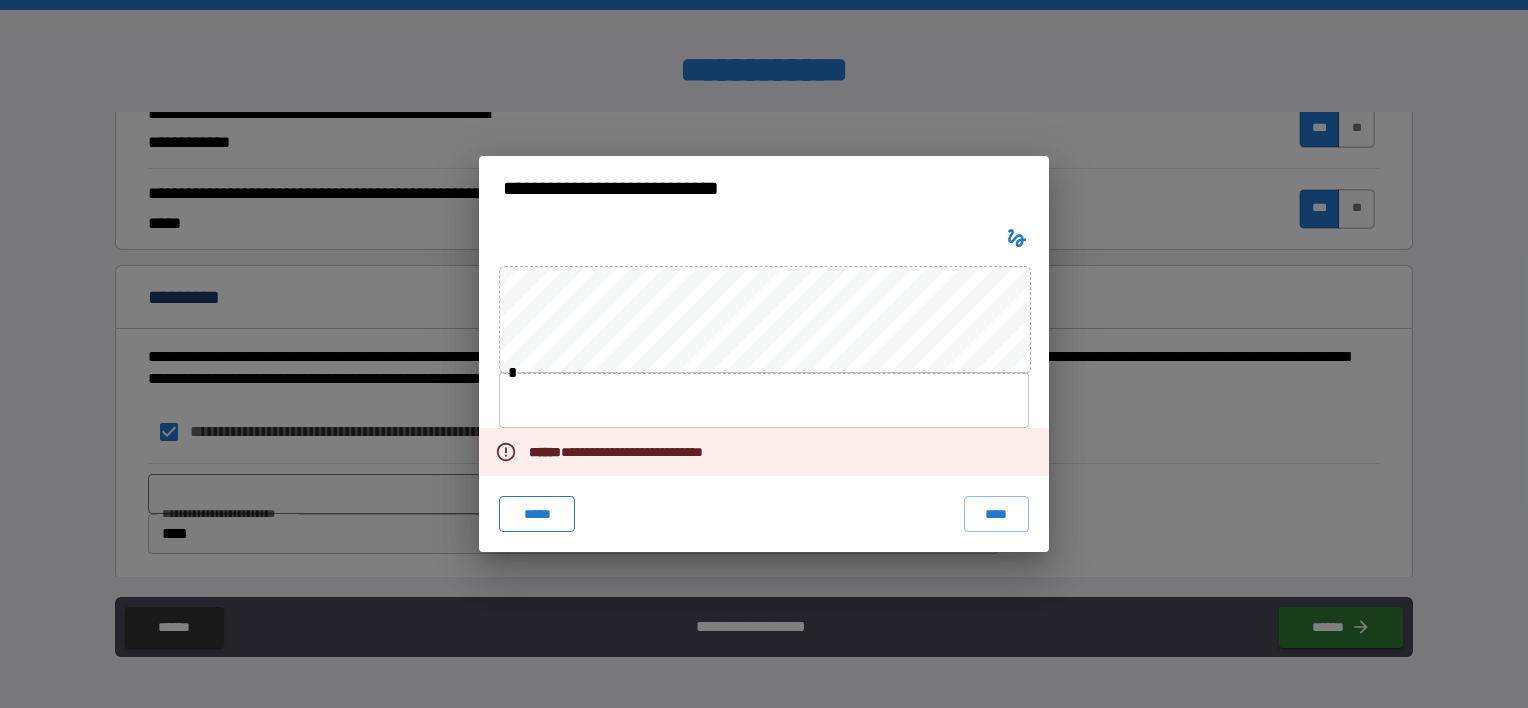 click on "*****" at bounding box center (537, 514) 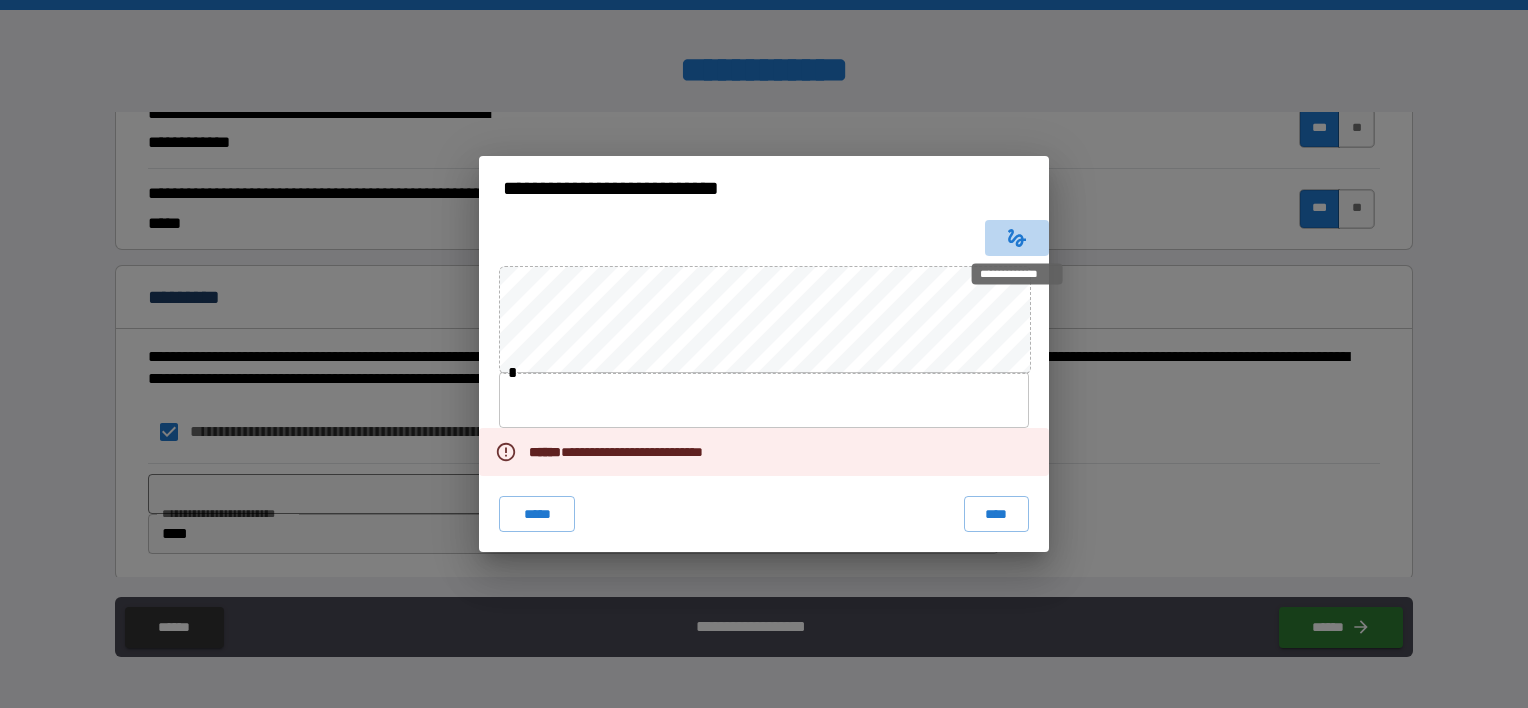 click 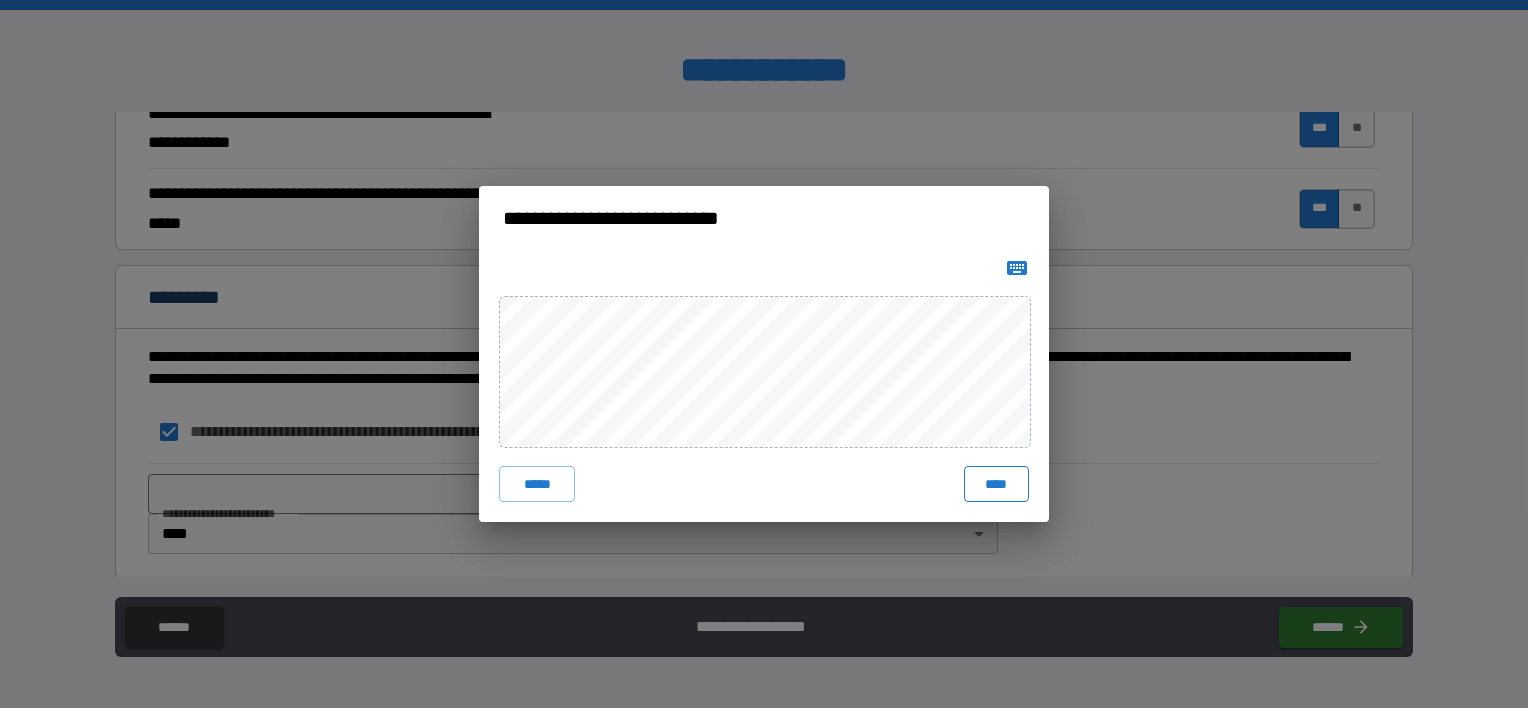 click on "****" at bounding box center [996, 484] 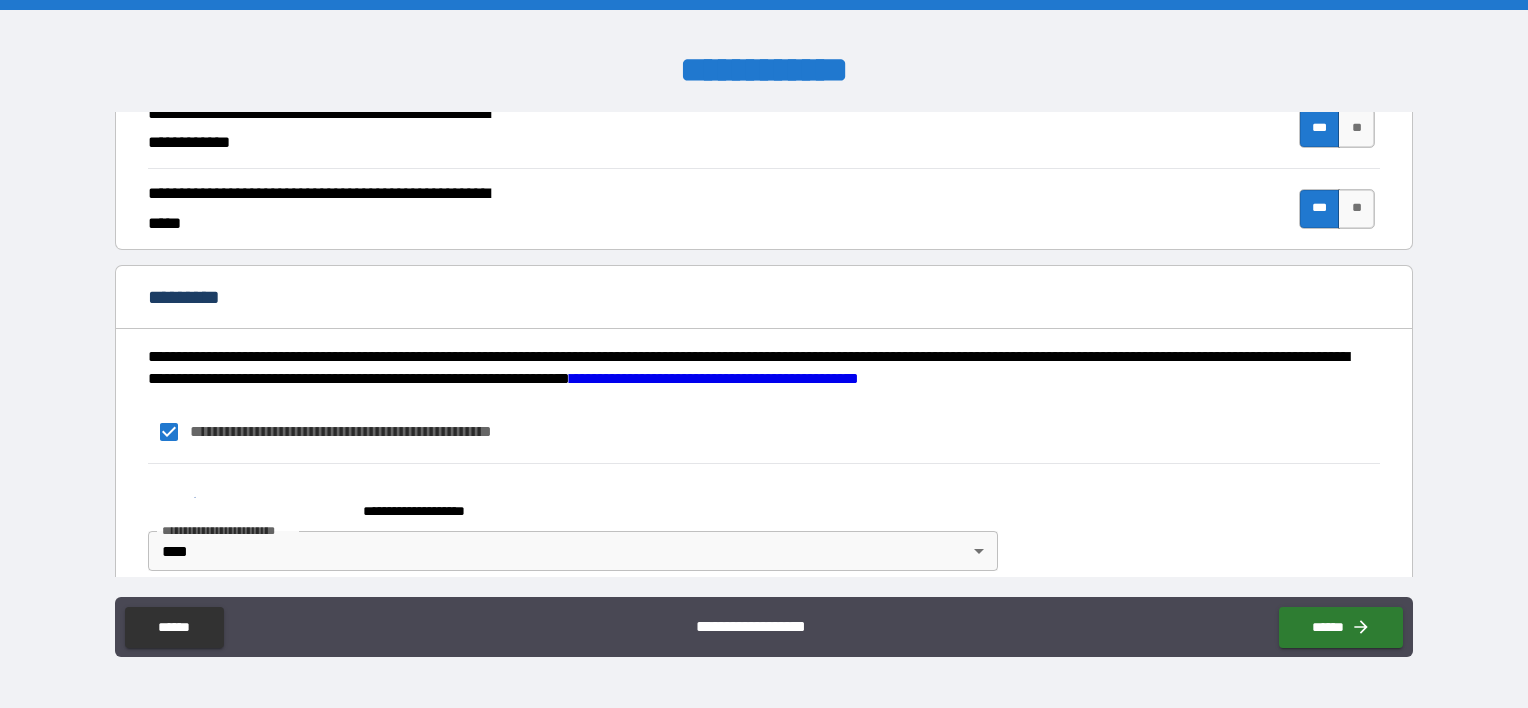 scroll, scrollTop: 1903, scrollLeft: 0, axis: vertical 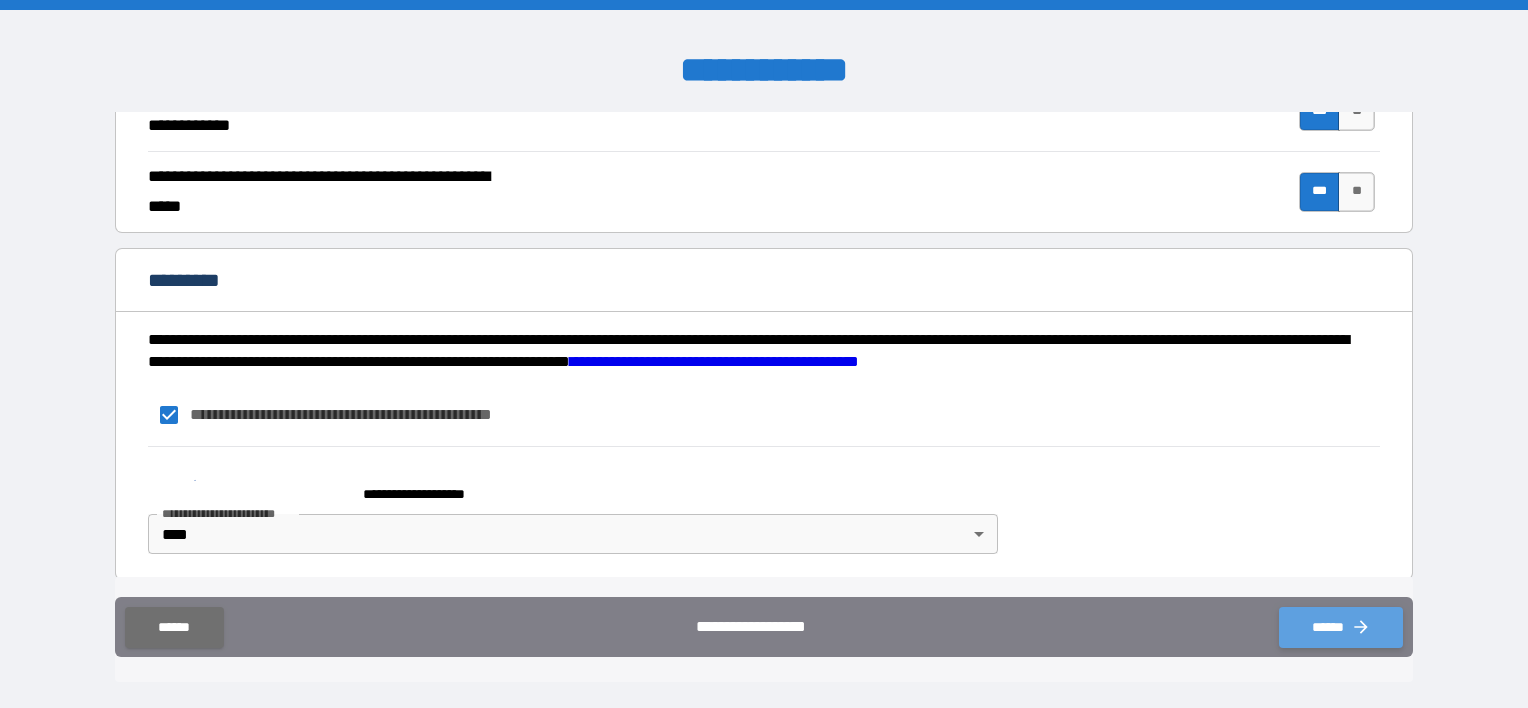 click on "******" at bounding box center [1341, 627] 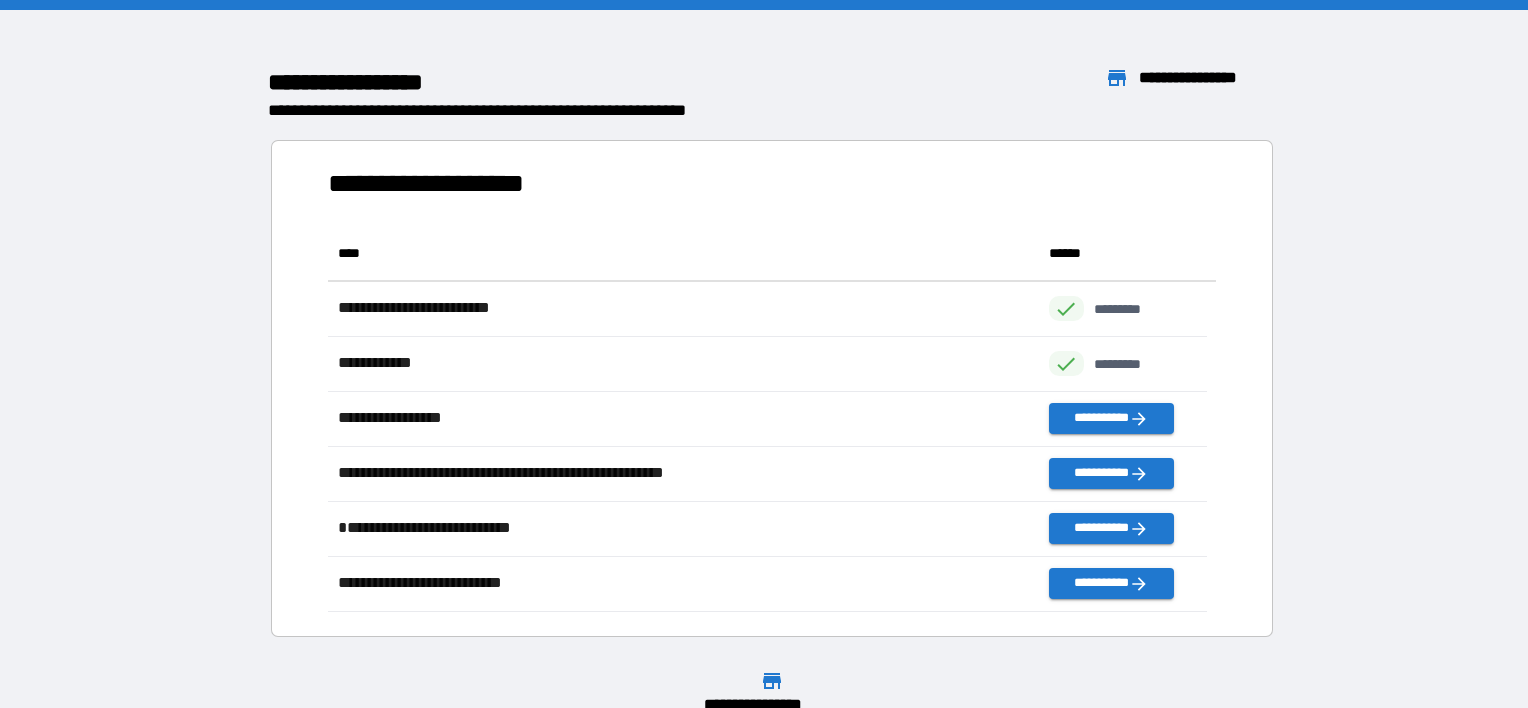 scroll, scrollTop: 370, scrollLeft: 863, axis: both 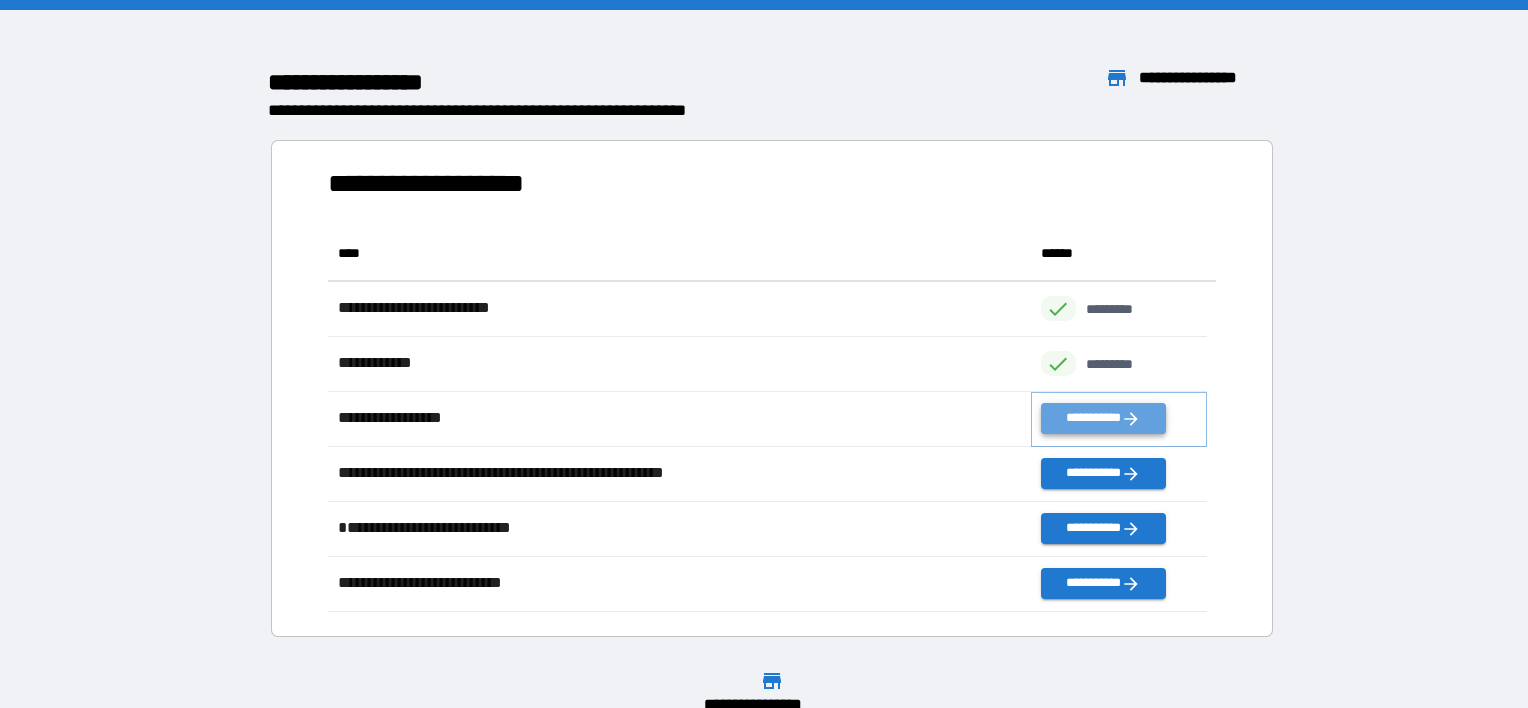 click on "**********" at bounding box center (1103, 418) 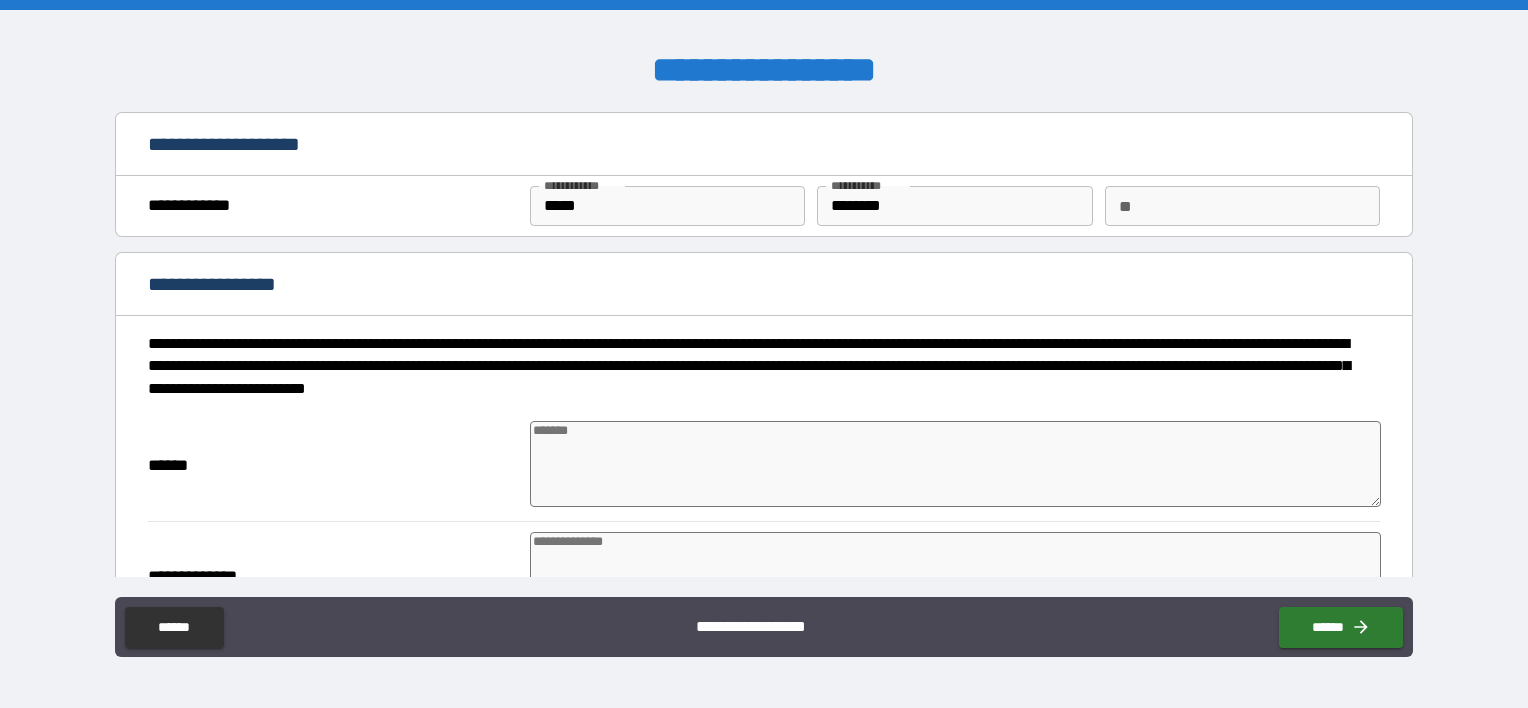 type on "*" 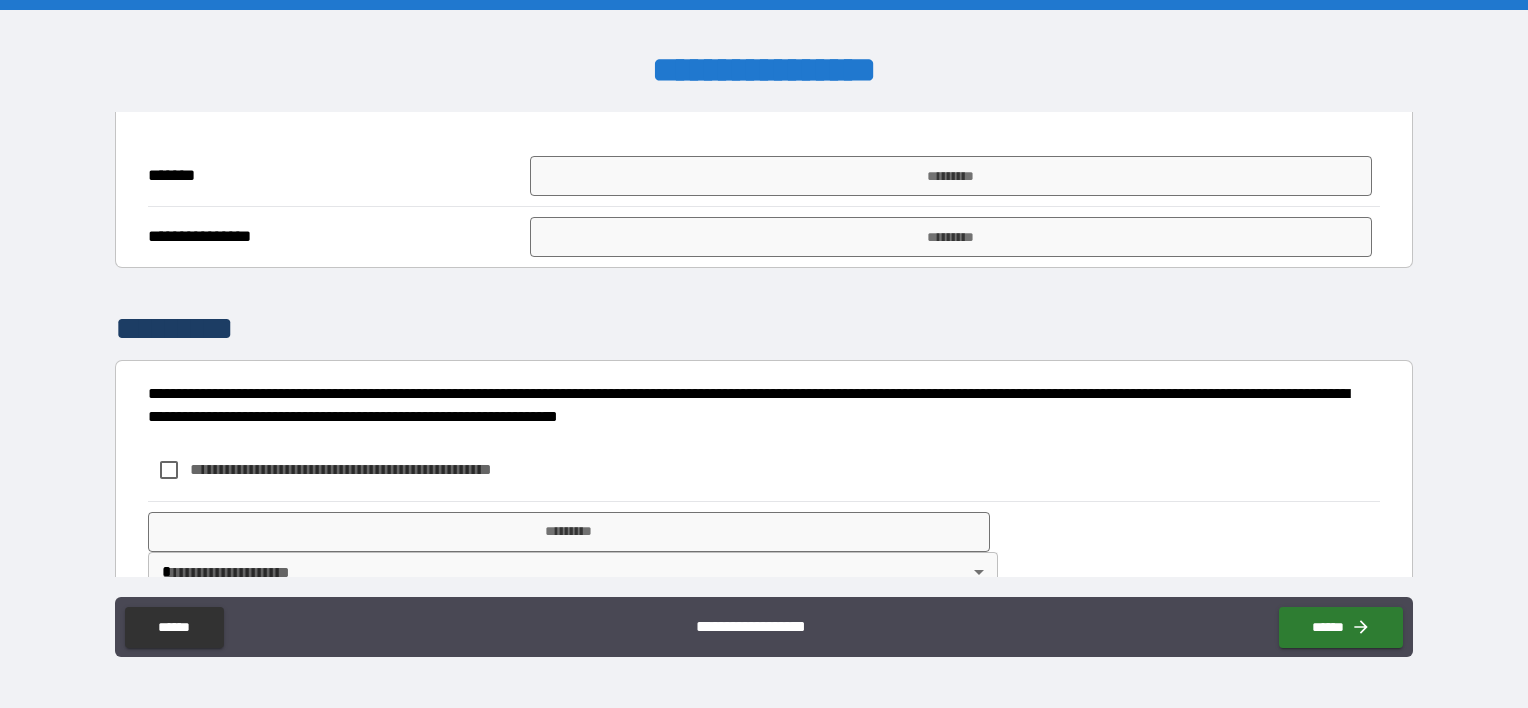 scroll, scrollTop: 821, scrollLeft: 0, axis: vertical 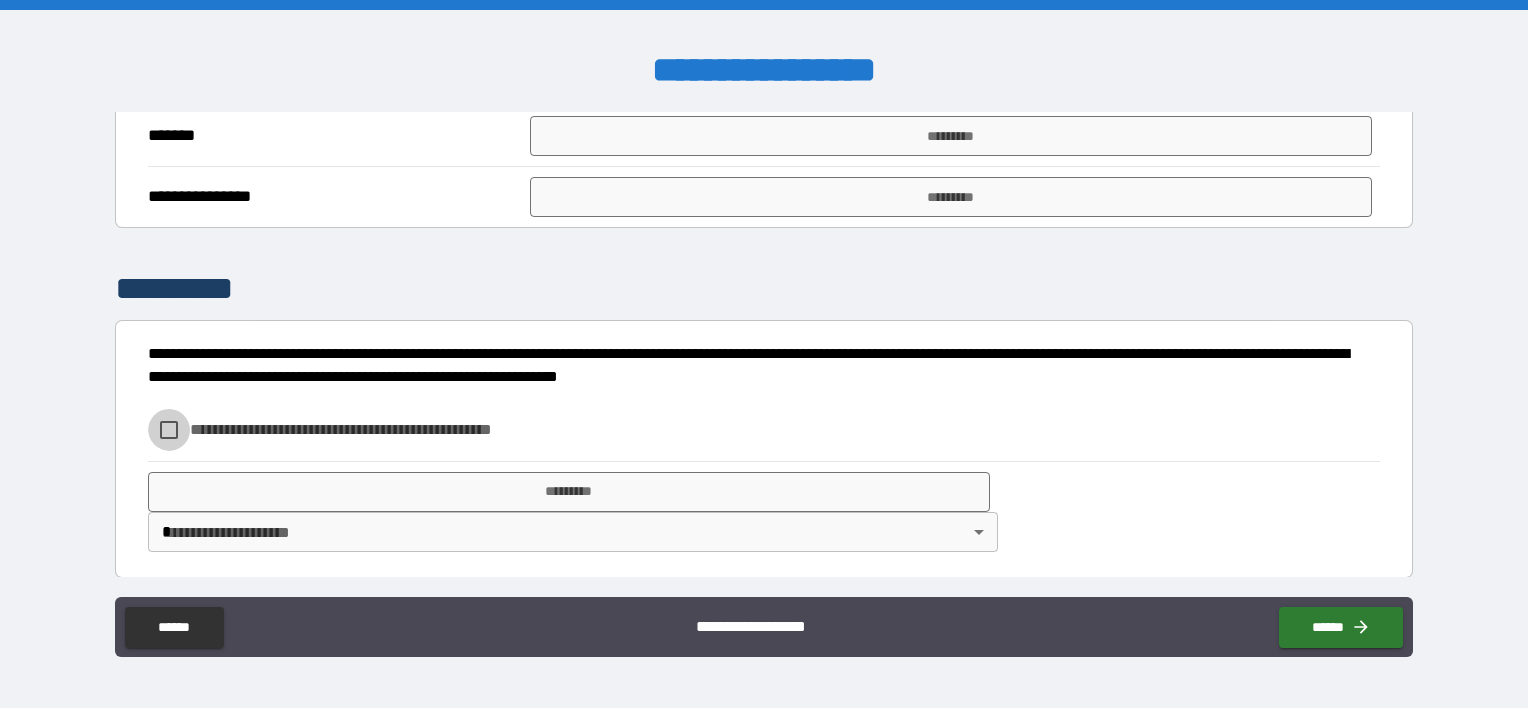 type on "*" 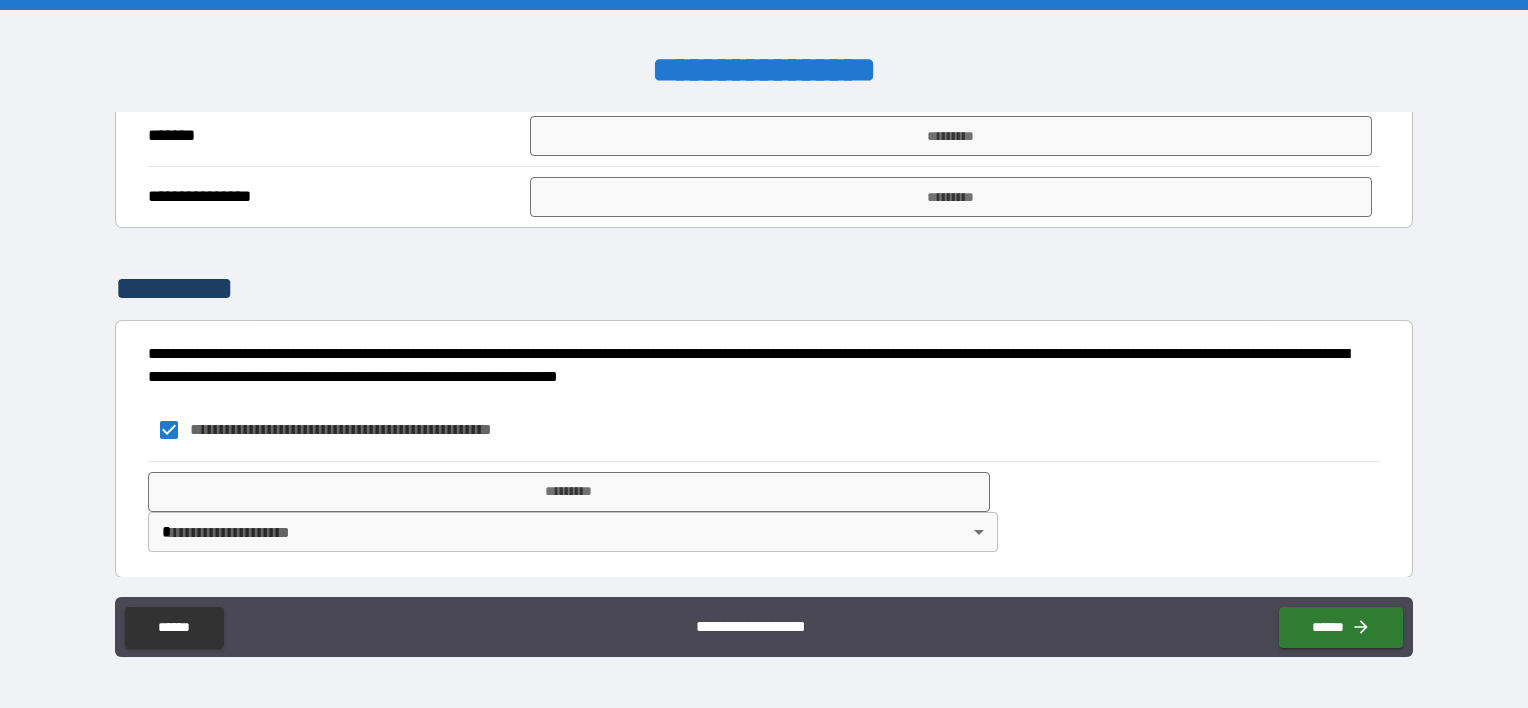 type on "*" 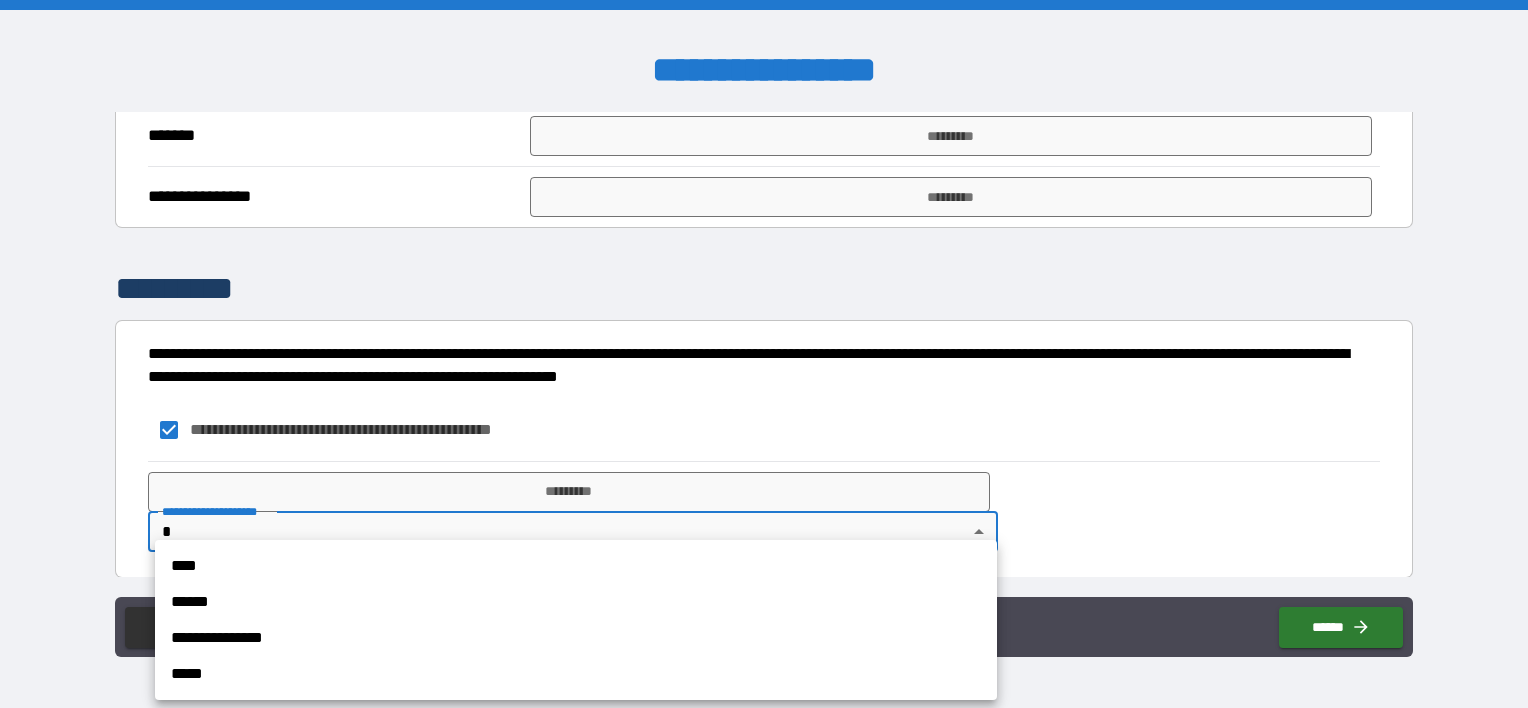 click on "**********" at bounding box center [764, 354] 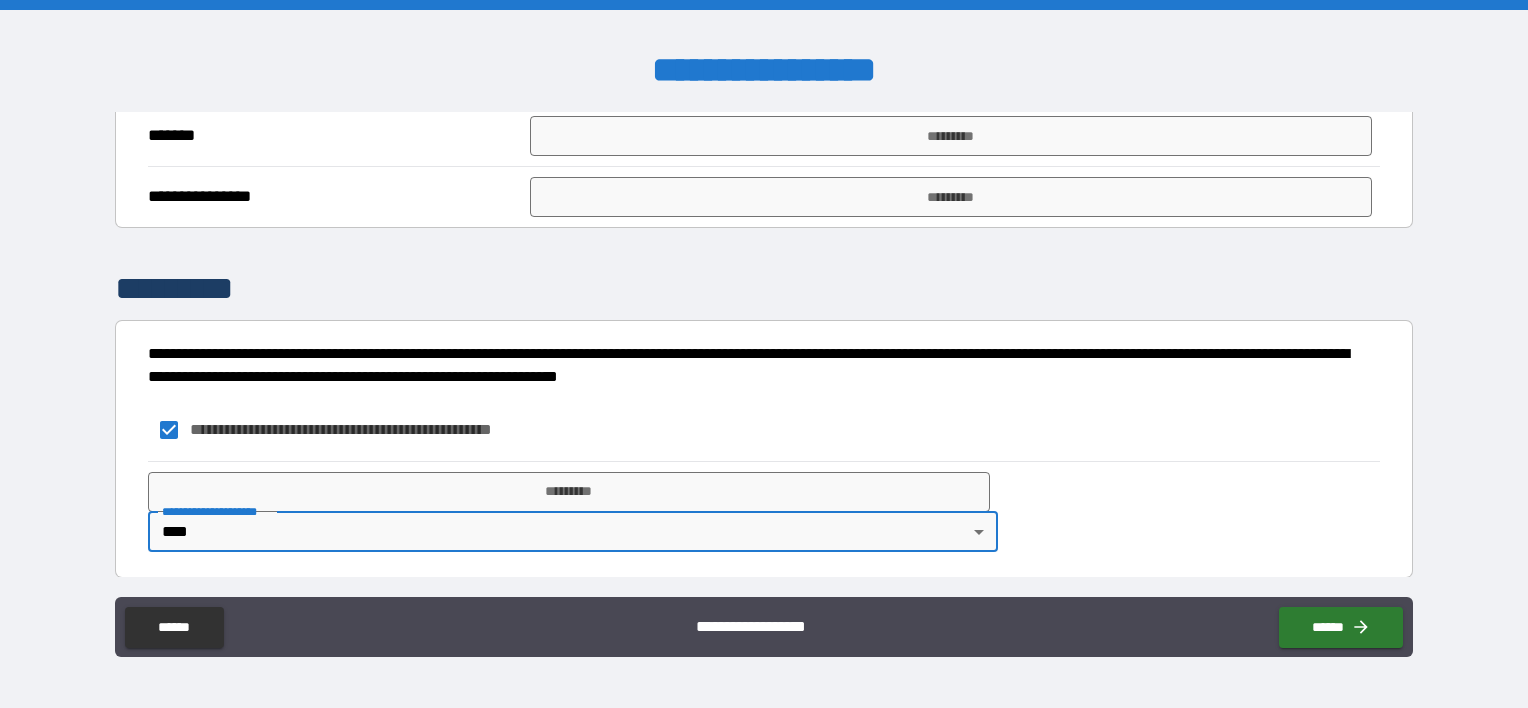 type on "*" 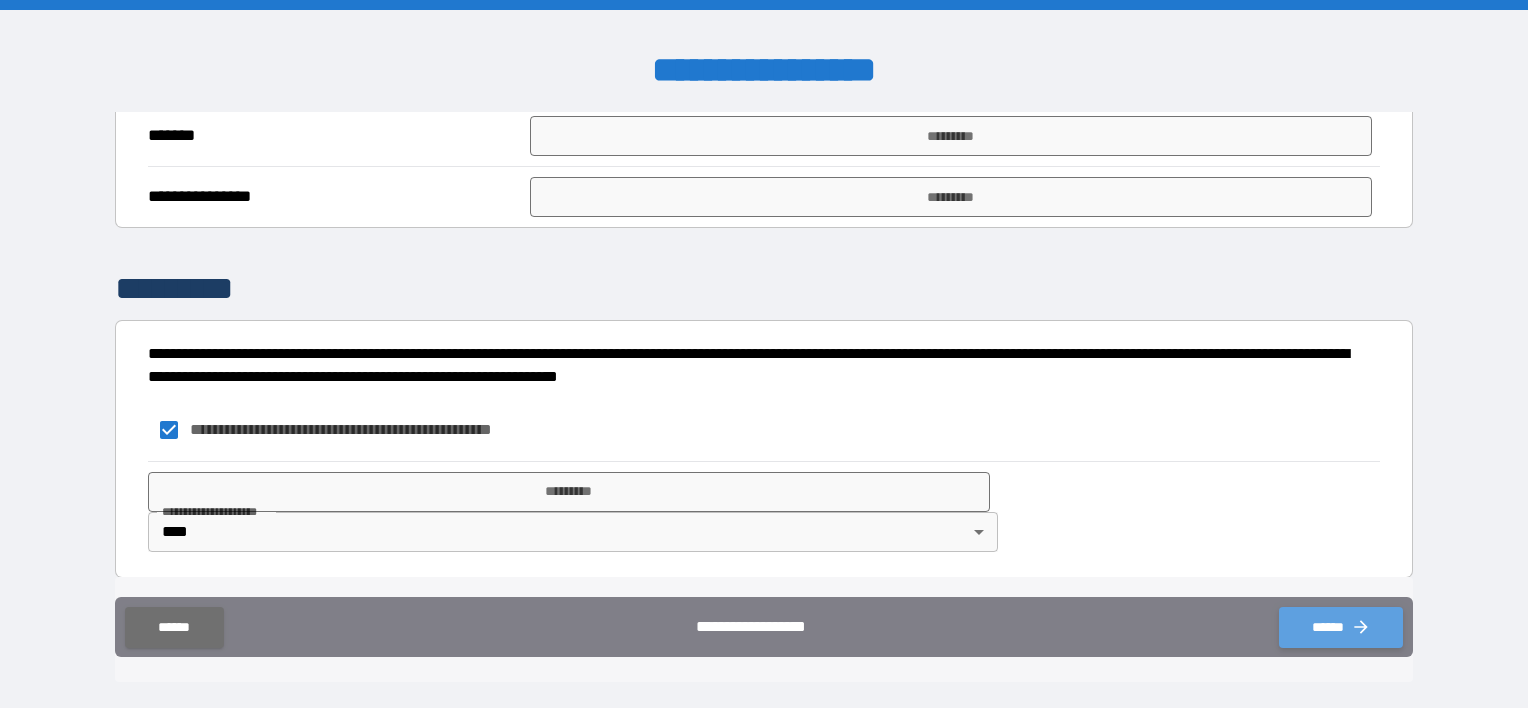 click on "******" at bounding box center [1341, 627] 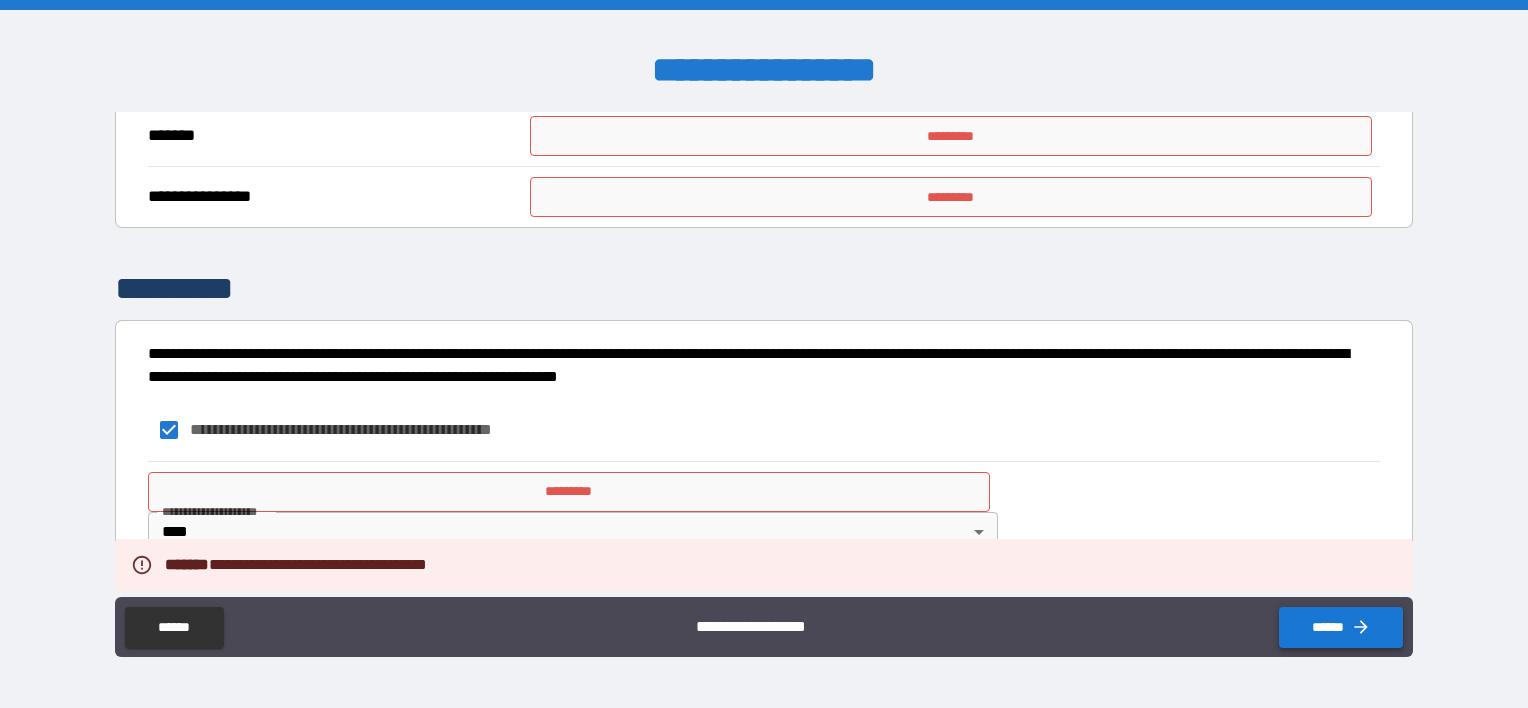 type on "*" 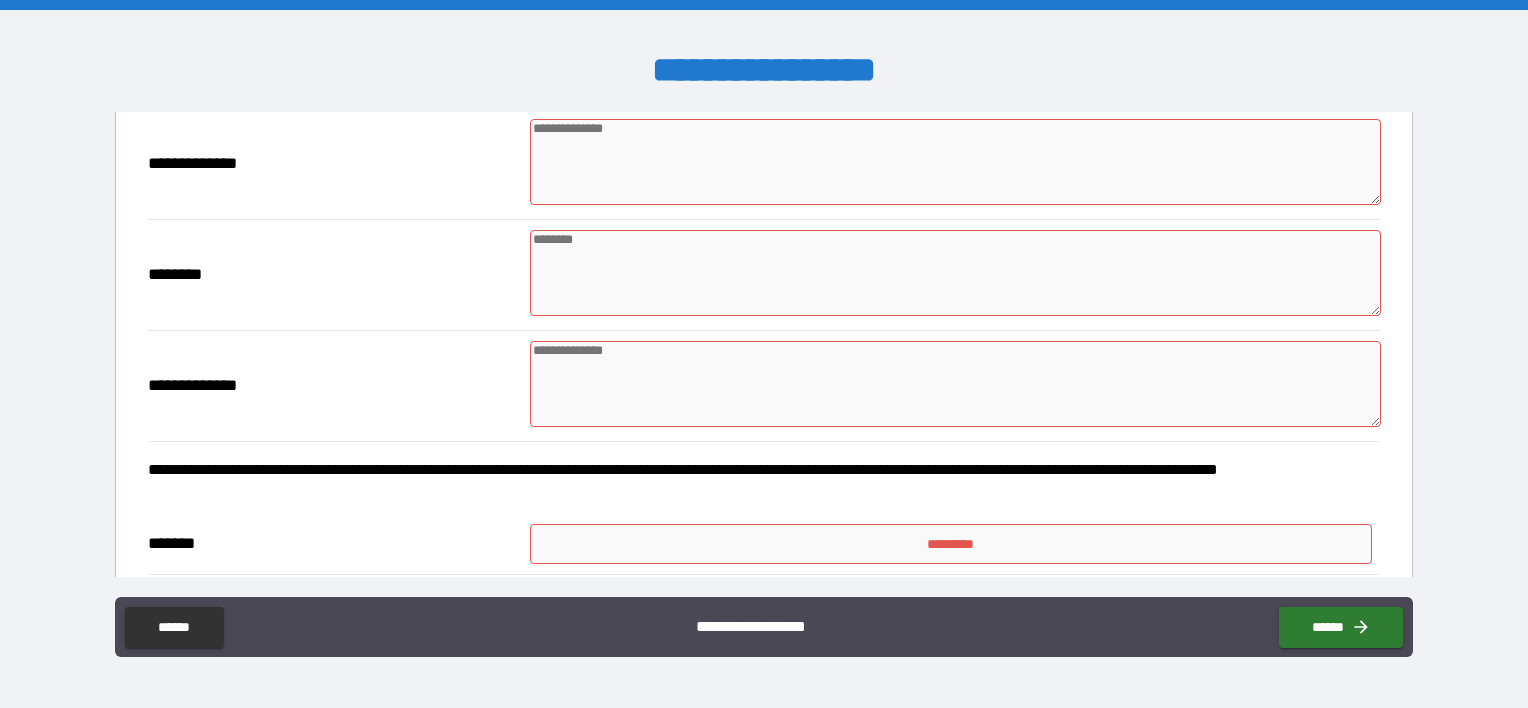 scroll, scrollTop: 0, scrollLeft: 0, axis: both 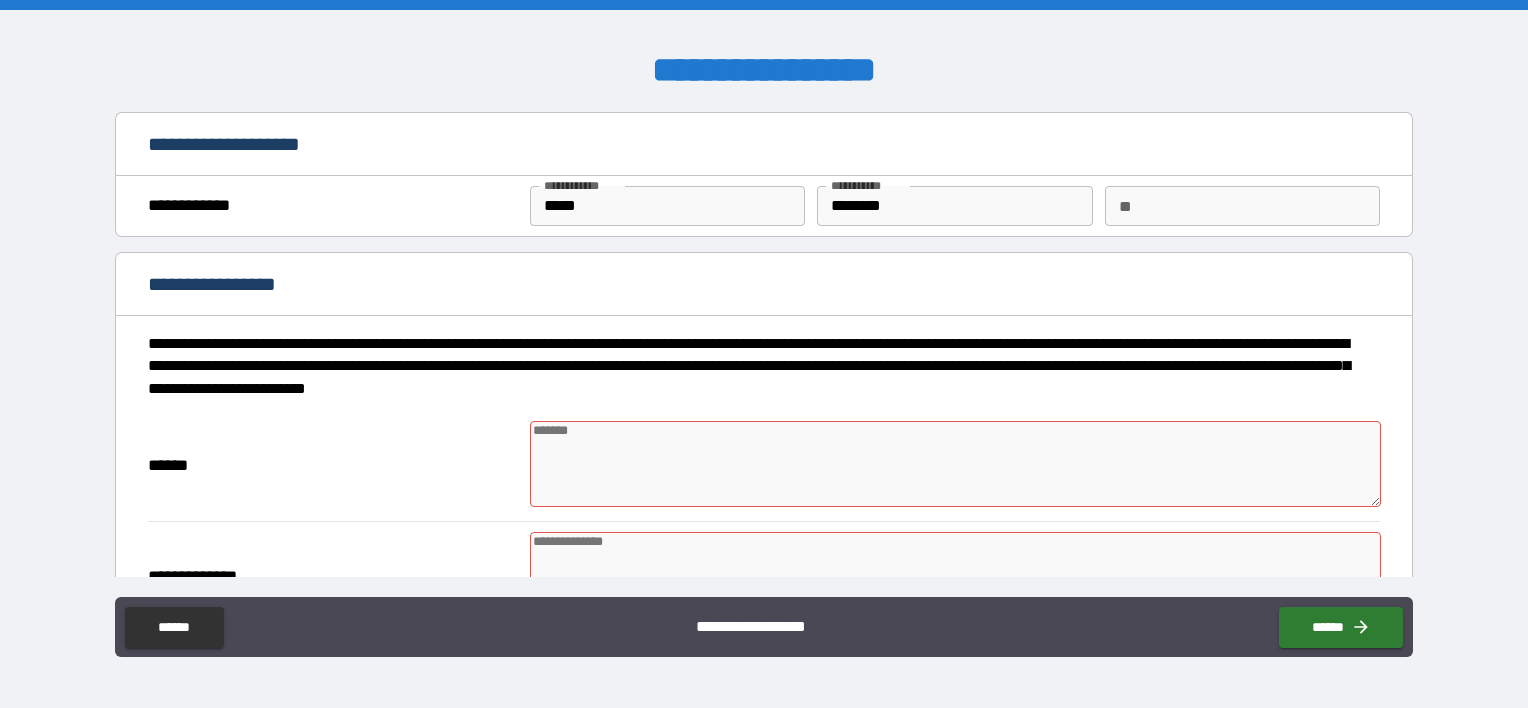 click at bounding box center (955, 464) 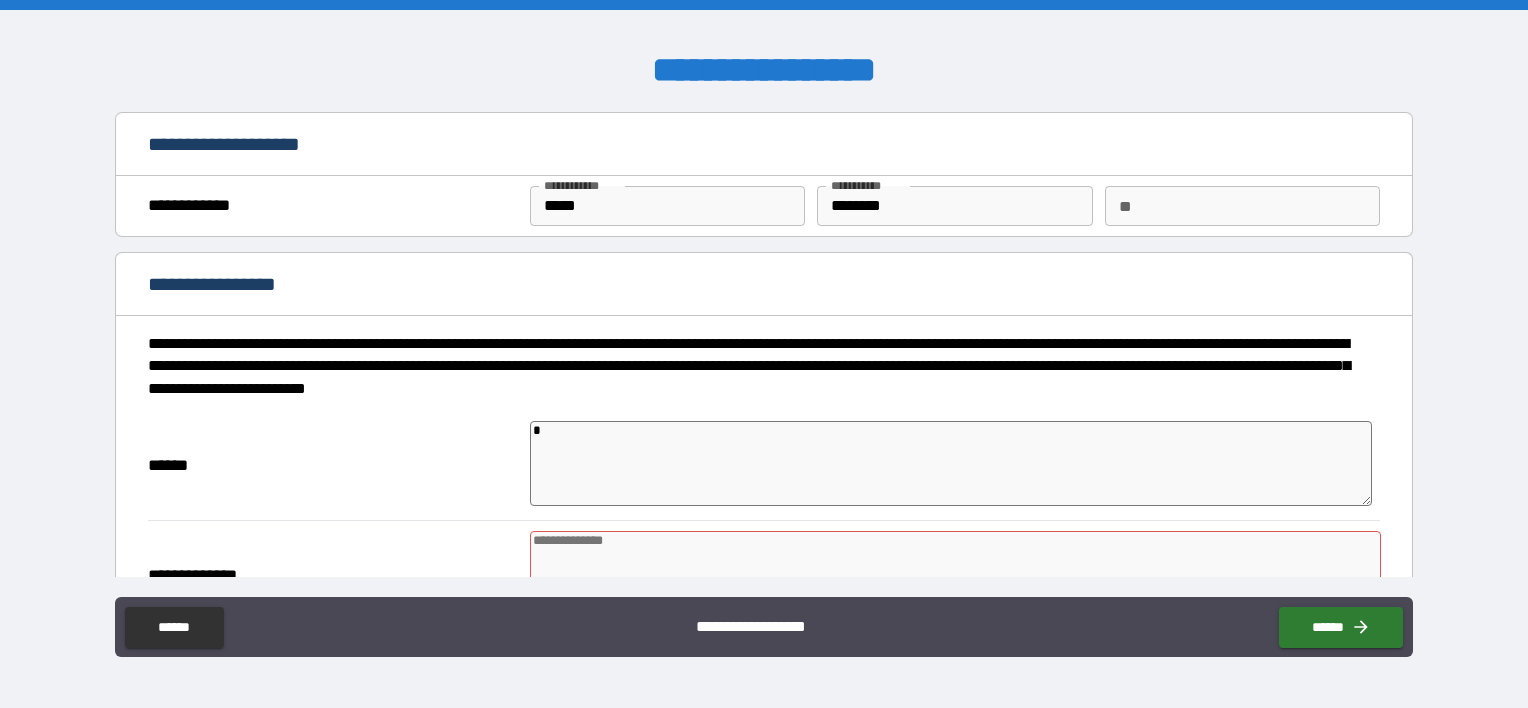type on "*" 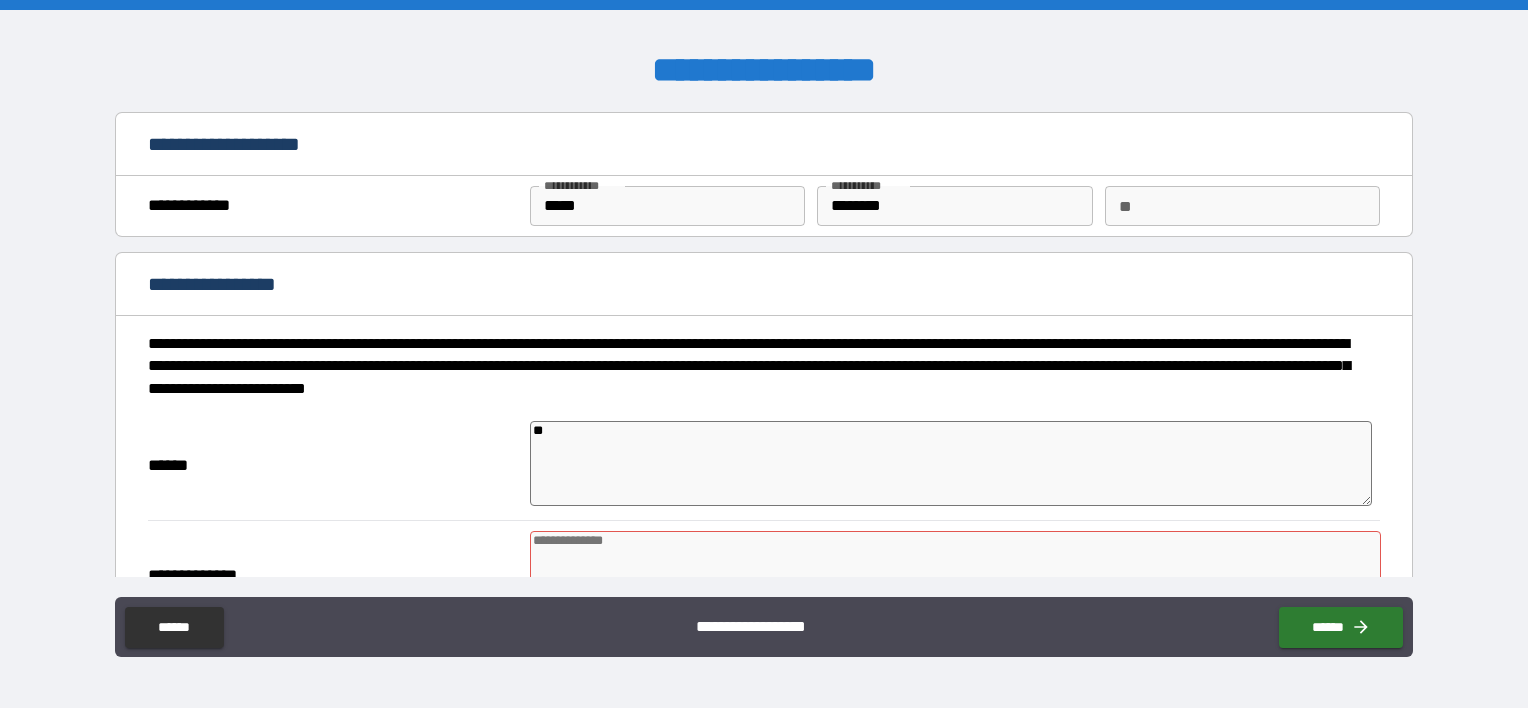 type on "*" 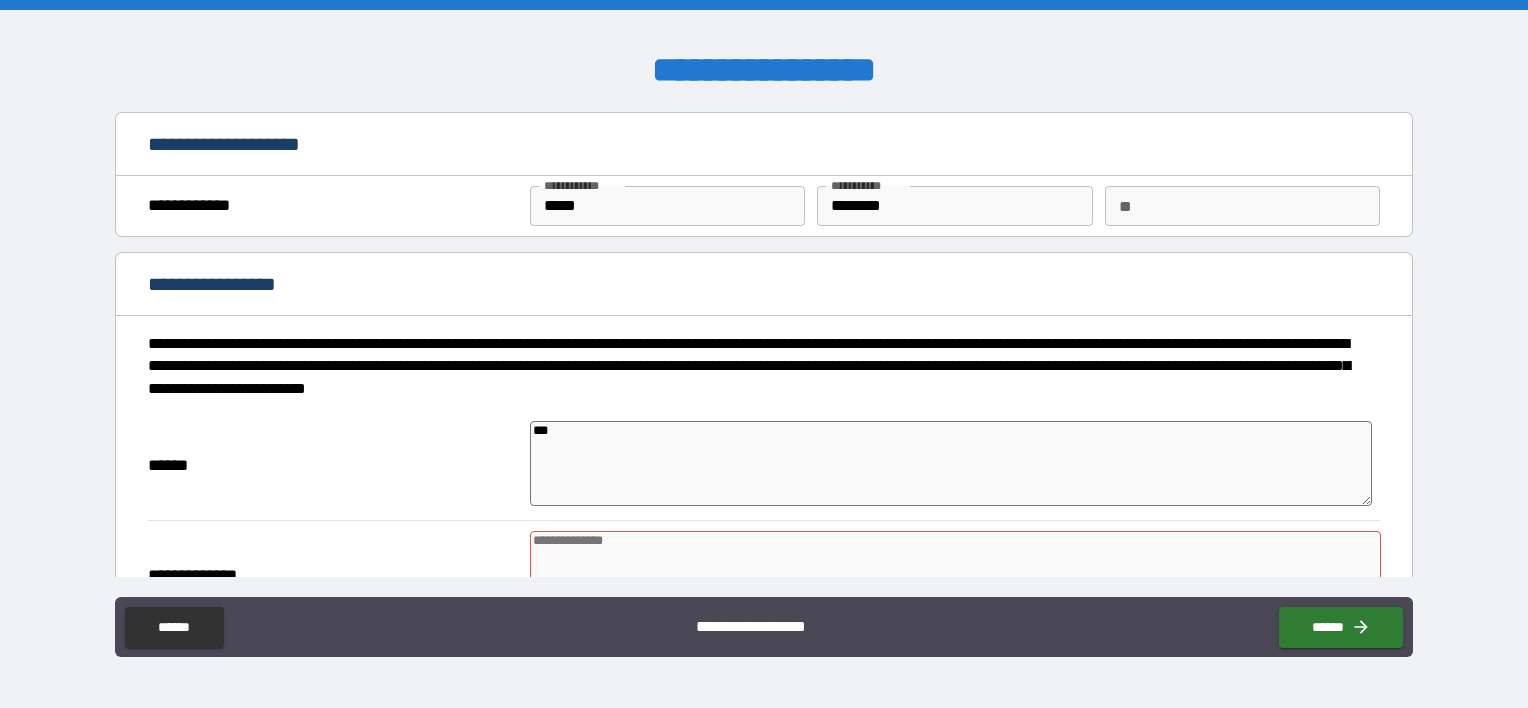 type on "*" 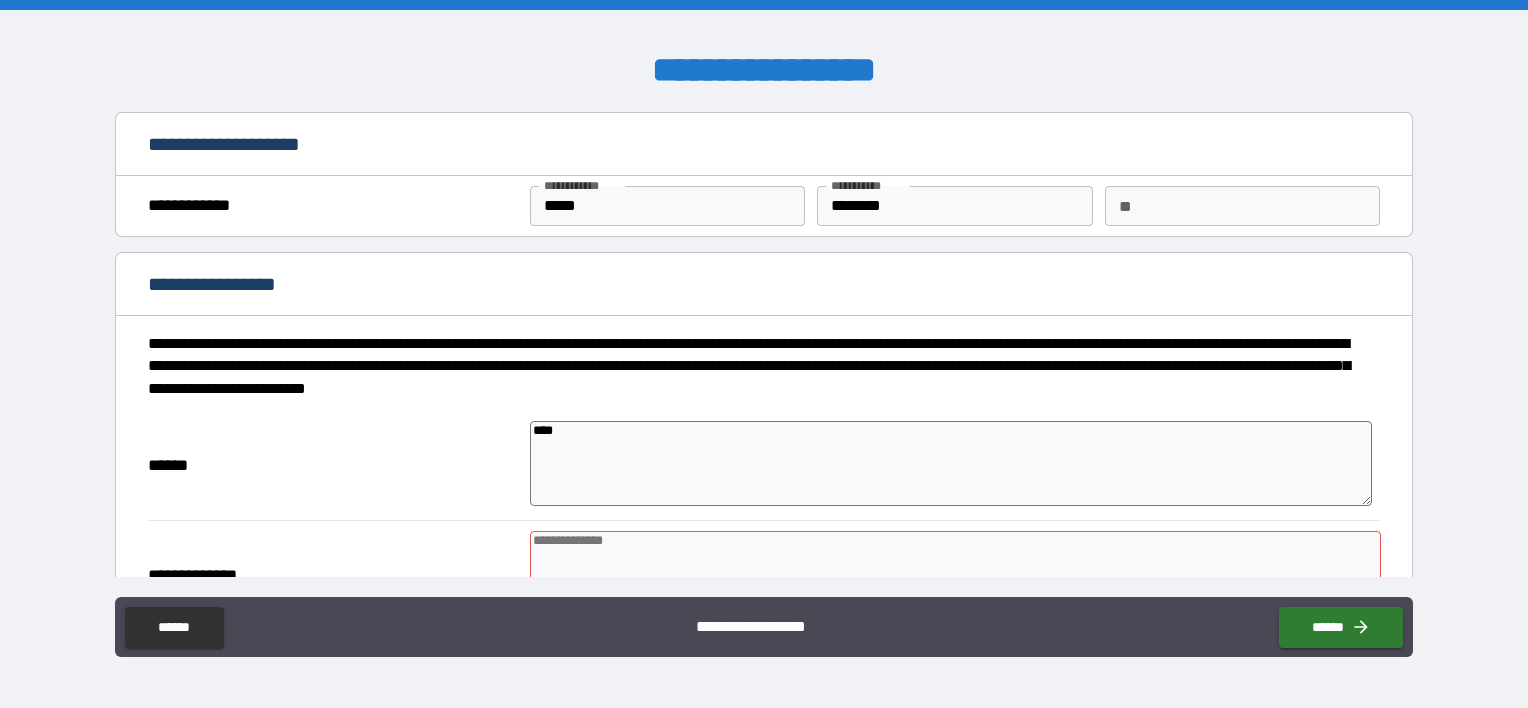 type on "*" 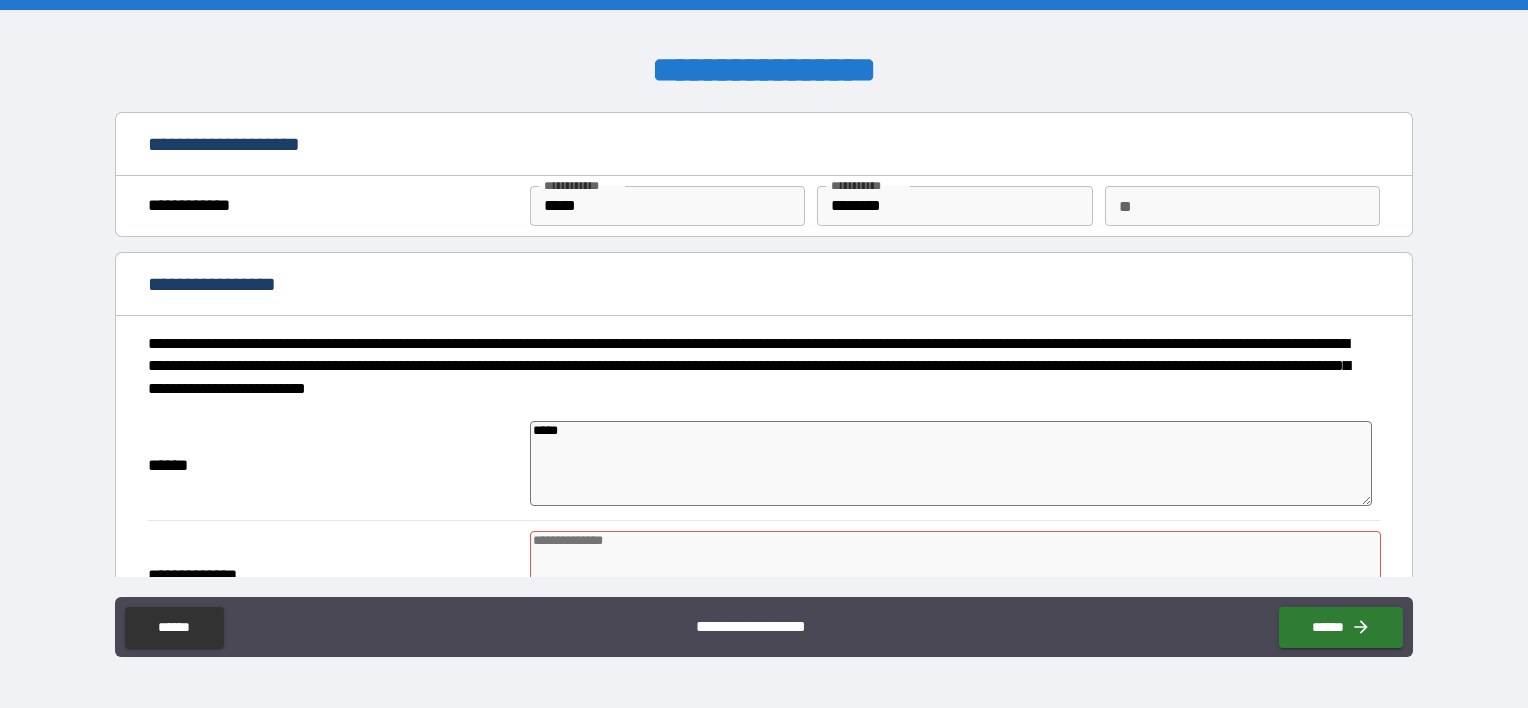 type on "*" 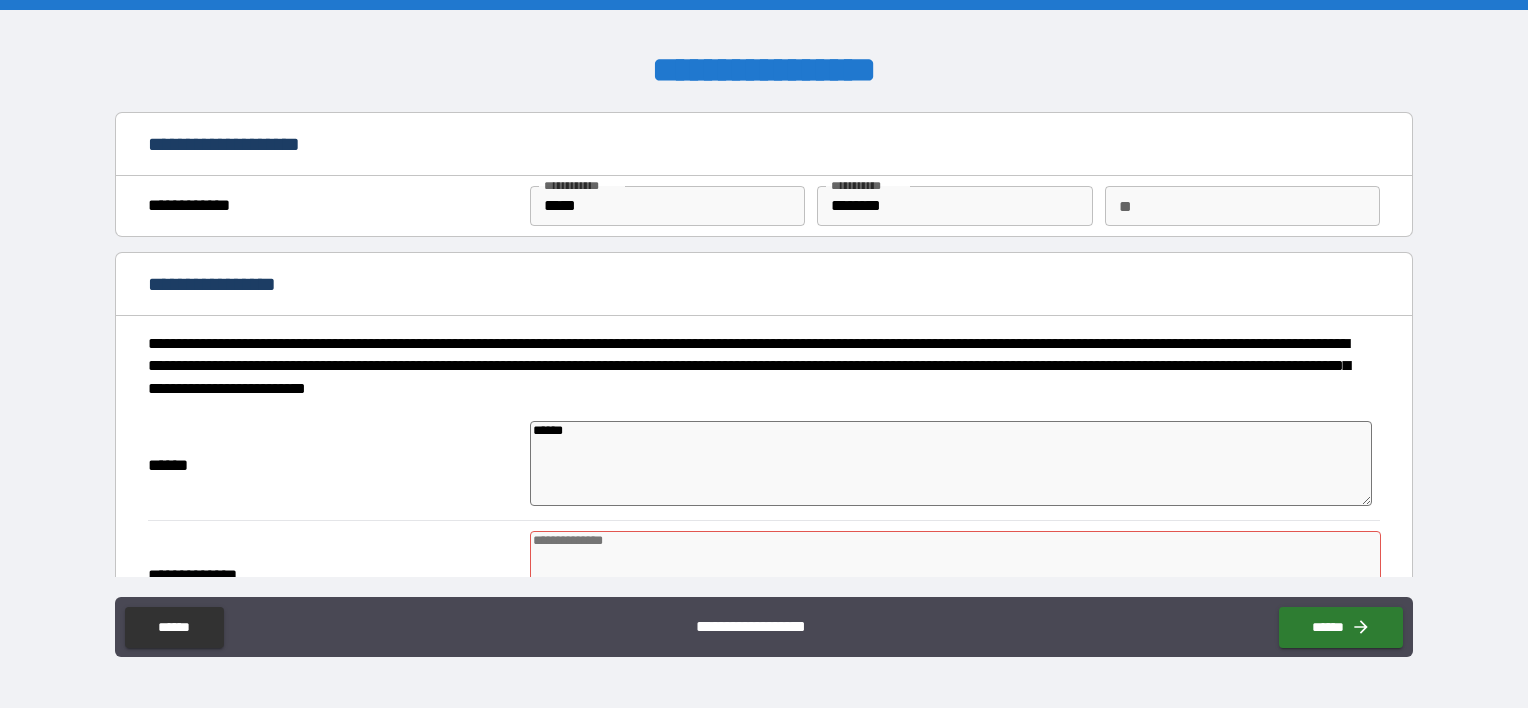 type on "*" 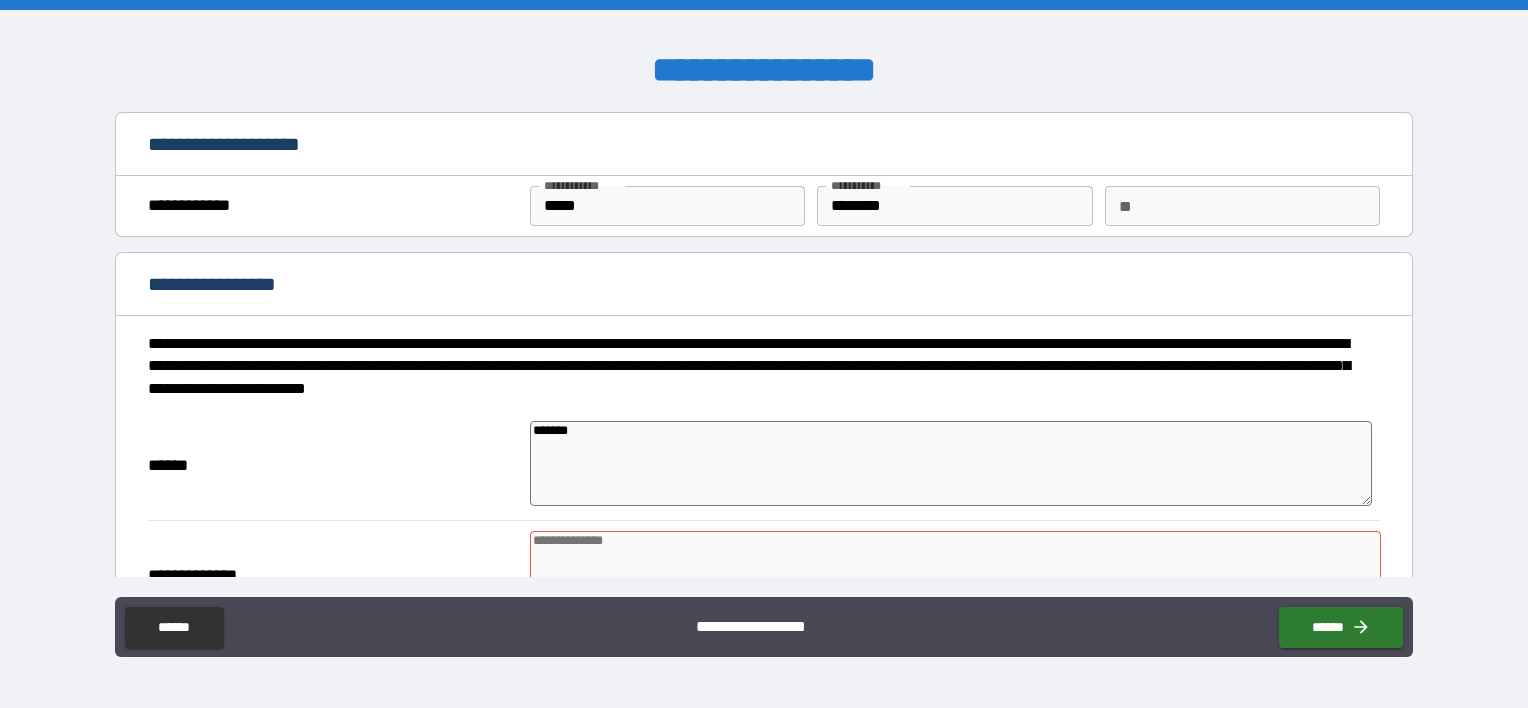 type on "*" 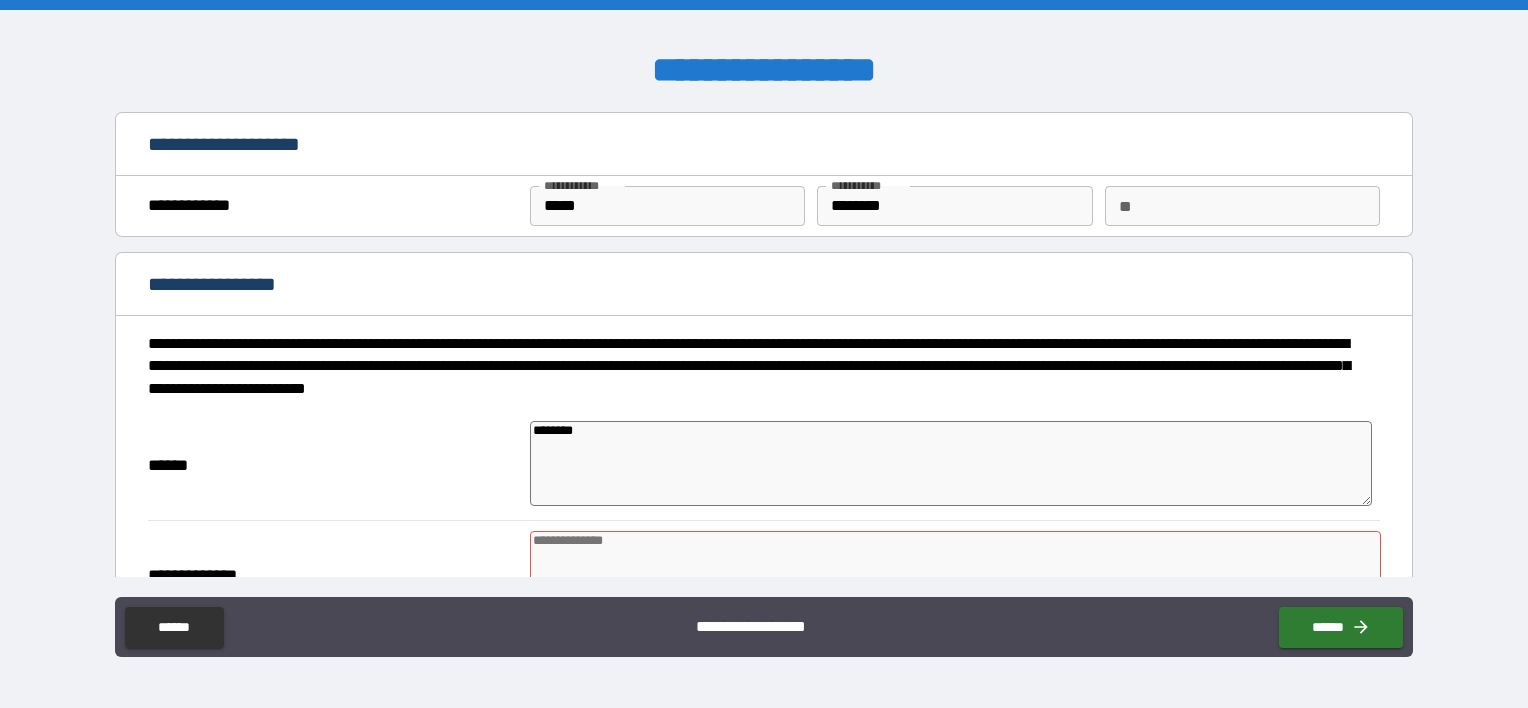 type on "*" 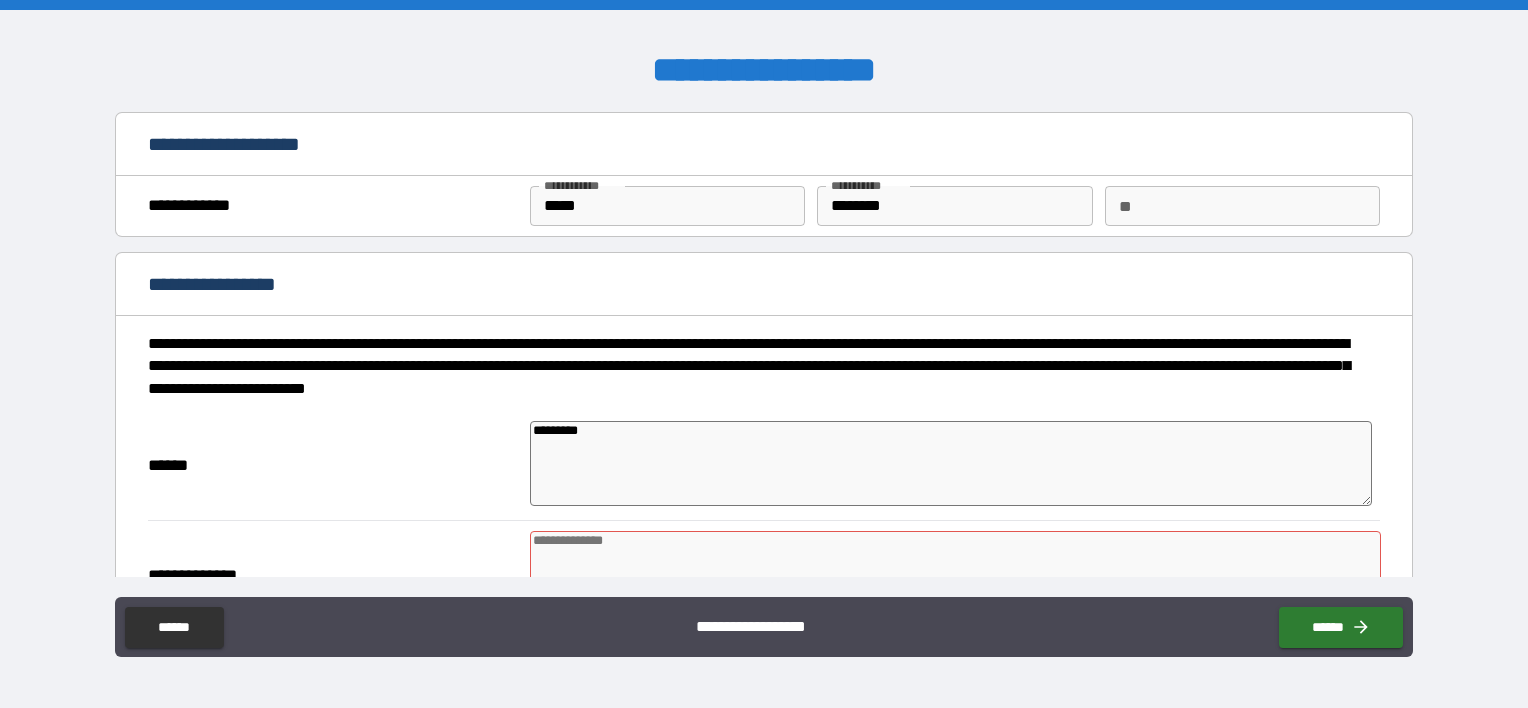 type on "**********" 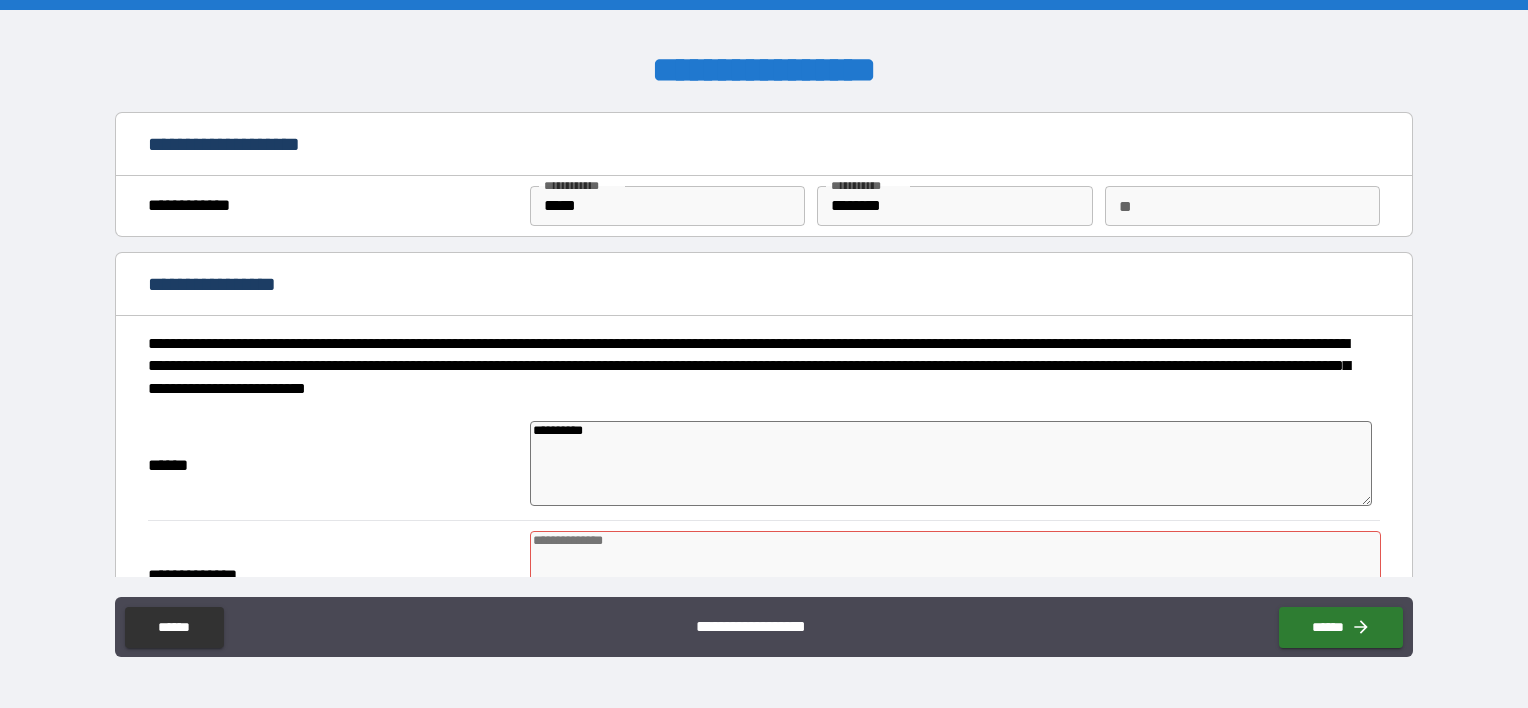 type on "*" 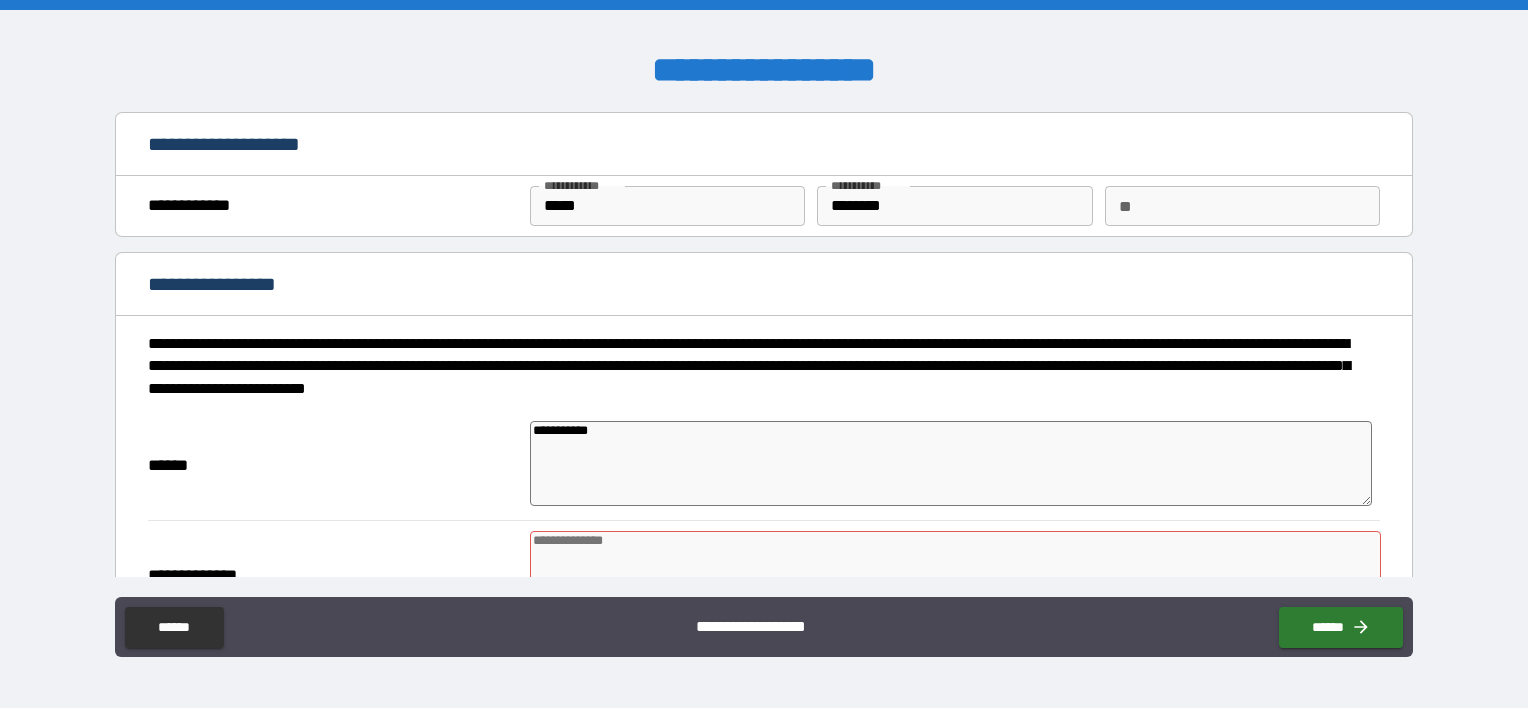 type on "*" 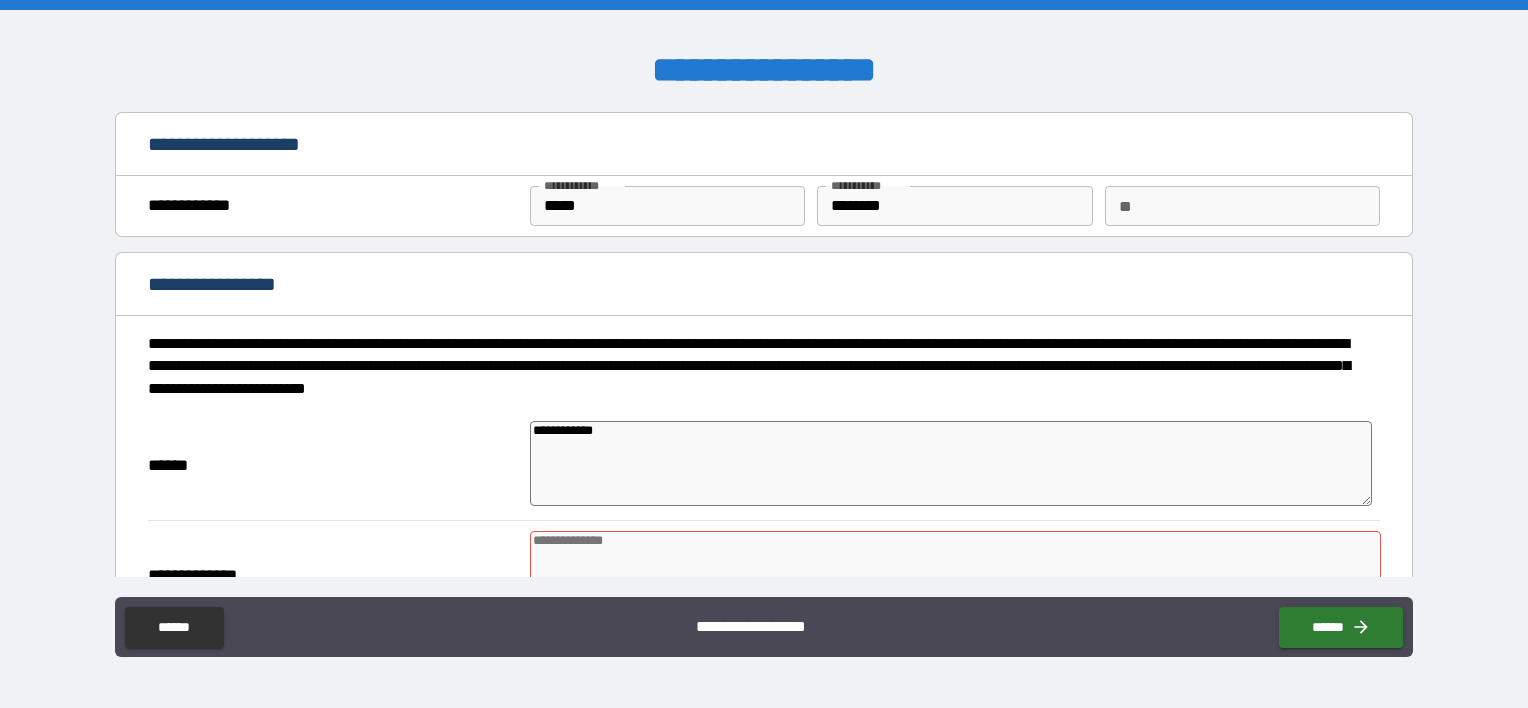 type on "*" 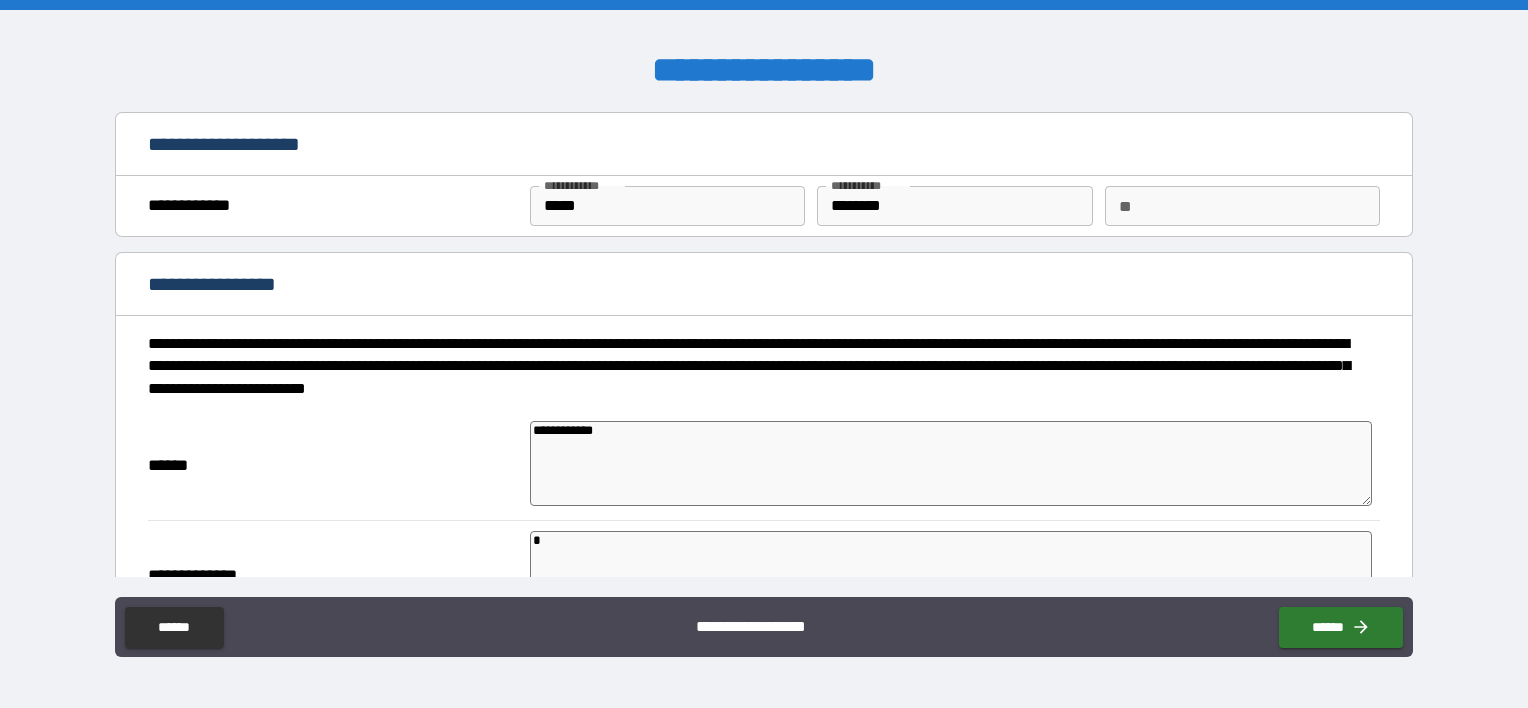 type on "*" 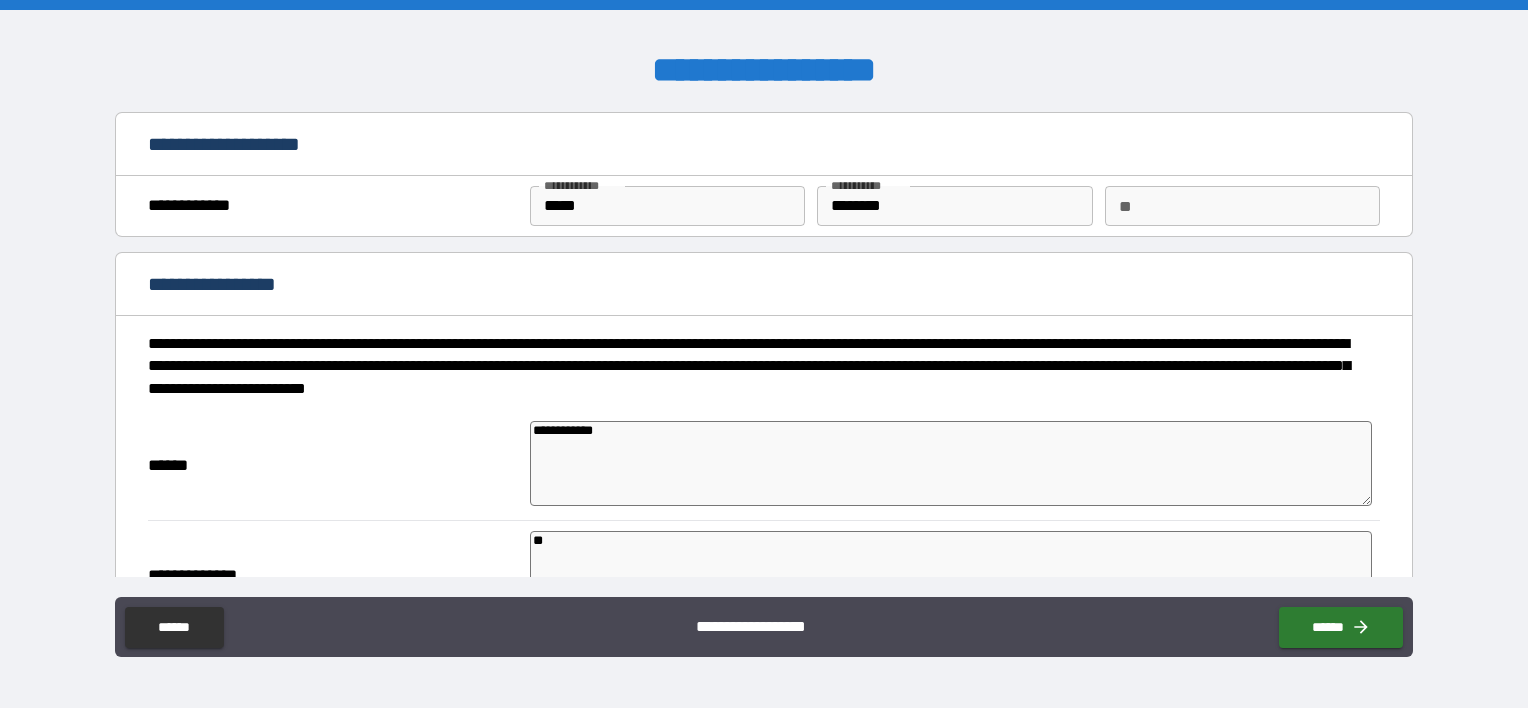 type on "*" 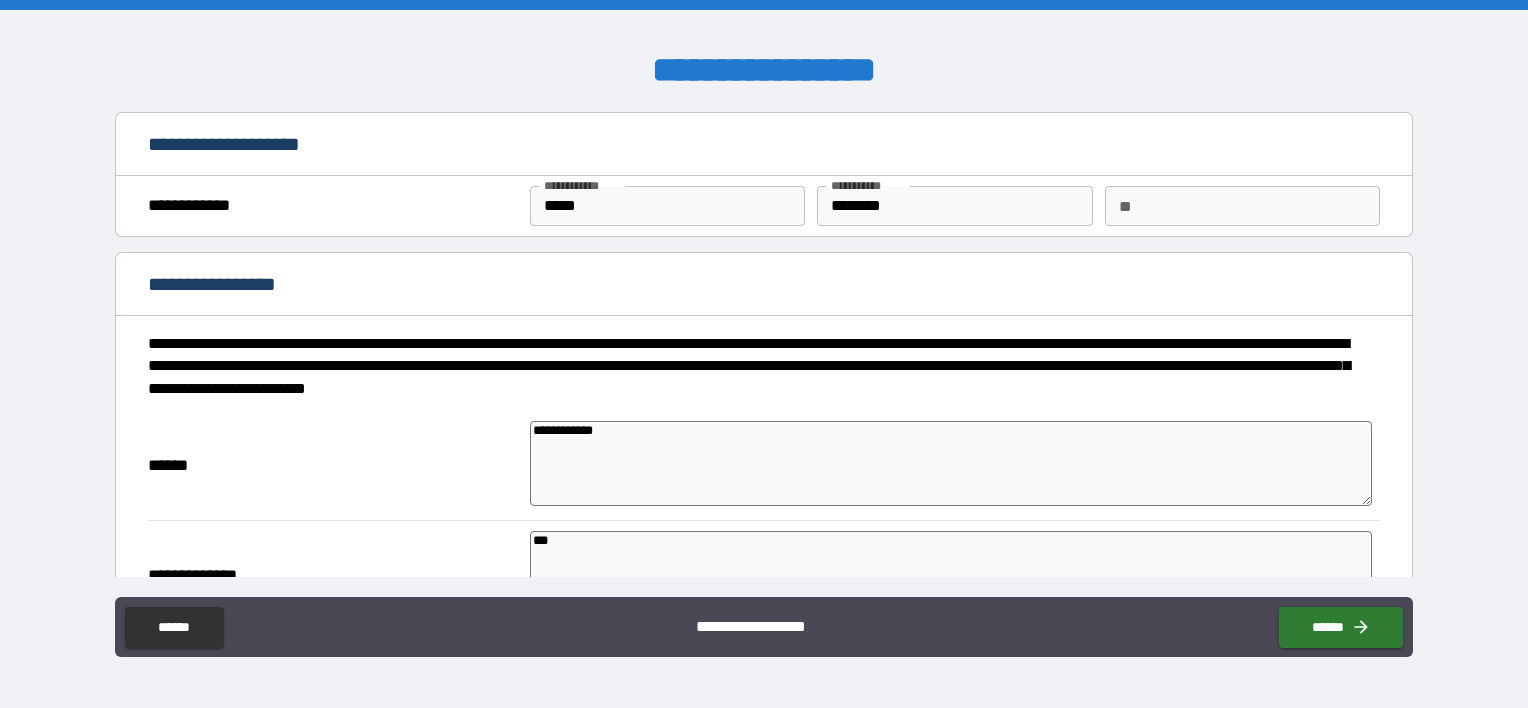 type on "*" 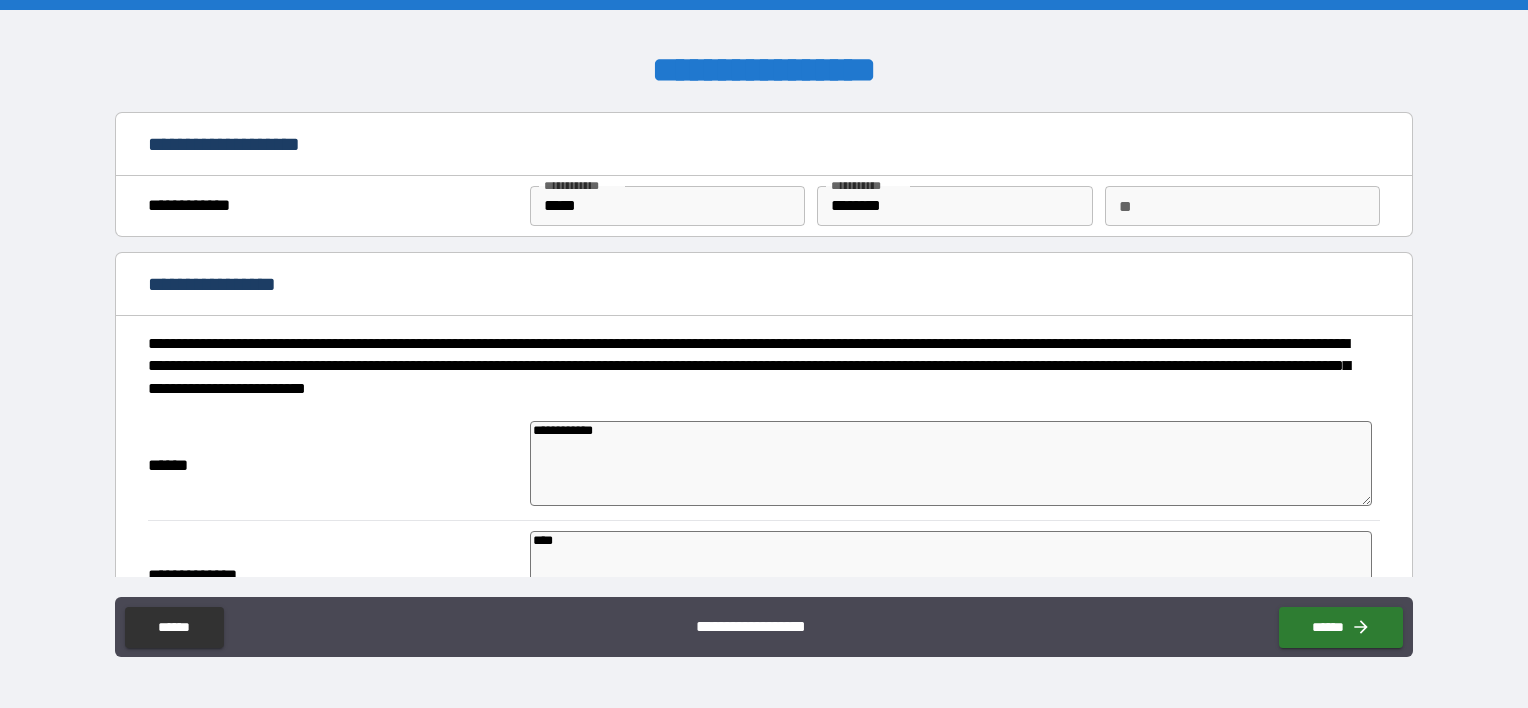 type on "*" 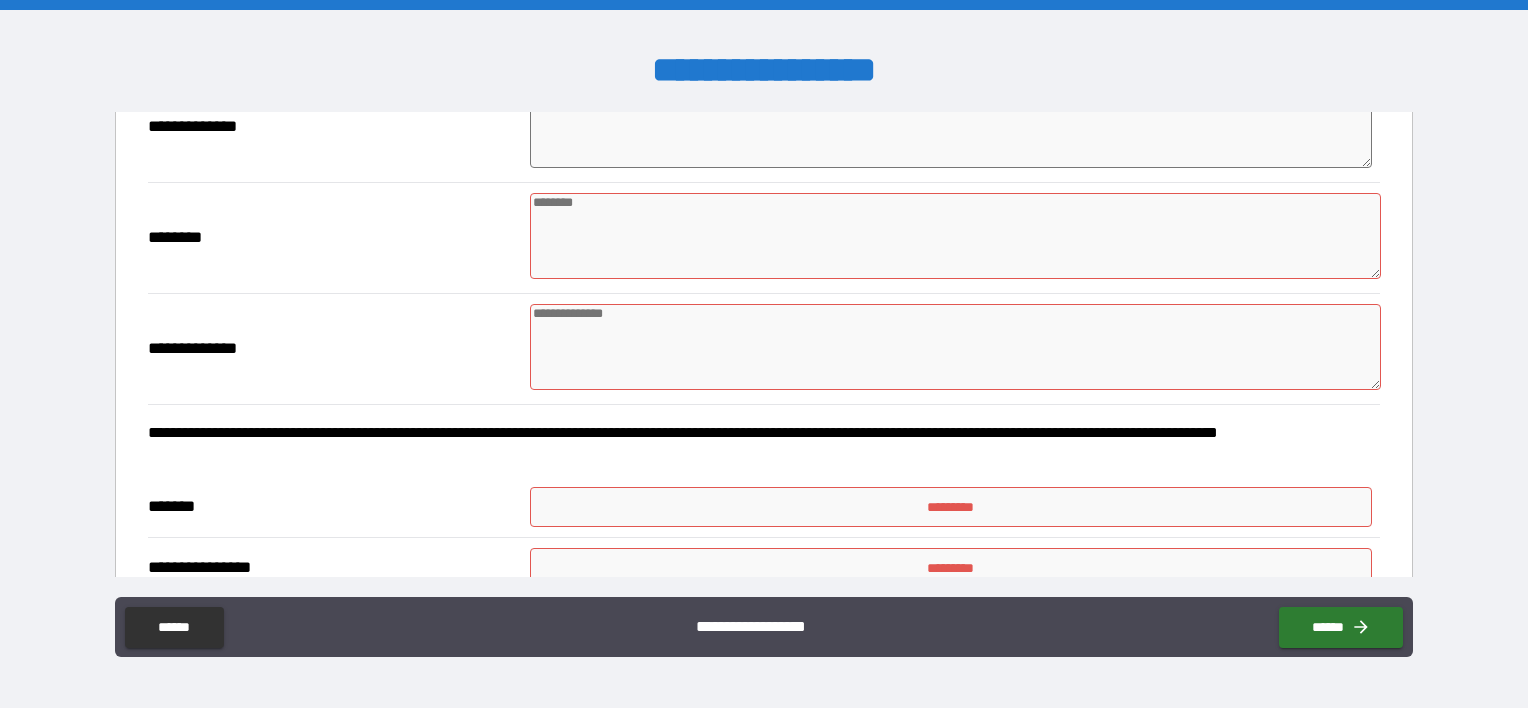 scroll, scrollTop: 464, scrollLeft: 0, axis: vertical 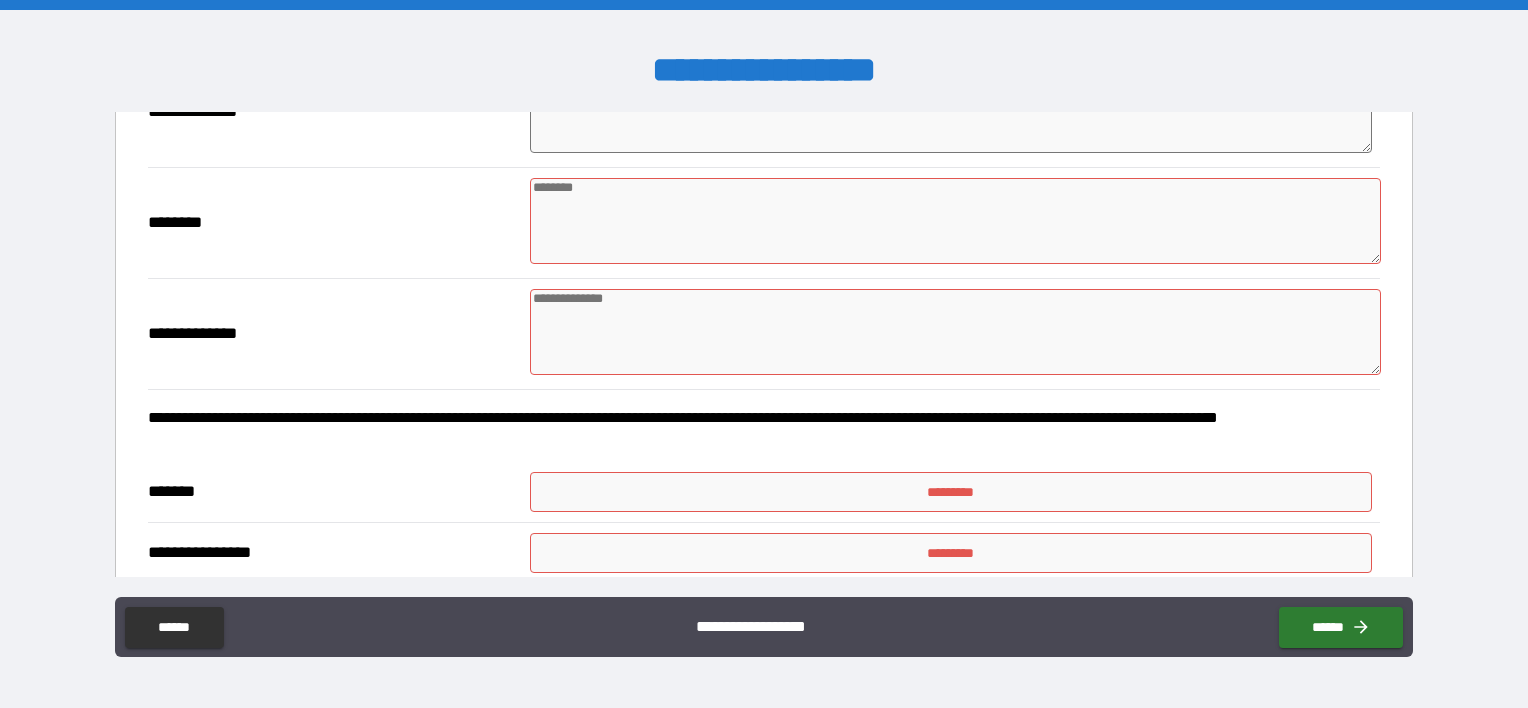 type on "****" 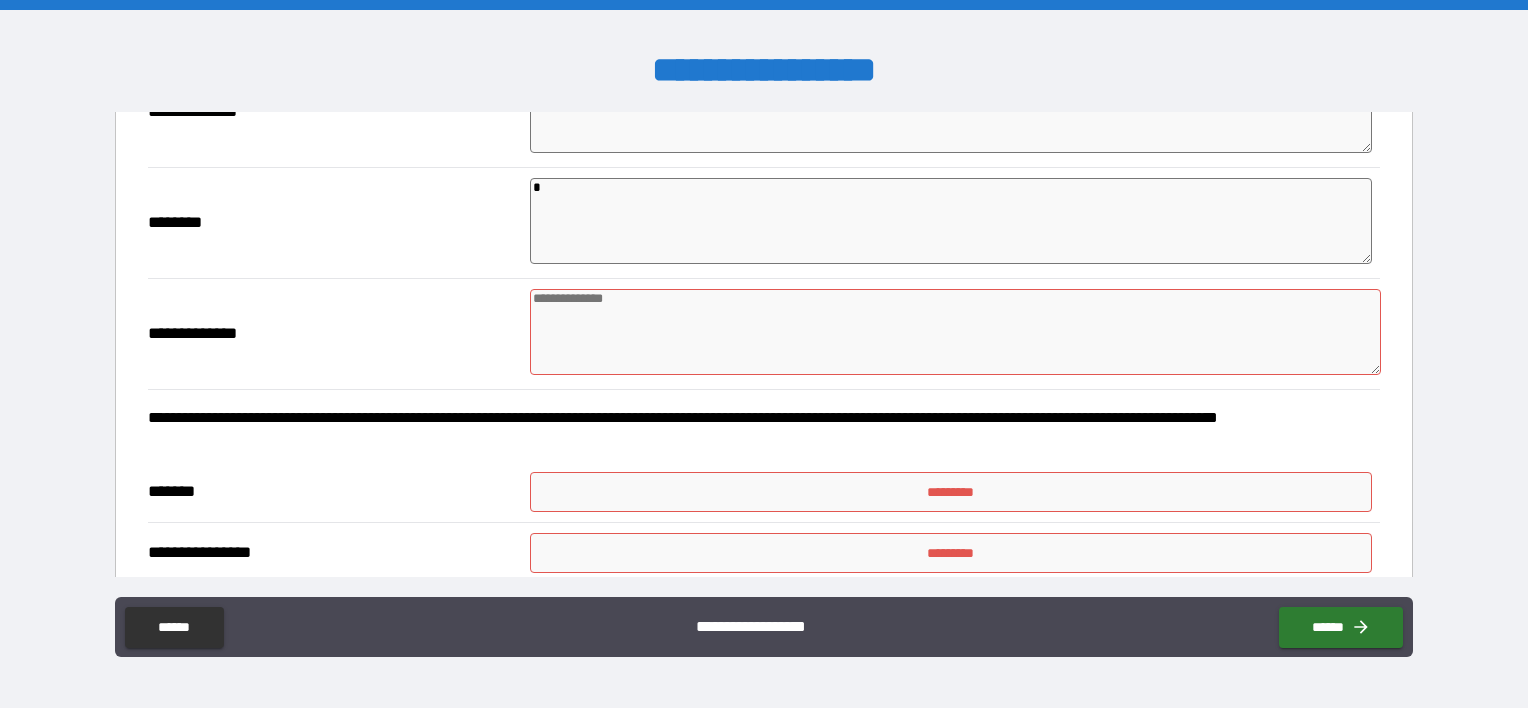 type on "*" 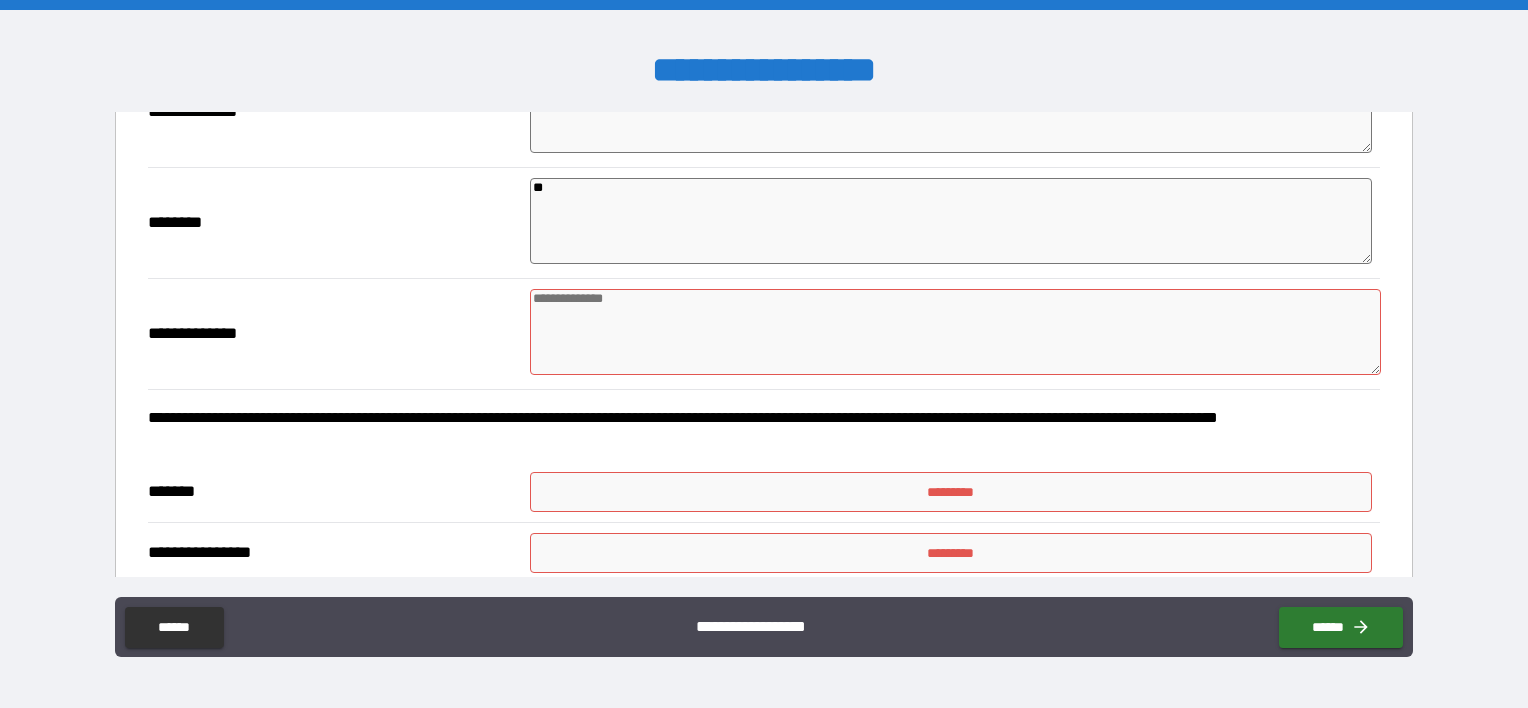 type on "*" 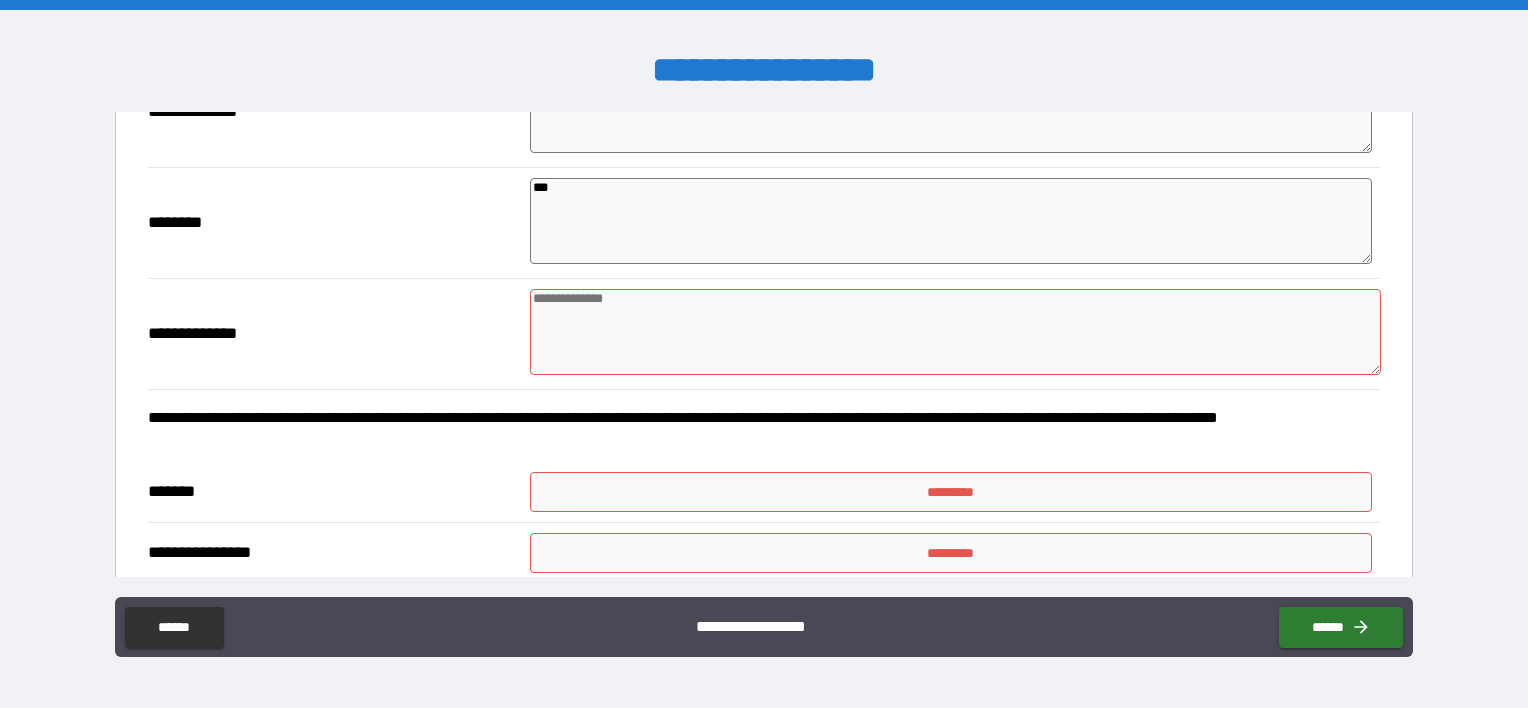 type on "*" 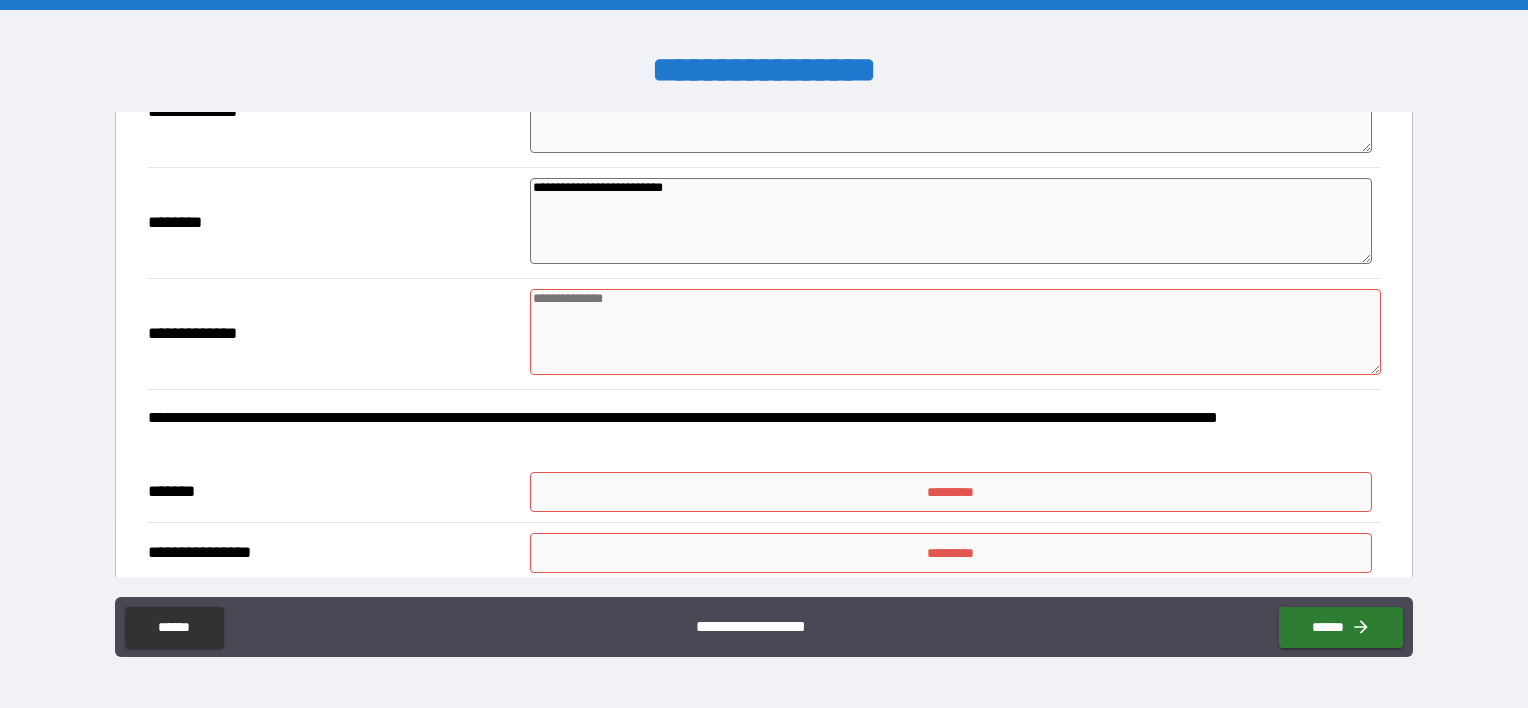 click at bounding box center (955, 332) 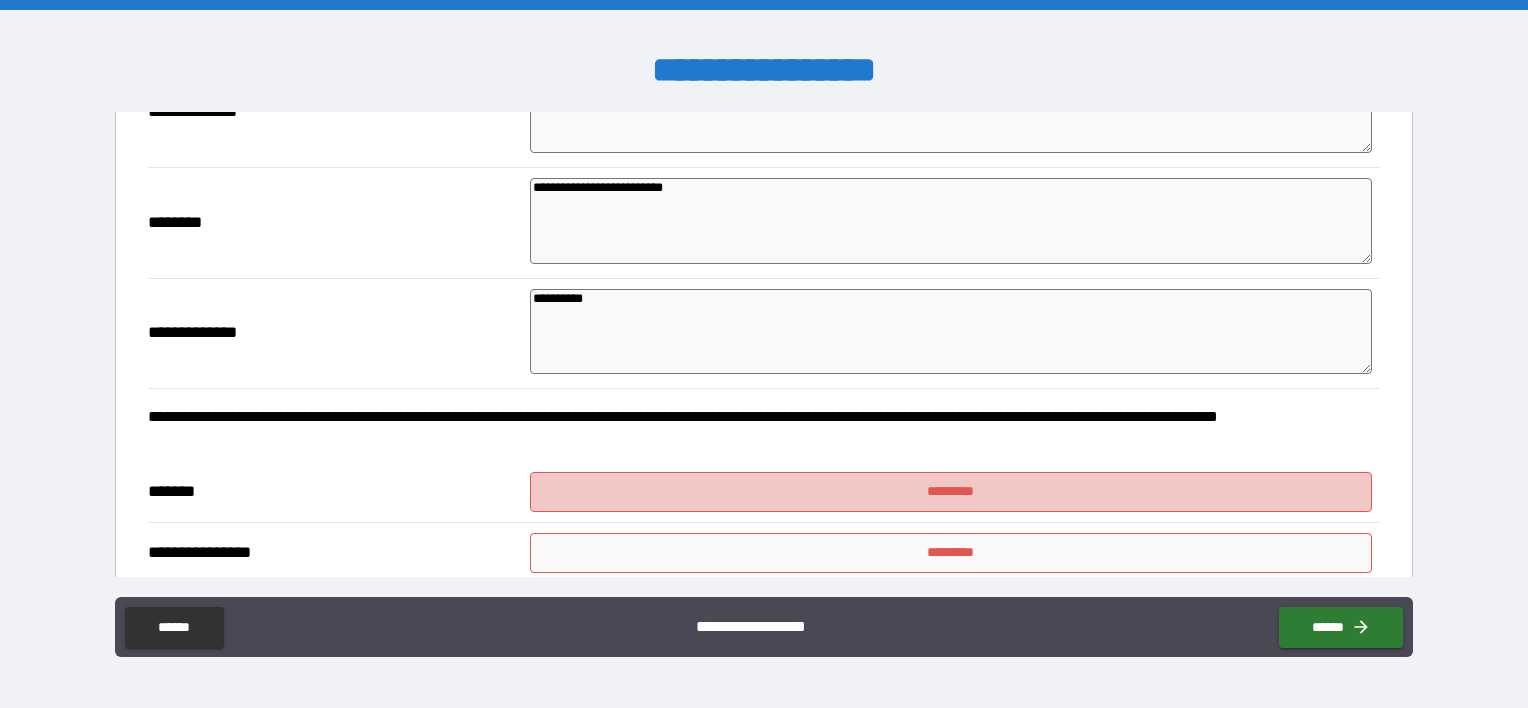 click on "*********" at bounding box center (951, 492) 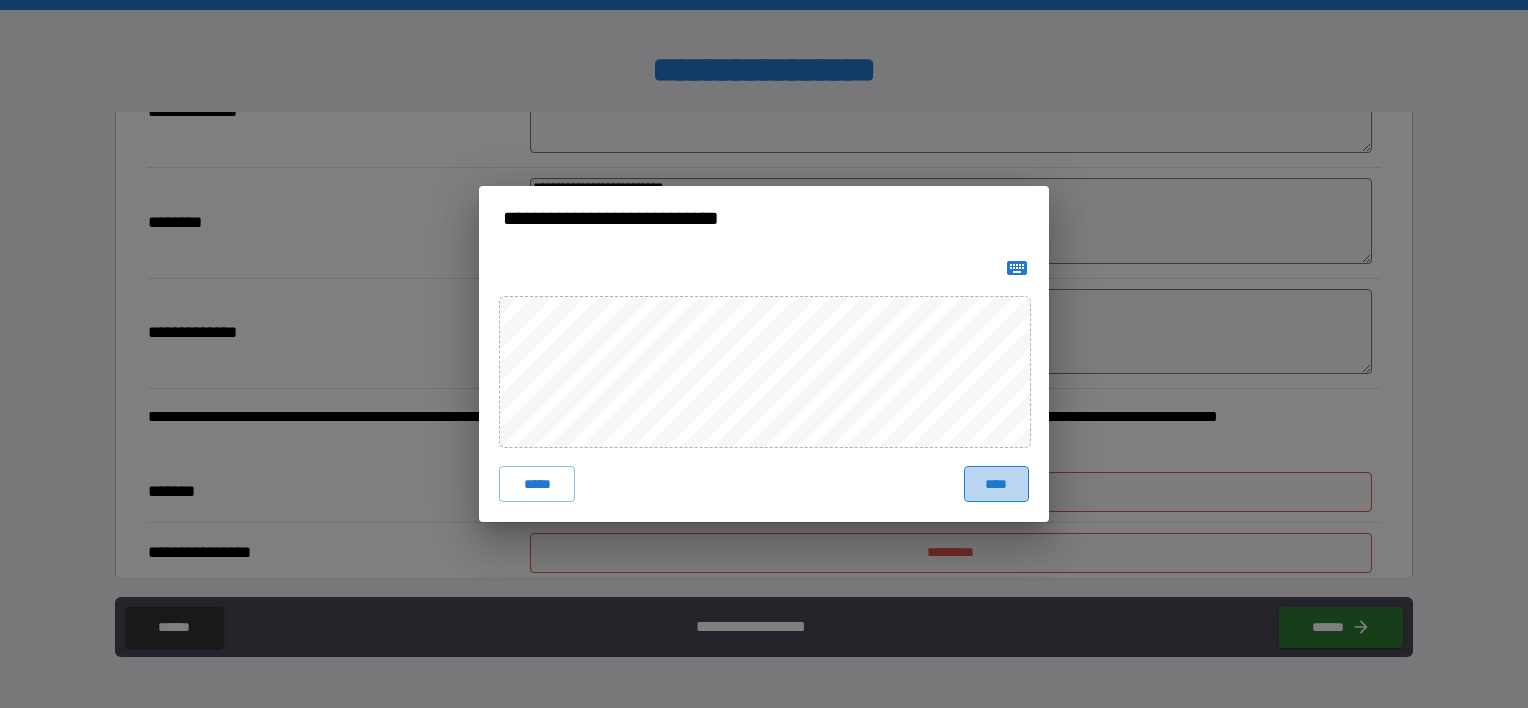 click on "****" at bounding box center (996, 484) 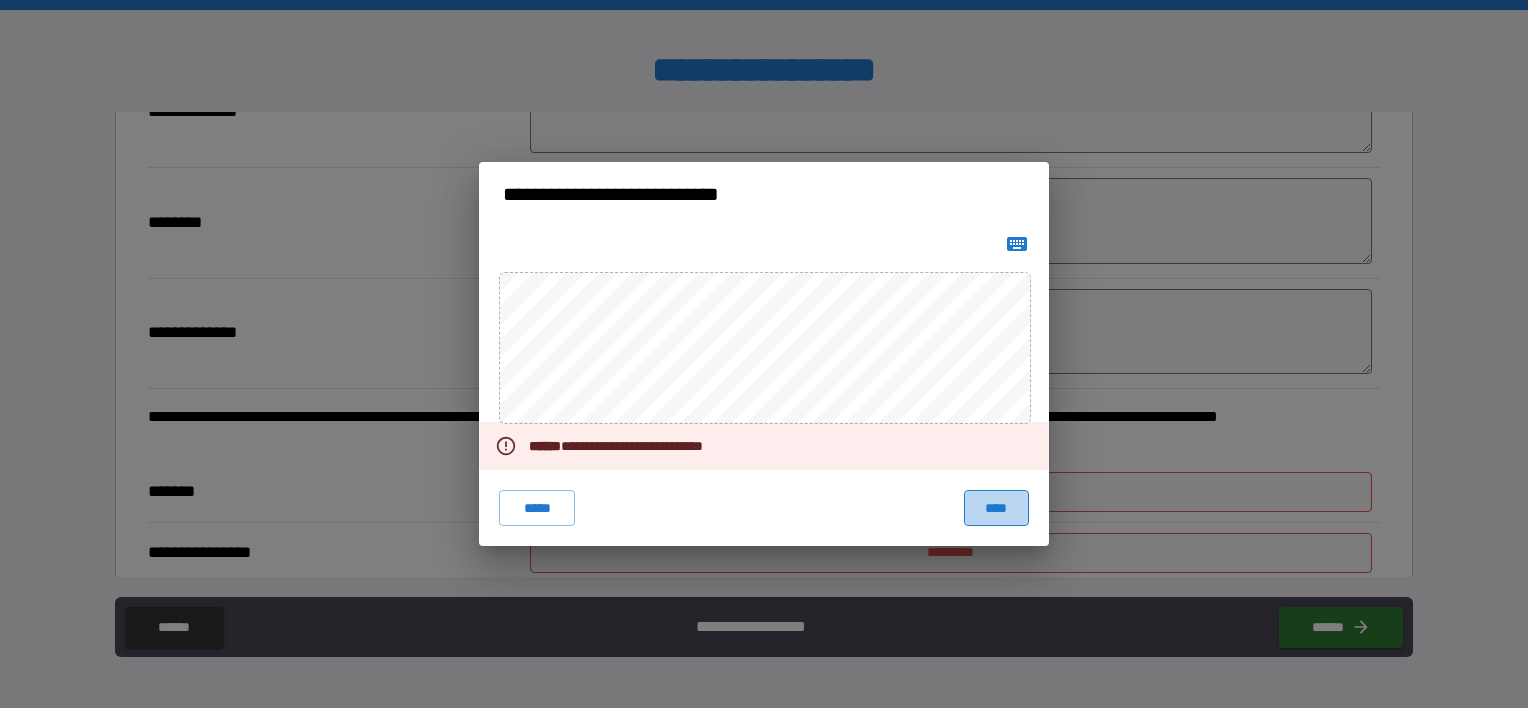 click on "****" at bounding box center (996, 508) 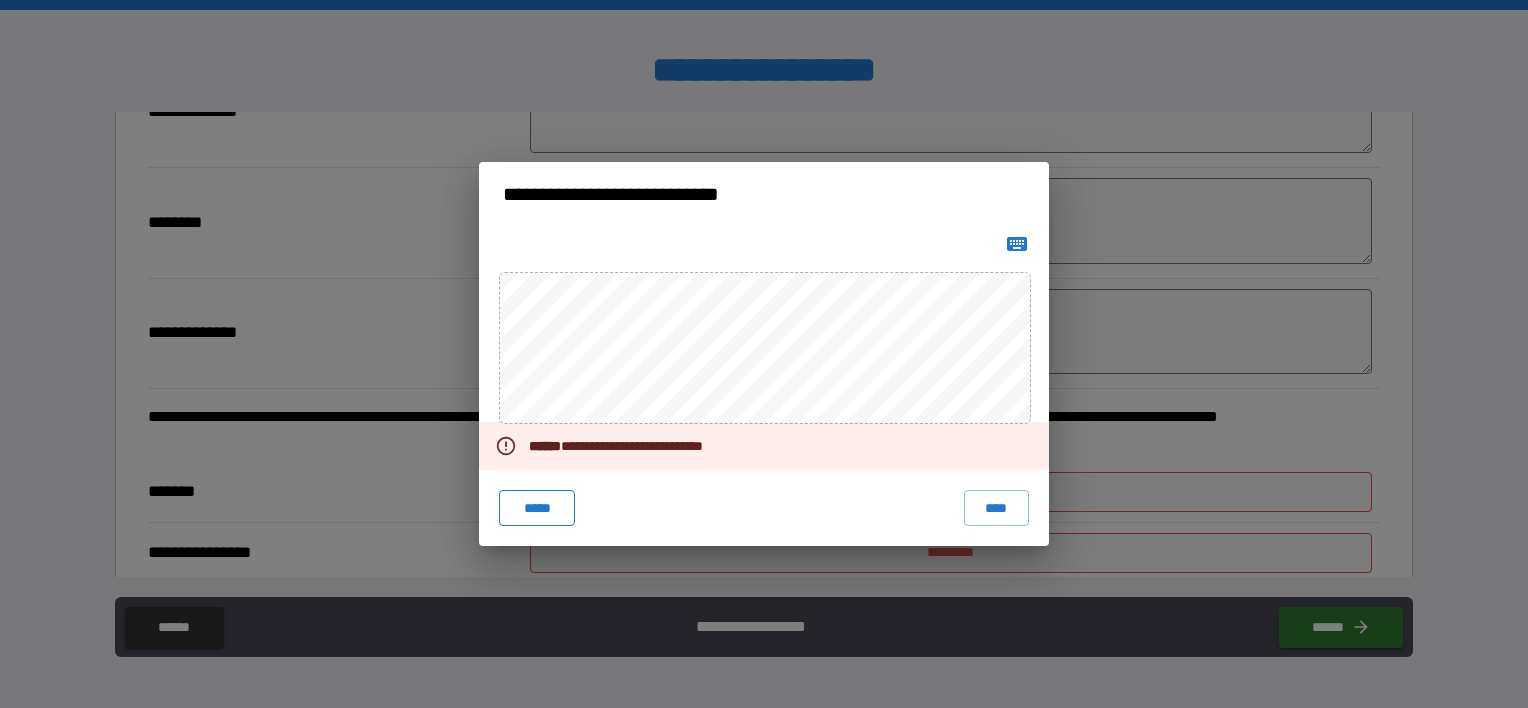 click on "*****" at bounding box center [537, 508] 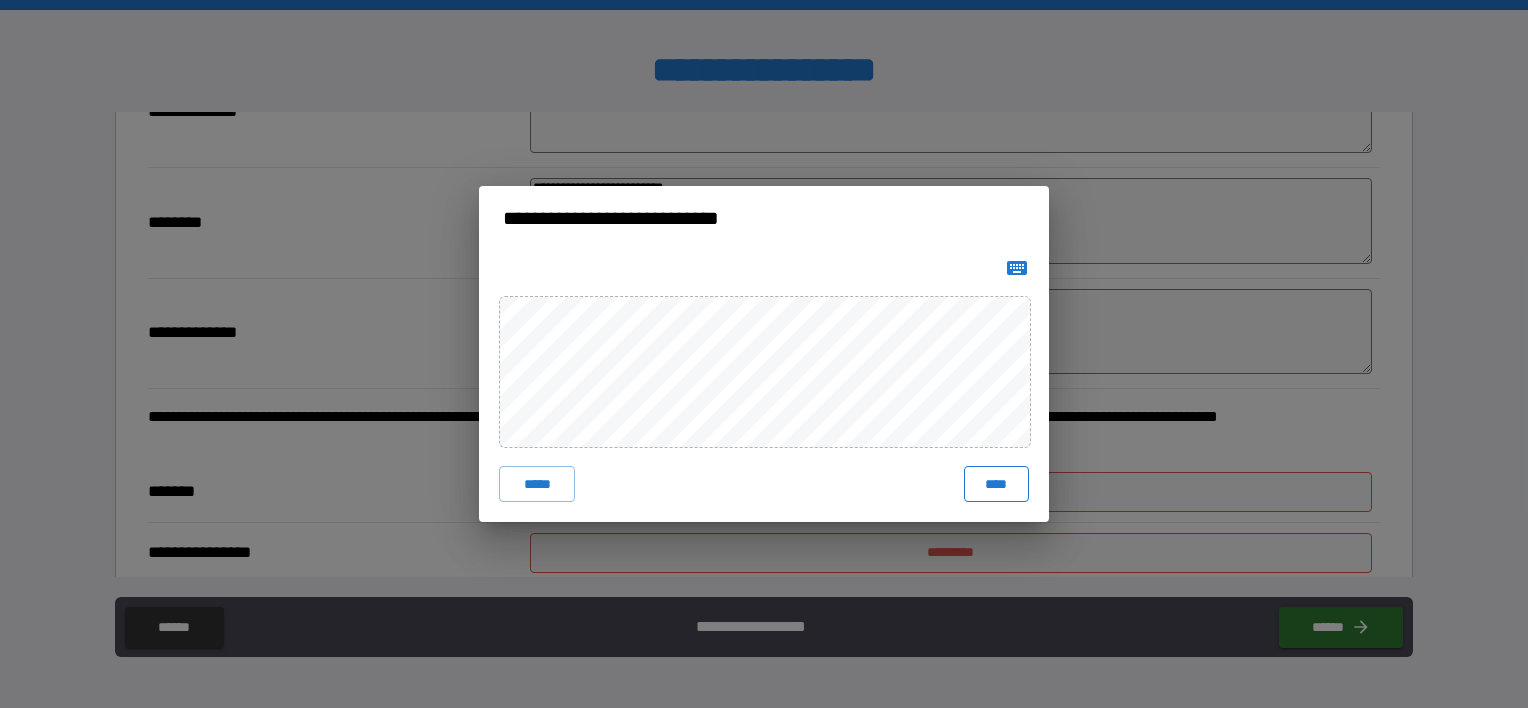 click on "****" at bounding box center [996, 484] 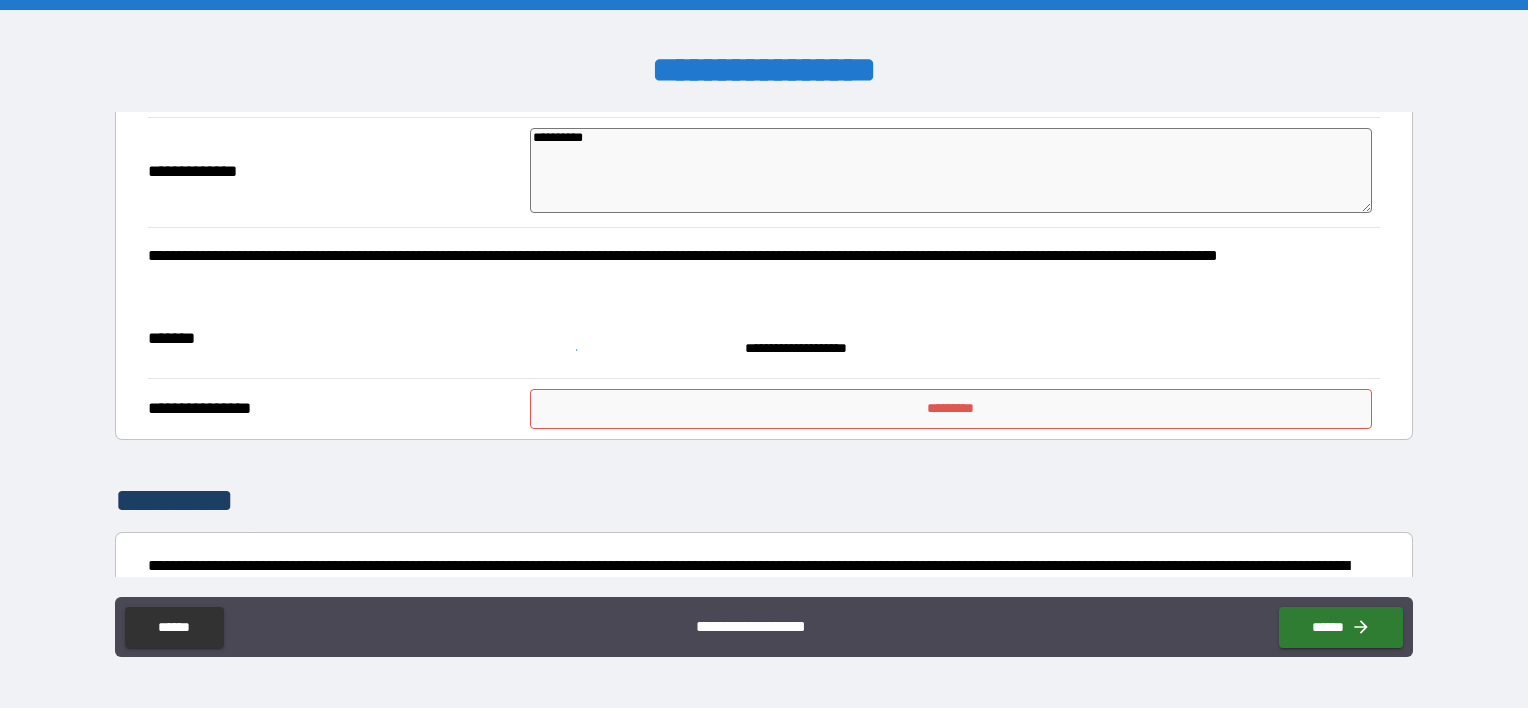 scroll, scrollTop: 664, scrollLeft: 0, axis: vertical 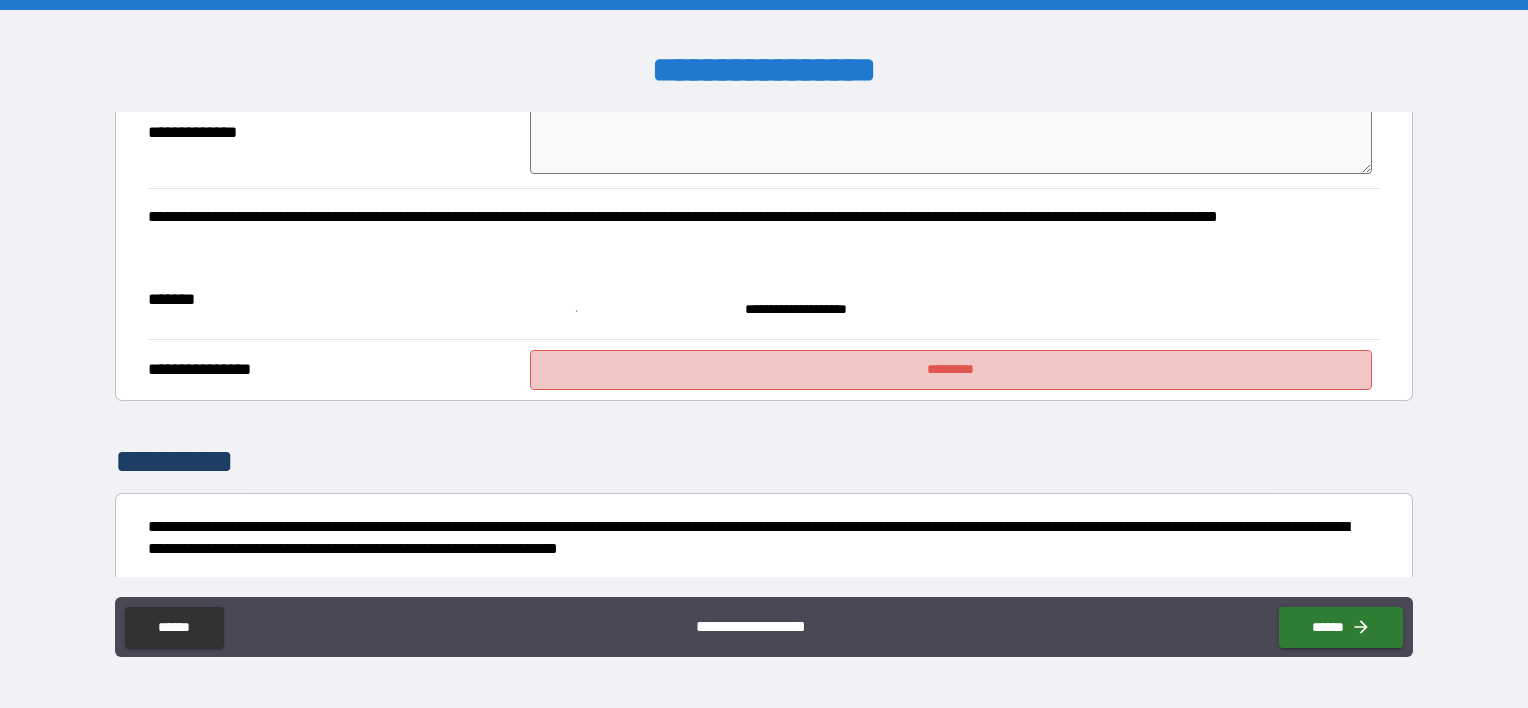 click on "*********" at bounding box center [951, 370] 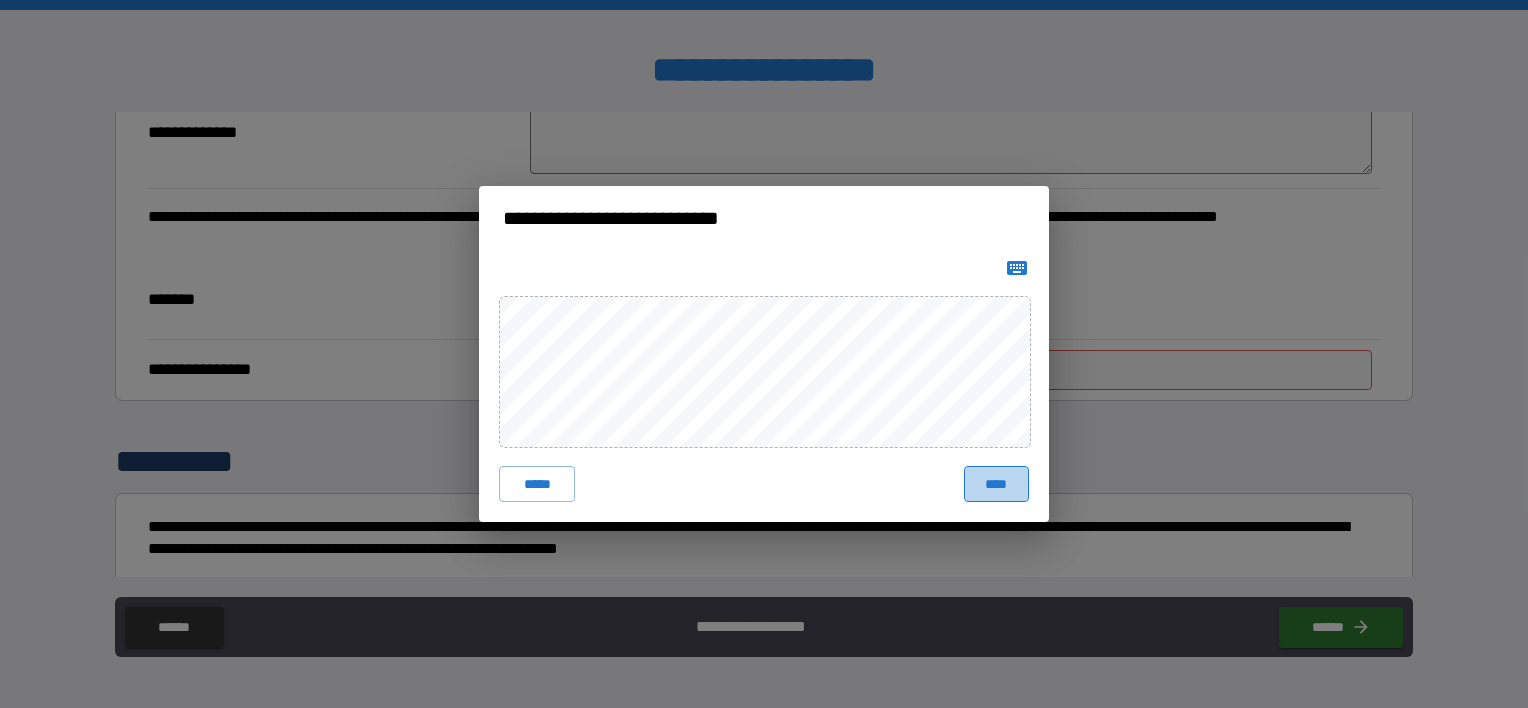 click on "****" at bounding box center (996, 484) 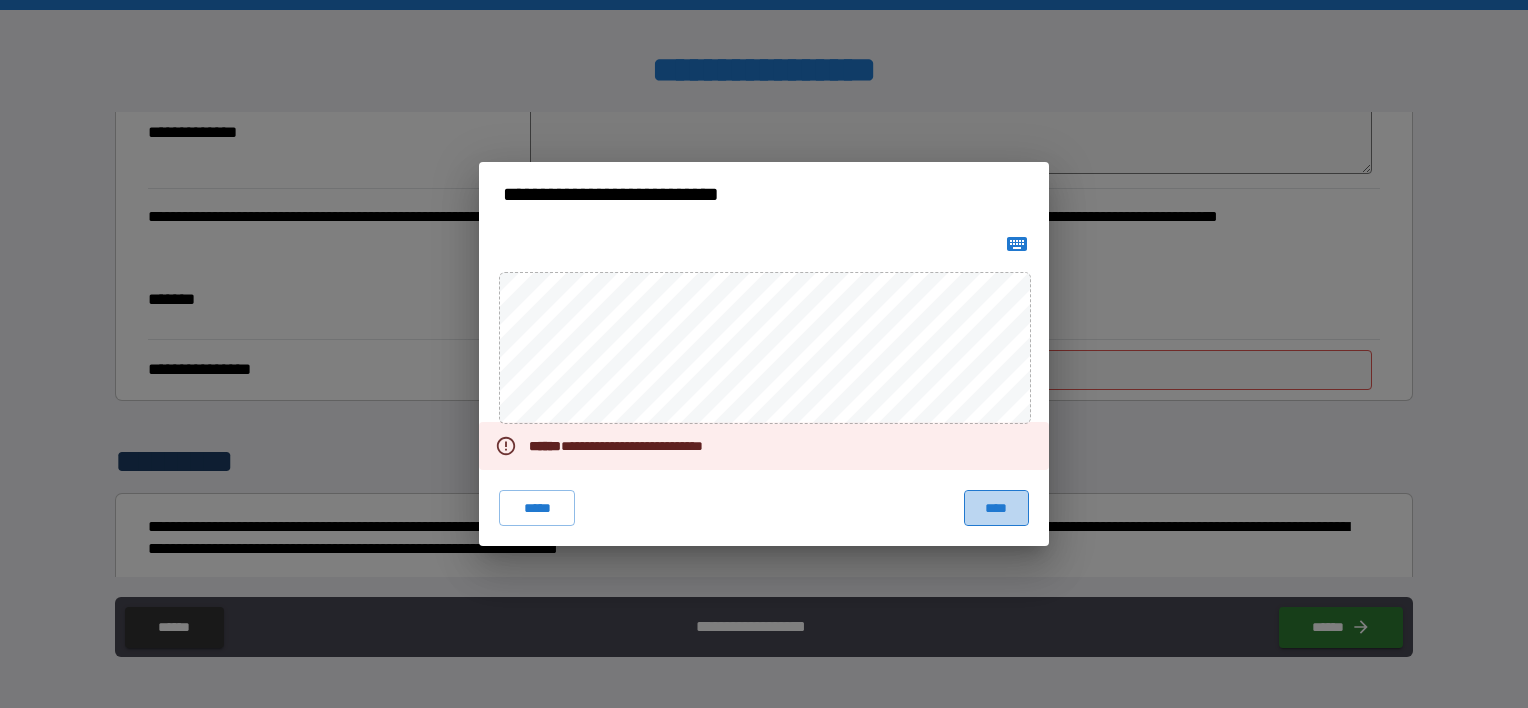 click on "****" at bounding box center (996, 508) 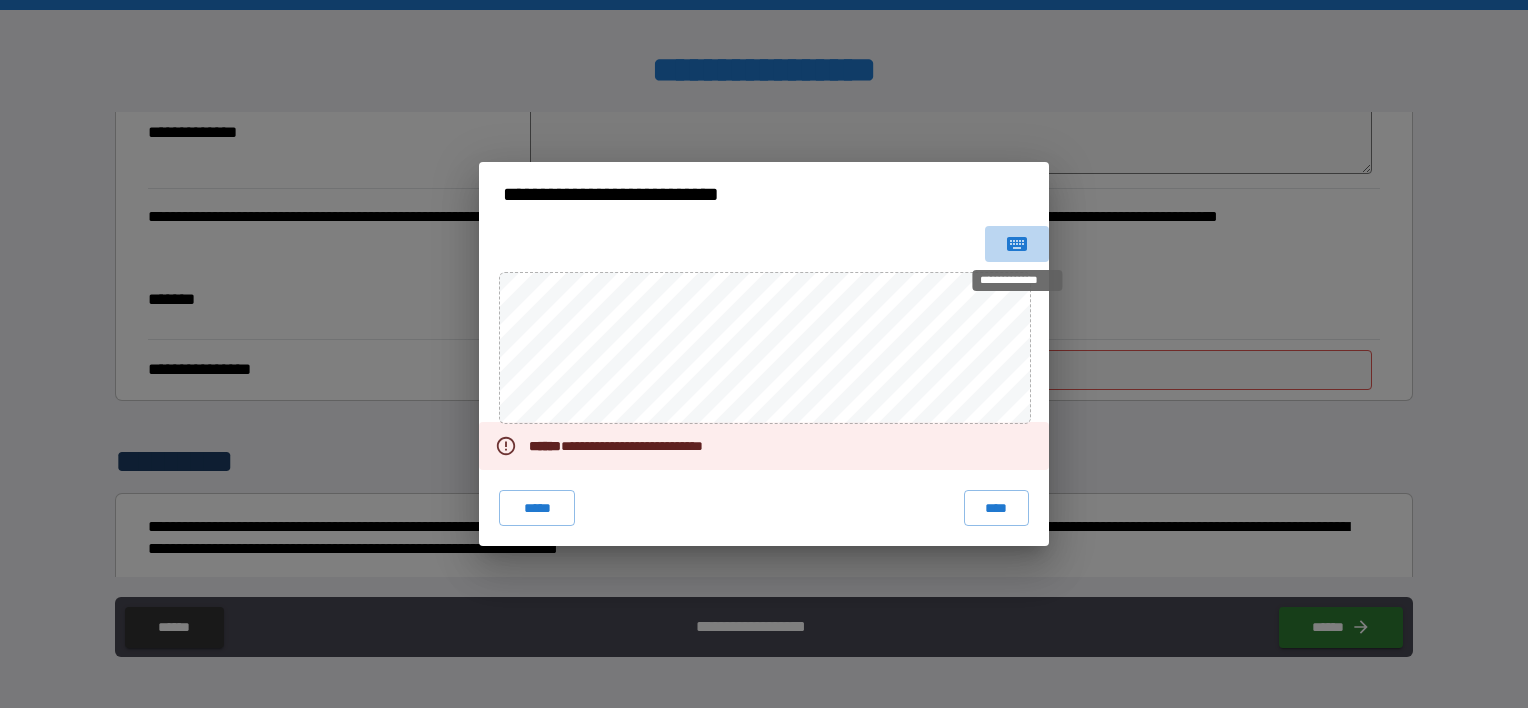click 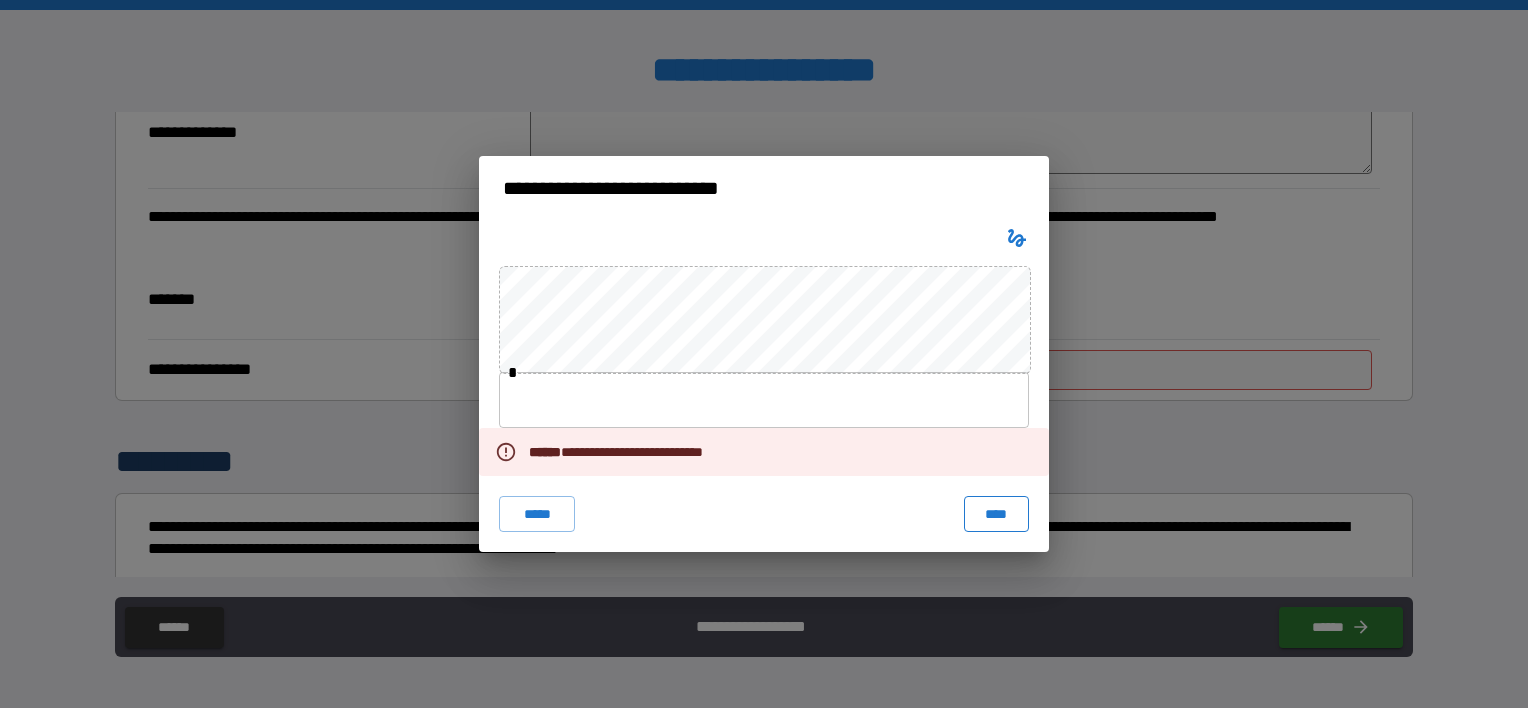 click on "****" at bounding box center (996, 514) 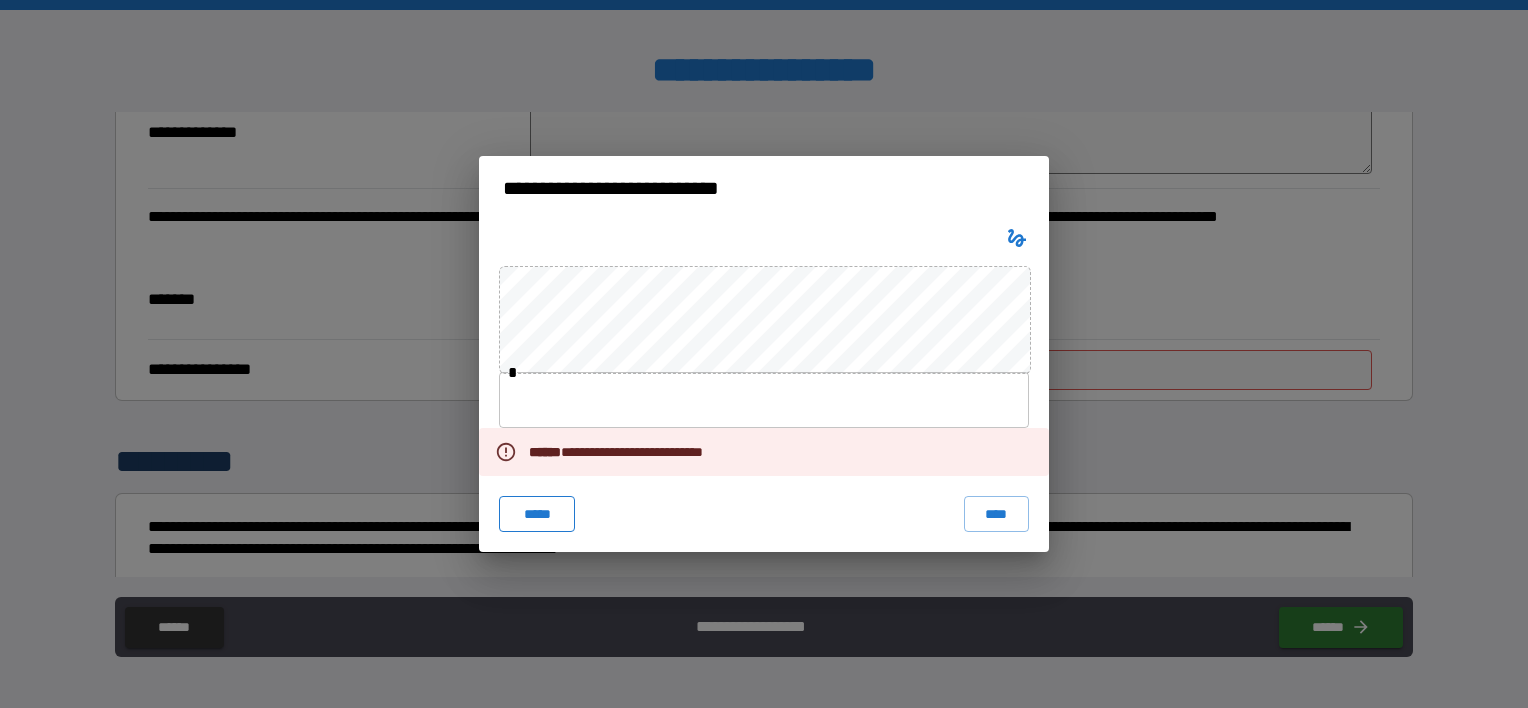 click on "*****" at bounding box center (537, 514) 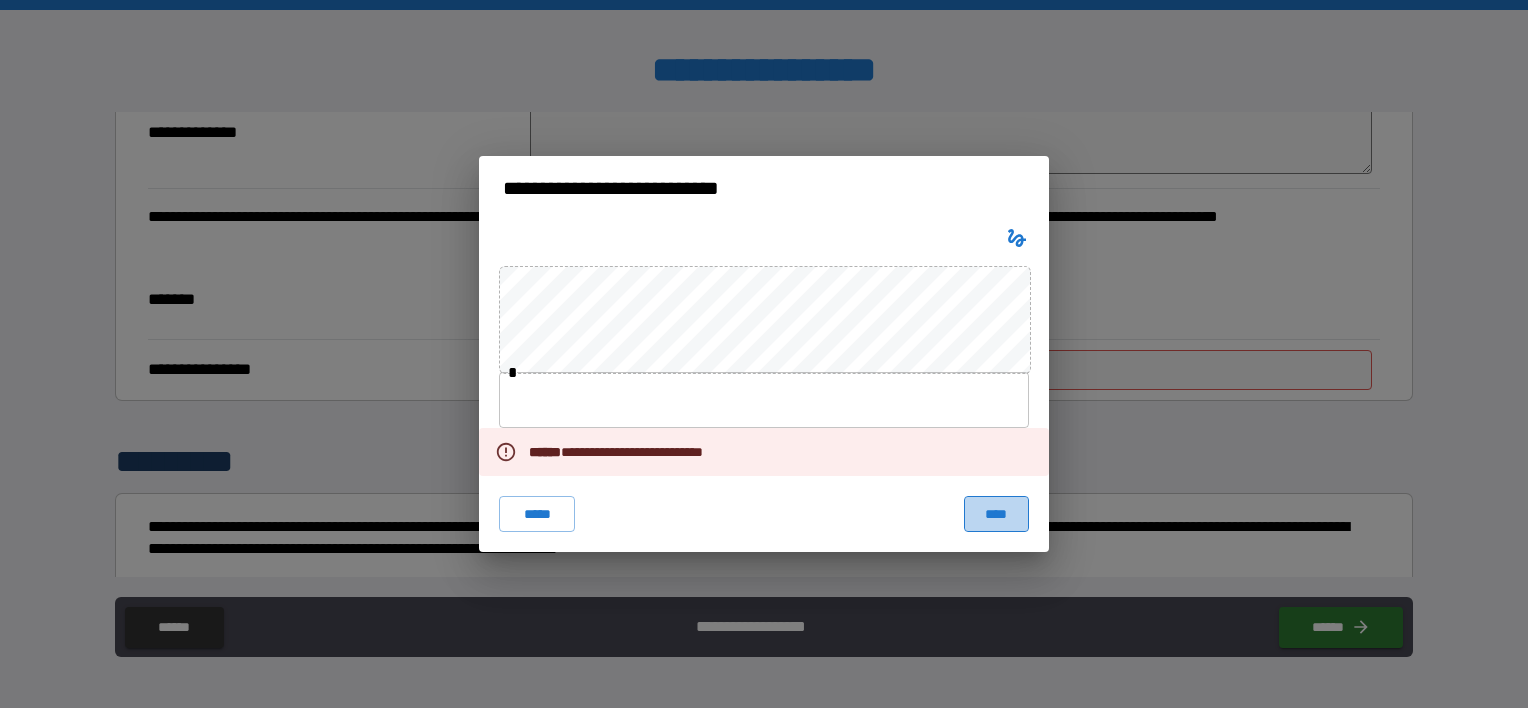 click on "****" at bounding box center (996, 514) 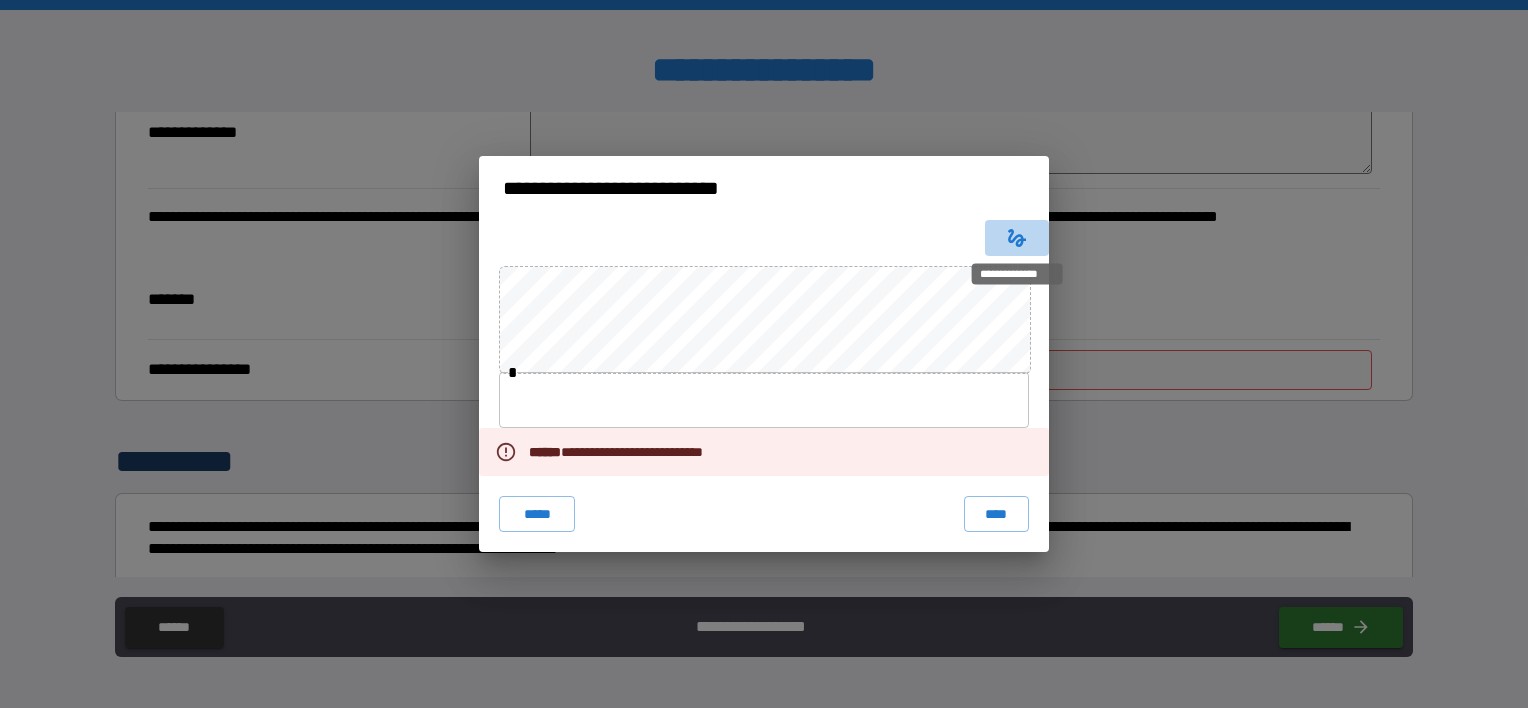 click 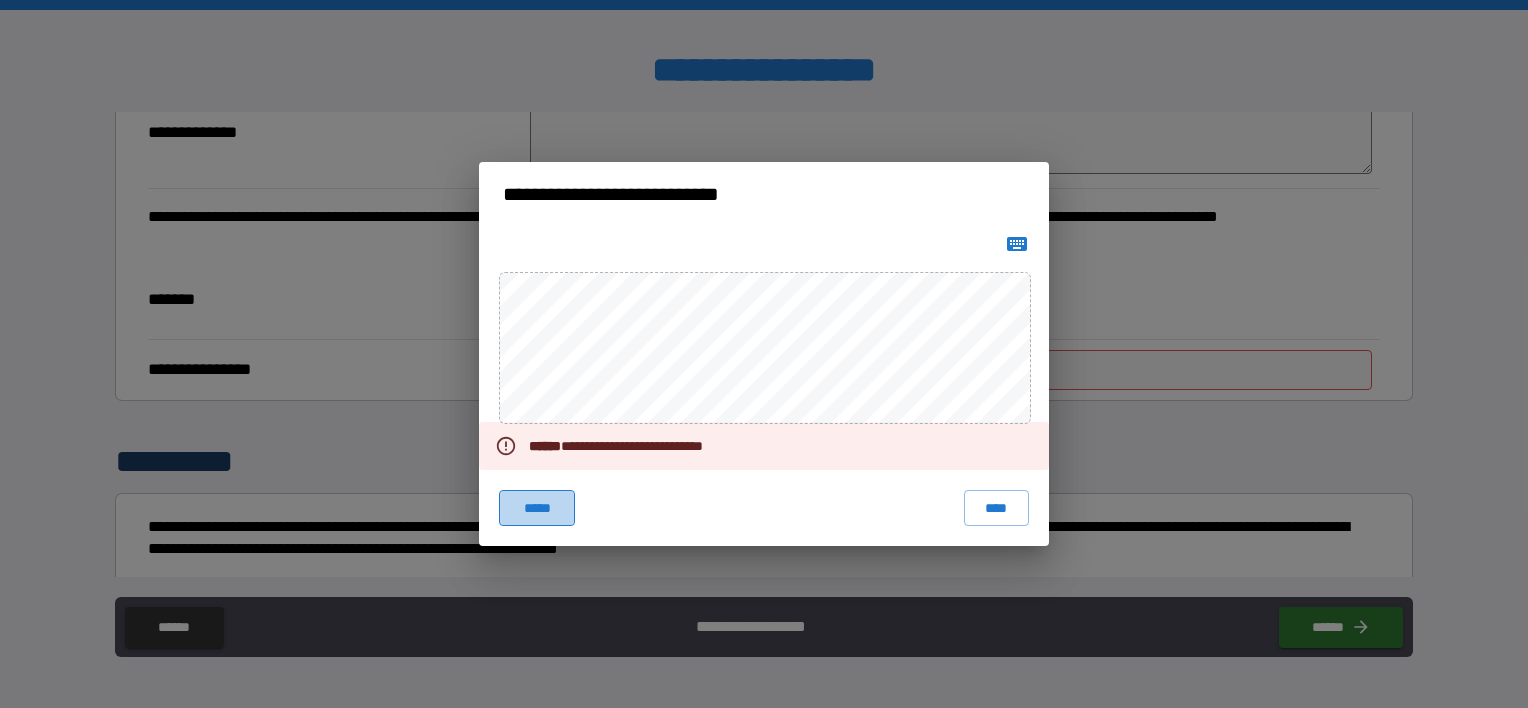 click on "*****" at bounding box center (537, 508) 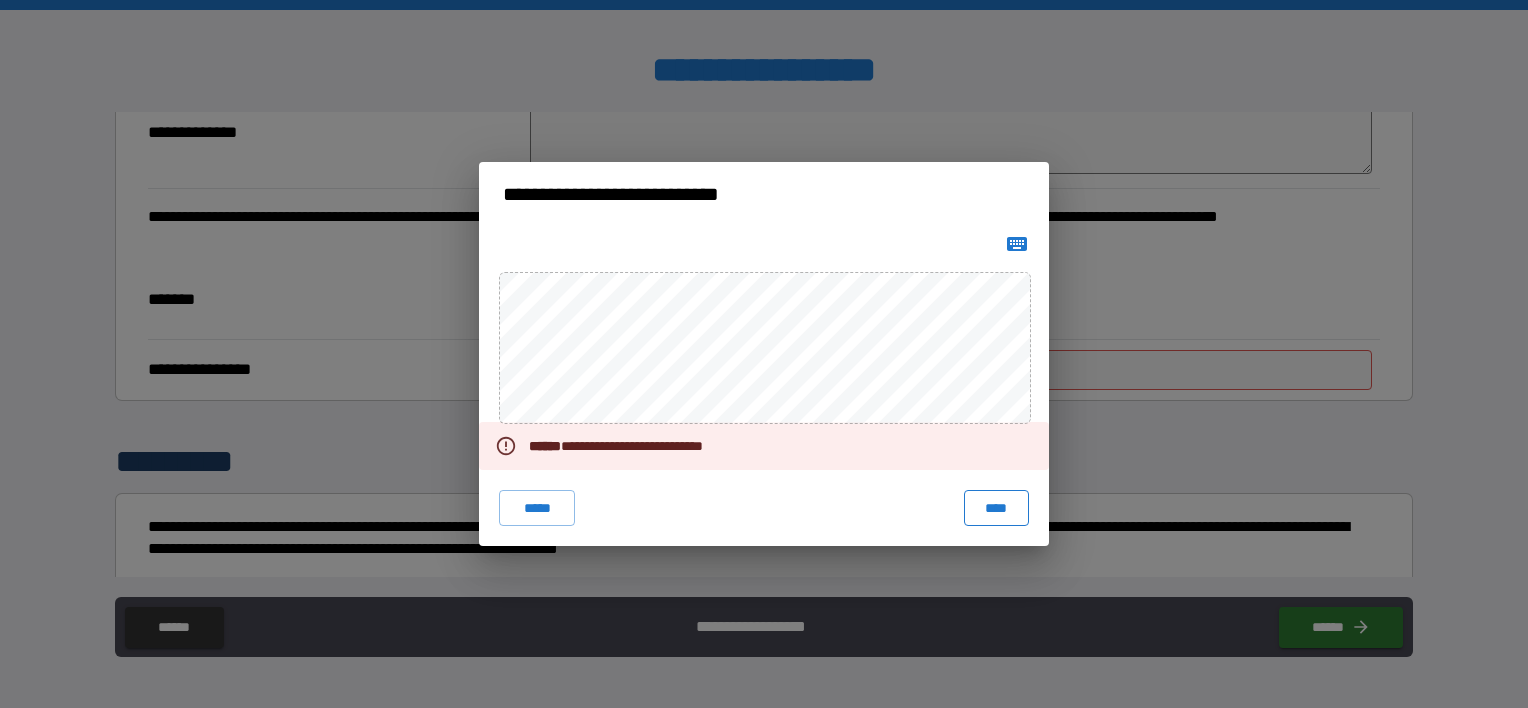 click on "****" at bounding box center [996, 508] 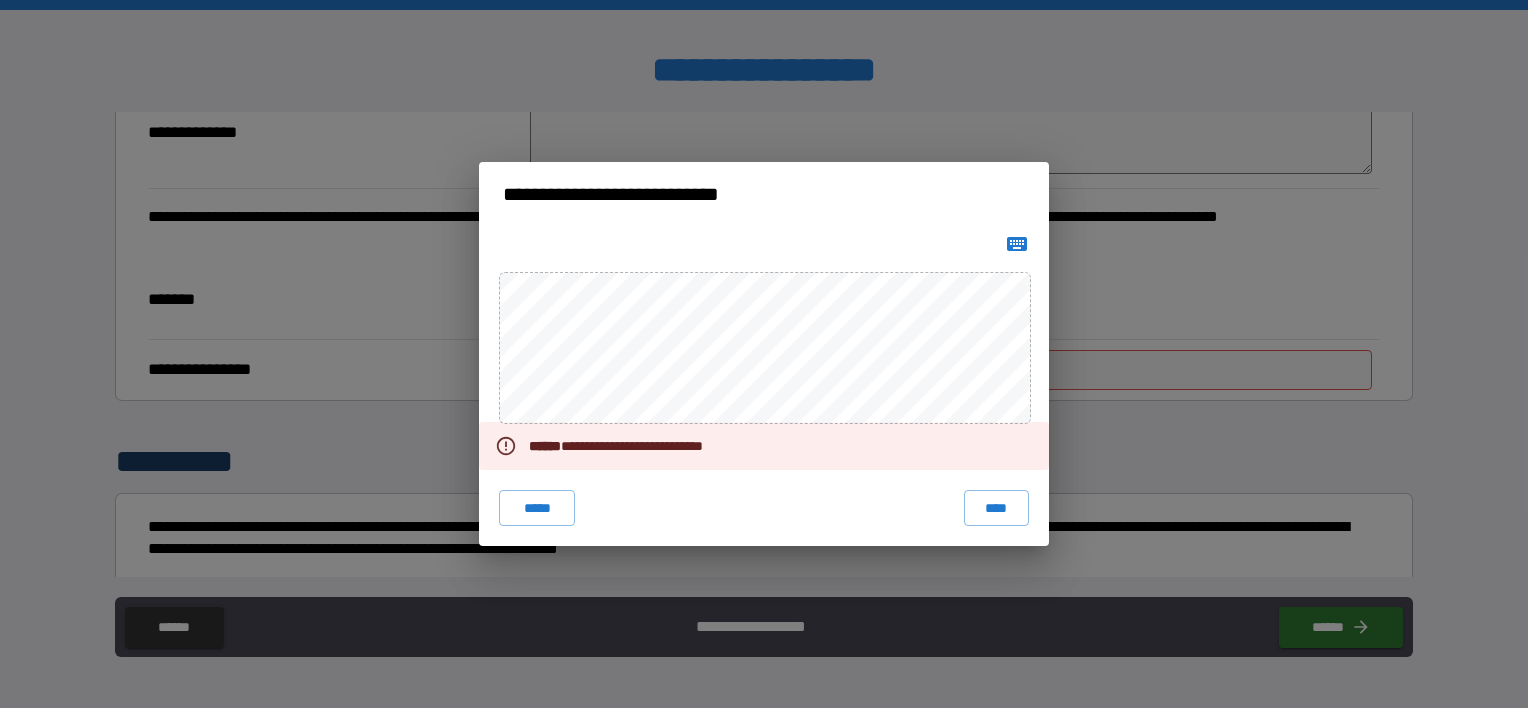 click on "**********" at bounding box center (764, 354) 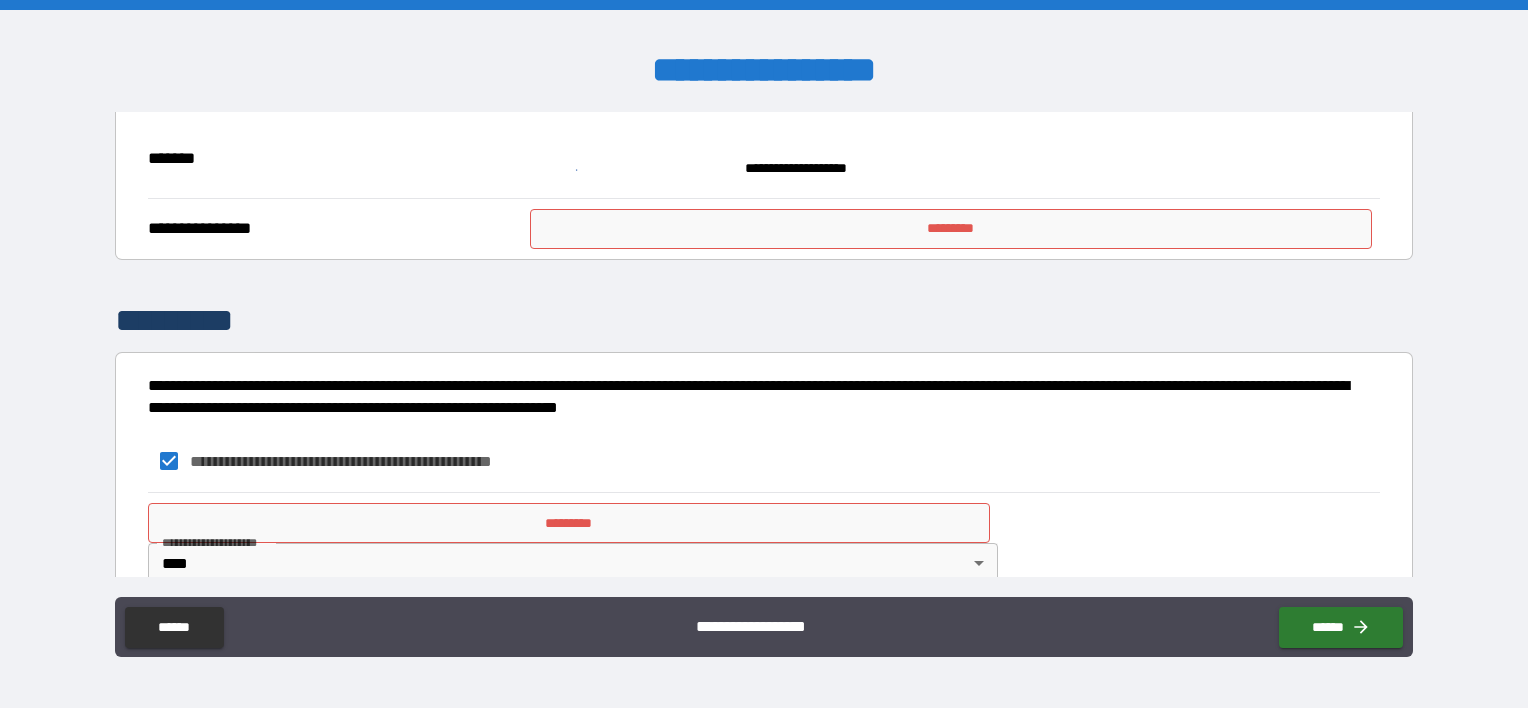 scroll, scrollTop: 838, scrollLeft: 0, axis: vertical 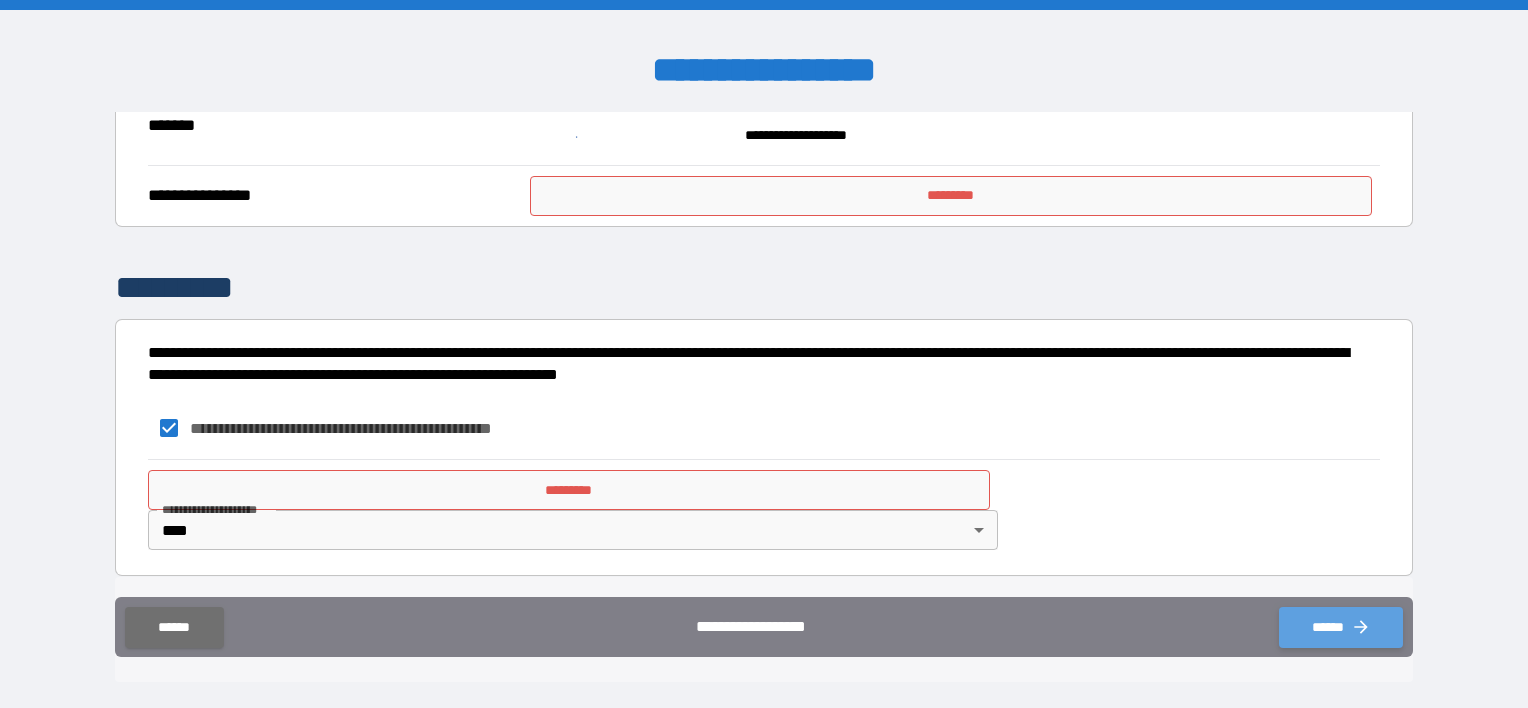 click on "******" at bounding box center (1341, 627) 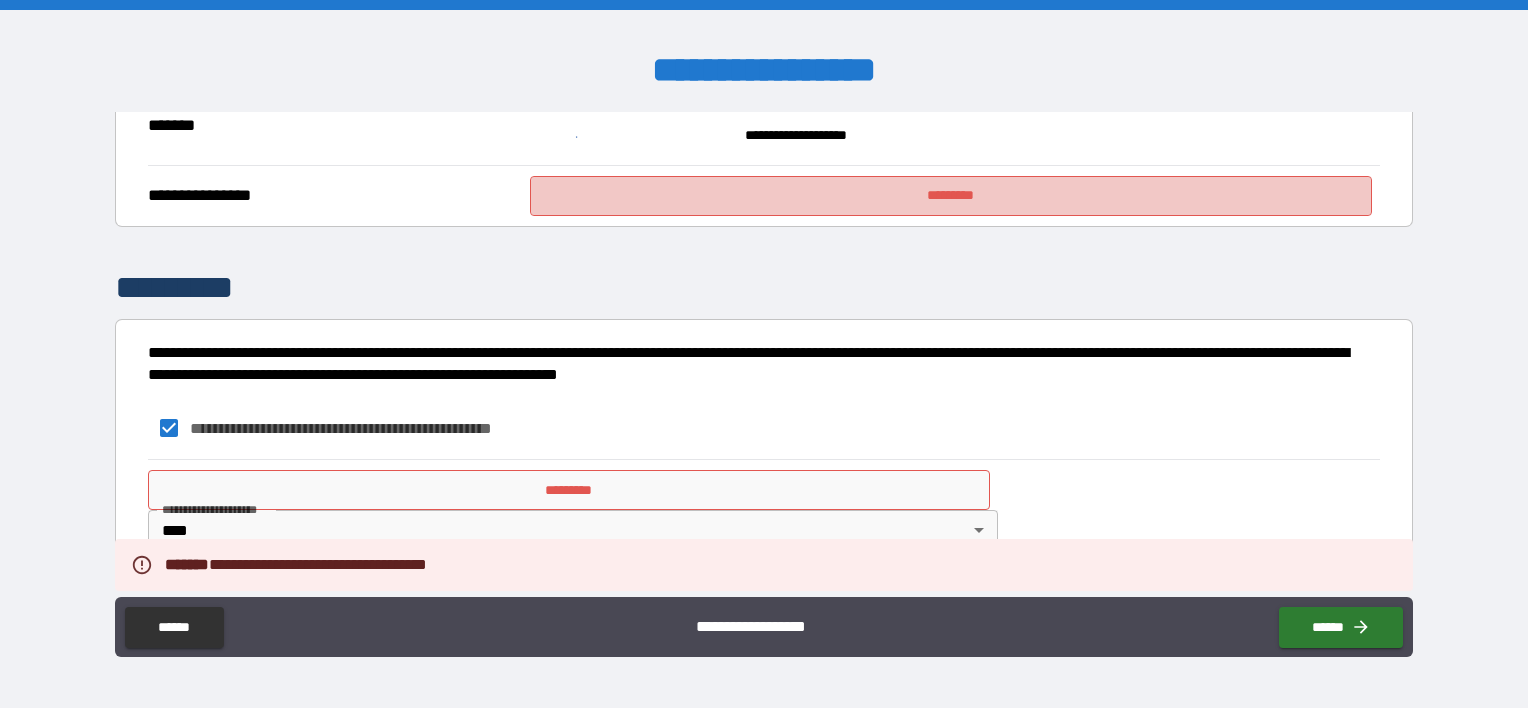 click on "*********" at bounding box center (951, 196) 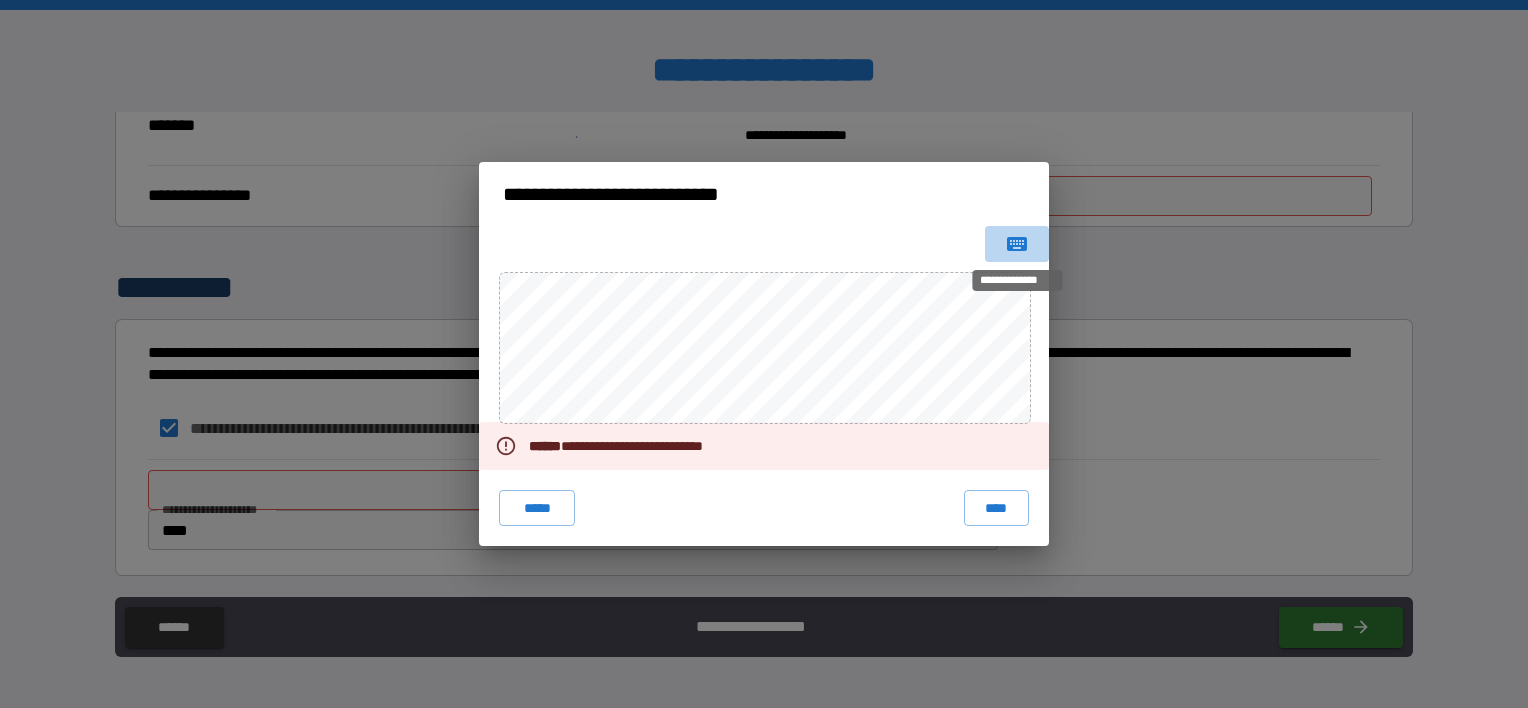 click 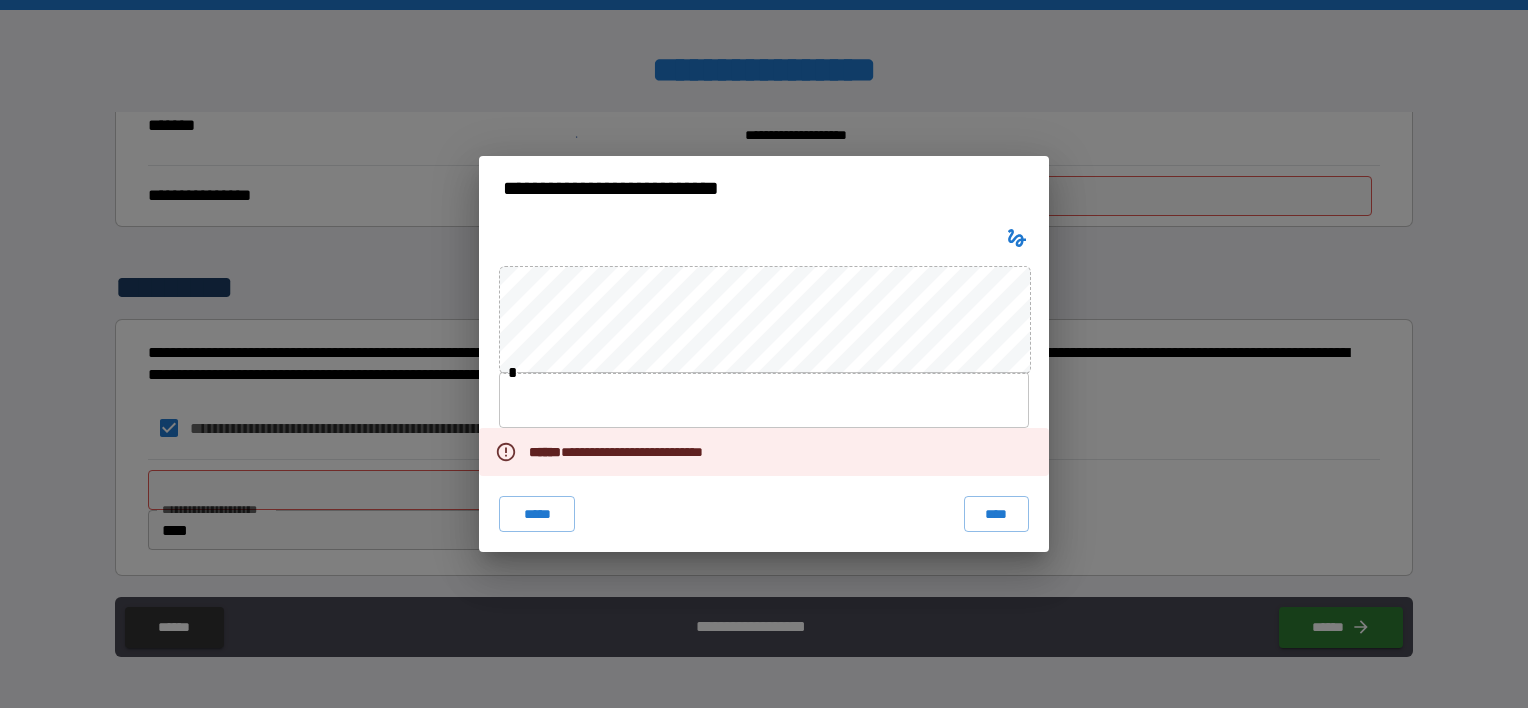 click on "**********" at bounding box center [764, 386] 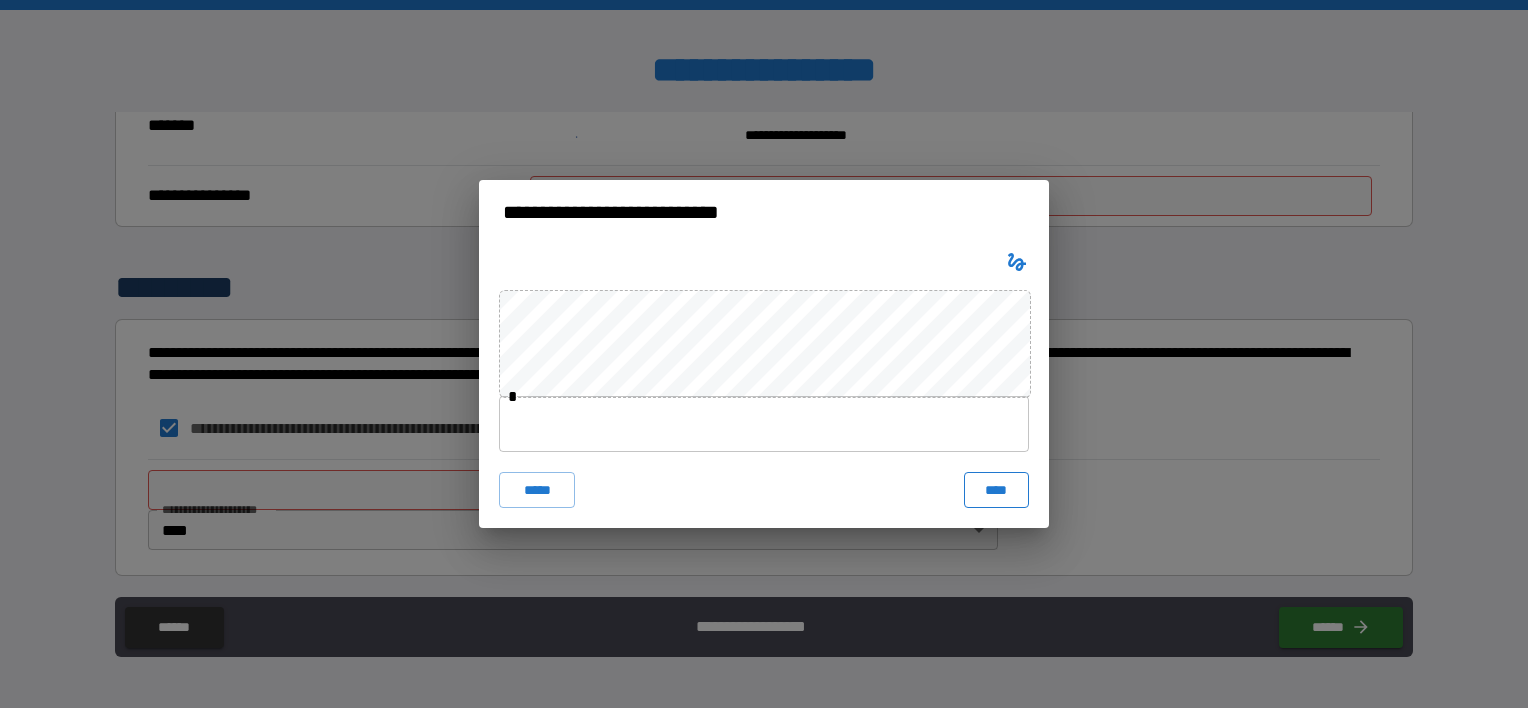 click on "****" at bounding box center (996, 490) 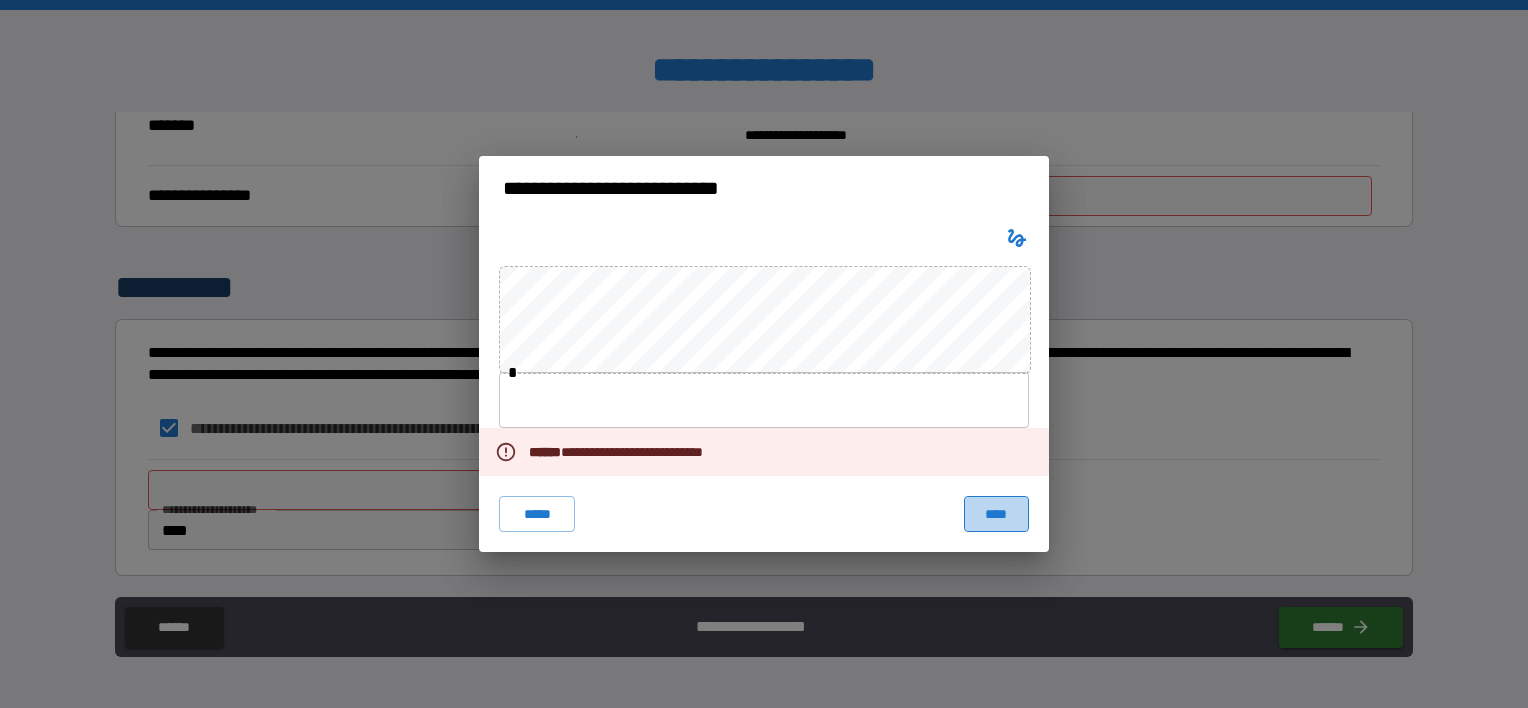 click on "****" at bounding box center (996, 514) 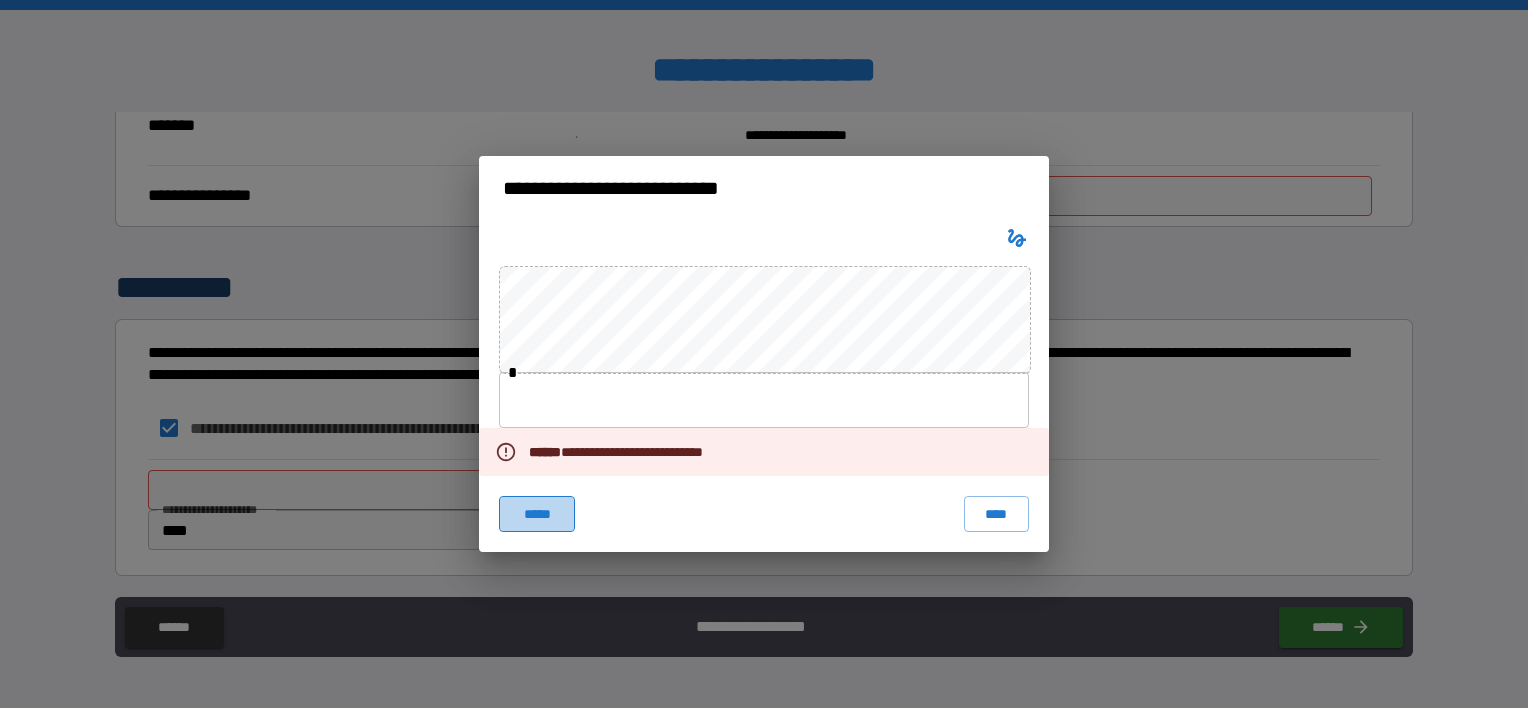 click on "*****" at bounding box center (537, 514) 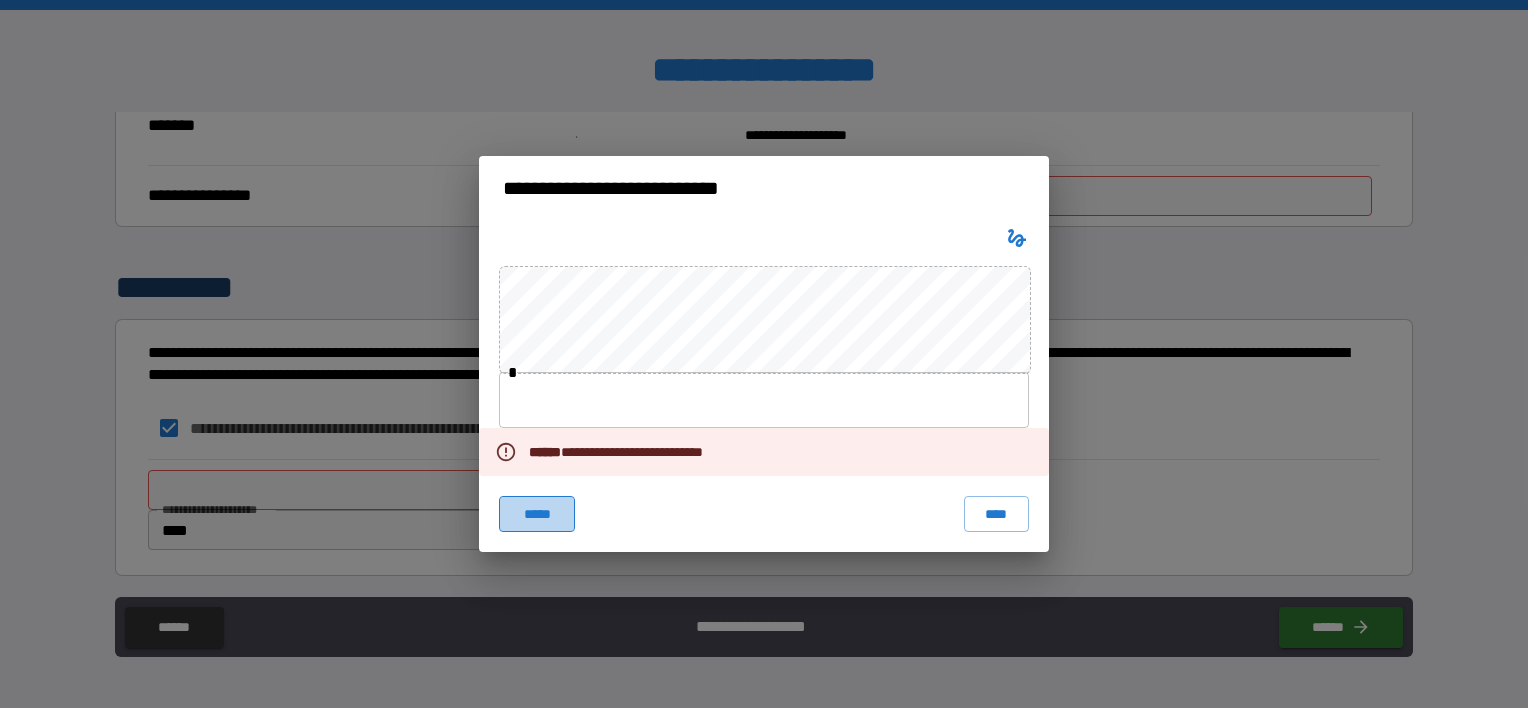 click on "*****" at bounding box center [537, 514] 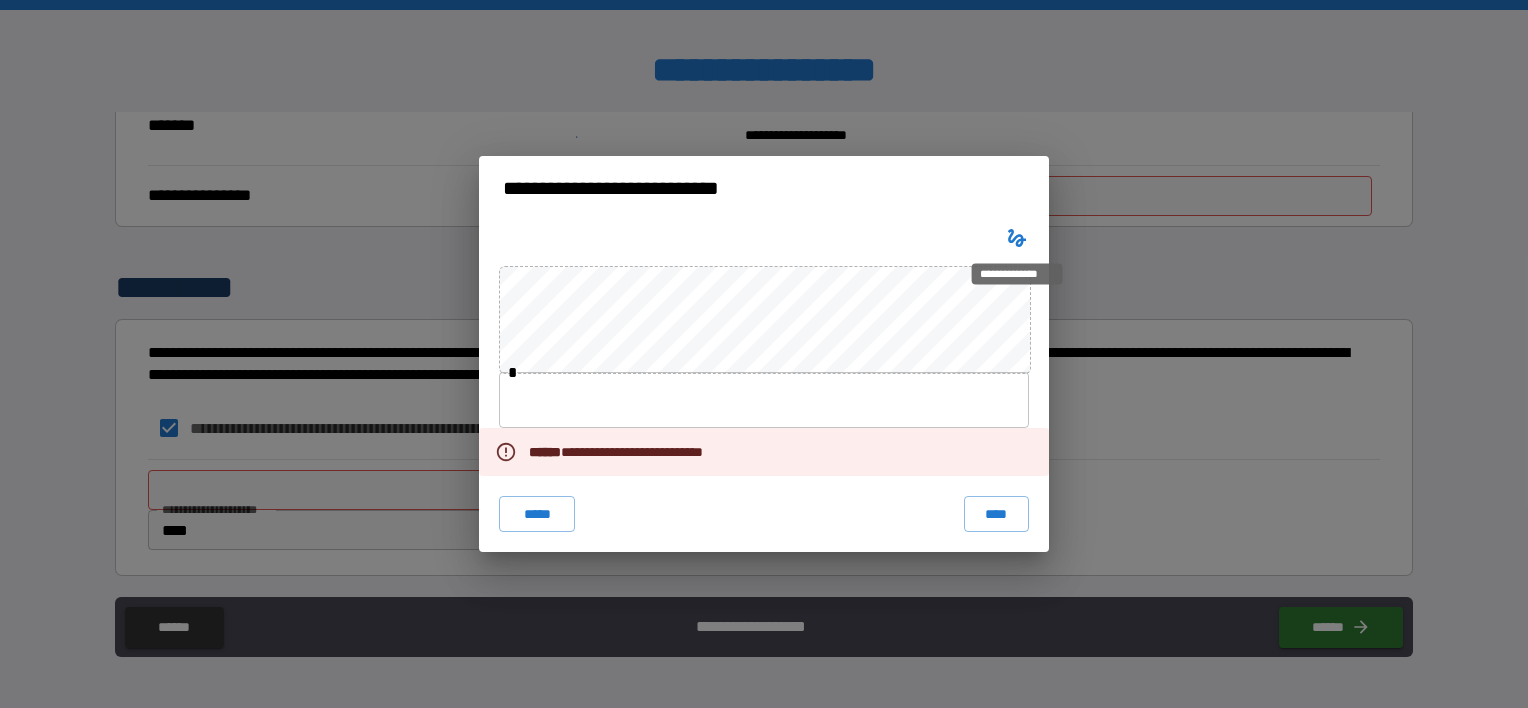 click 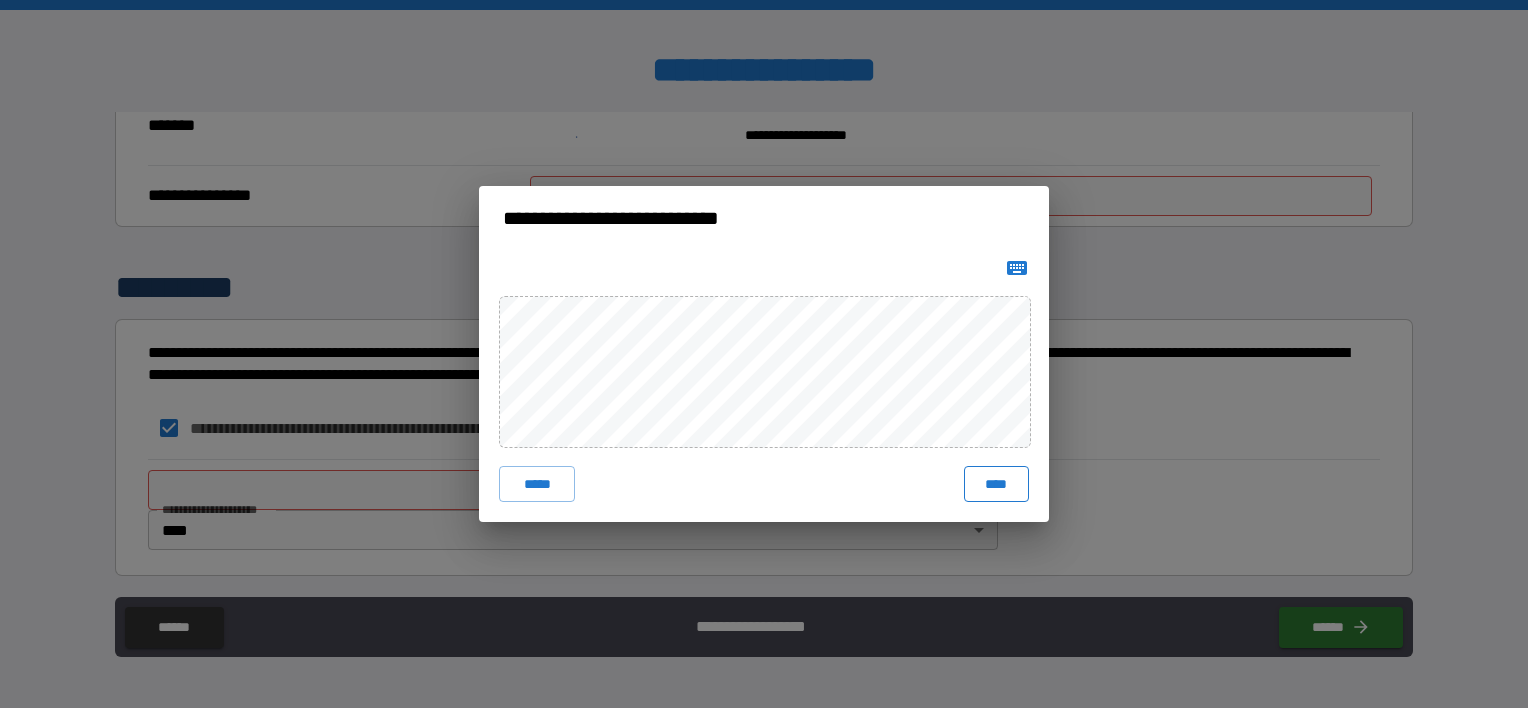 click on "****" at bounding box center (996, 484) 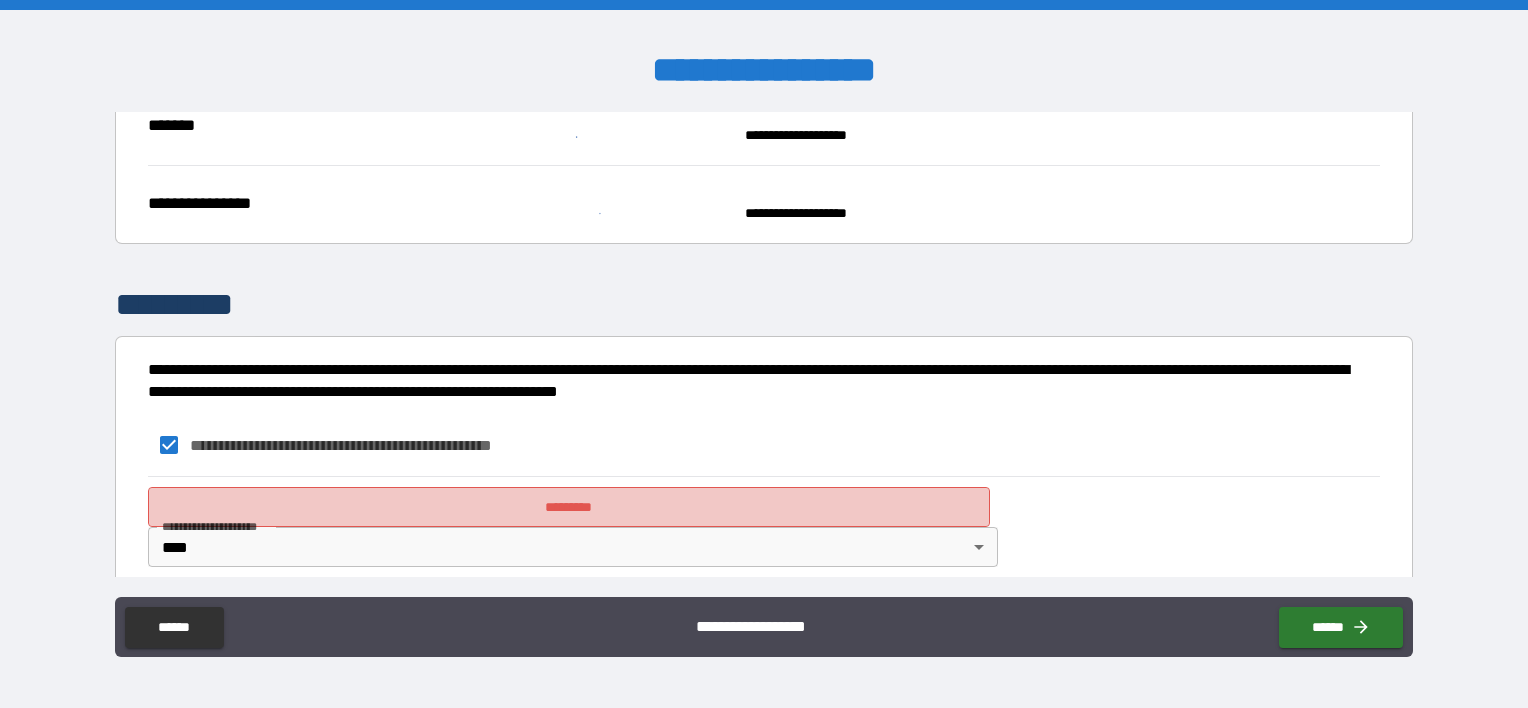 click on "*********" at bounding box center [569, 507] 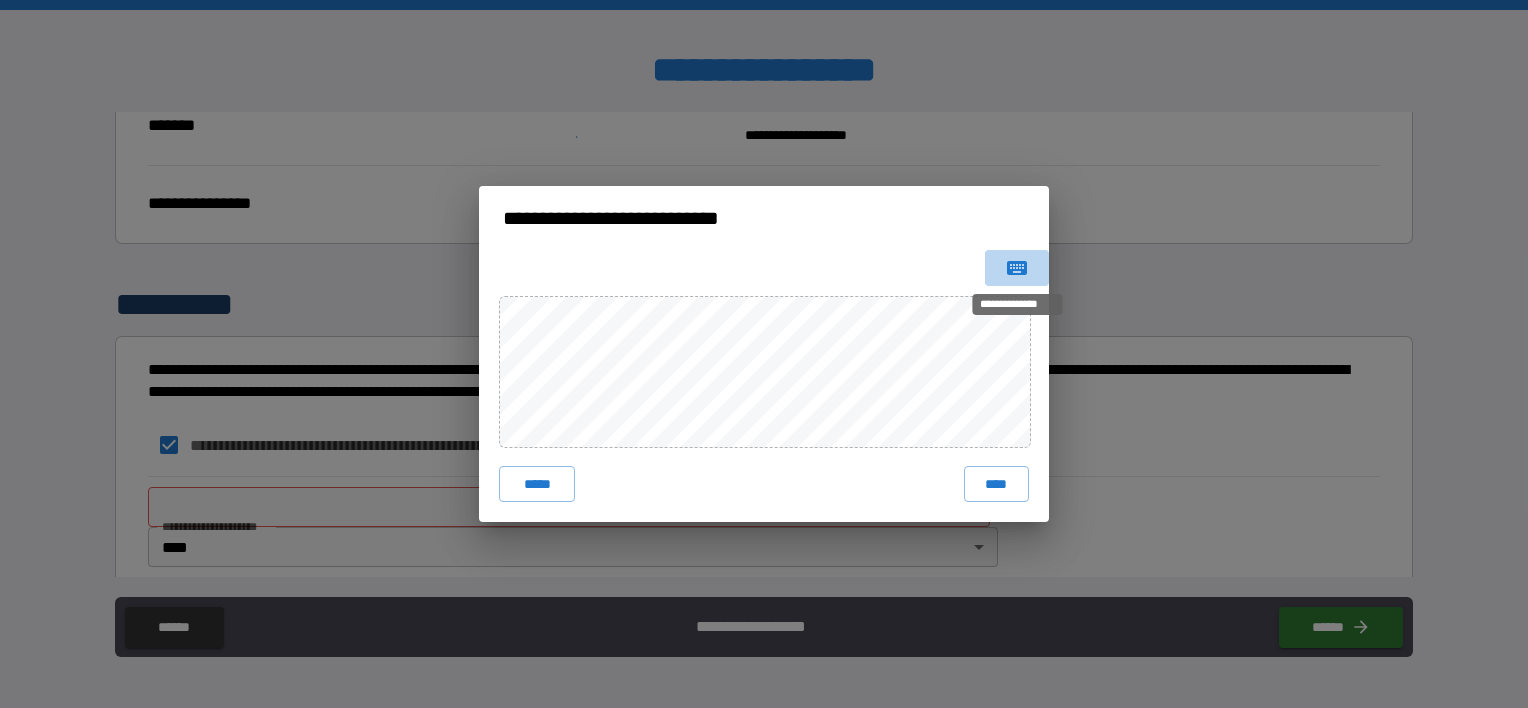 click 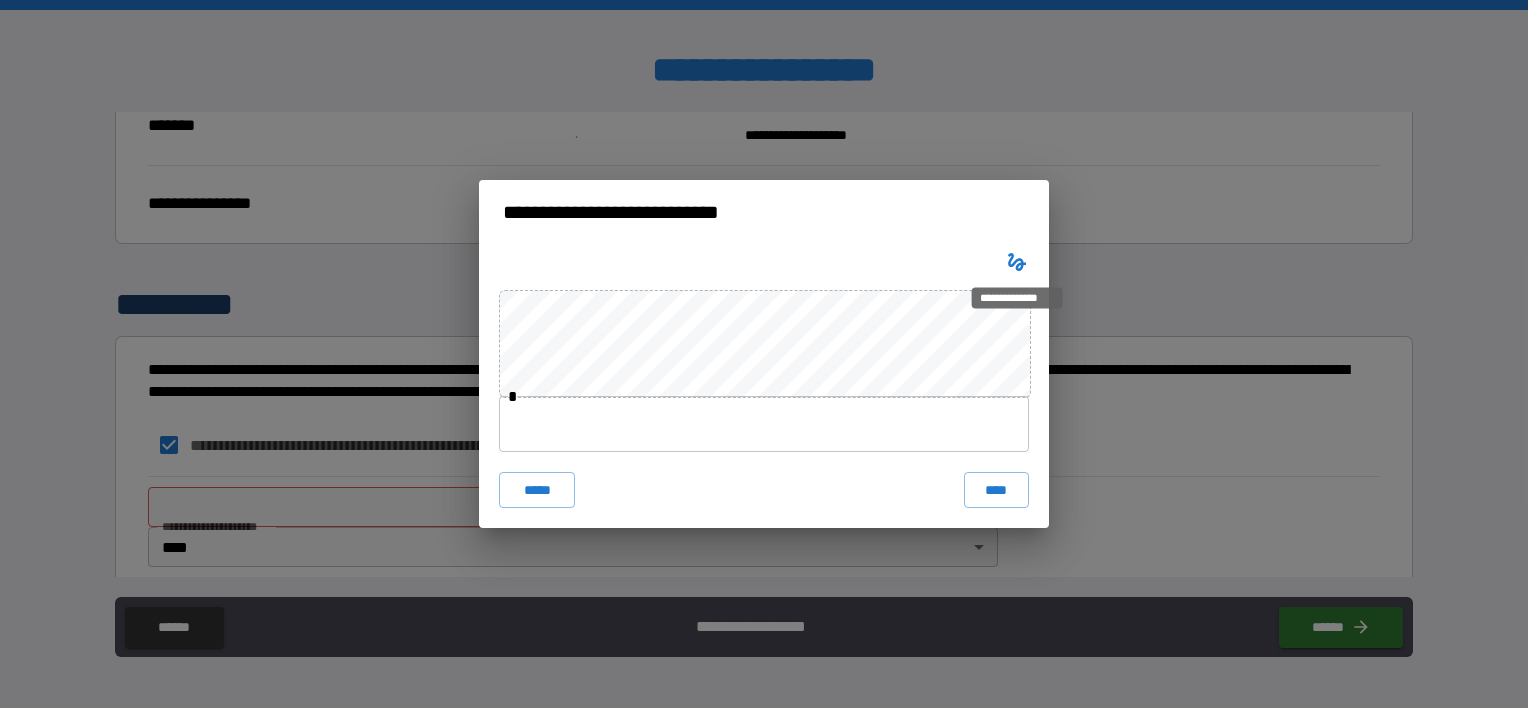 click 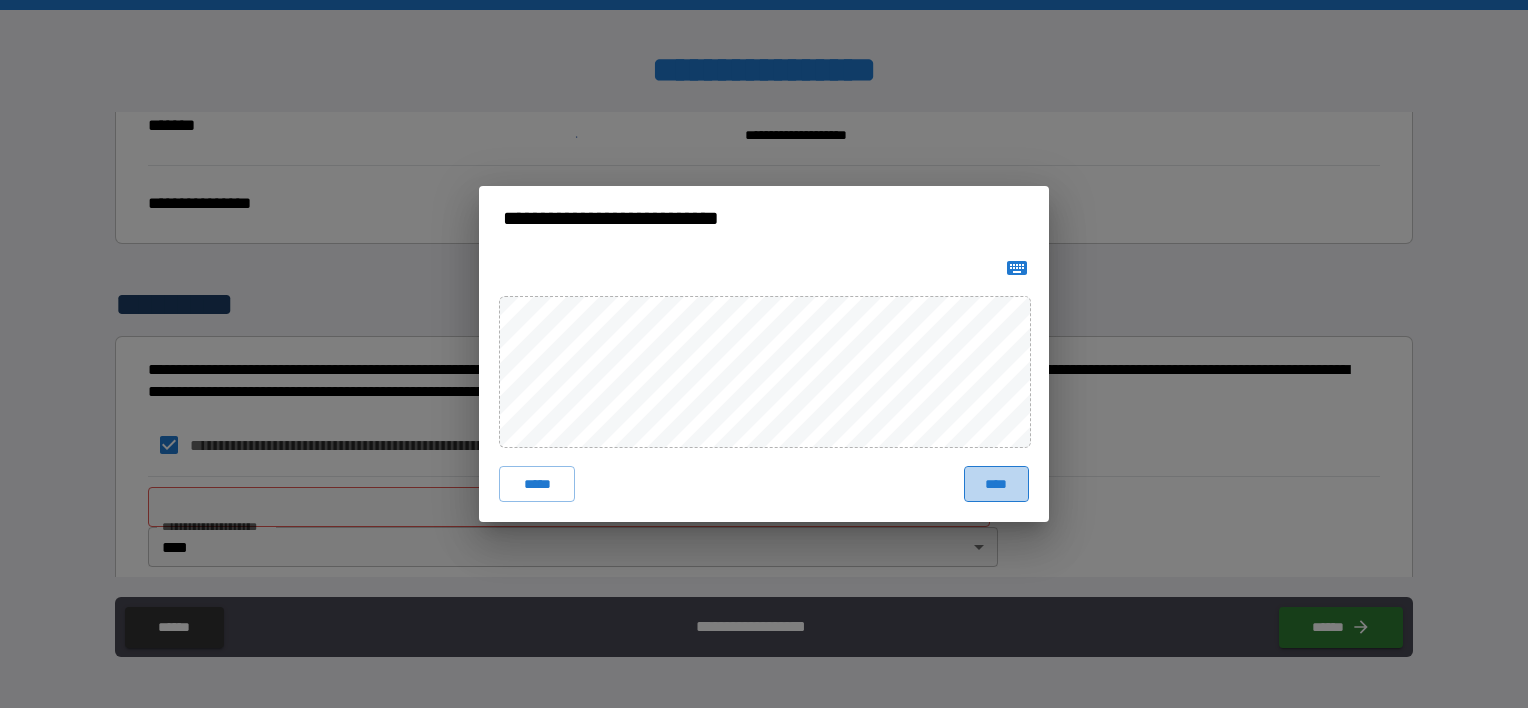 click on "****" at bounding box center (996, 484) 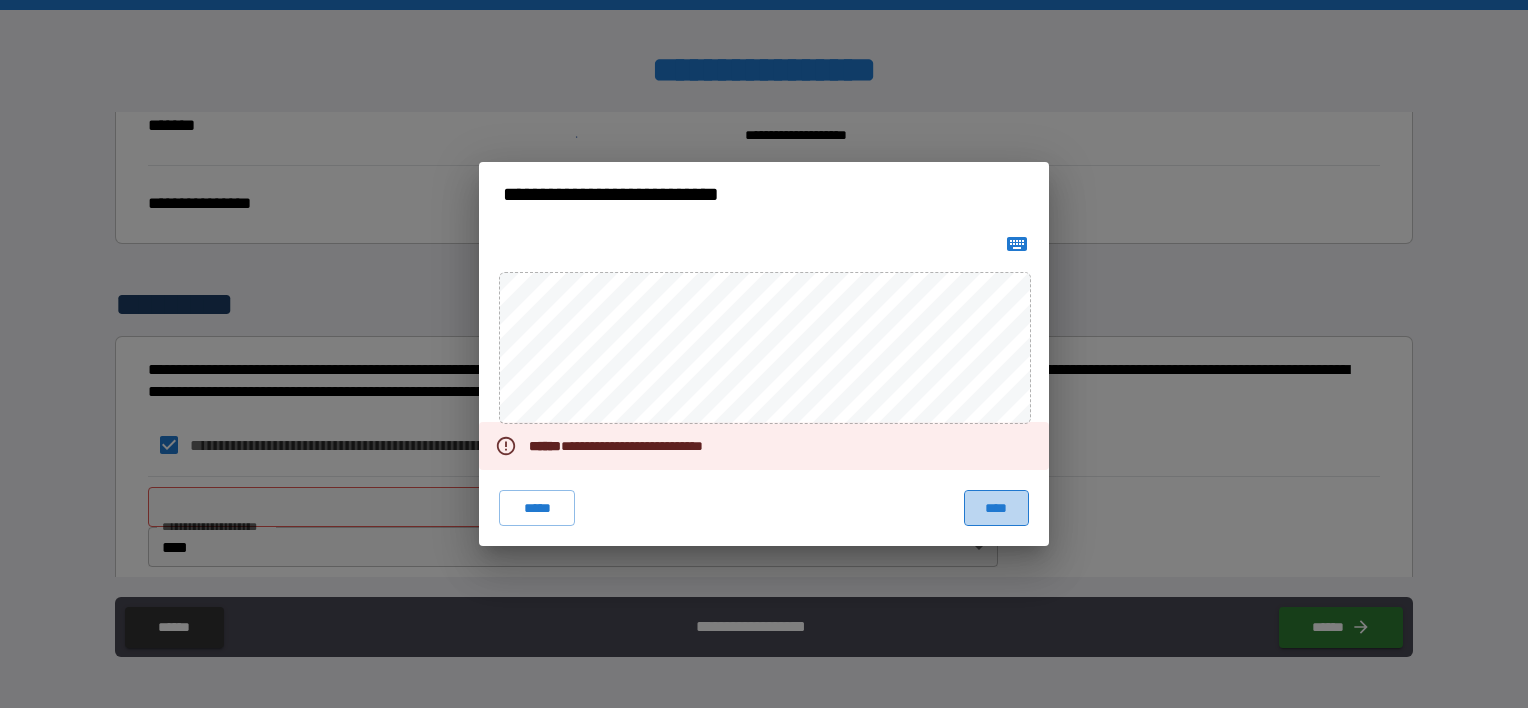 click on "****" at bounding box center (996, 508) 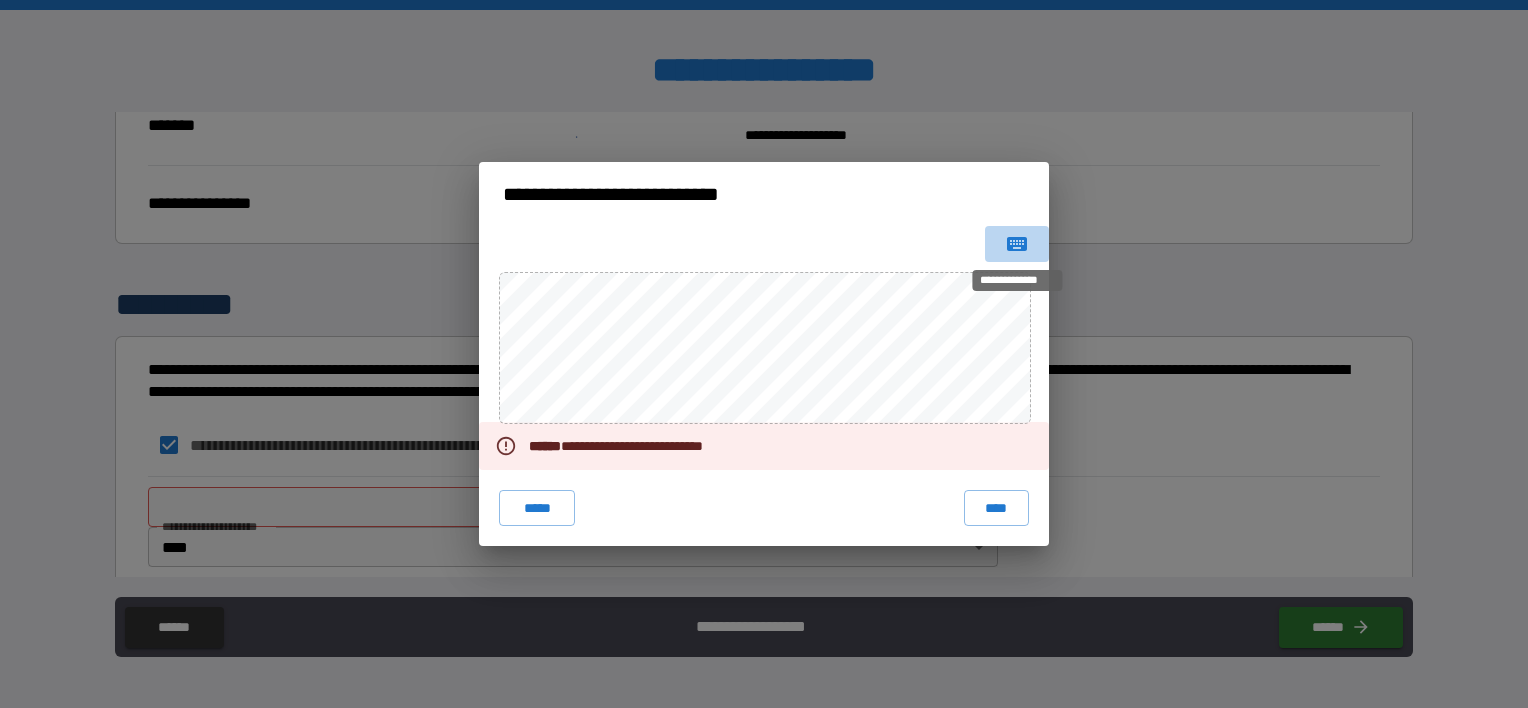 click 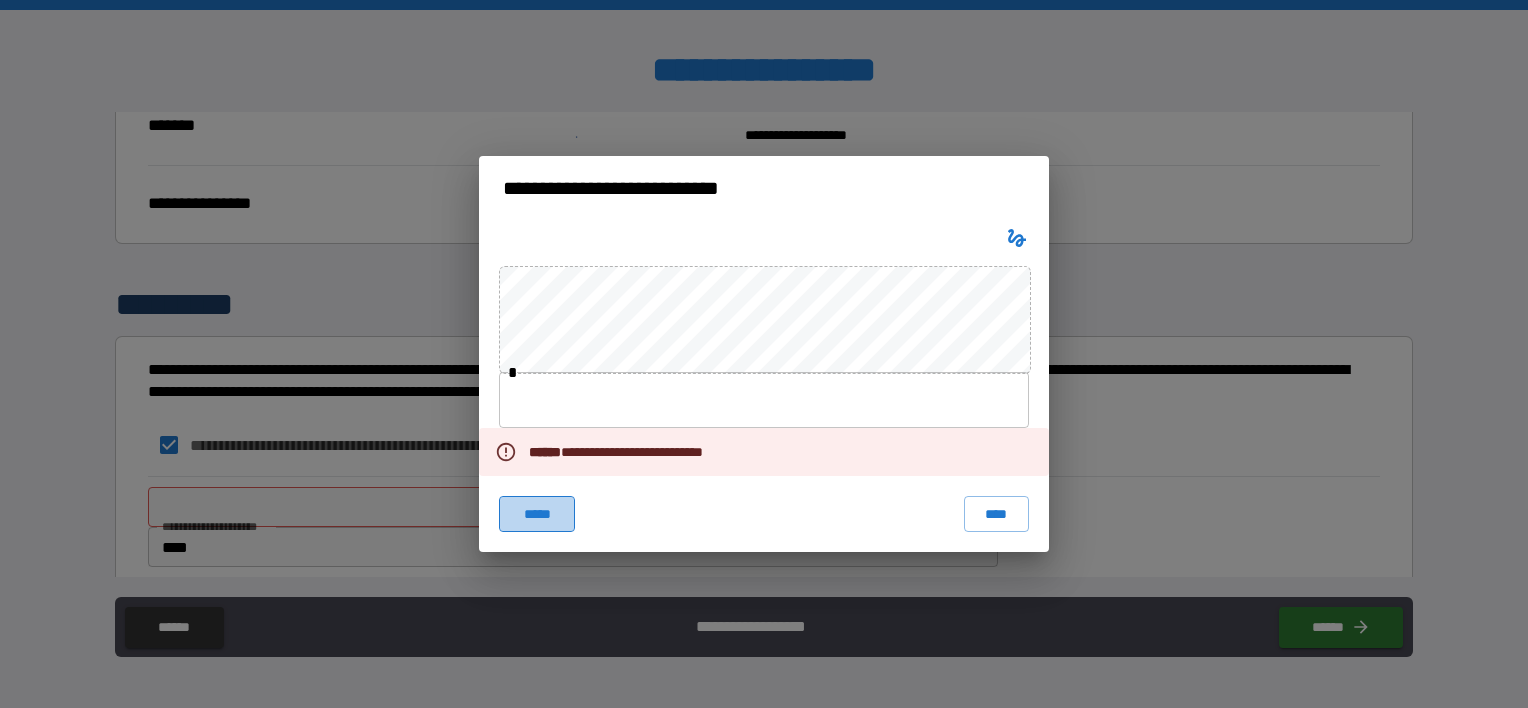 click on "*****" at bounding box center [537, 514] 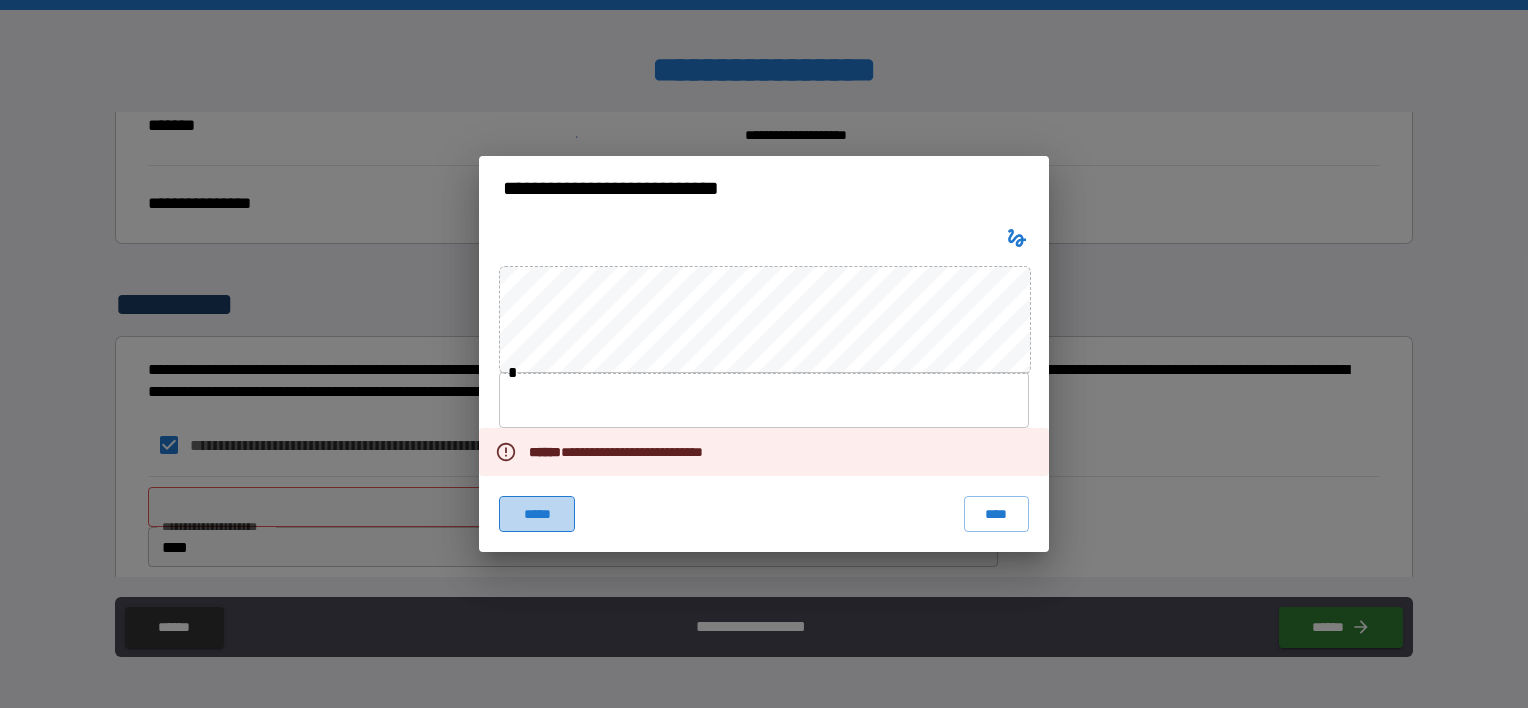 click on "*****" at bounding box center (537, 514) 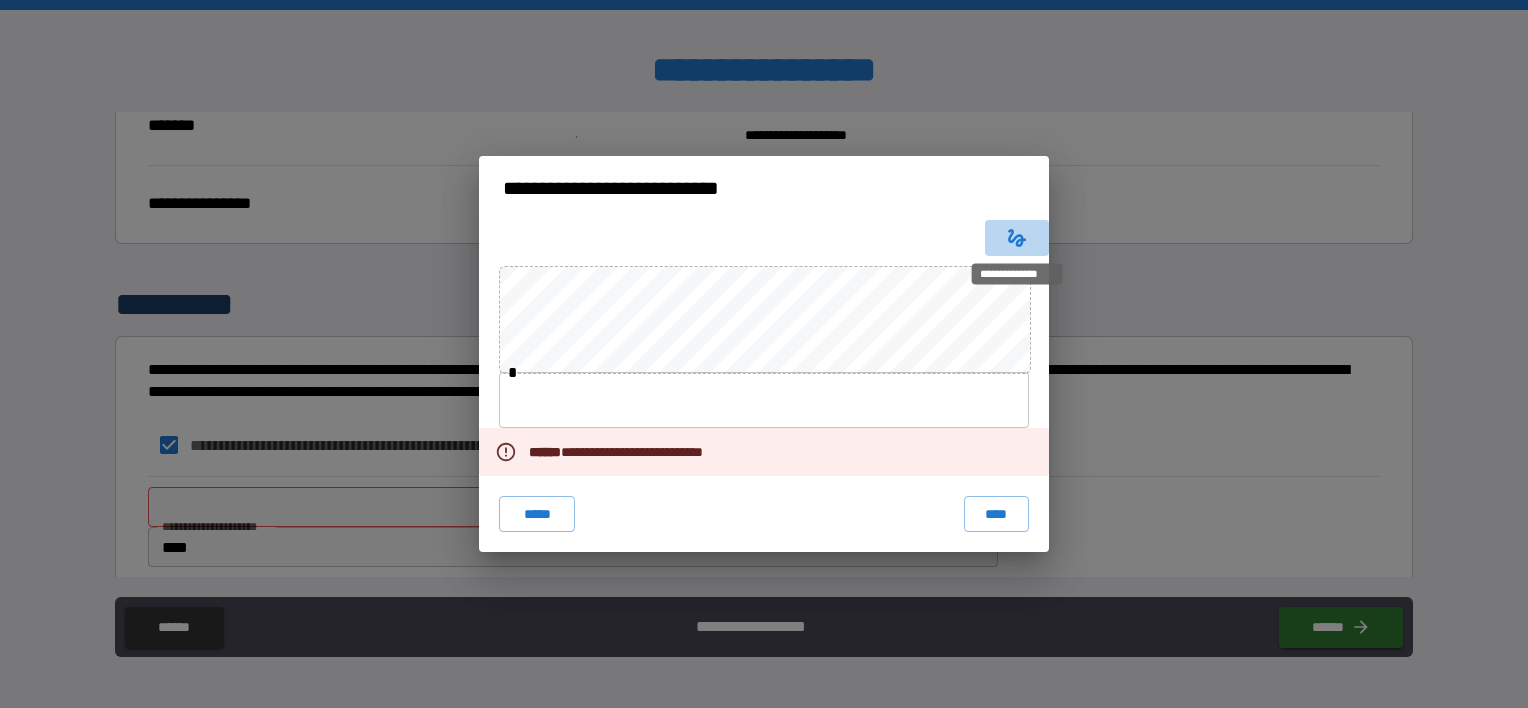 click 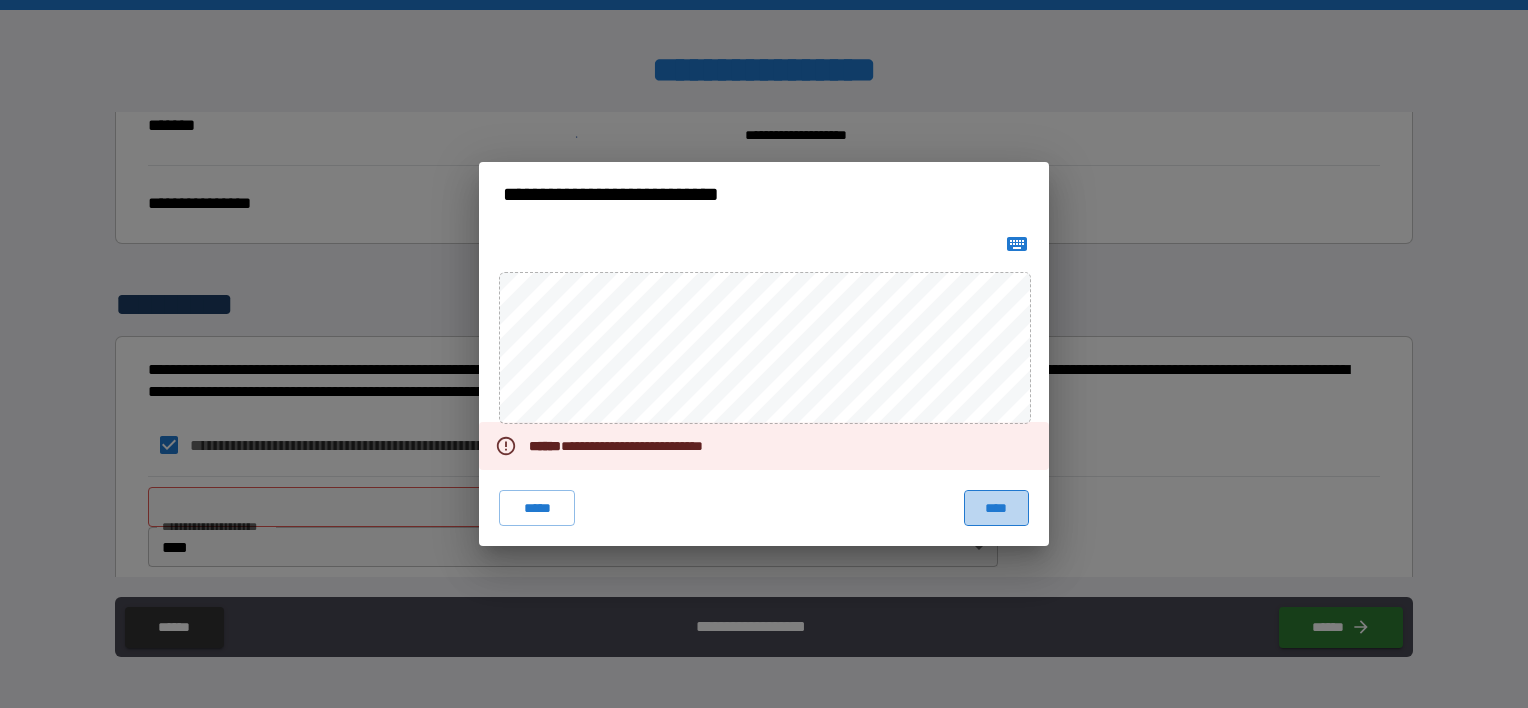 click on "****" at bounding box center [996, 508] 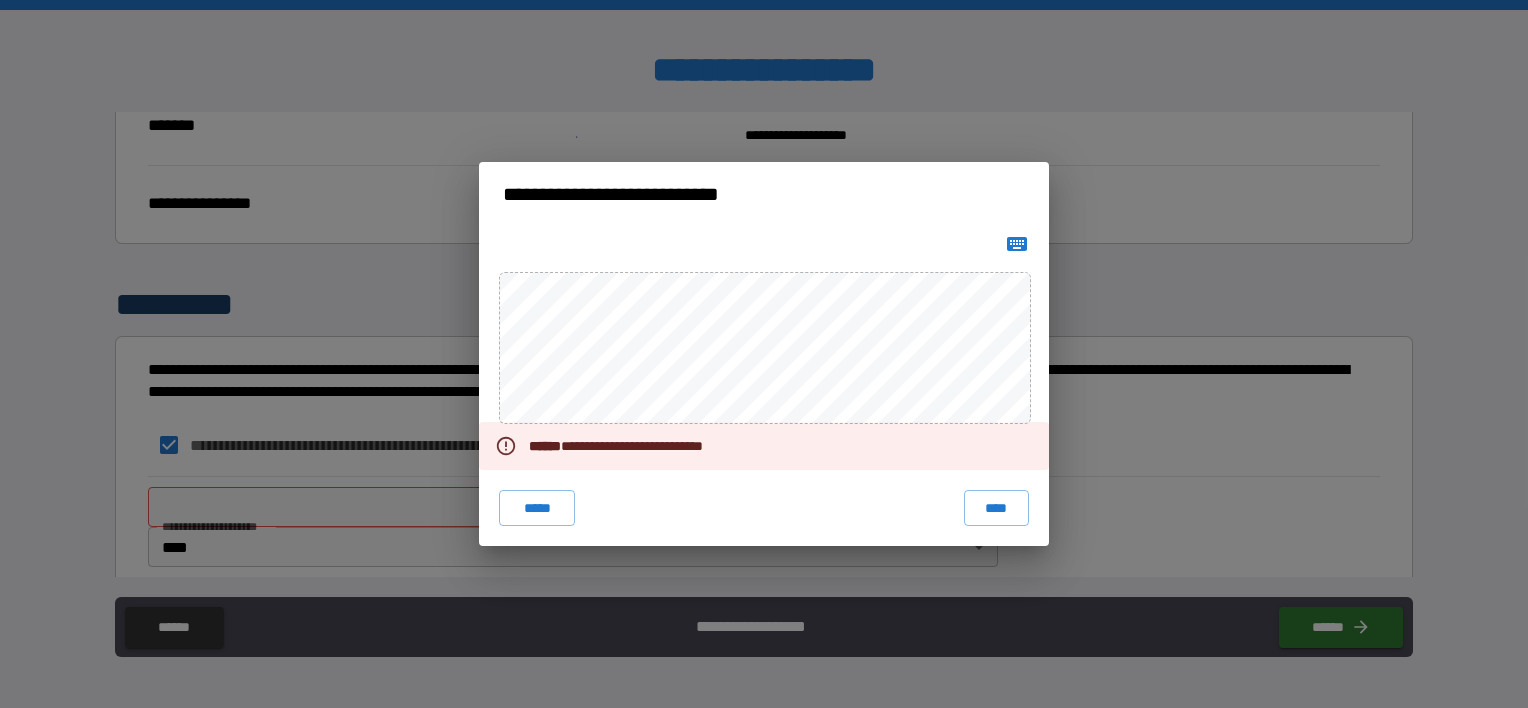 click on "**********" at bounding box center [764, 354] 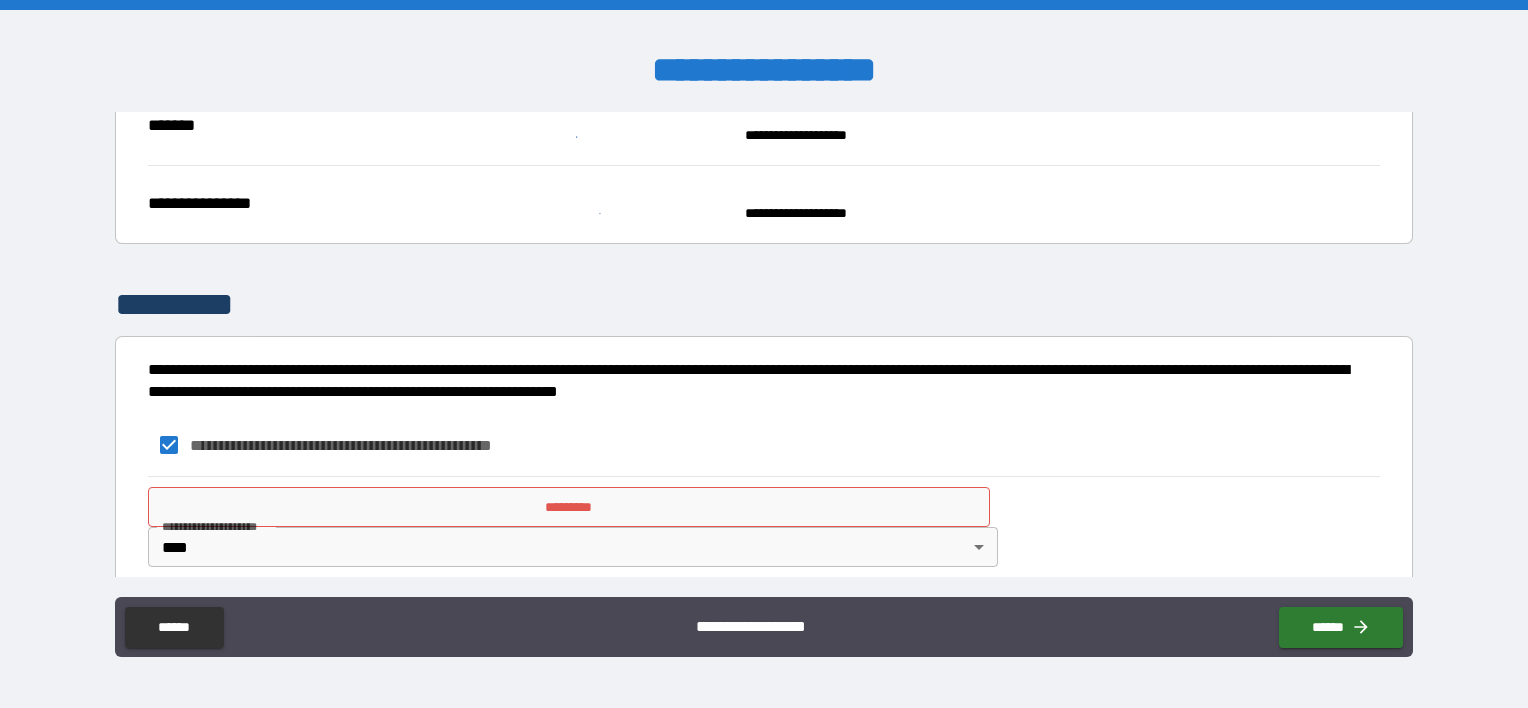 click on "*********" at bounding box center (569, 507) 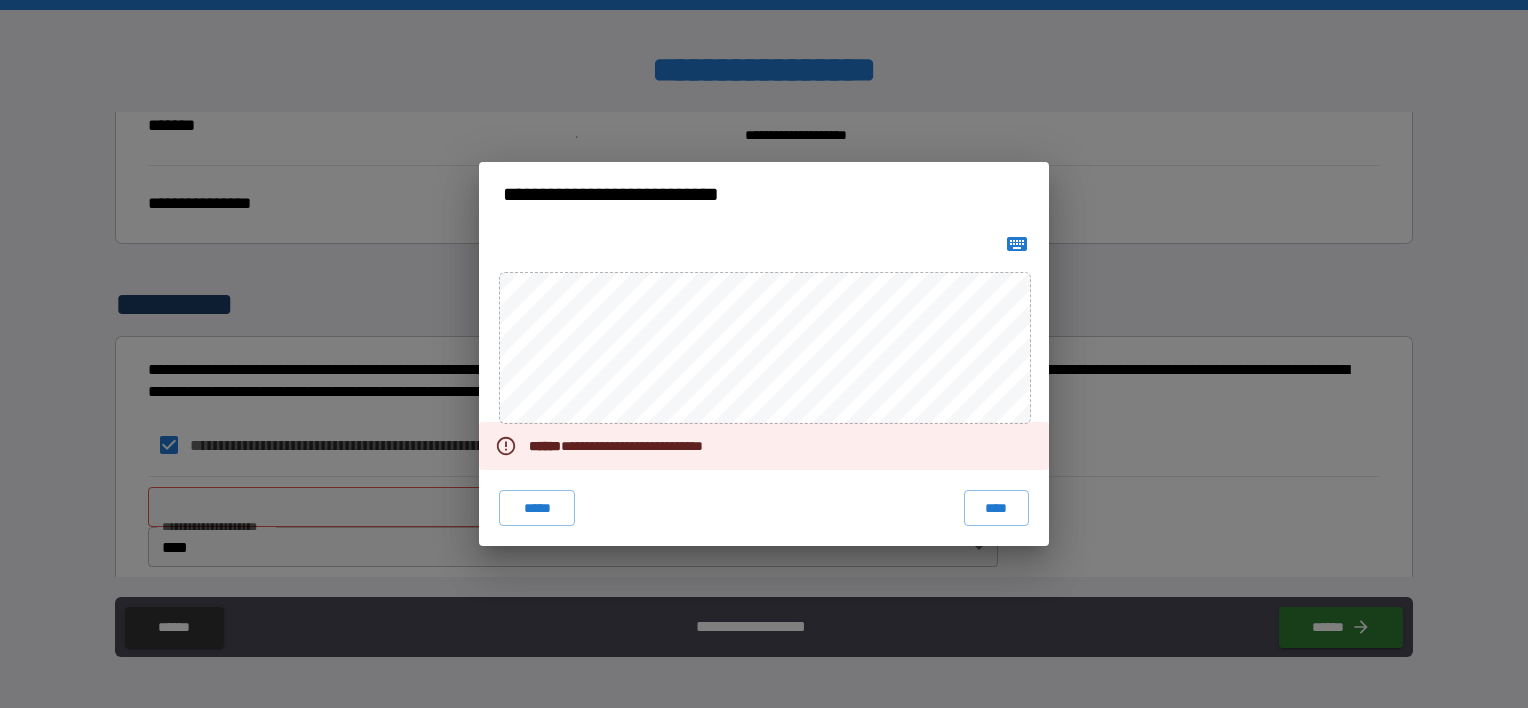 click on "**********" at bounding box center (626, 446) 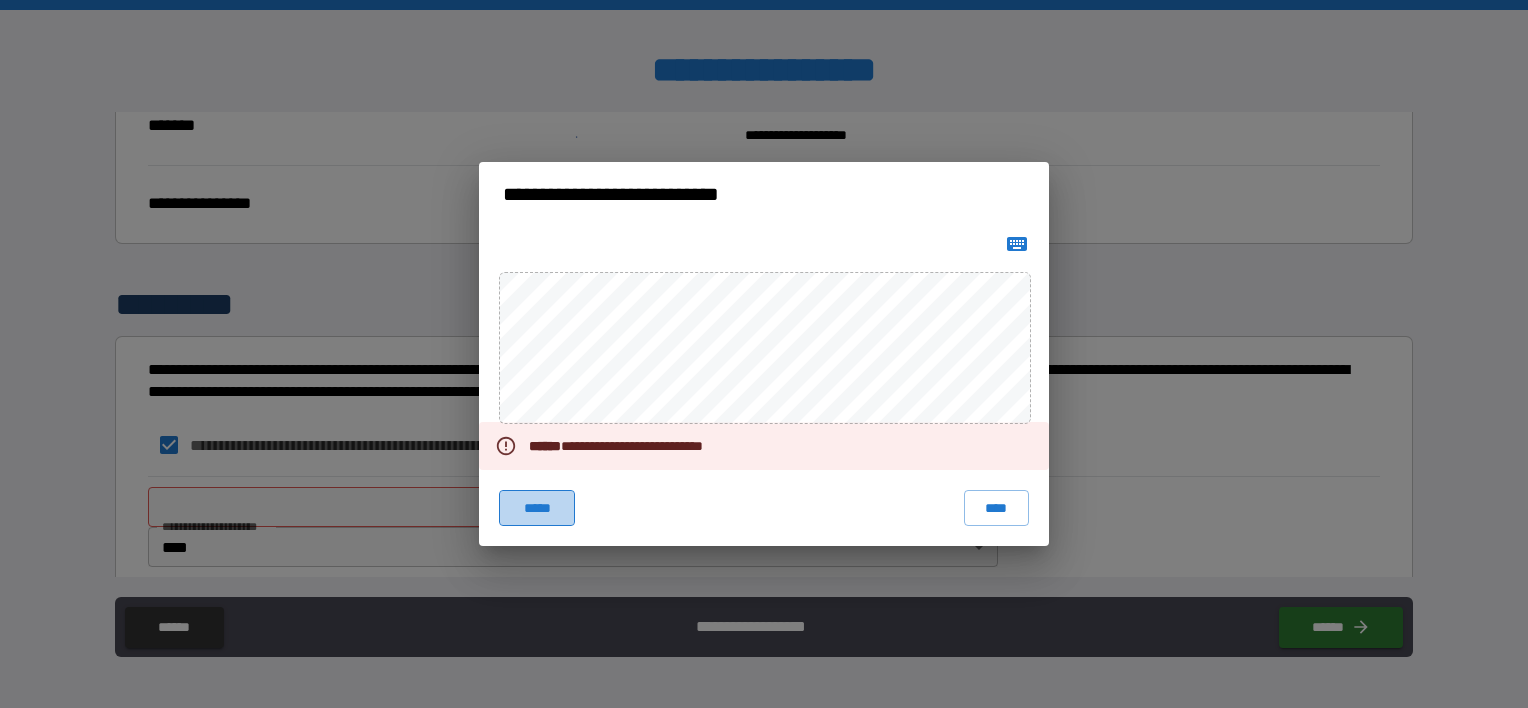 click on "*****" at bounding box center [537, 508] 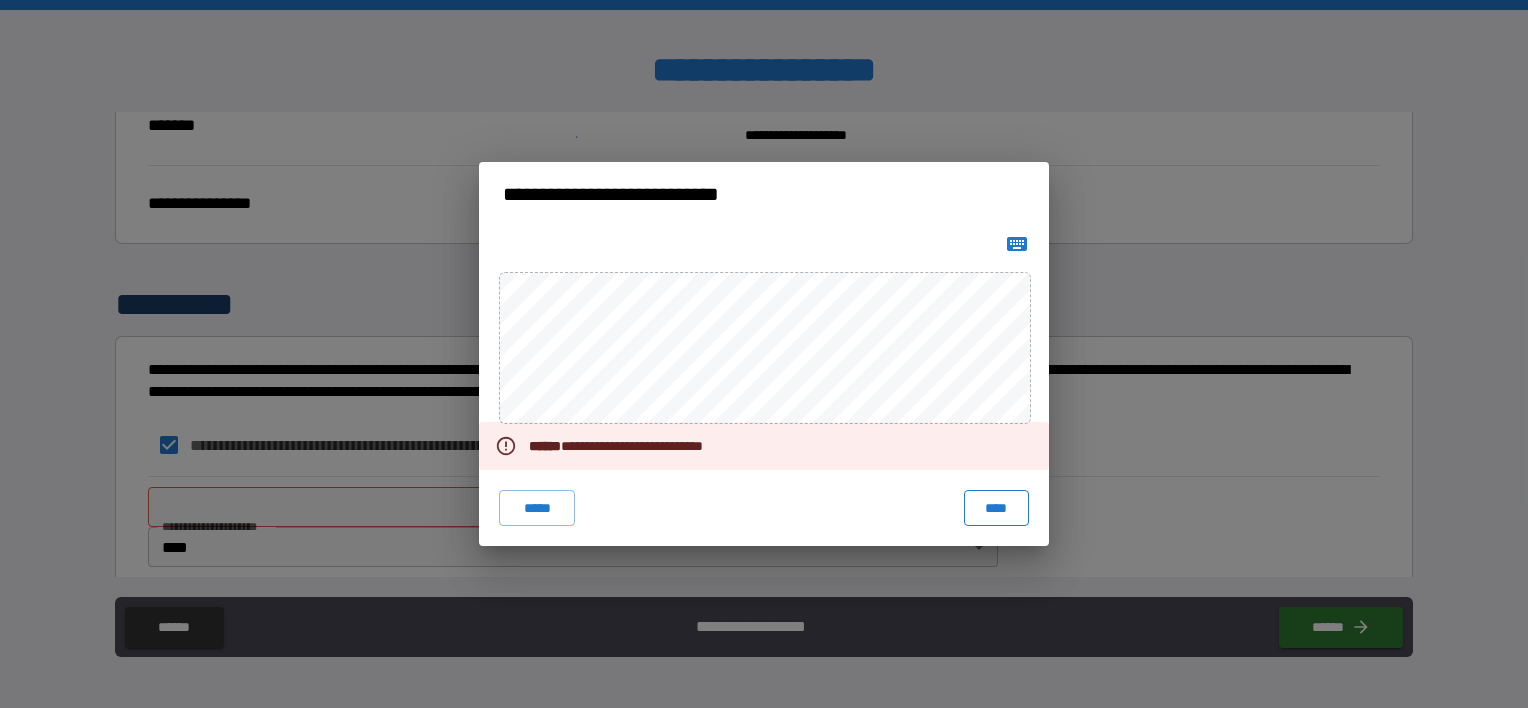 click on "****" at bounding box center (996, 508) 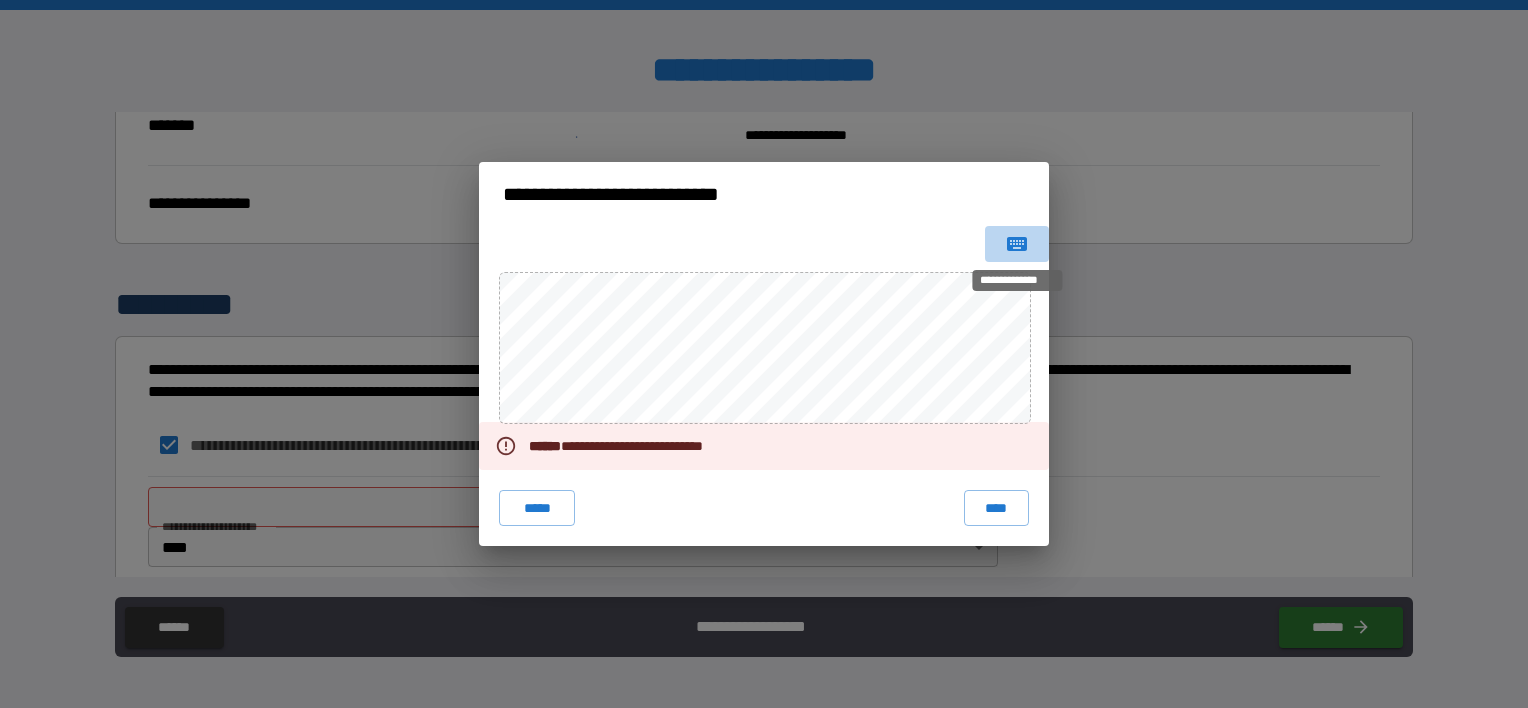 click 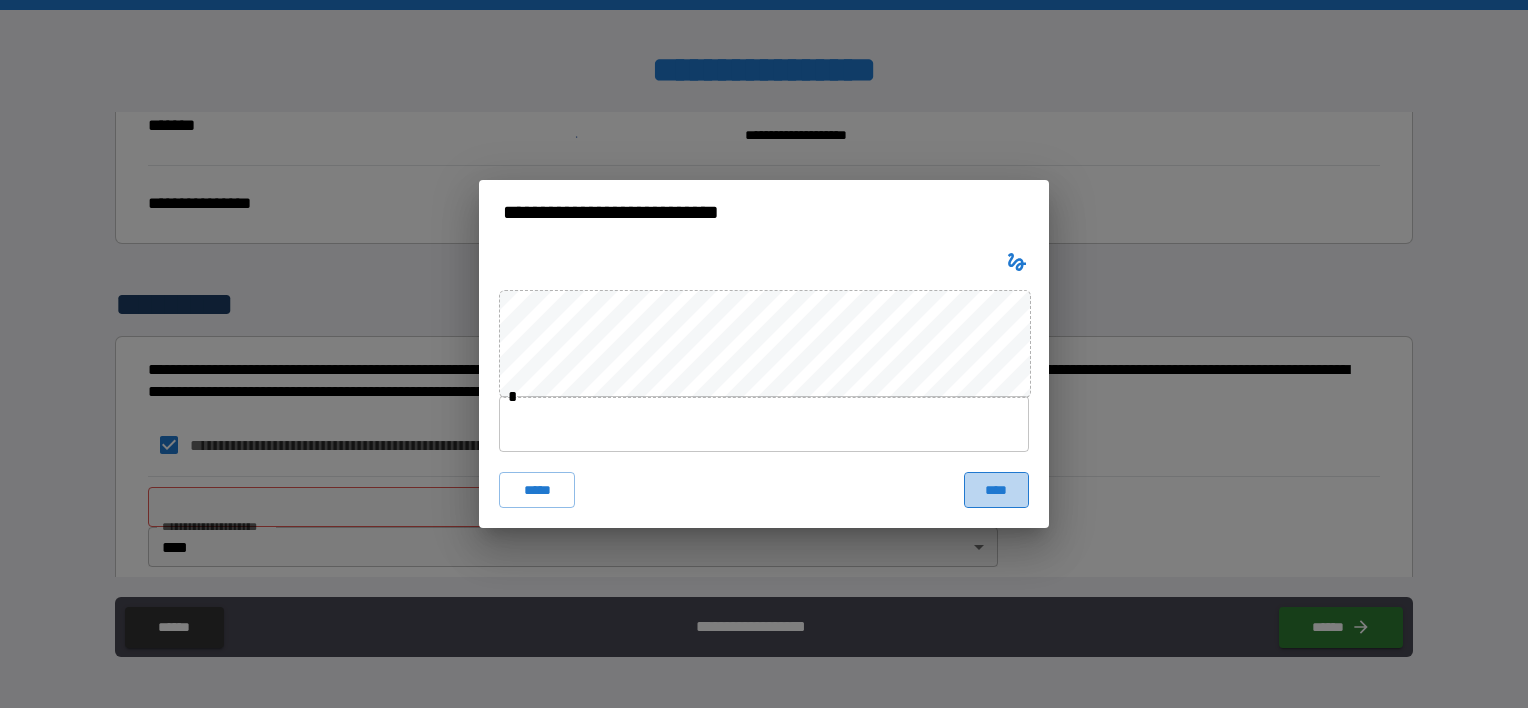 click on "****" at bounding box center [996, 490] 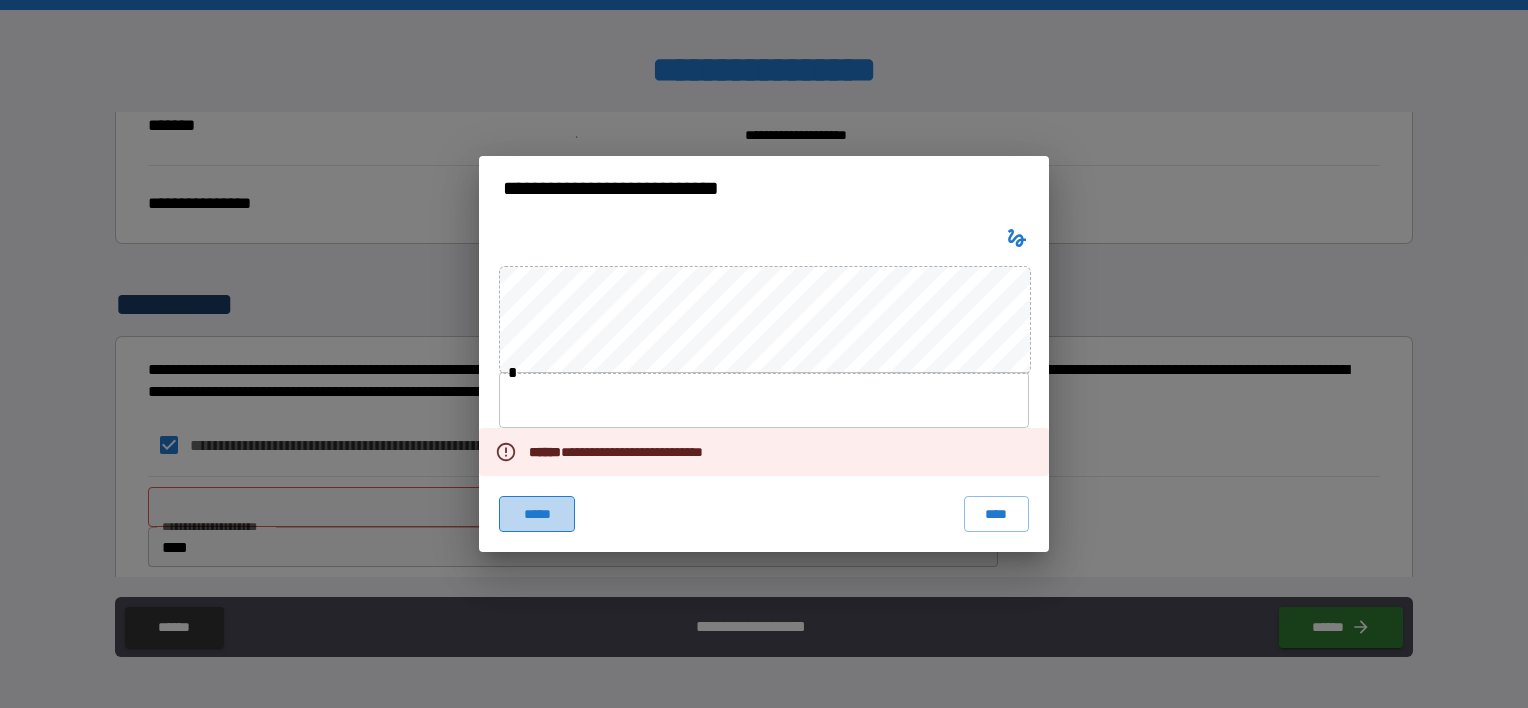 click on "*****" at bounding box center [537, 514] 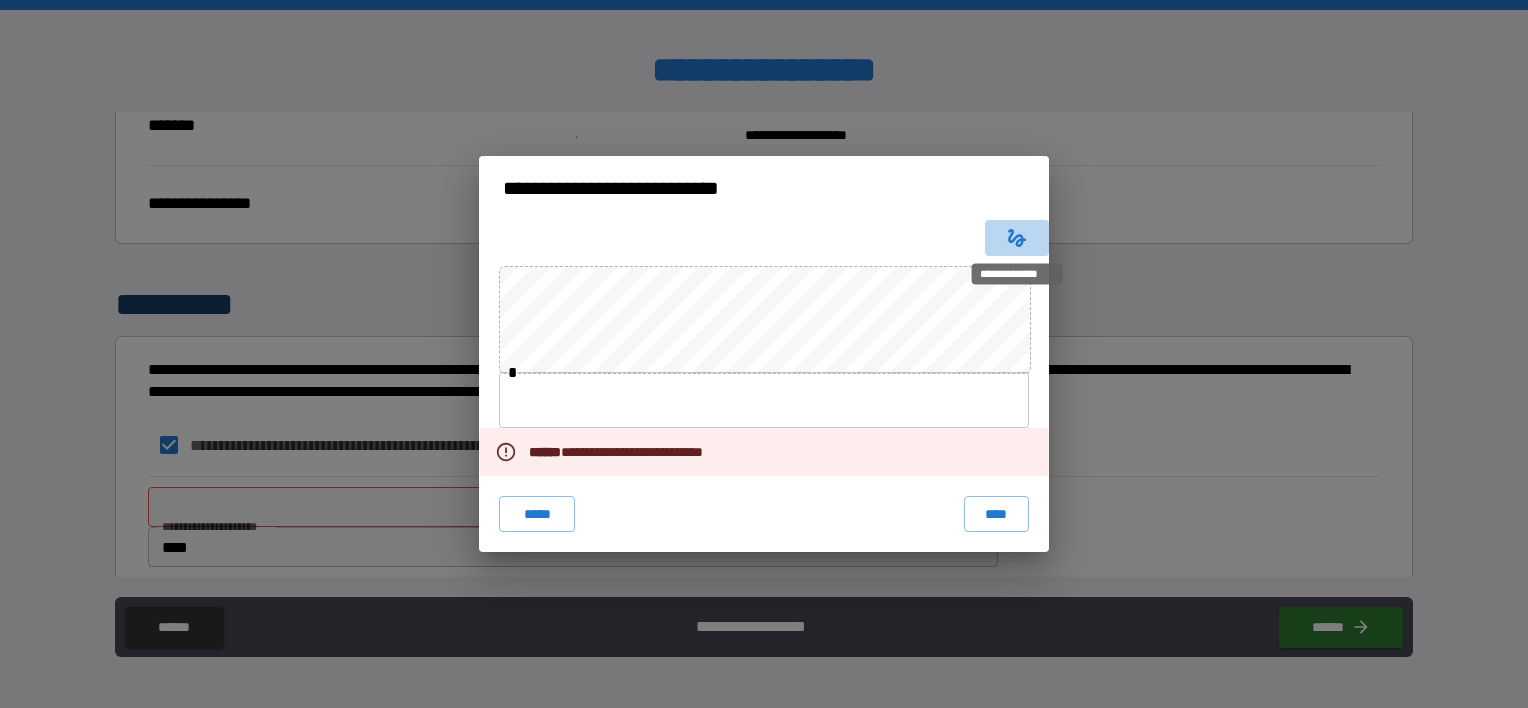 click 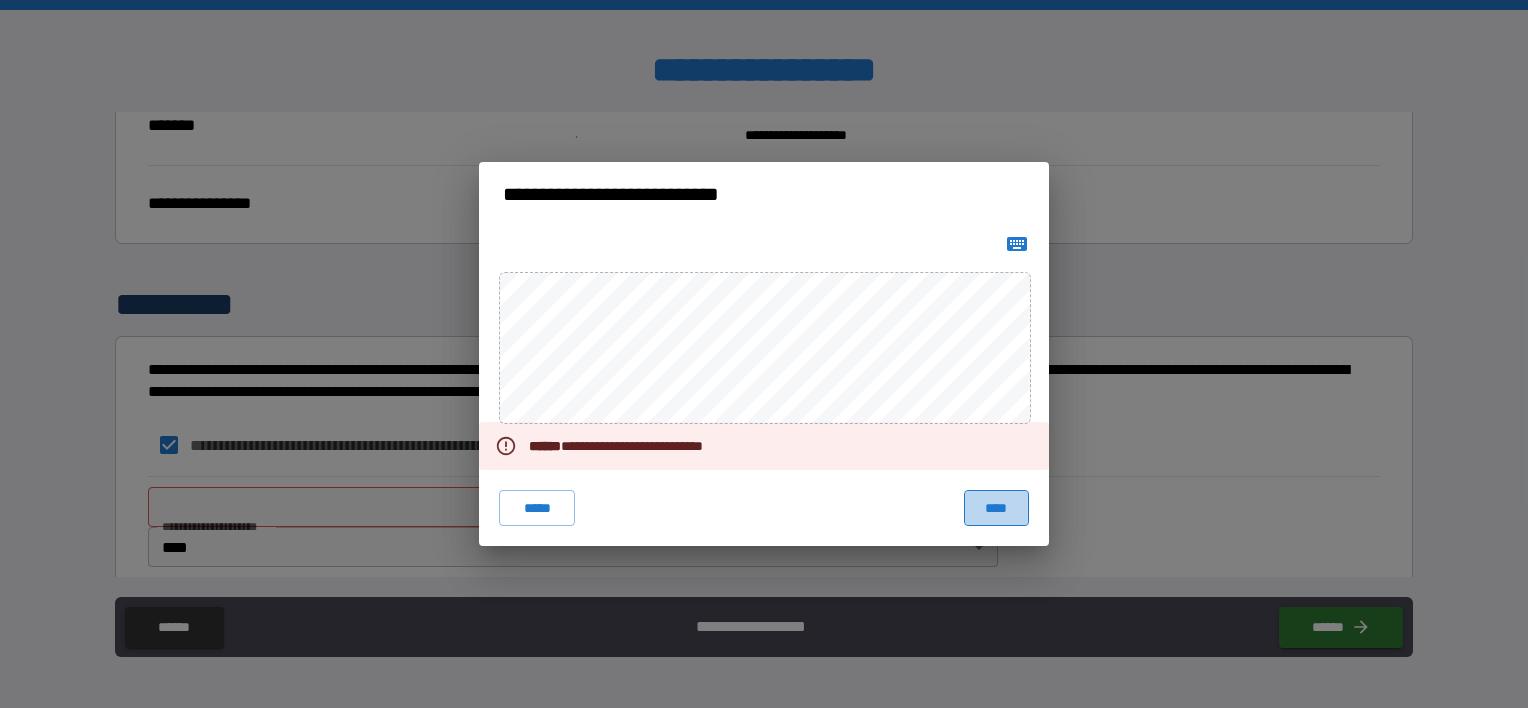 click on "****" at bounding box center (996, 508) 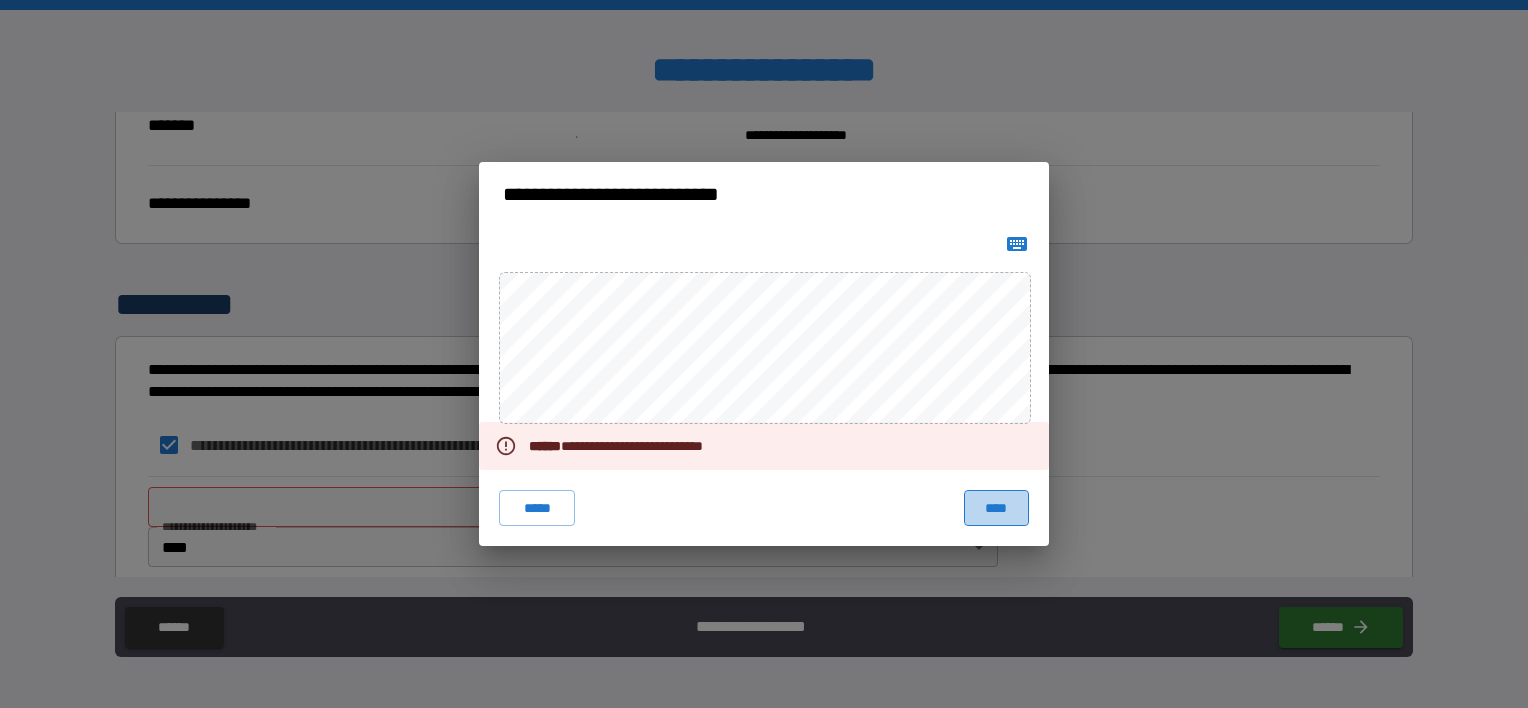 click on "****" at bounding box center (996, 508) 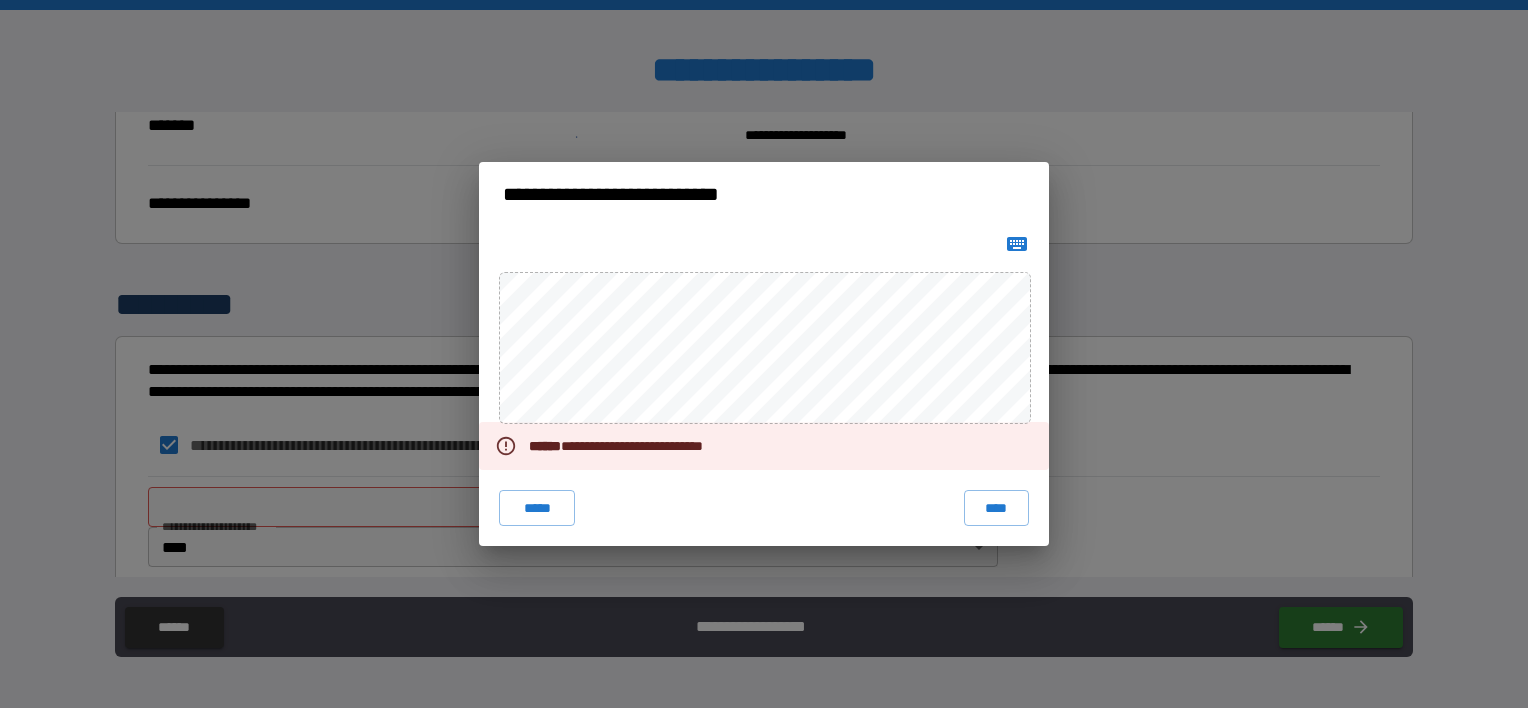 click on "**********" at bounding box center [764, 354] 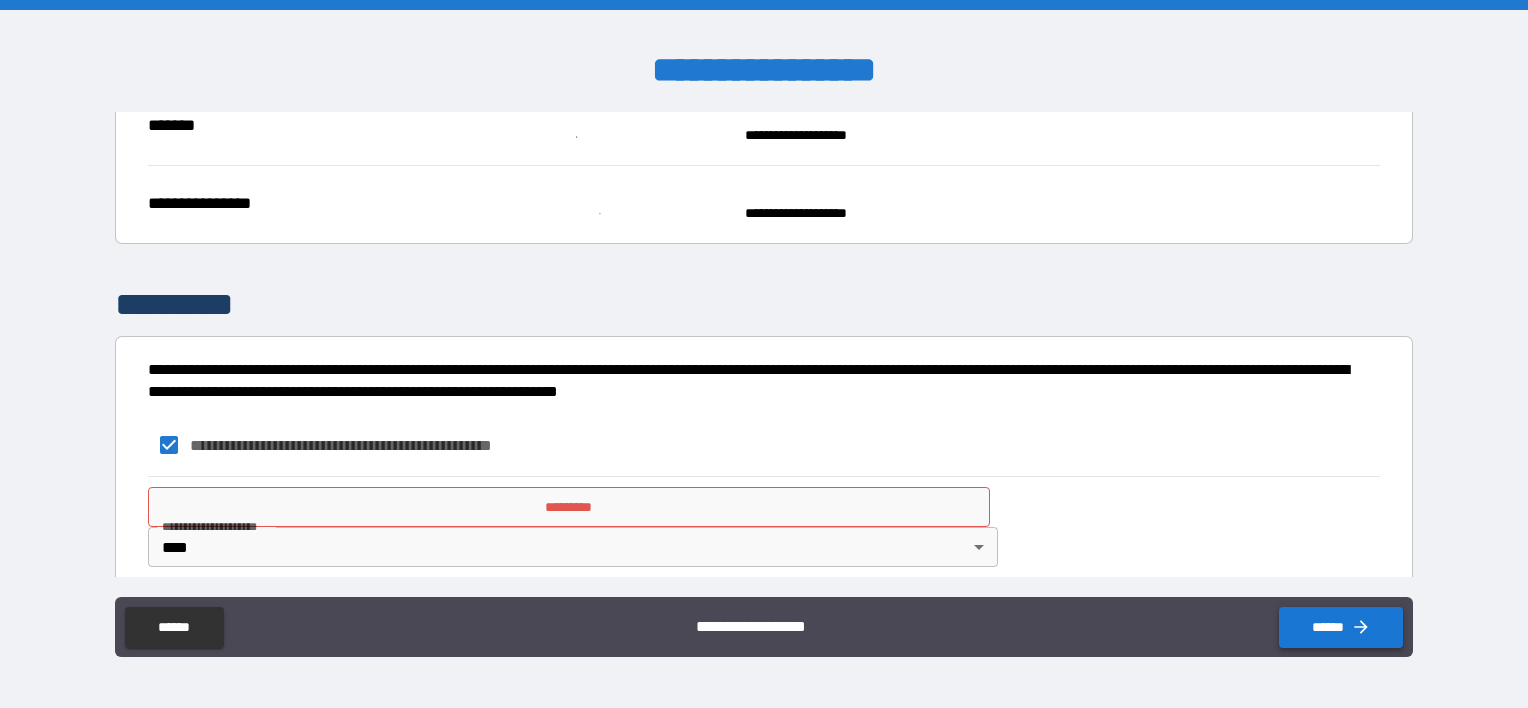 click on "******" at bounding box center [1341, 627] 